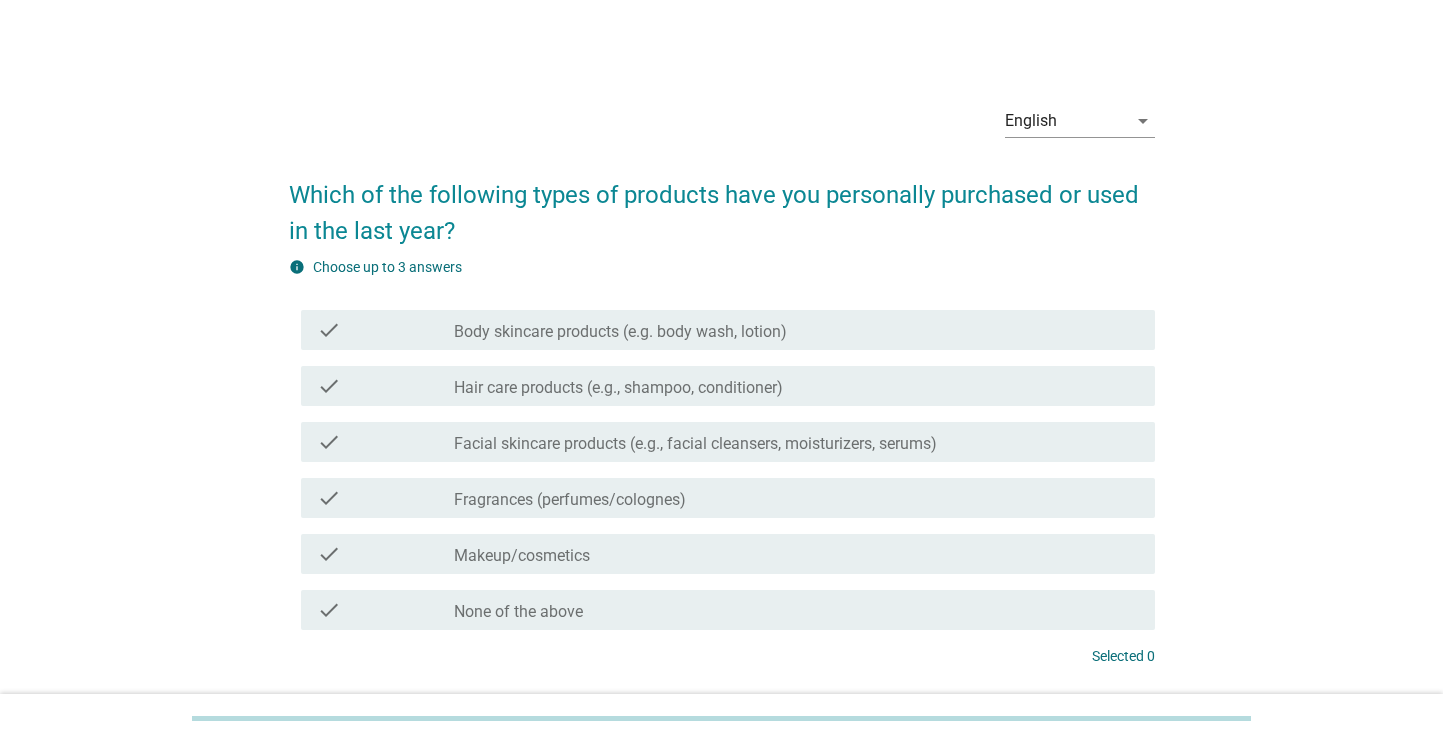 scroll, scrollTop: 0, scrollLeft: 0, axis: both 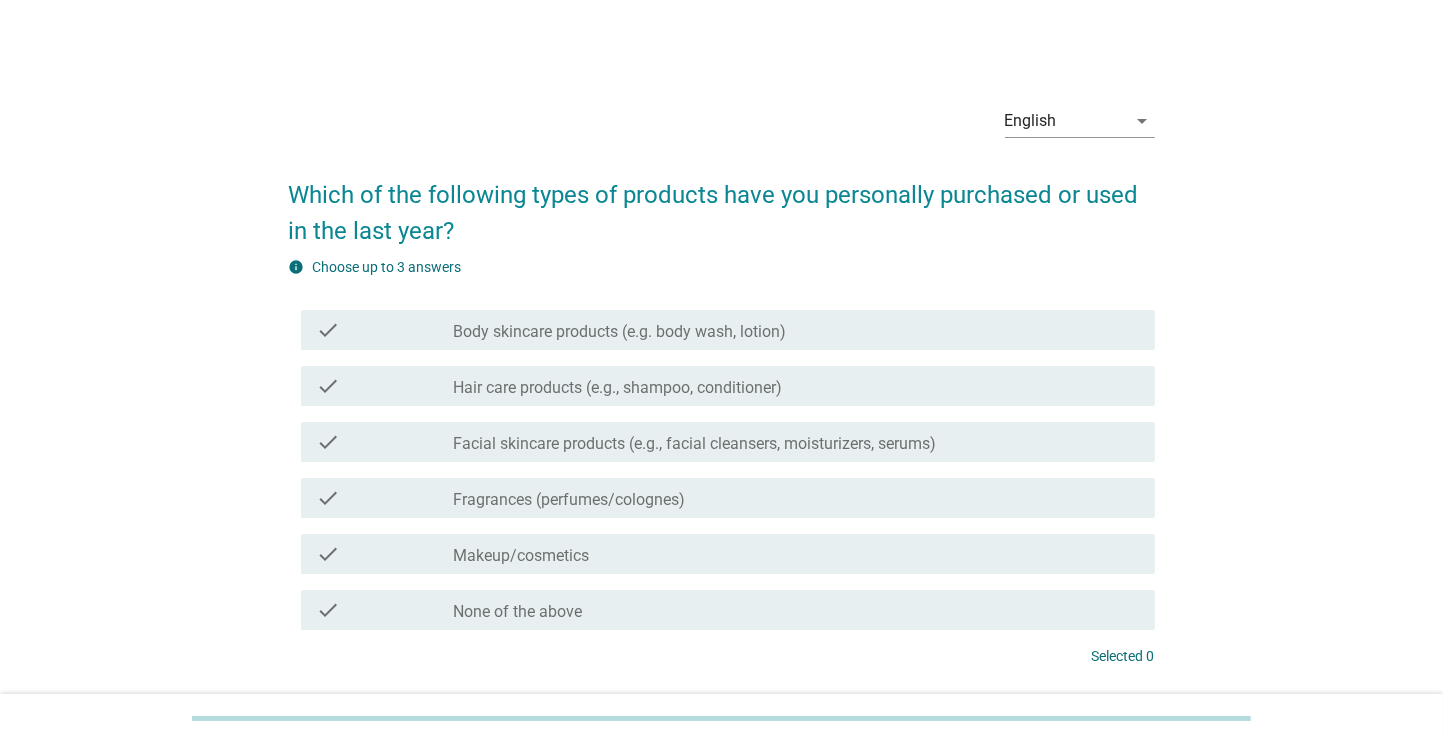click on "English arrow_drop_down   Which of the following types of products have you personally purchased or used in the last year?      info   Choose up to 3 answers   check     check_box_outline_blank Body skincare products (e.g. body wash, lotion)   check     check_box_outline_blank Hair care products (e.g., shampoo, conditioner)   check     check_box_outline_blank Facial skincare products (e.g., facial cleansers, moisturizers, serums)   check     check_box_outline_blank Fragrances (perfumes/colognes)   check     check_box_outline_blank Makeup/cosmetics   check     check_box_outline_blank None of the above
Selected 0
Next" at bounding box center [721, 422] 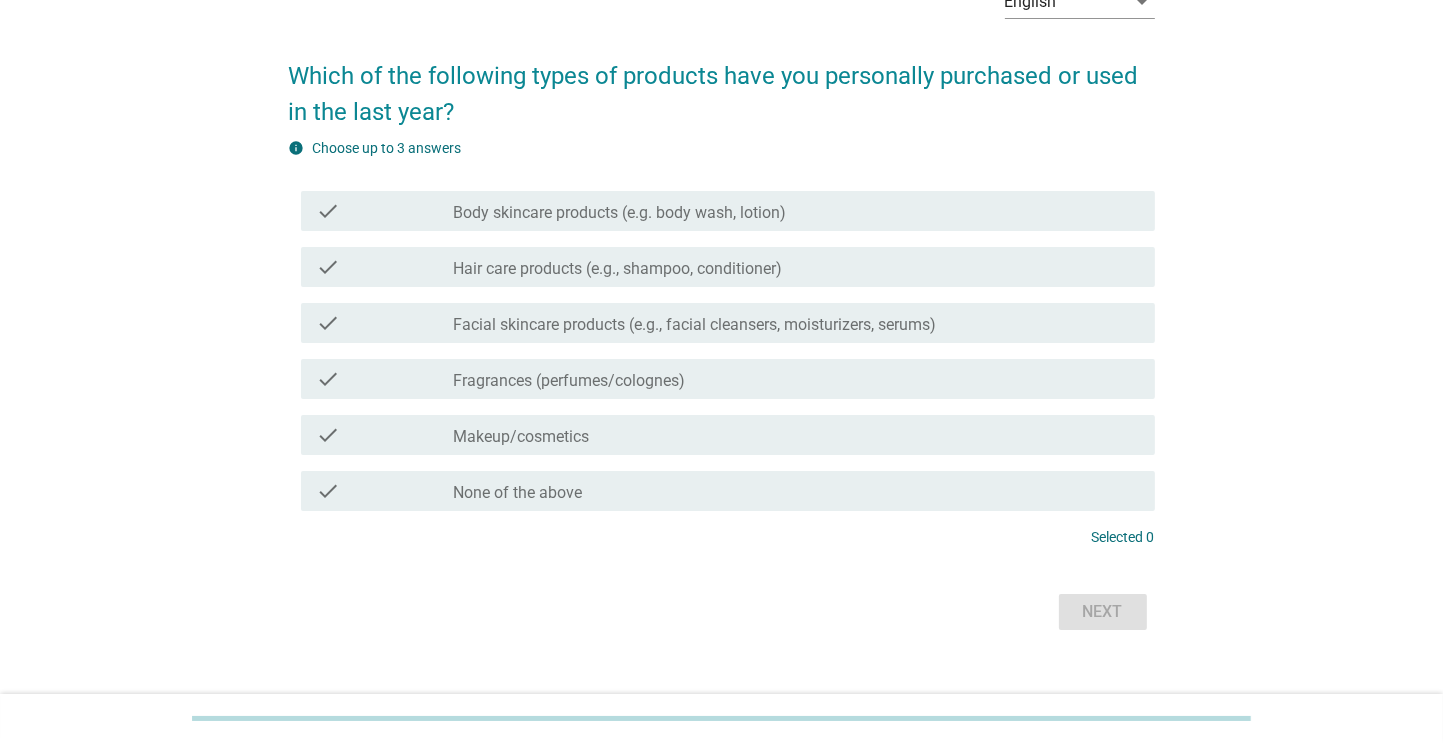 scroll, scrollTop: 148, scrollLeft: 0, axis: vertical 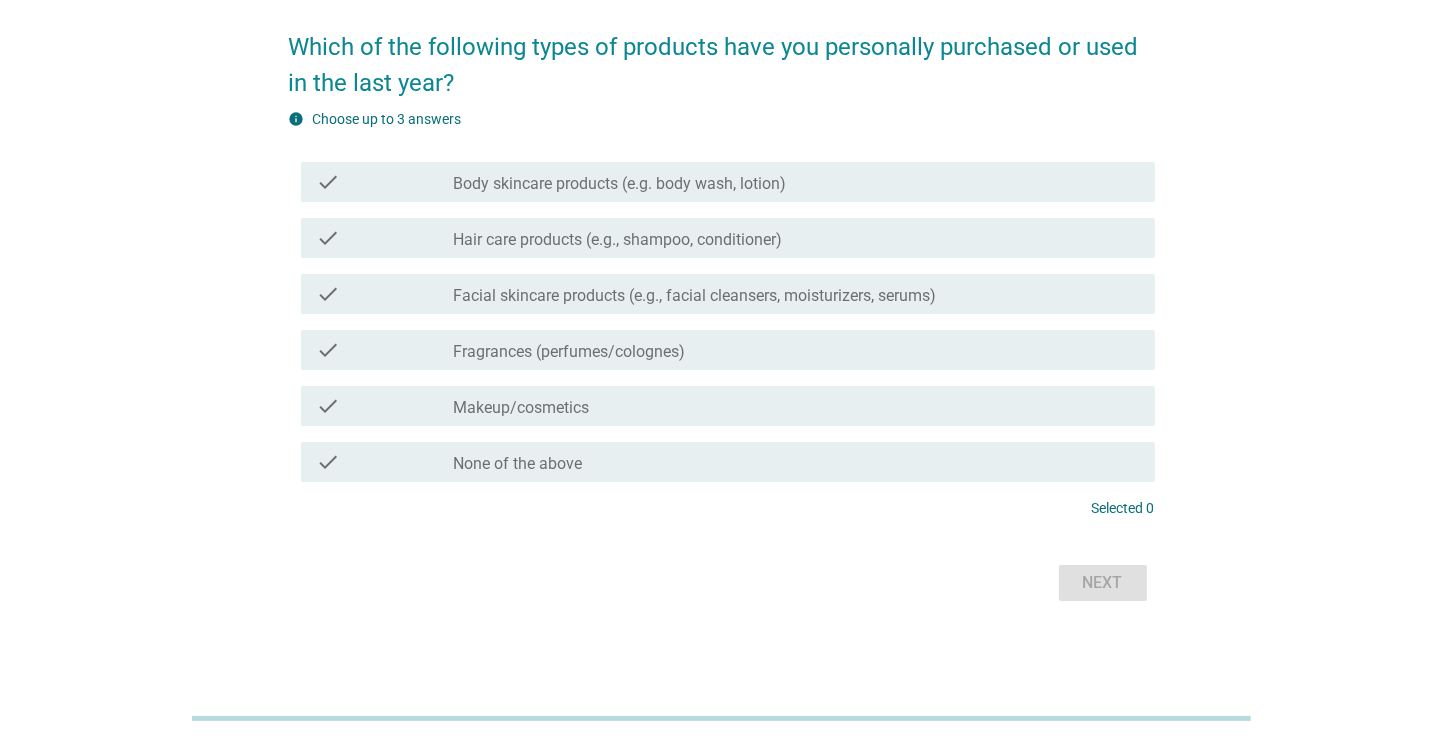 click on "check     check_box_outline_blank Body skincare products (e.g. body wash, lotion)" at bounding box center [722, 182] 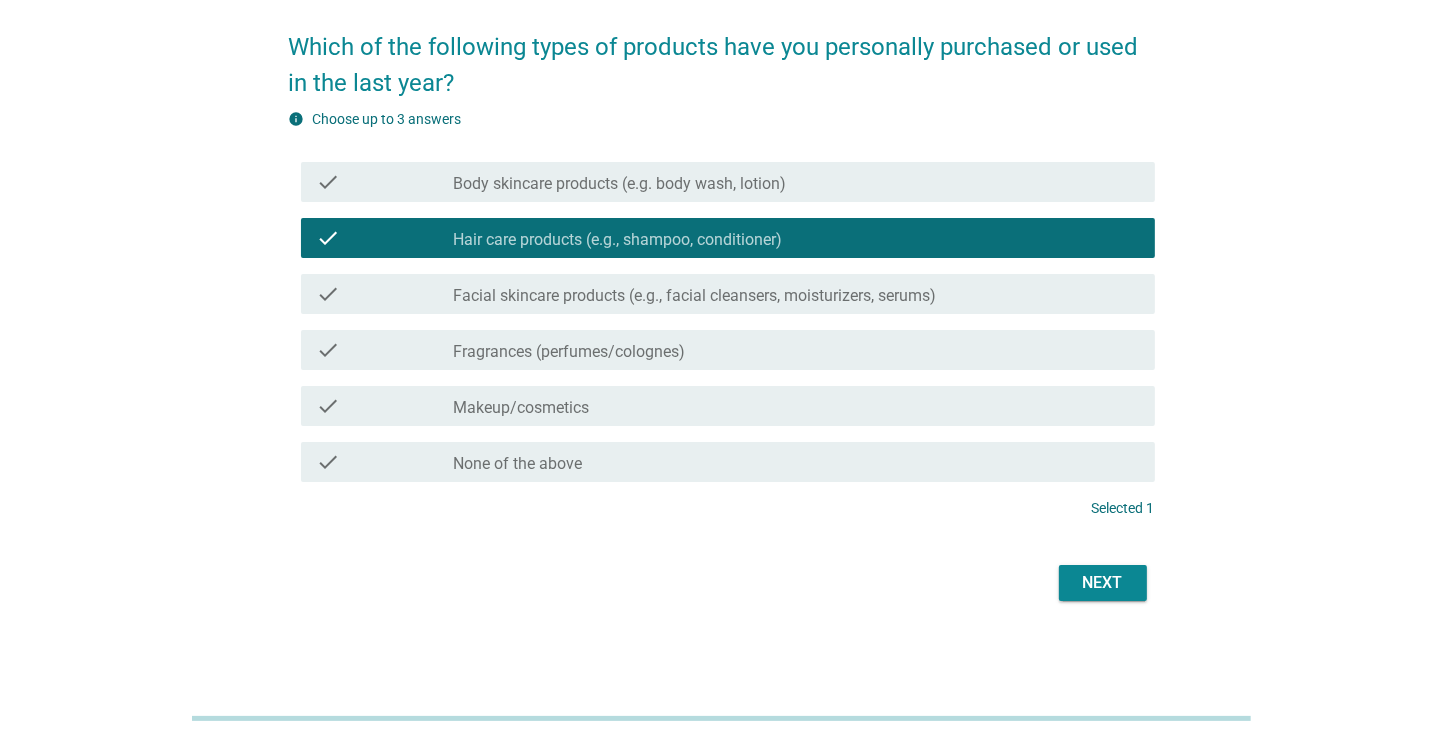 click on "check     check_box_outline_blank Hair care products (e.g., shampoo, conditioner)" at bounding box center [722, 238] 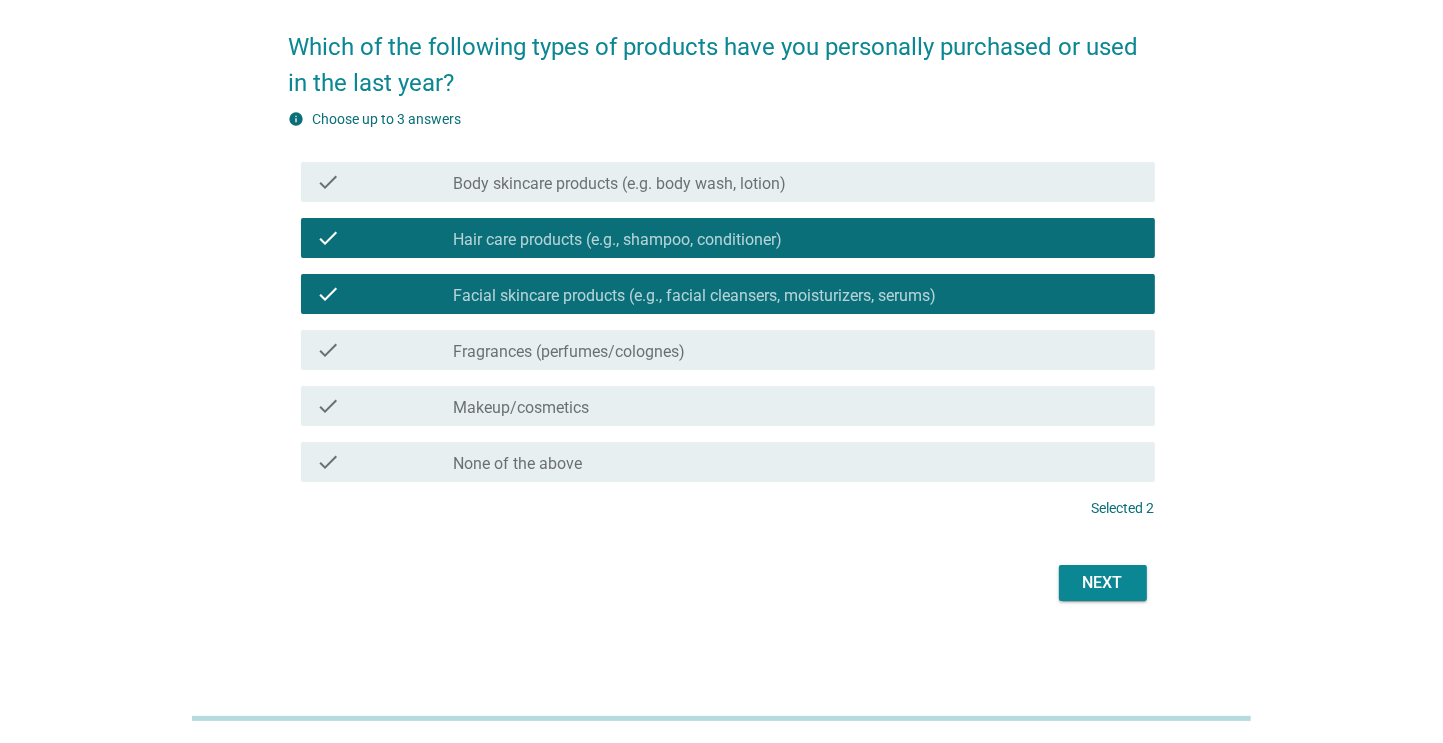 click on "check     check_box_outline_blank Fragrances (perfumes/colognes)" at bounding box center (728, 350) 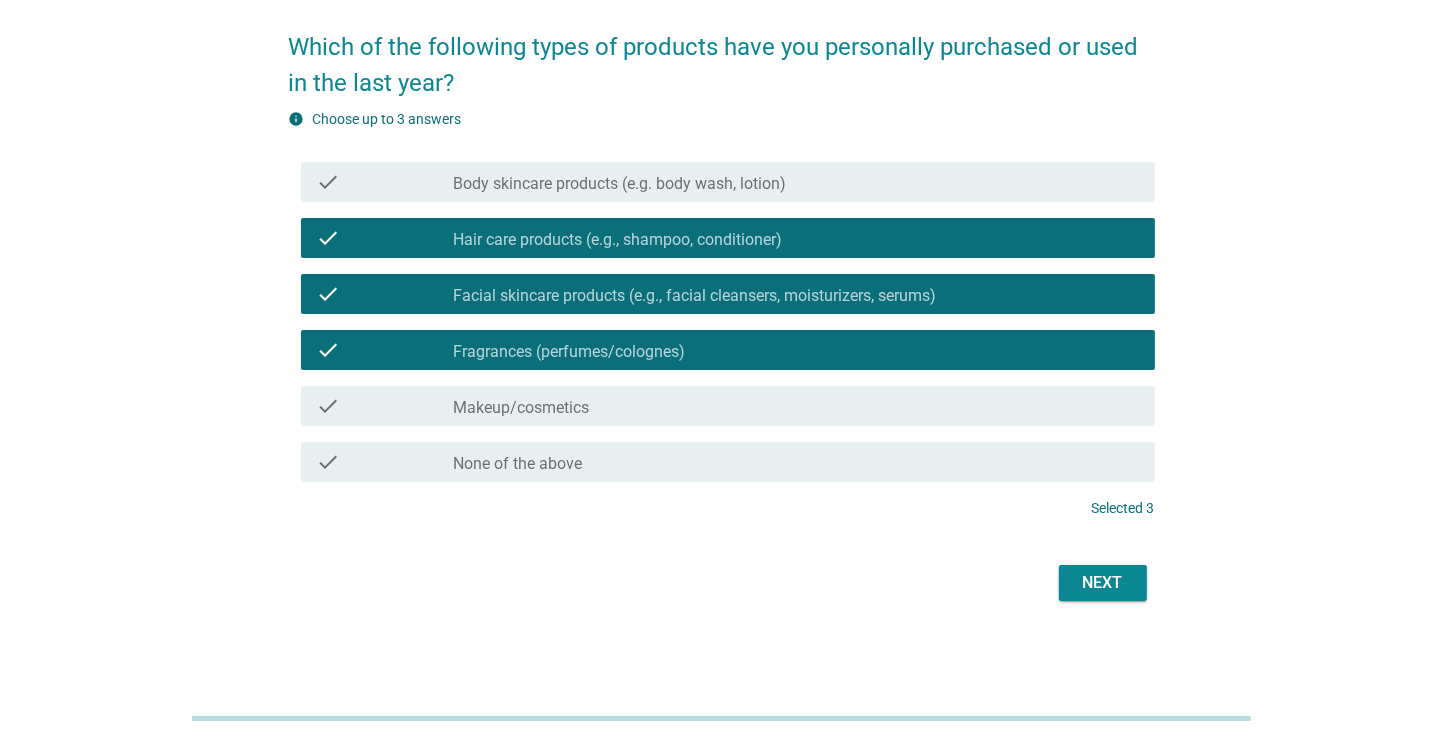 click on "Next" at bounding box center (1103, 583) 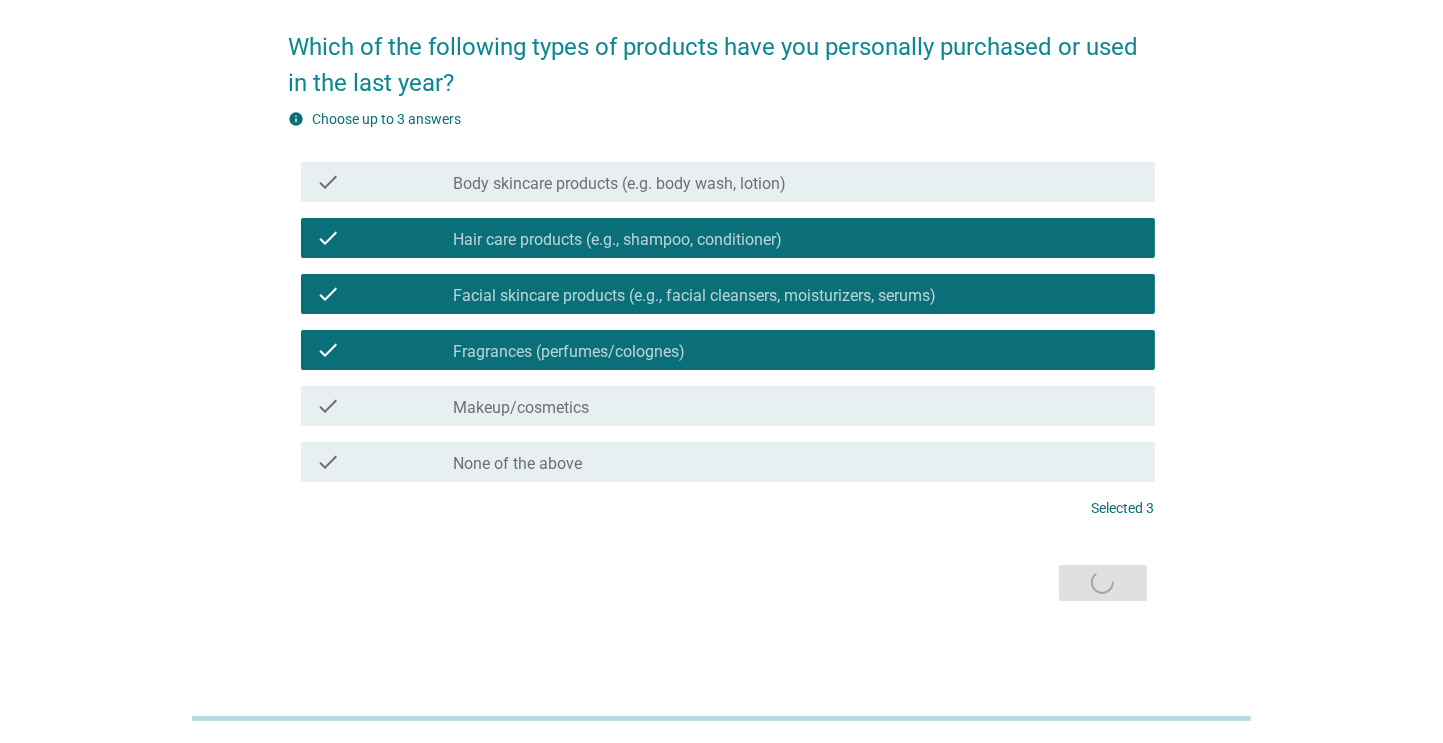 scroll, scrollTop: 0, scrollLeft: 0, axis: both 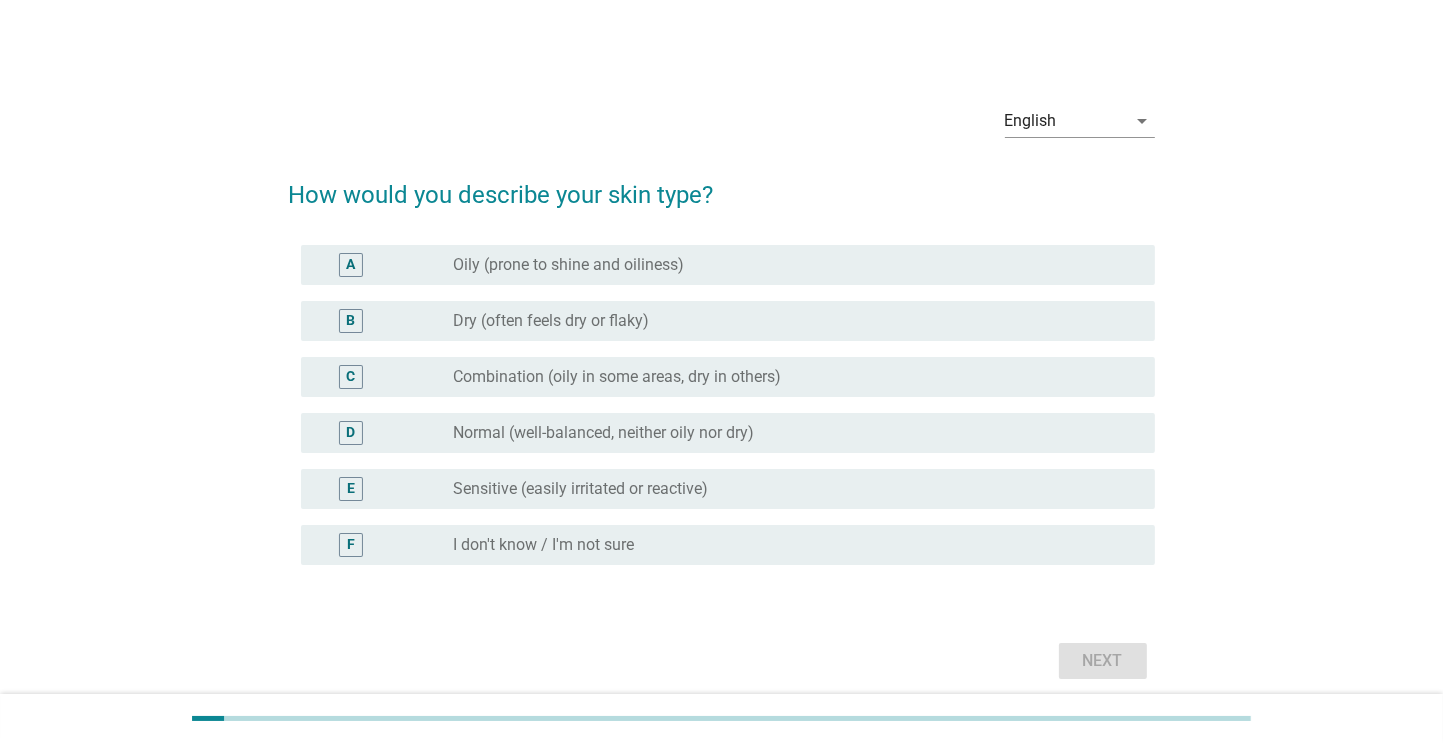 click on "C     radio_button_unchecked Combination (oily in some areas, dry in others)" at bounding box center [722, 377] 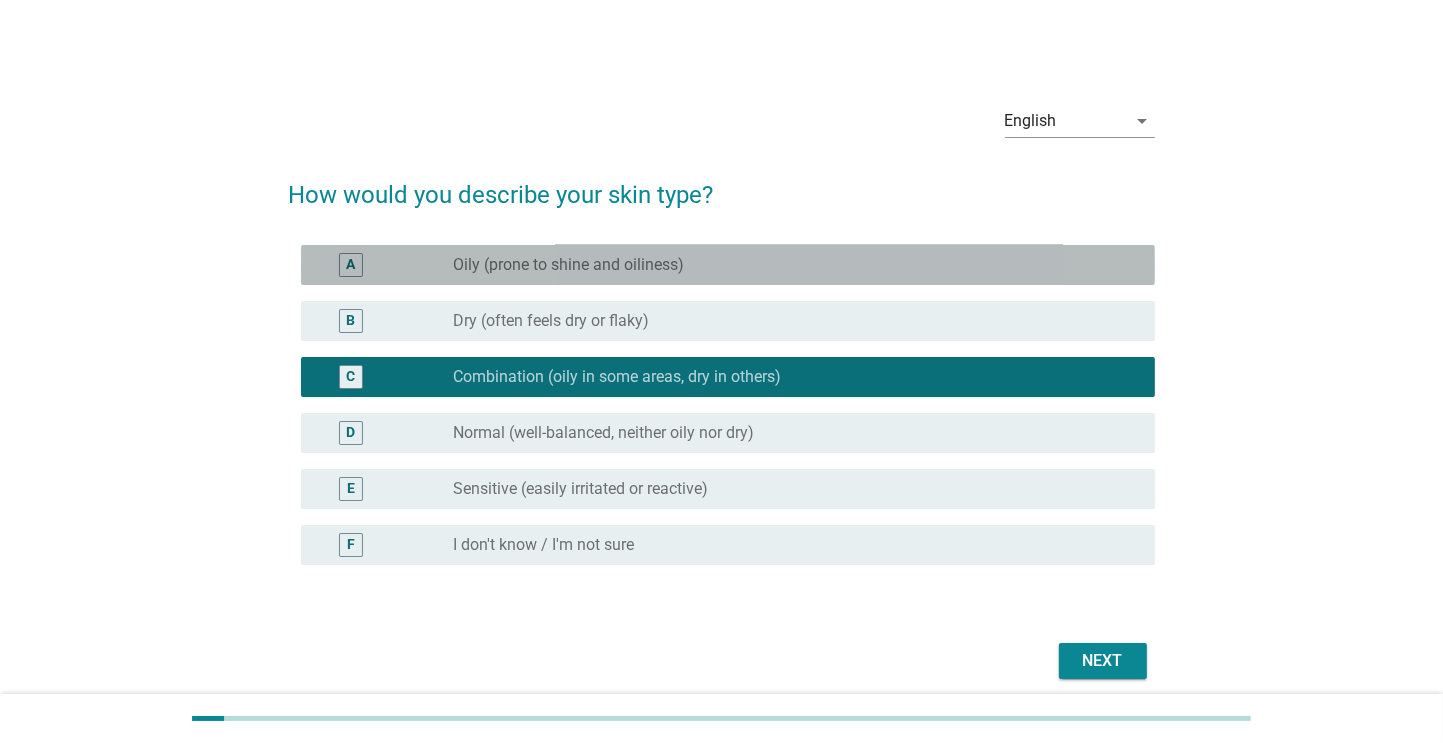 click on "radio_button_unchecked Oily (prone to shine and oiliness)" at bounding box center (788, 265) 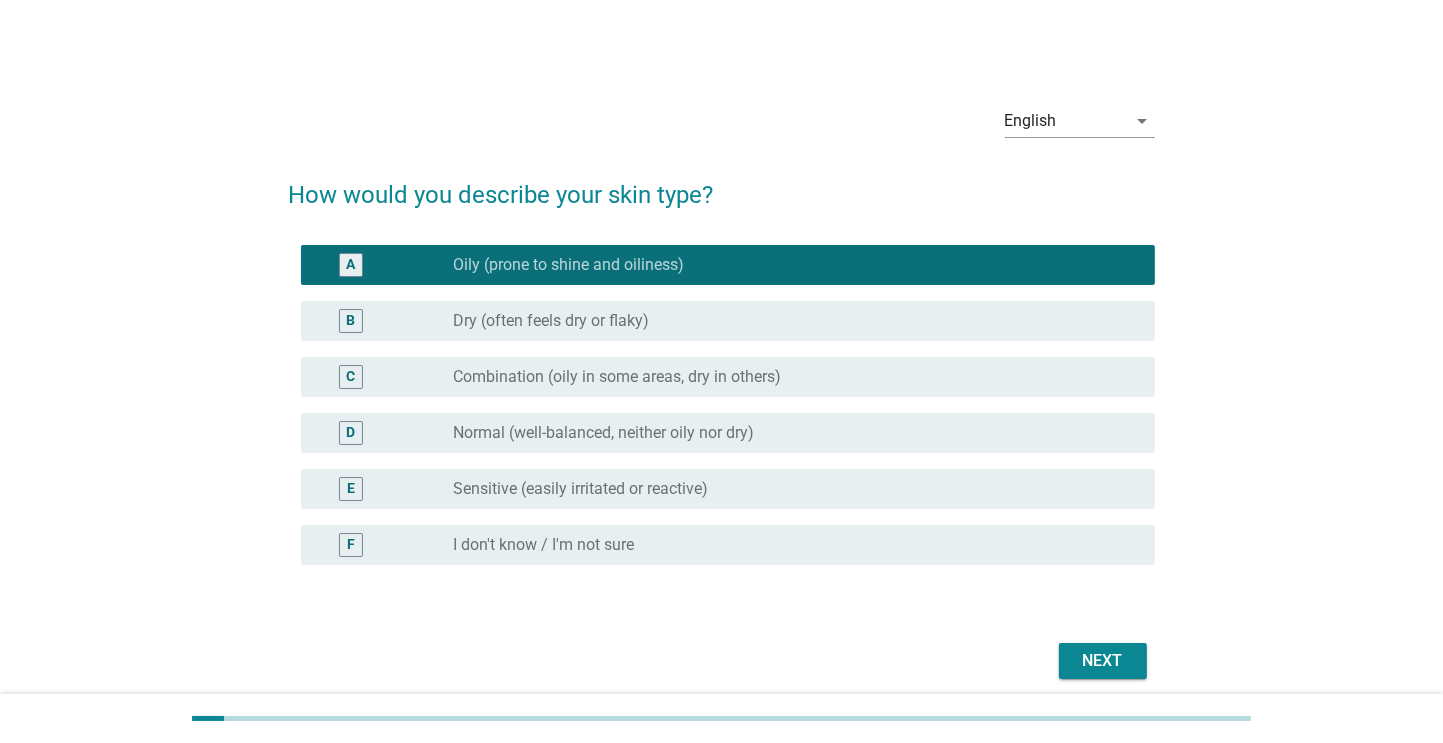 click on "Next" at bounding box center (1103, 661) 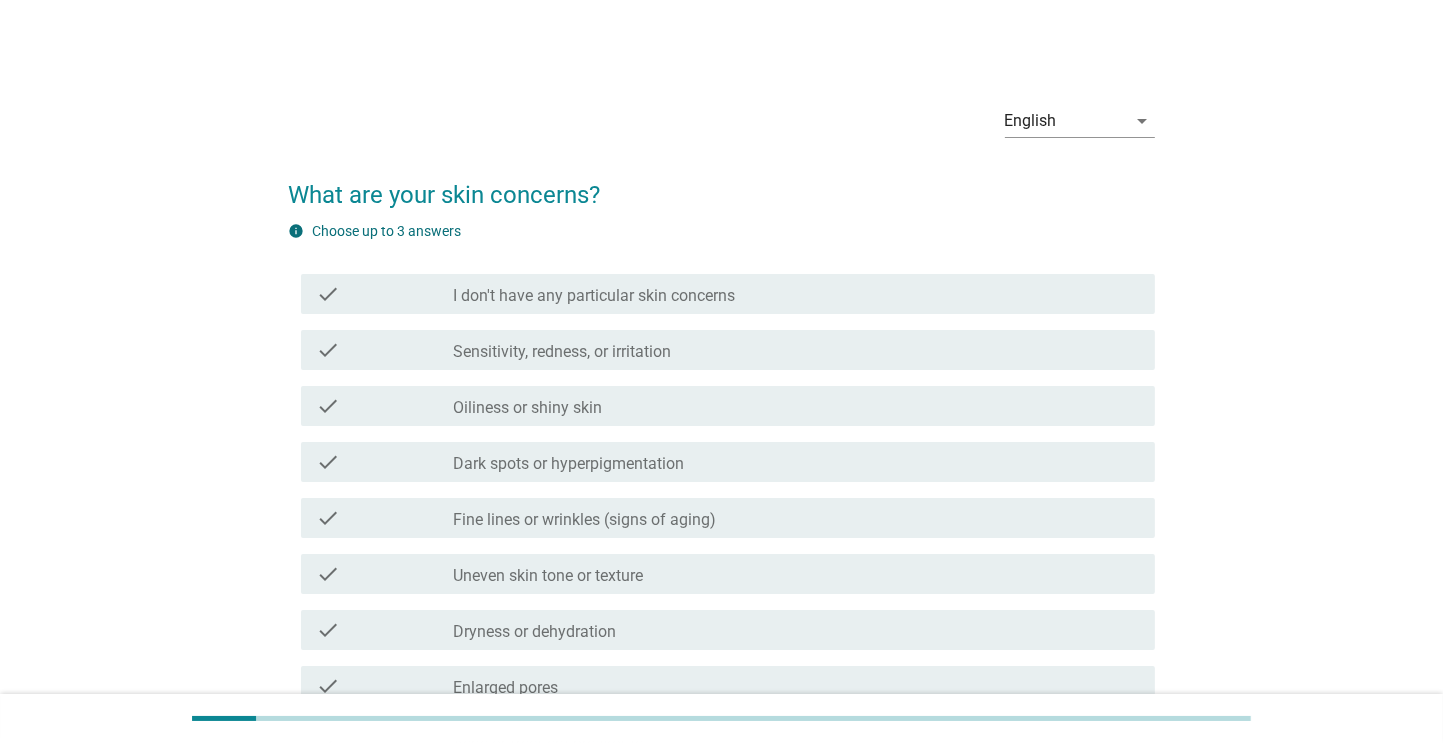 click on "check     check_box_outline_blank Oiliness or shiny skin" at bounding box center [728, 406] 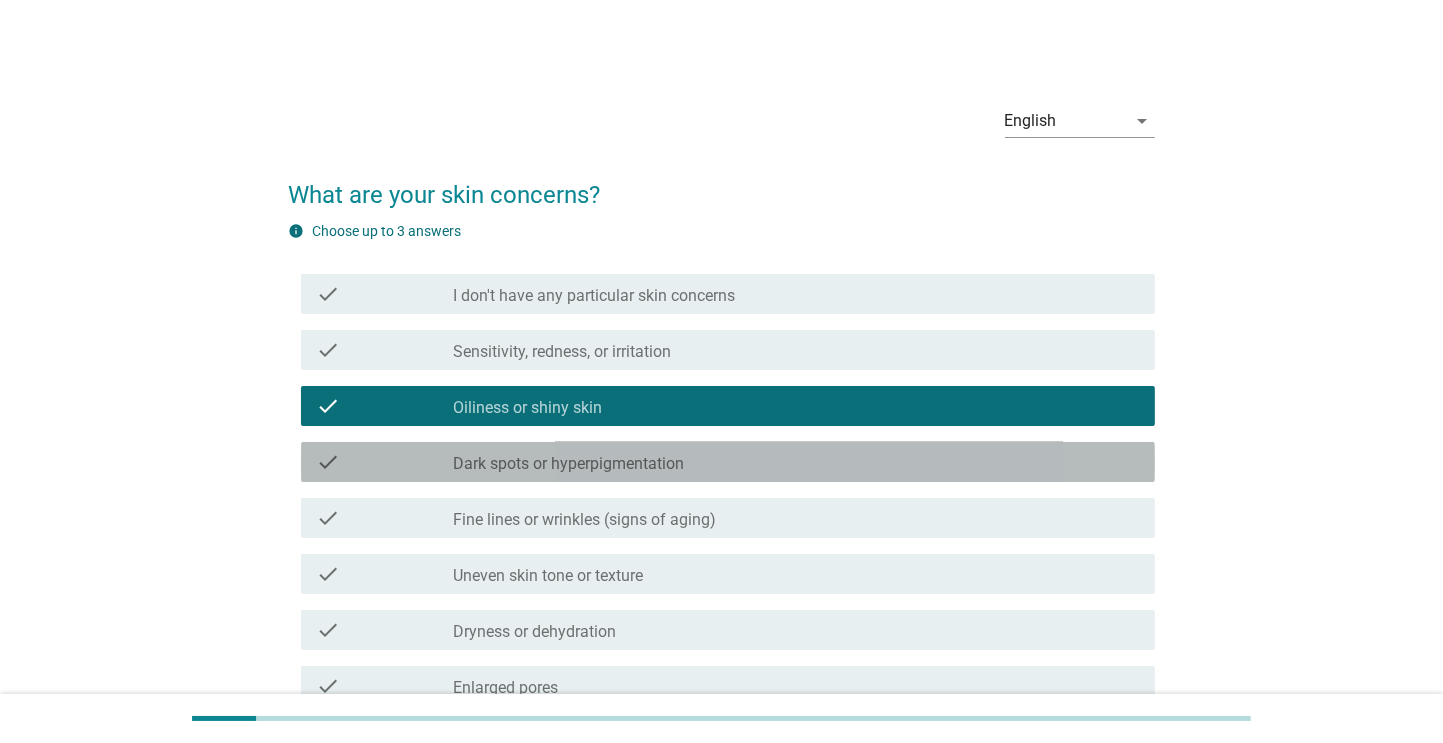 click on "check_box_outline_blank Dark spots or hyperpigmentation" at bounding box center (796, 462) 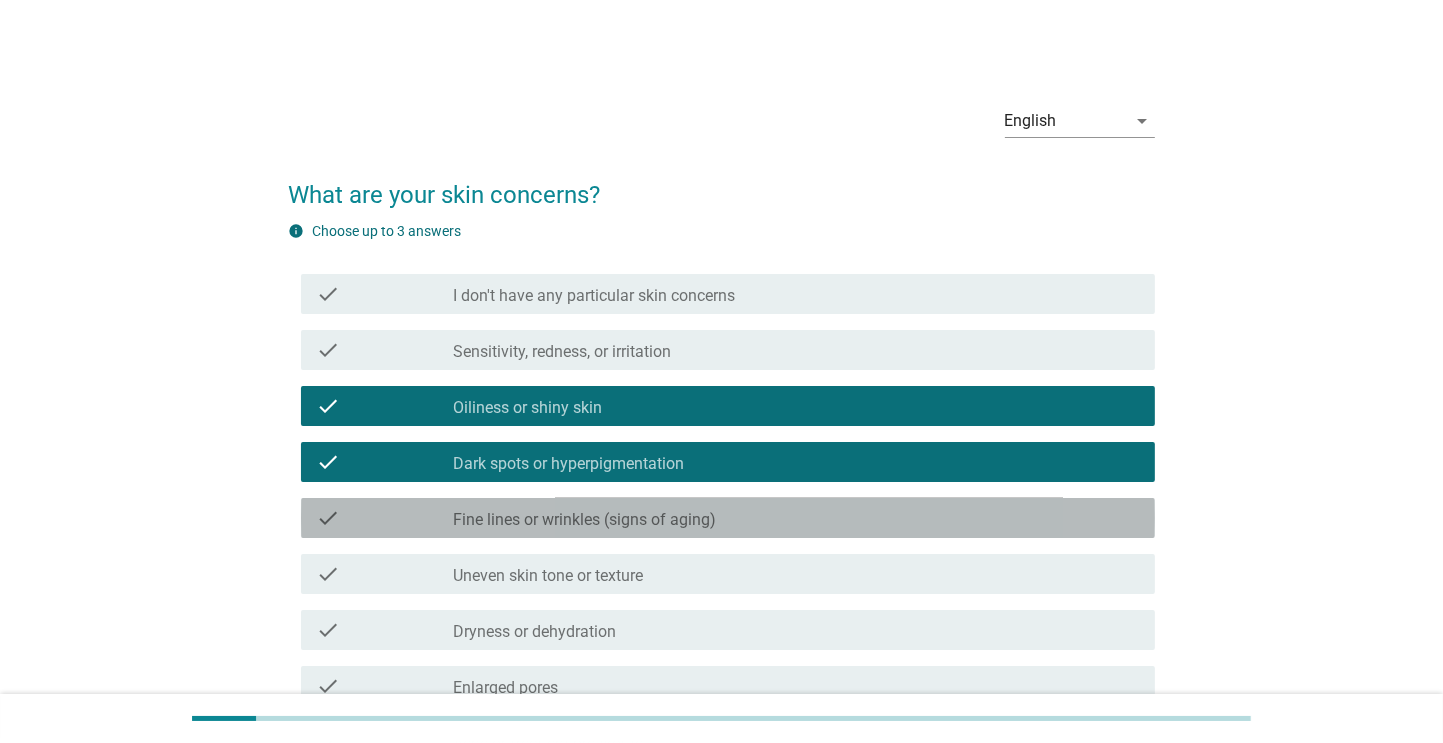 click on "check     check_box_outline_blank Fine lines or wrinkles (signs of aging)" at bounding box center [728, 518] 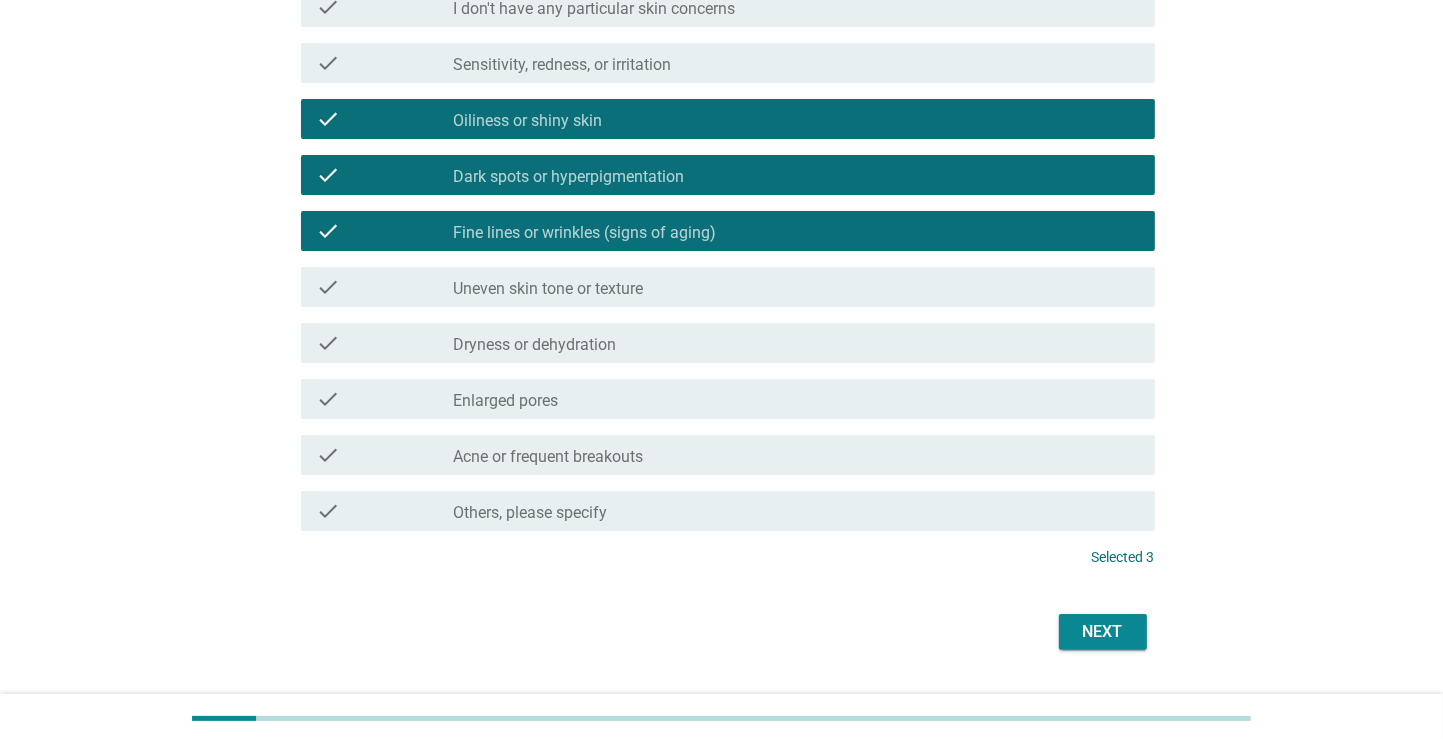 scroll, scrollTop: 292, scrollLeft: 0, axis: vertical 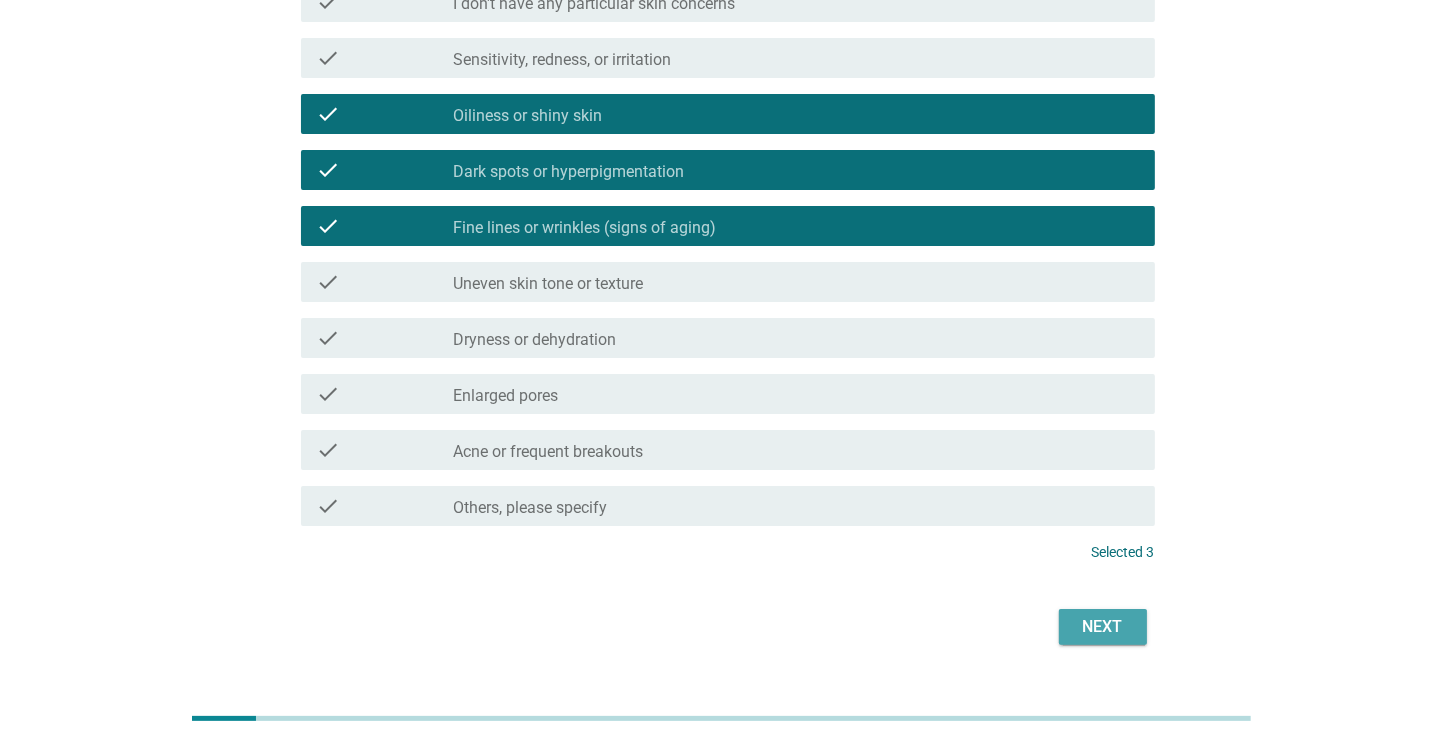 click on "Next" at bounding box center (1103, 627) 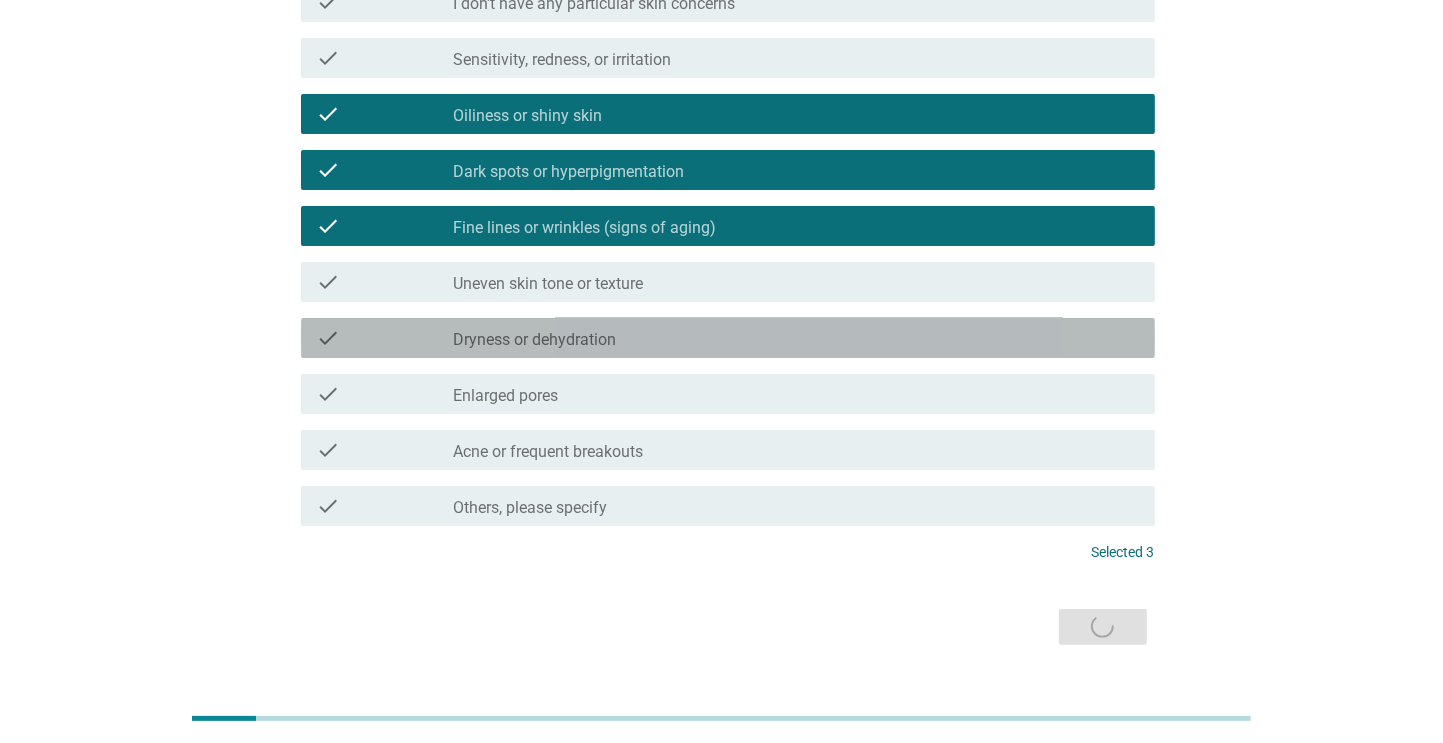 scroll, scrollTop: 0, scrollLeft: 0, axis: both 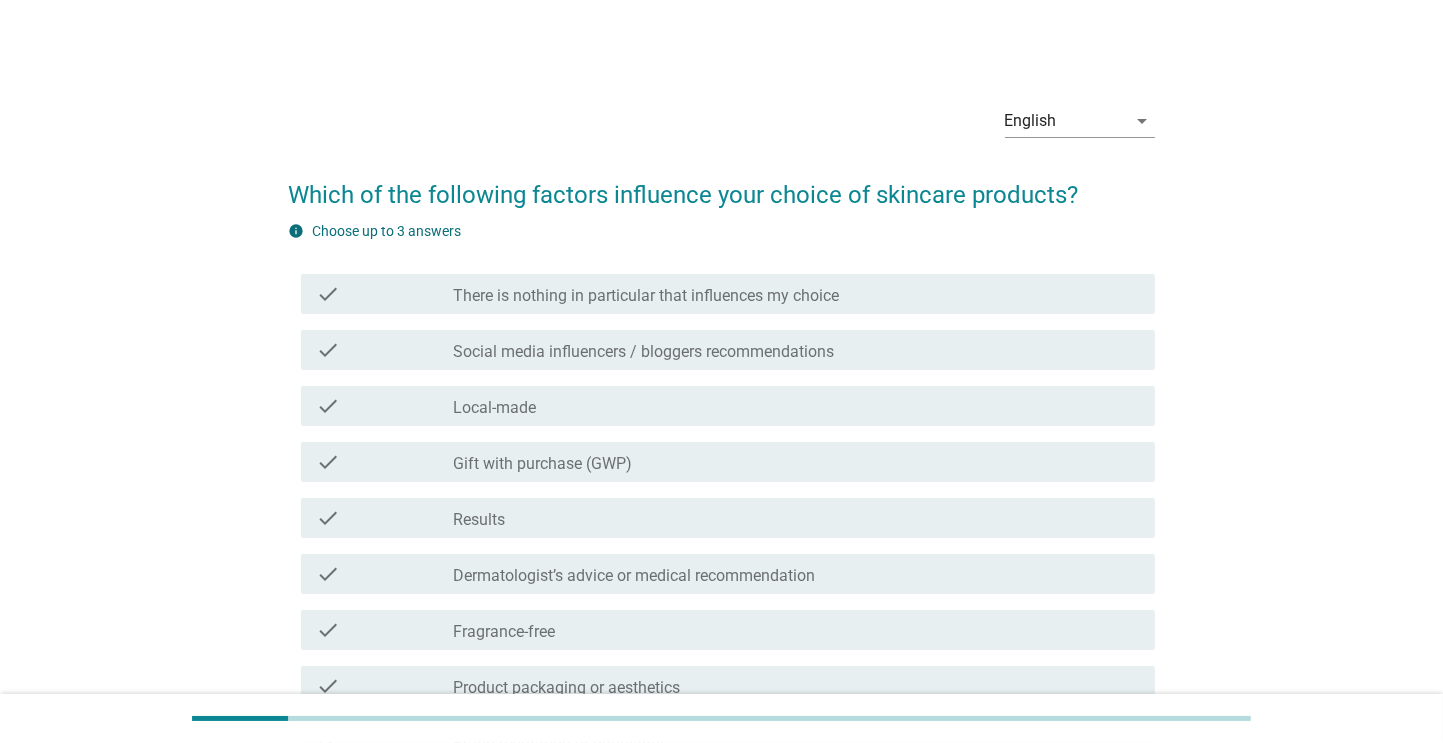 click on "There is nothing in particular that influences my choice" at bounding box center (647, 296) 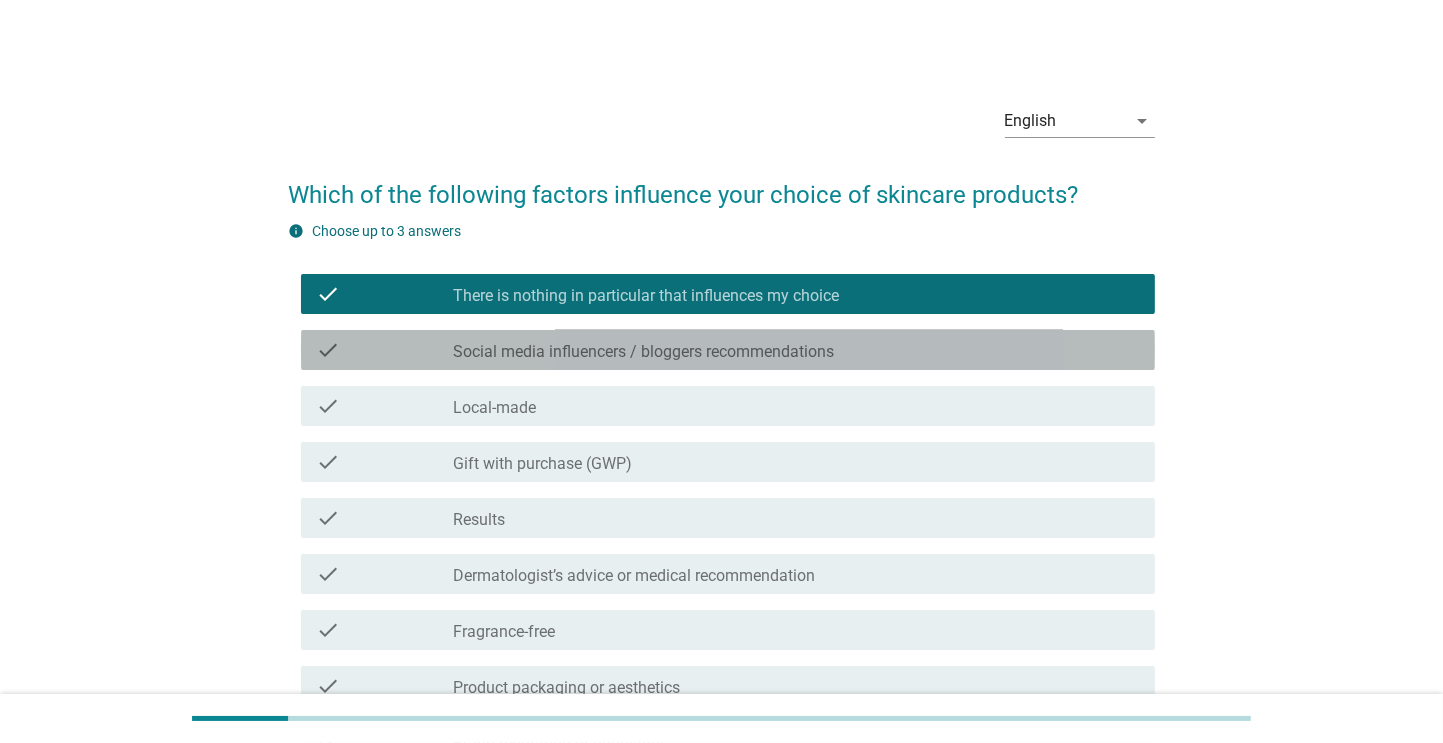 click on "check_box_outline_blank Social media influencers / bloggers recommendations" at bounding box center (796, 350) 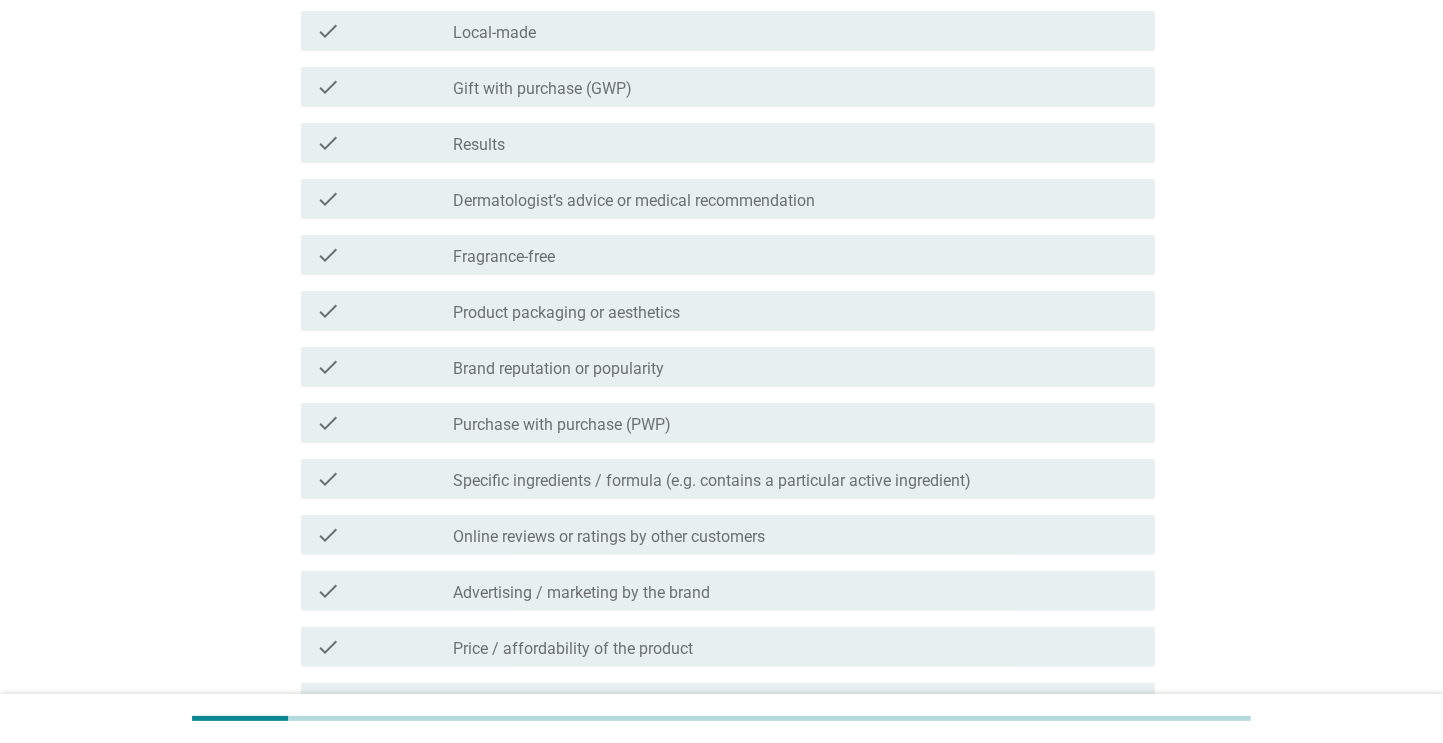 scroll, scrollTop: 383, scrollLeft: 0, axis: vertical 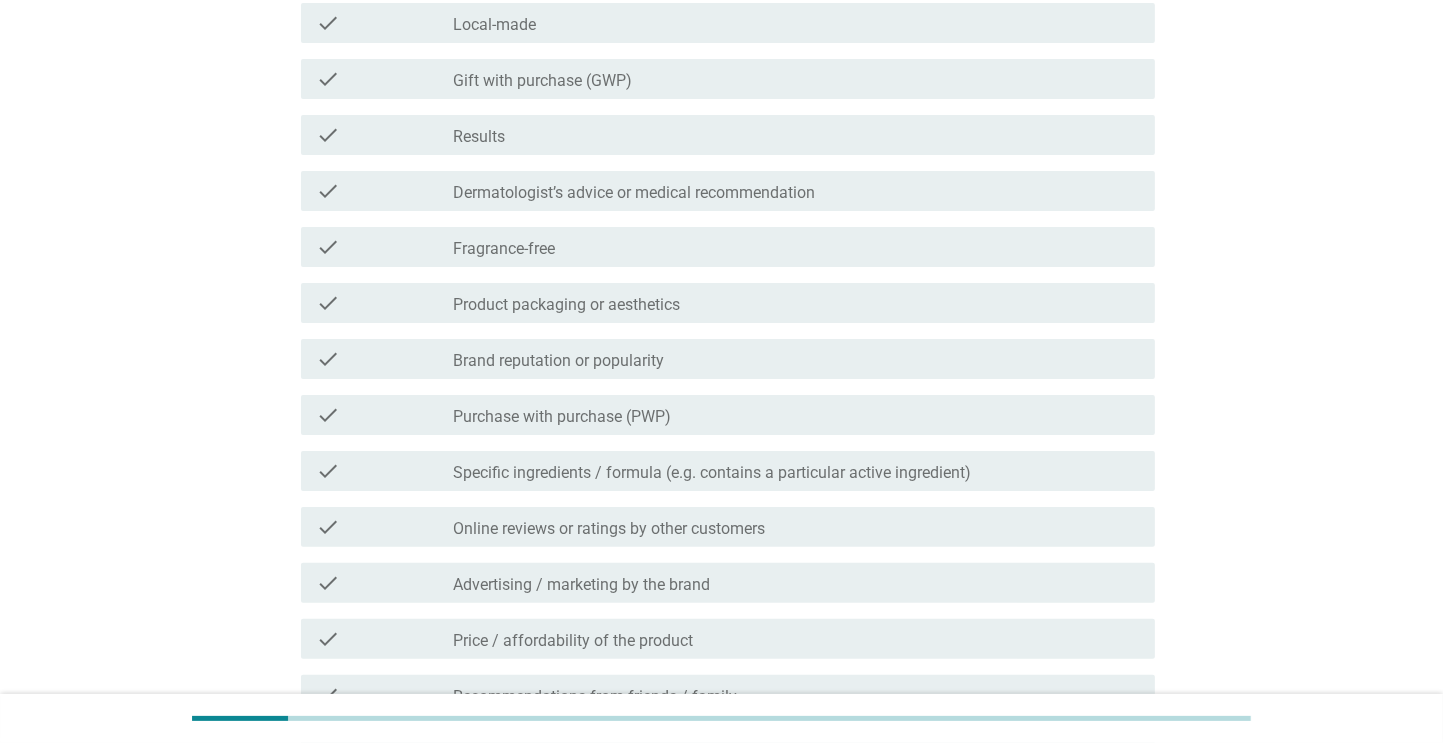 click on "check     check_box_outline_blank Specific ingredients / formula (e.g. contains a particular active ingredient)" at bounding box center [722, 471] 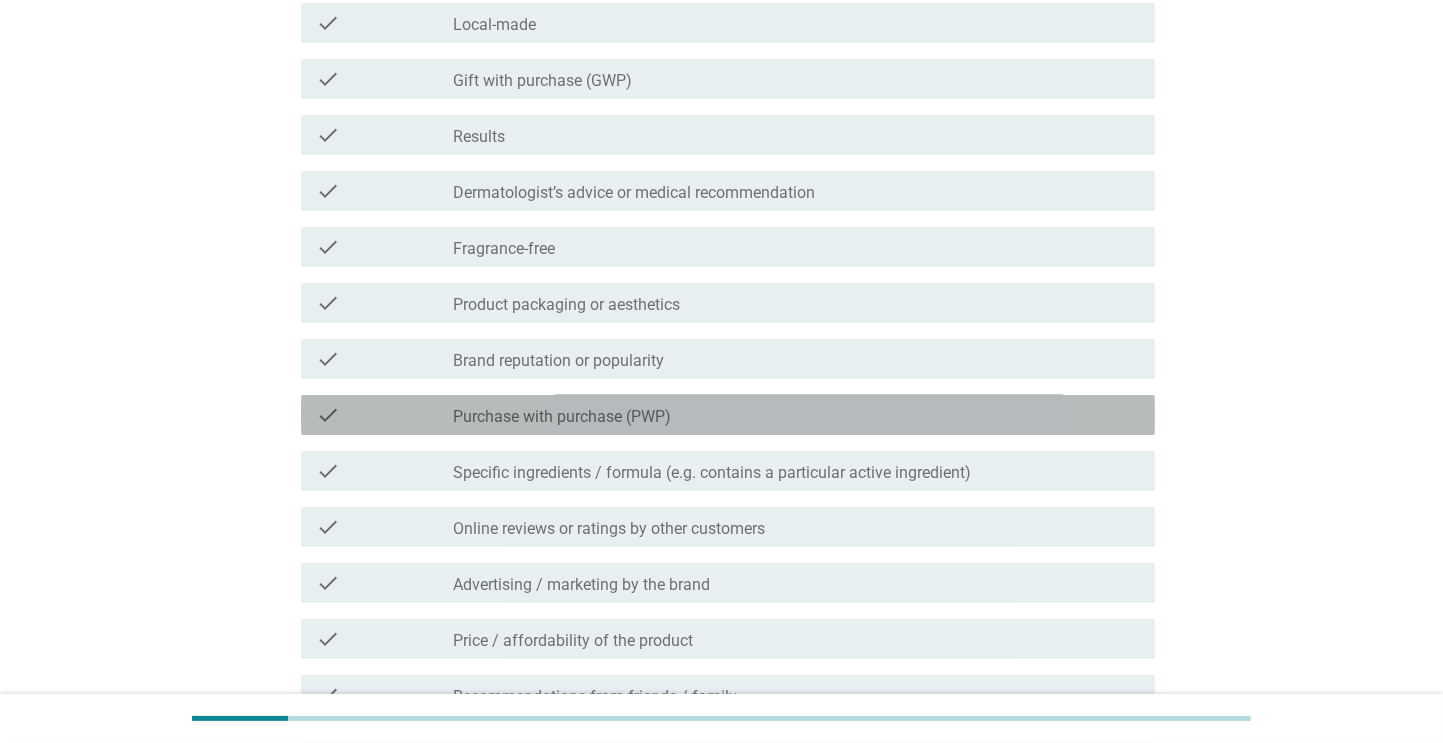click on "check     check_box_outline_blank Purchase with purchase (PWP)" at bounding box center (728, 415) 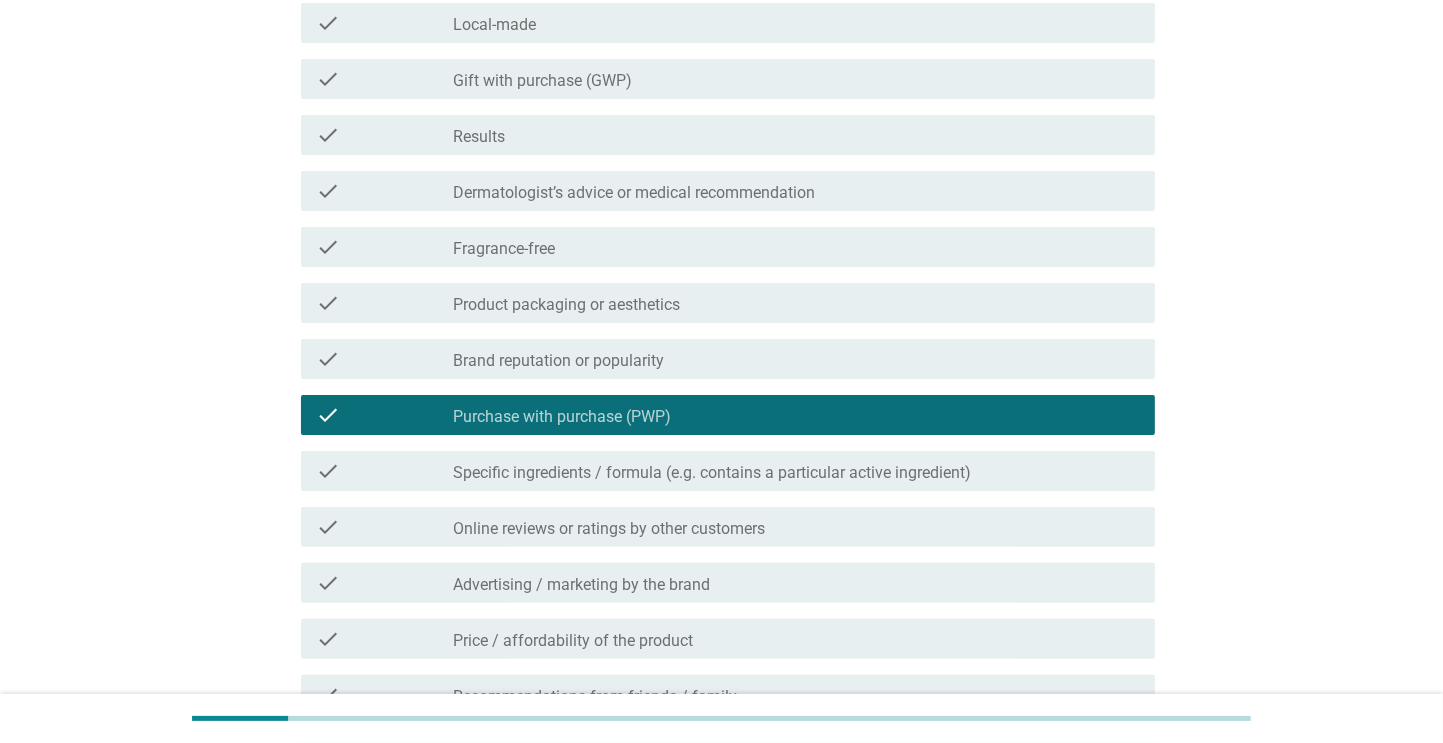 click on "check_box_outline_blank Brand reputation or popularity" at bounding box center (796, 359) 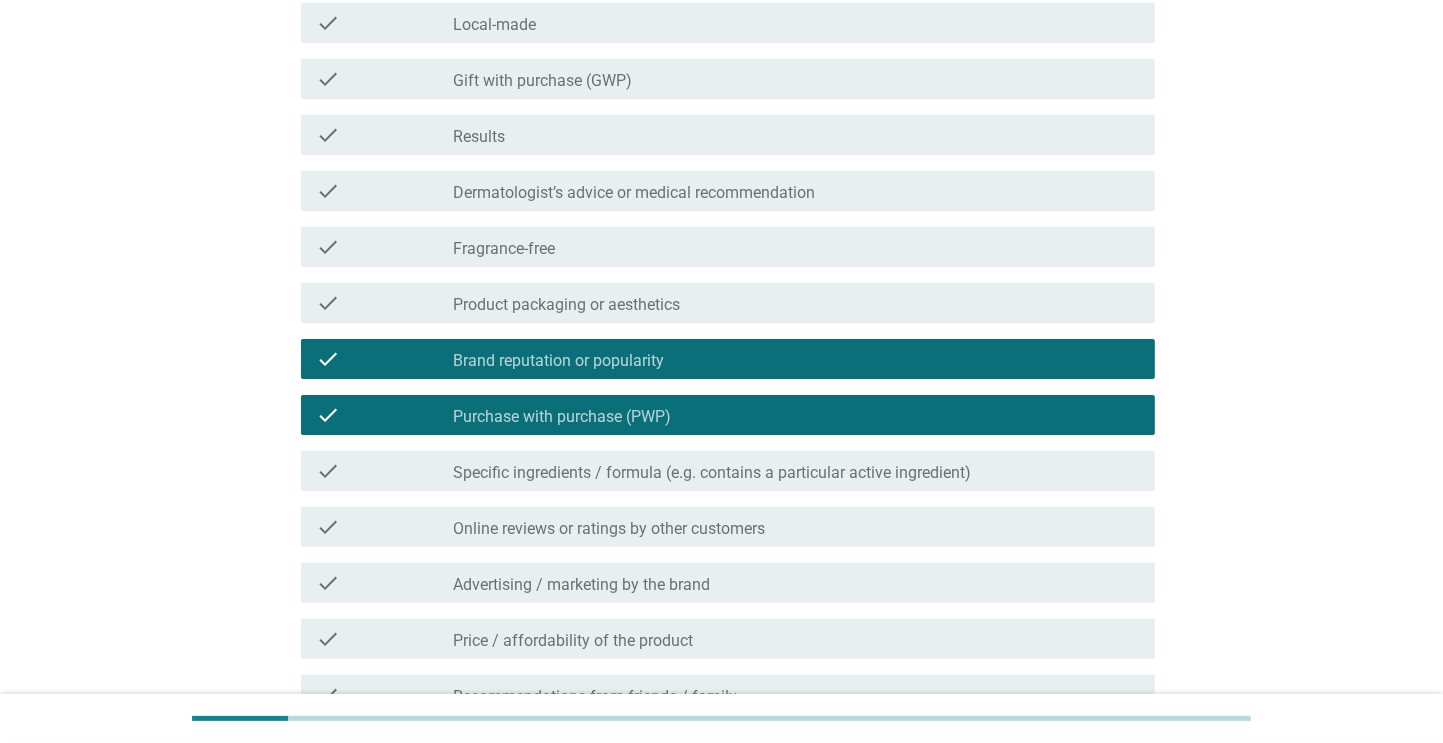 scroll, scrollTop: 728, scrollLeft: 0, axis: vertical 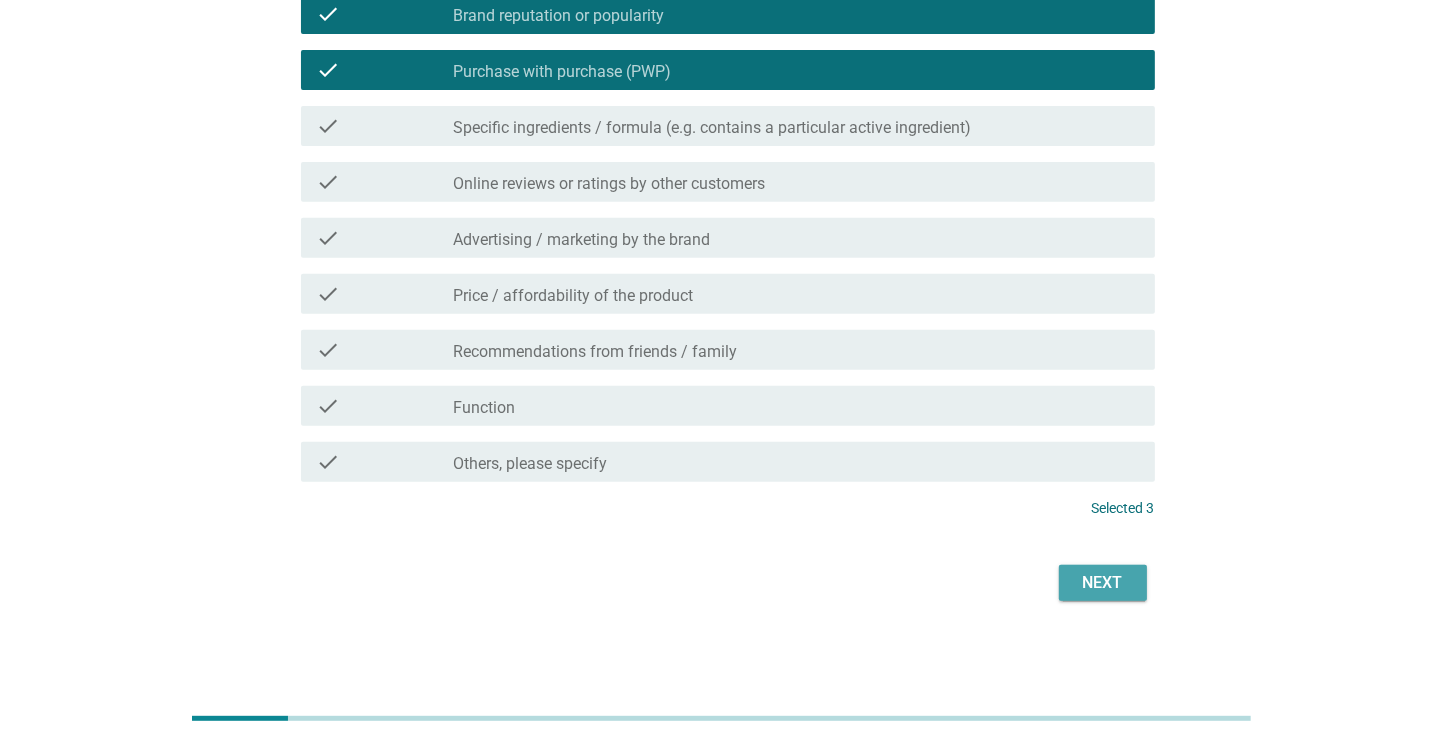 click on "Next" at bounding box center (1103, 583) 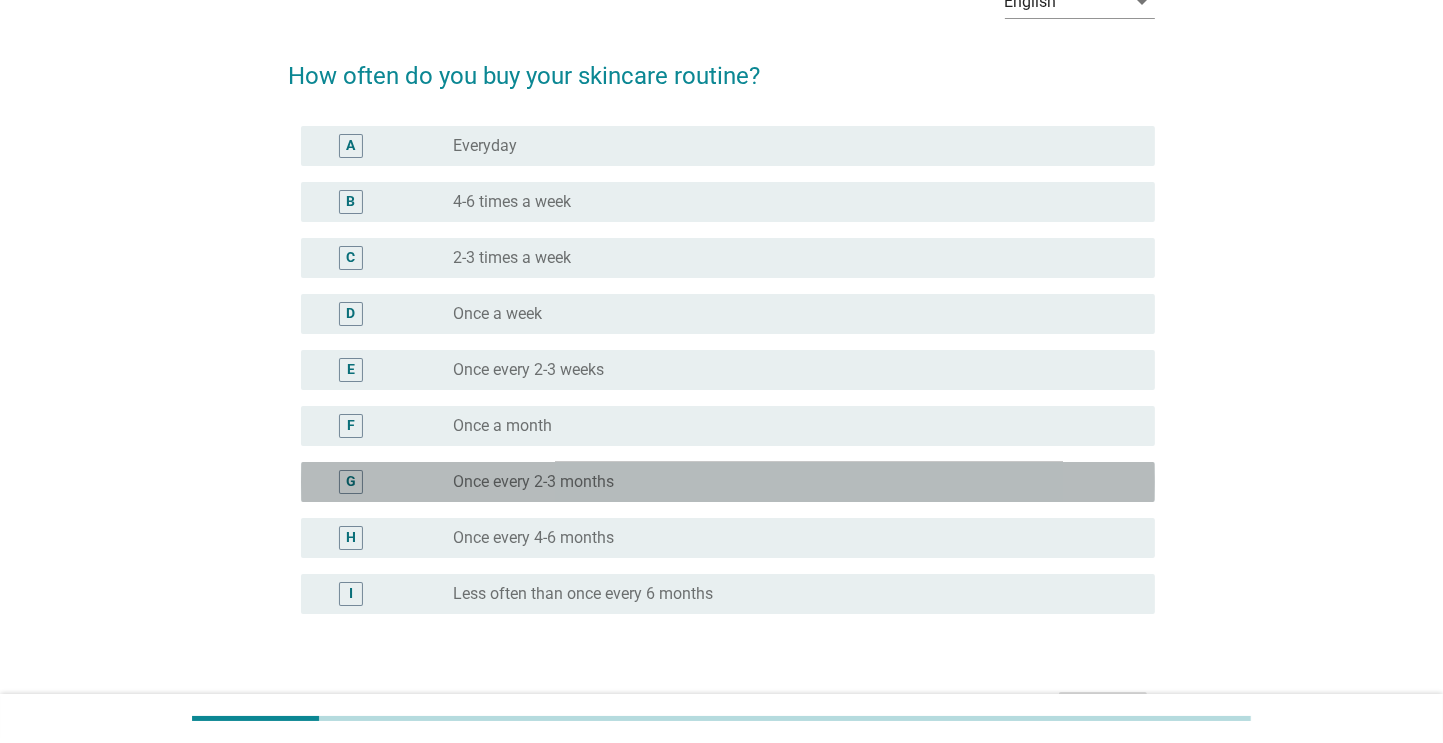 scroll, scrollTop: 128, scrollLeft: 0, axis: vertical 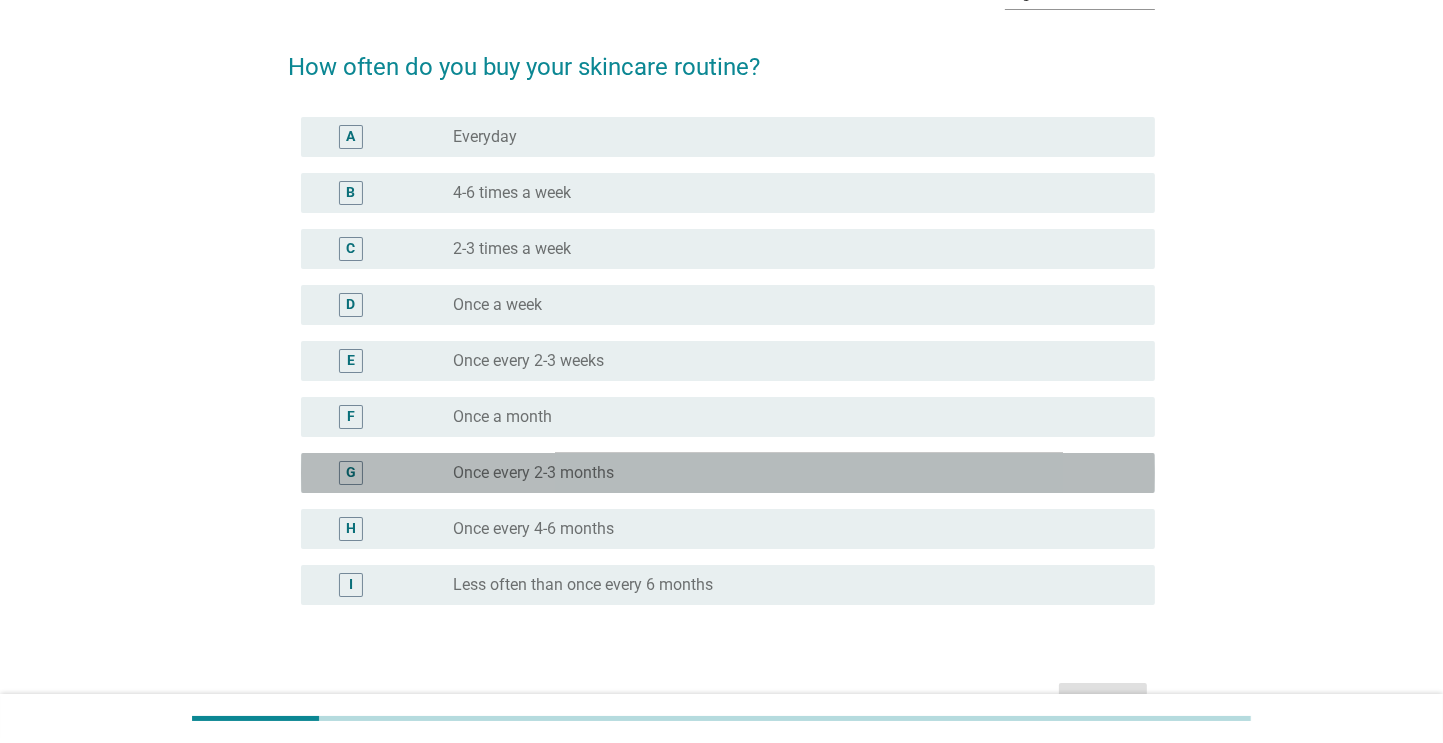 click on "G     radio_button_unchecked Once every 2-3 months" at bounding box center (728, 473) 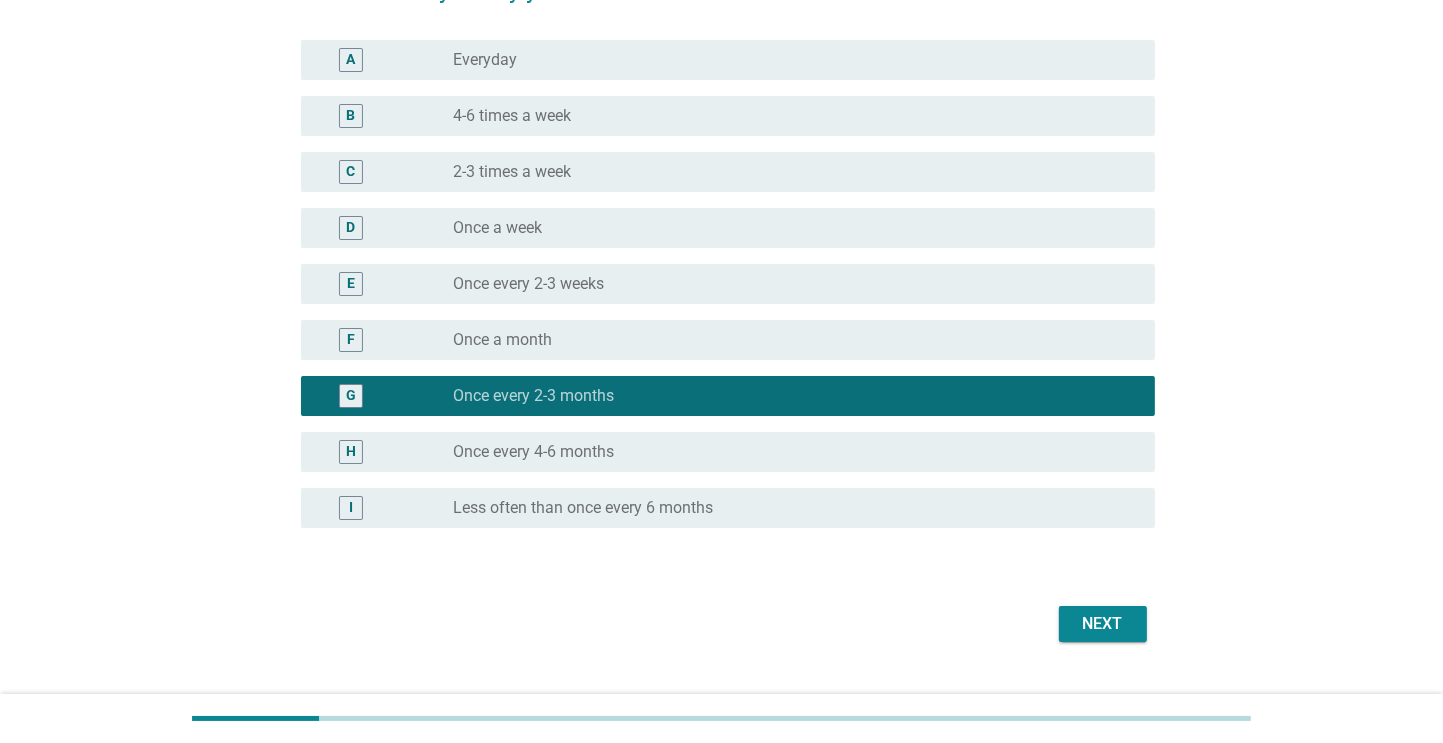 scroll, scrollTop: 223, scrollLeft: 0, axis: vertical 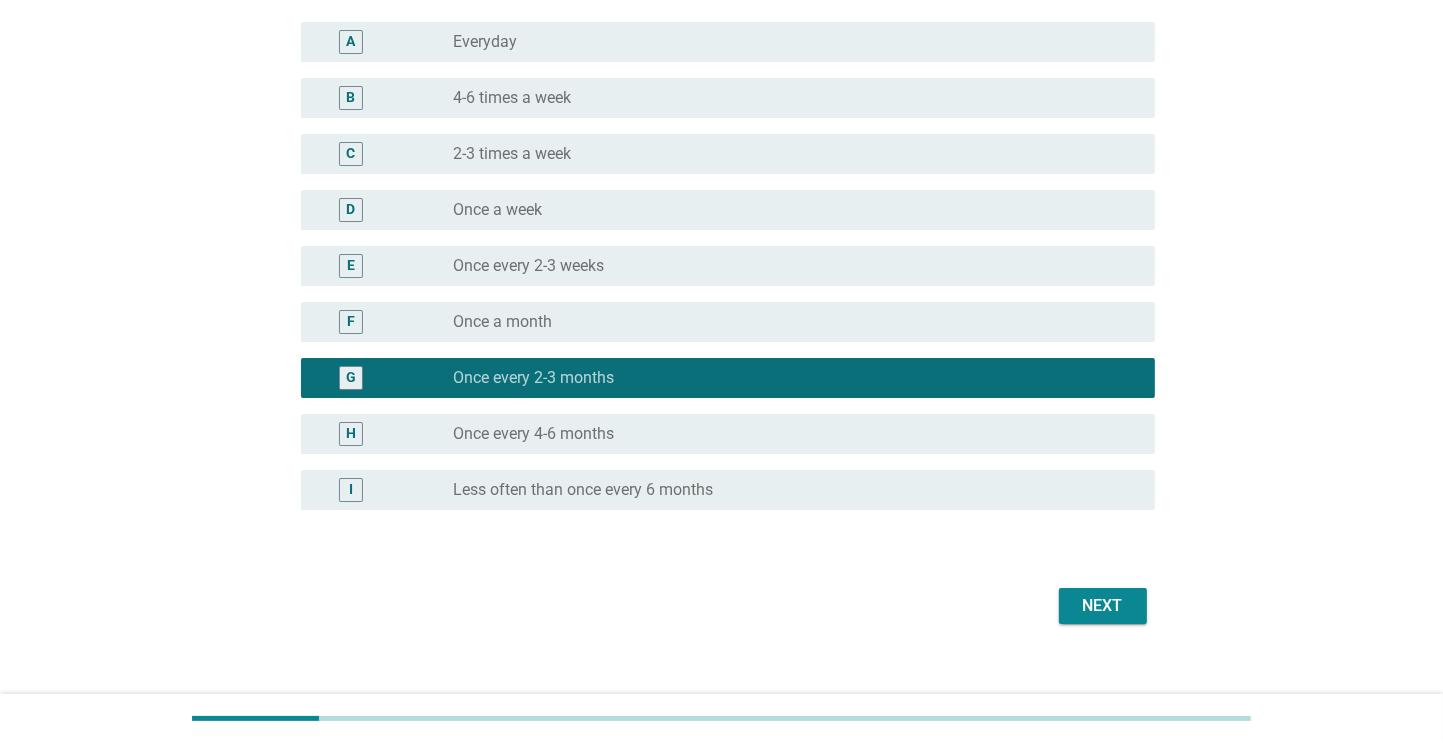 click on "Next" at bounding box center (1103, 606) 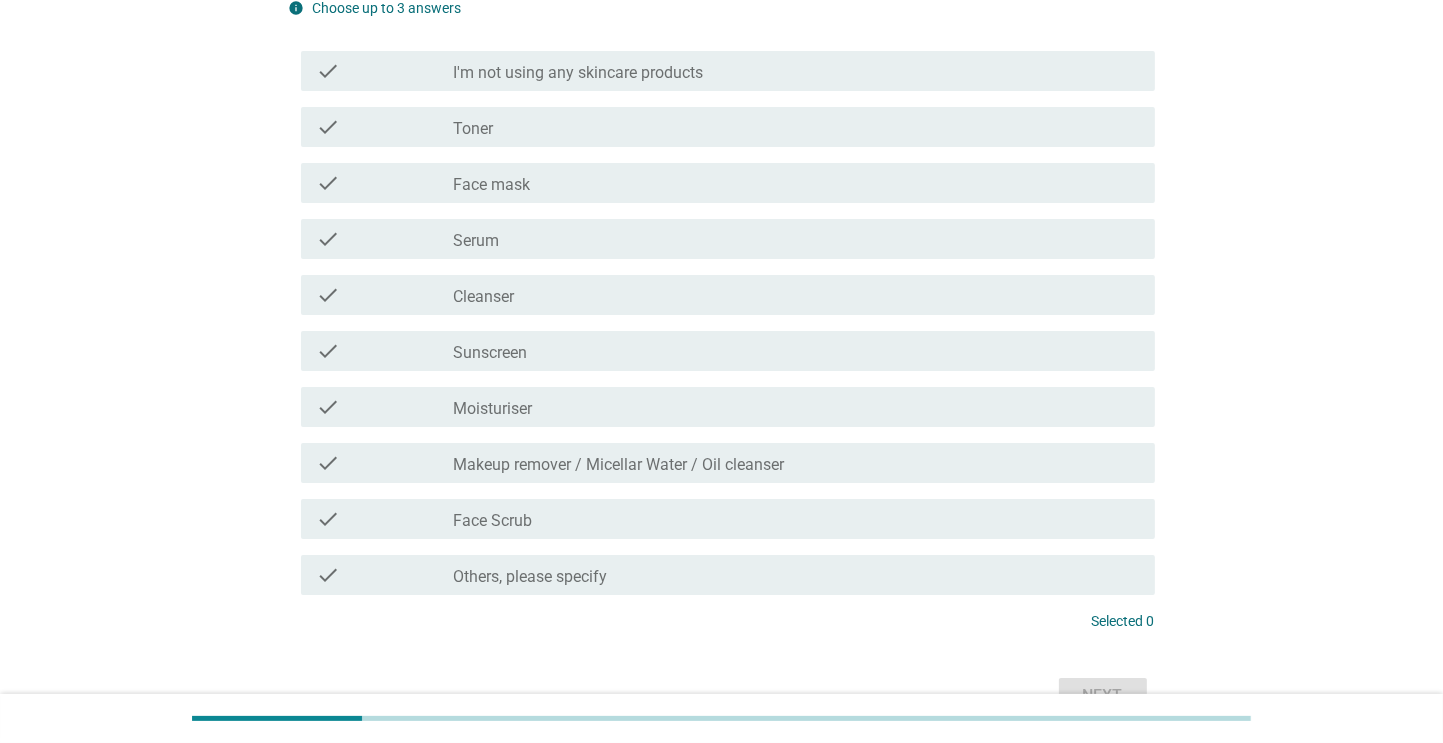 scroll, scrollTop: 0, scrollLeft: 0, axis: both 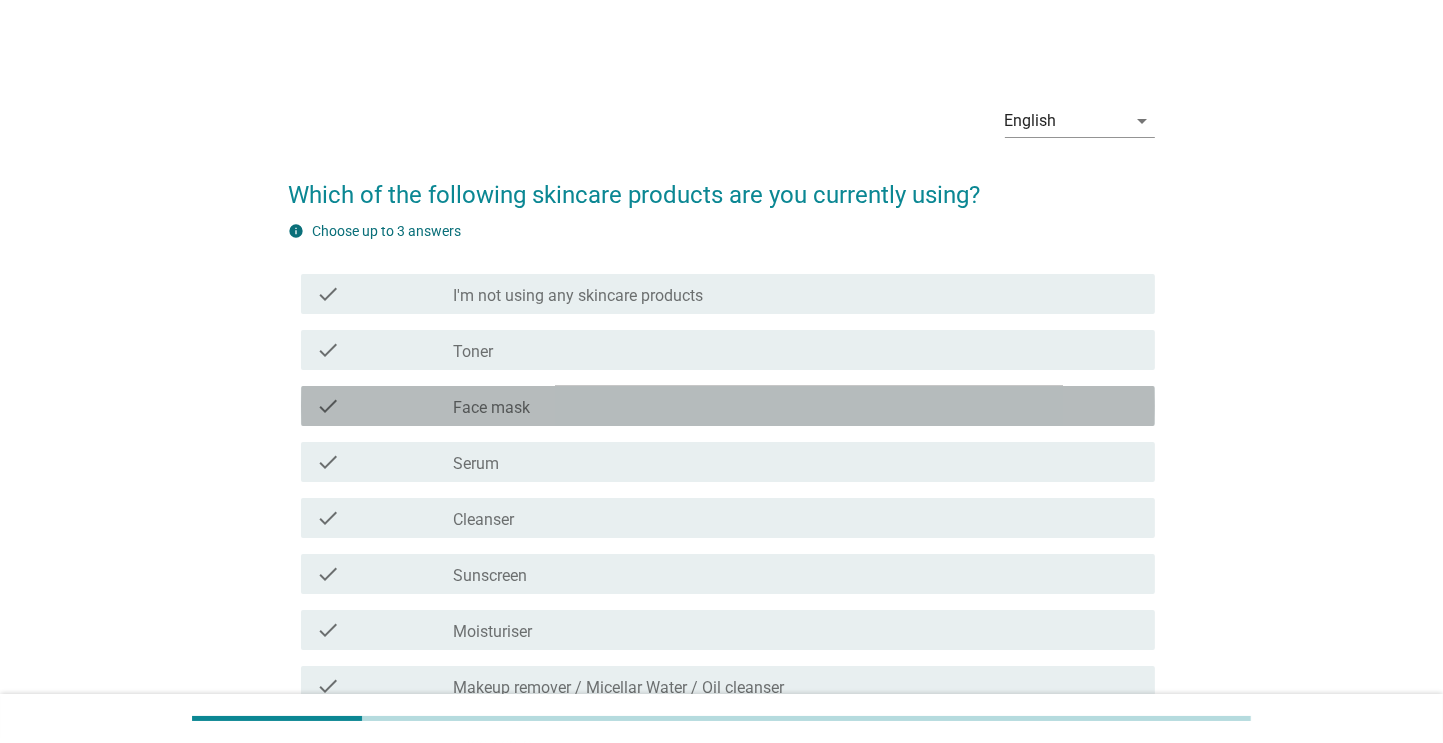click on "check     check_box_outline_blank Face mask" at bounding box center (728, 406) 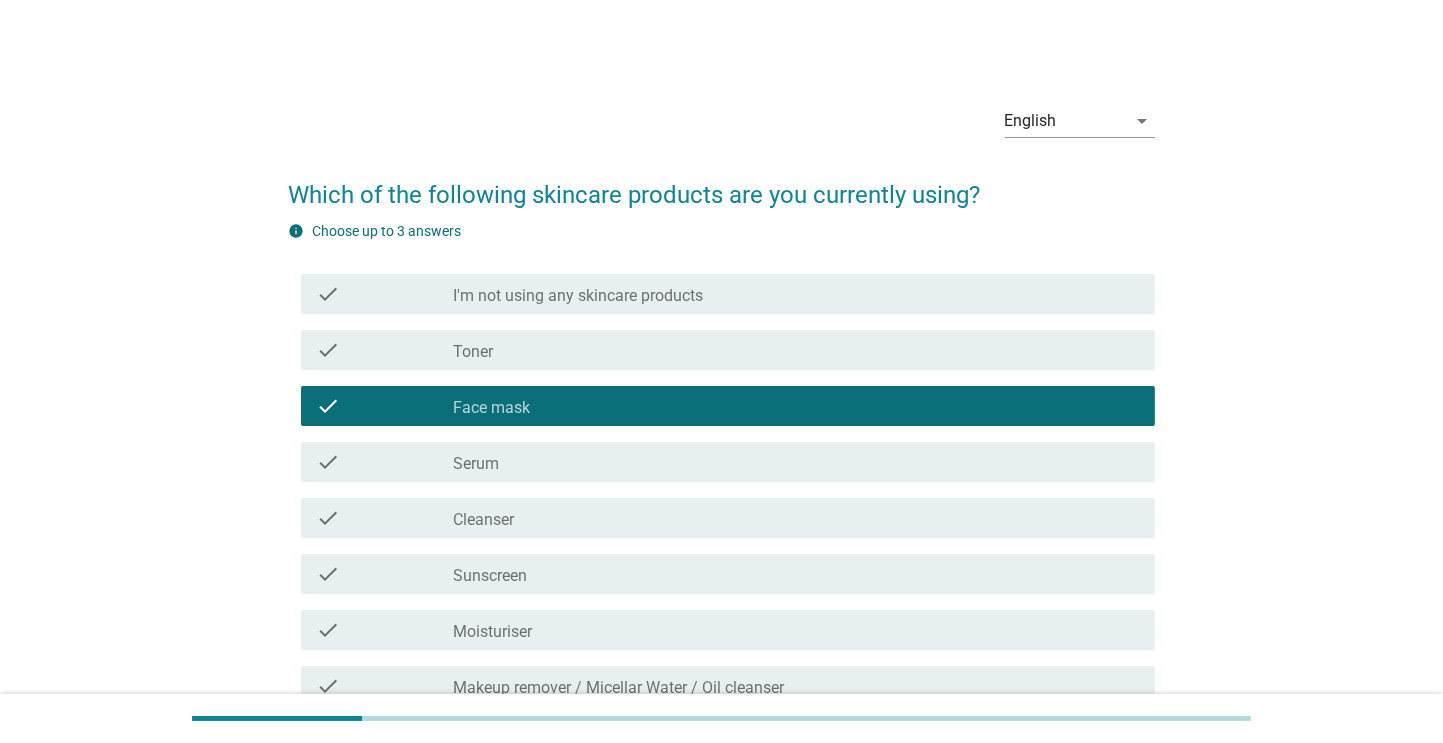click on "check     check_box_outline_blank Sunscreen" at bounding box center (728, 574) 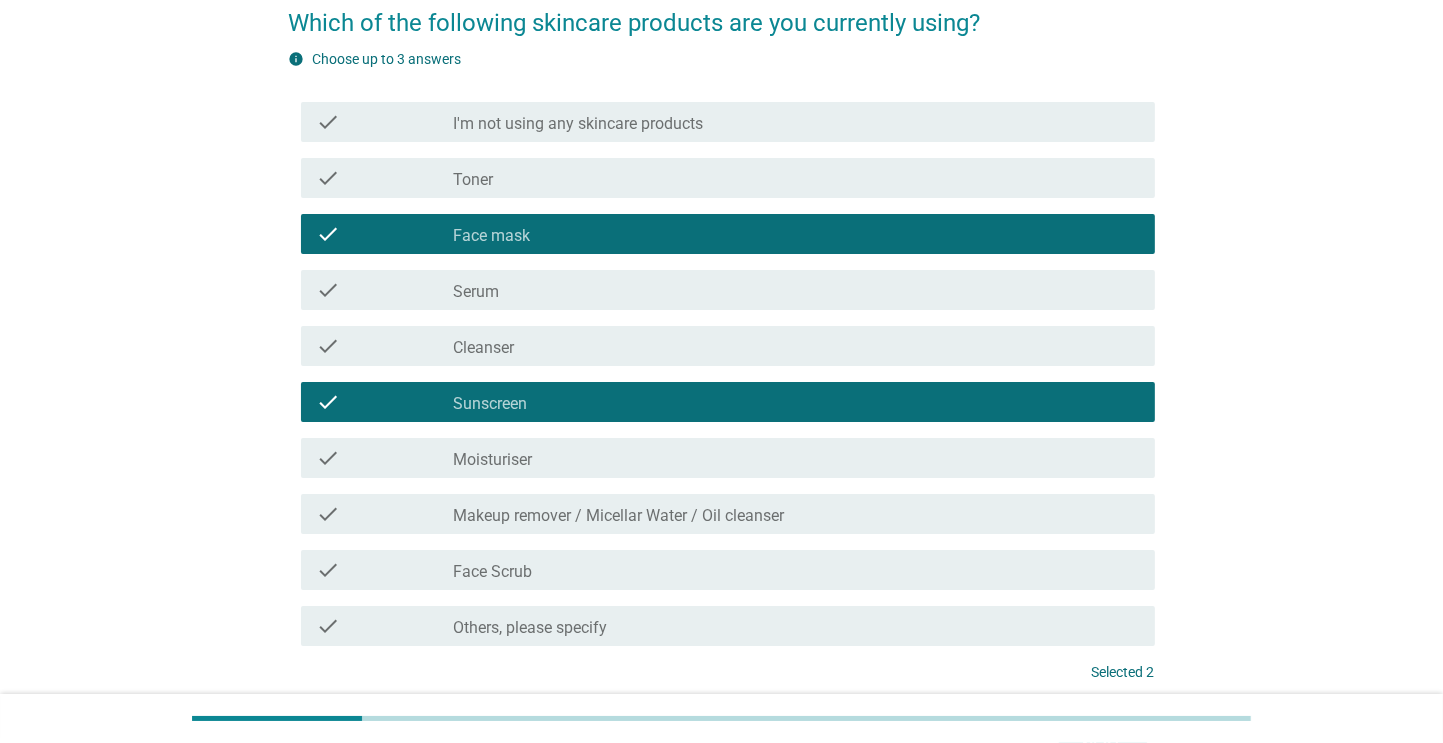 click on "check     check_box_outline_blank Makeup remover / Micellar Water / Oil cleanser" at bounding box center [728, 514] 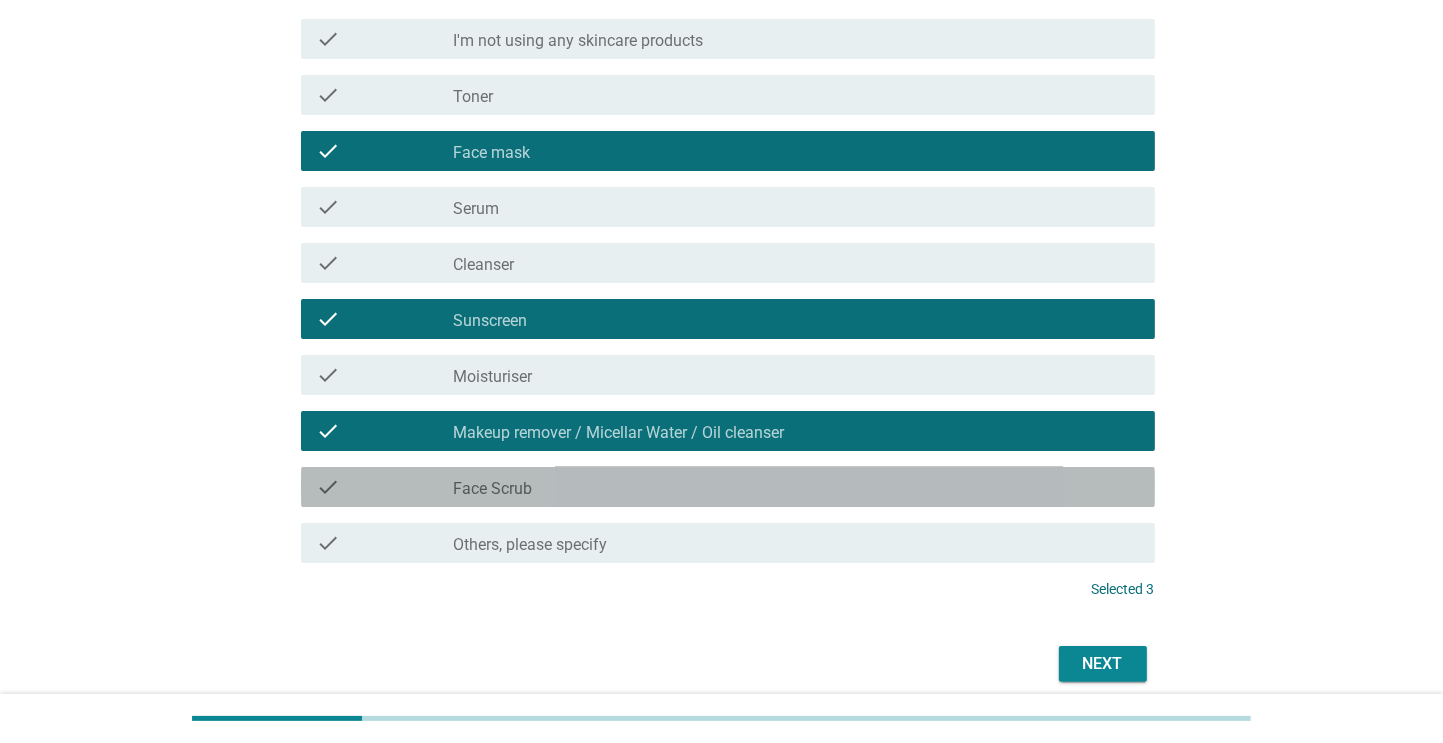 scroll, scrollTop: 266, scrollLeft: 0, axis: vertical 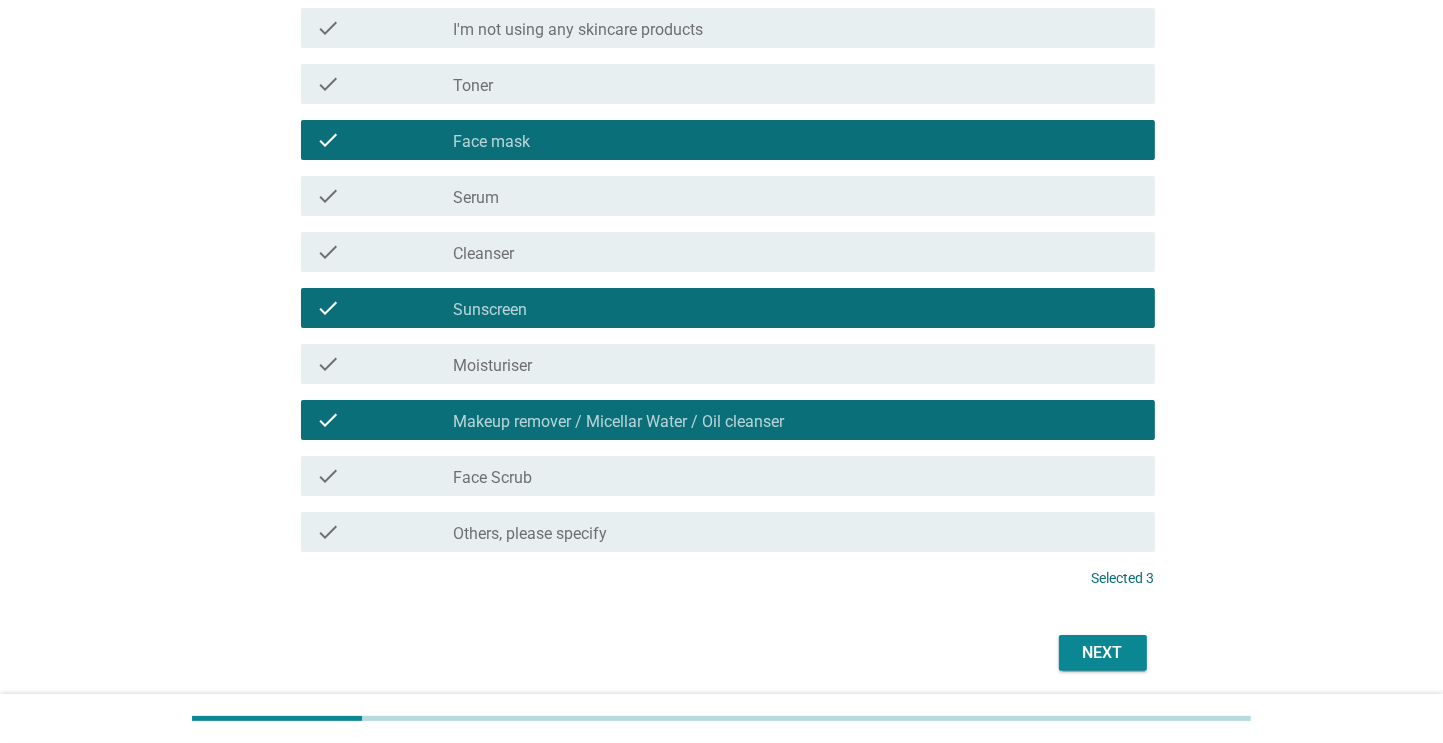 click on "Next" at bounding box center (1103, 653) 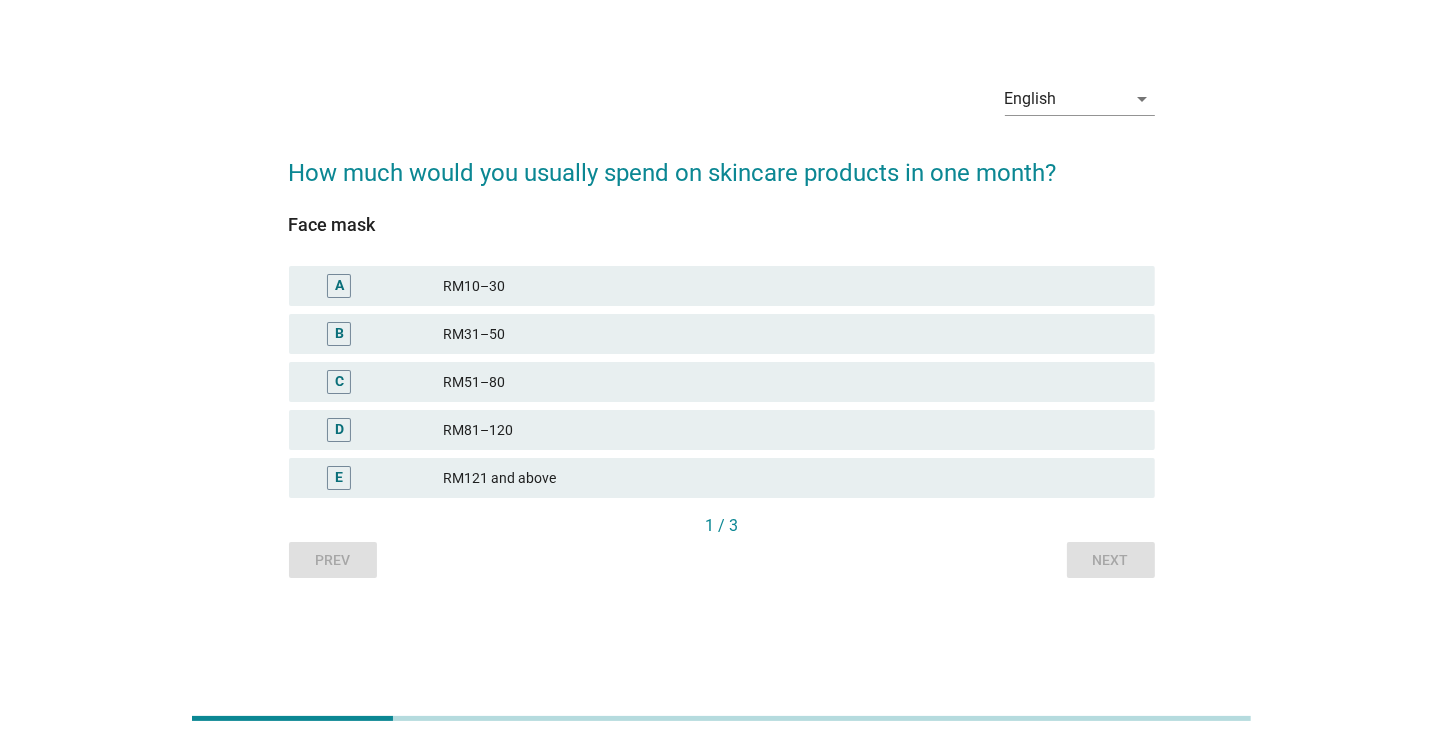 scroll, scrollTop: 0, scrollLeft: 0, axis: both 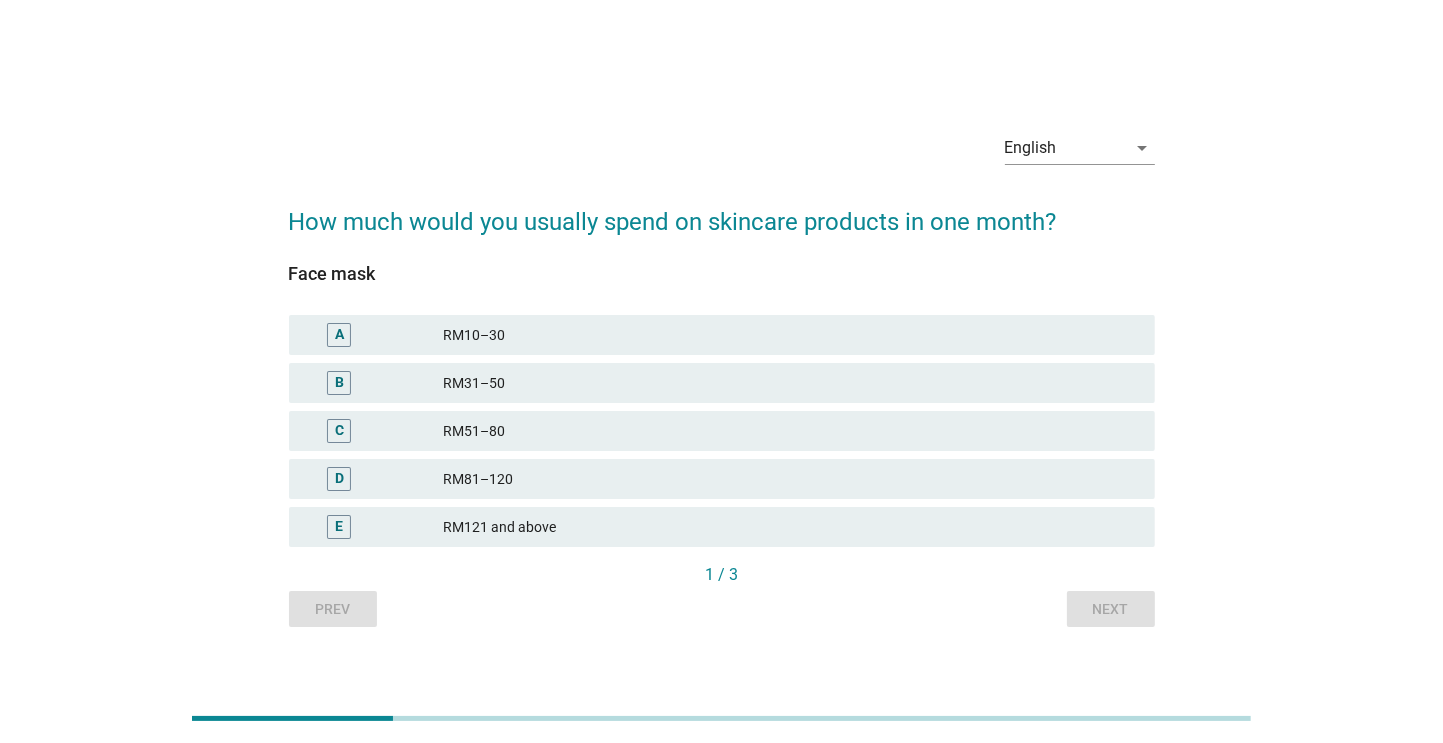 click on "C   RM51–80" at bounding box center (722, 431) 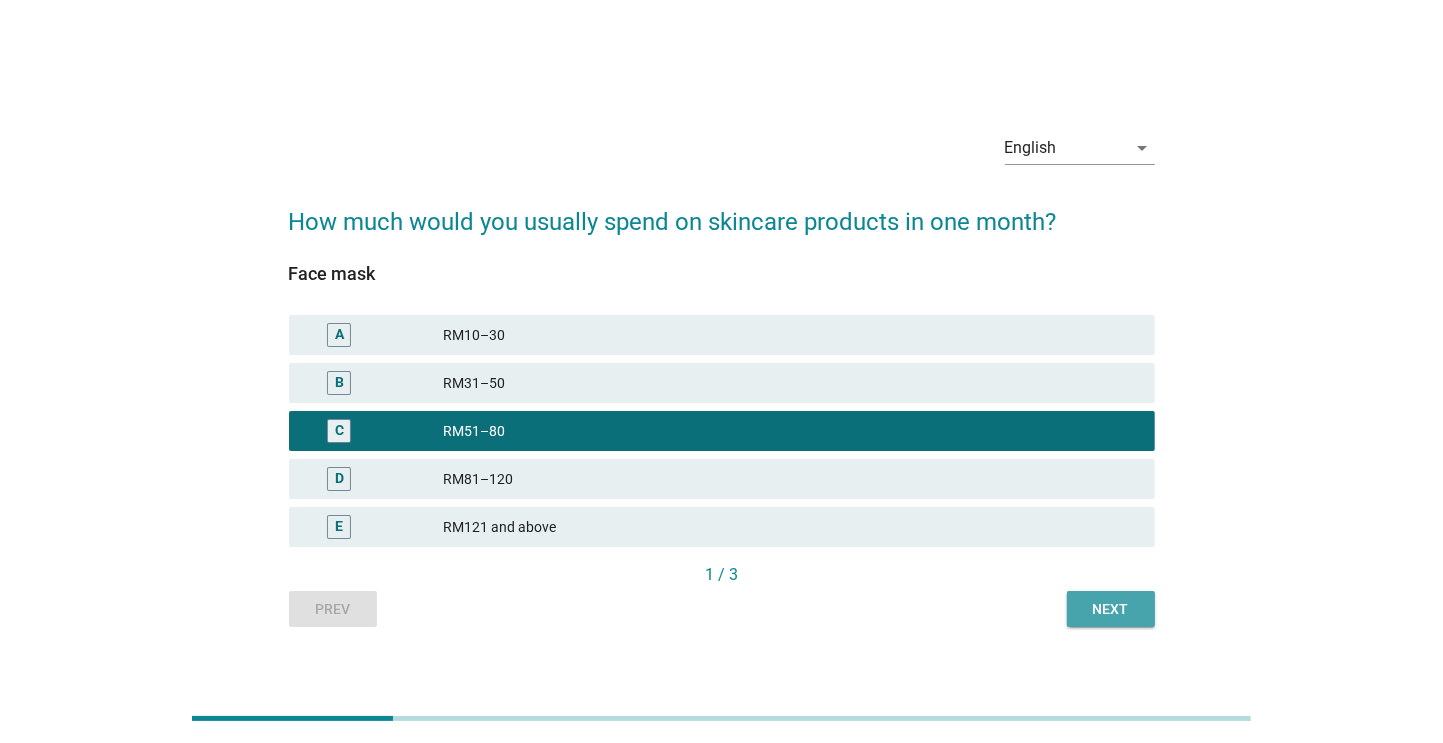 click on "Next" at bounding box center (1111, 609) 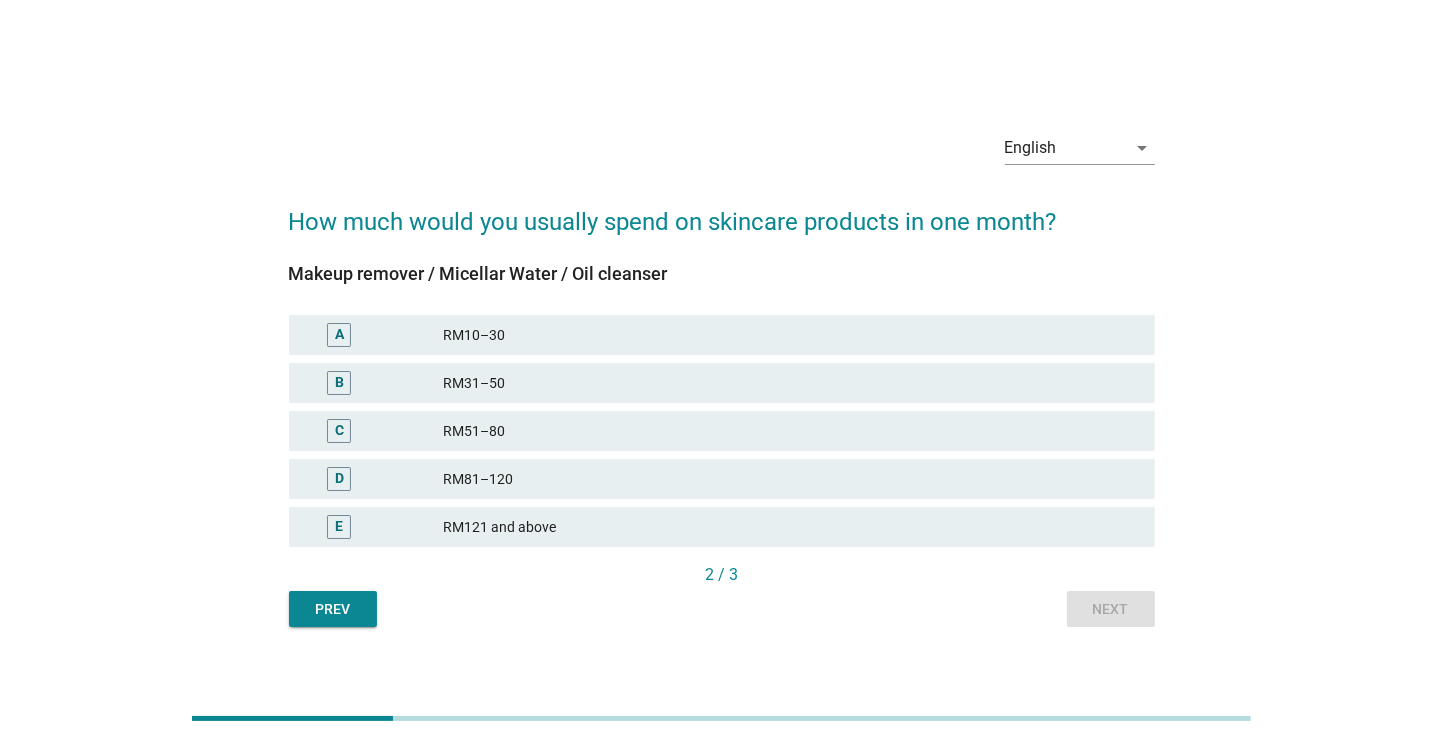click on "C   RM51–80" at bounding box center [722, 431] 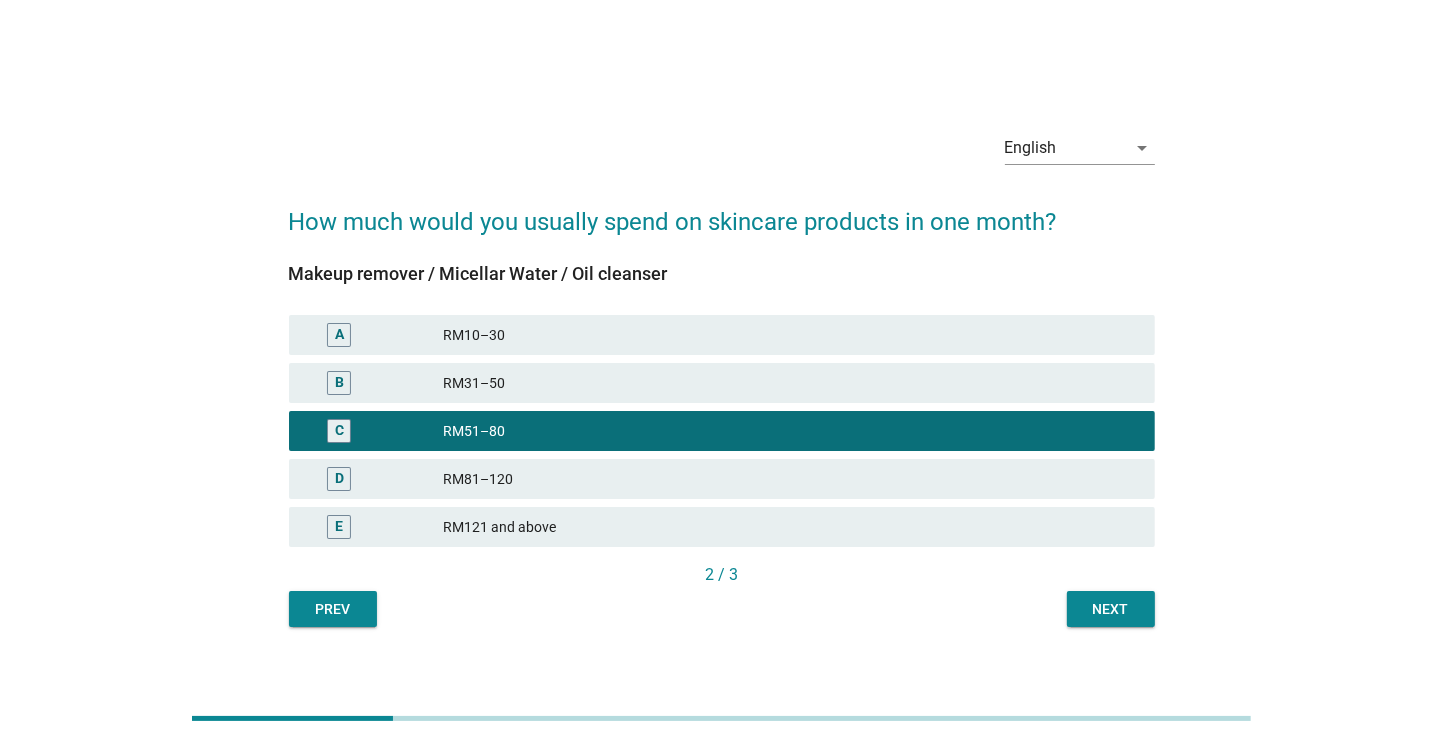 click on "Next" at bounding box center (1111, 609) 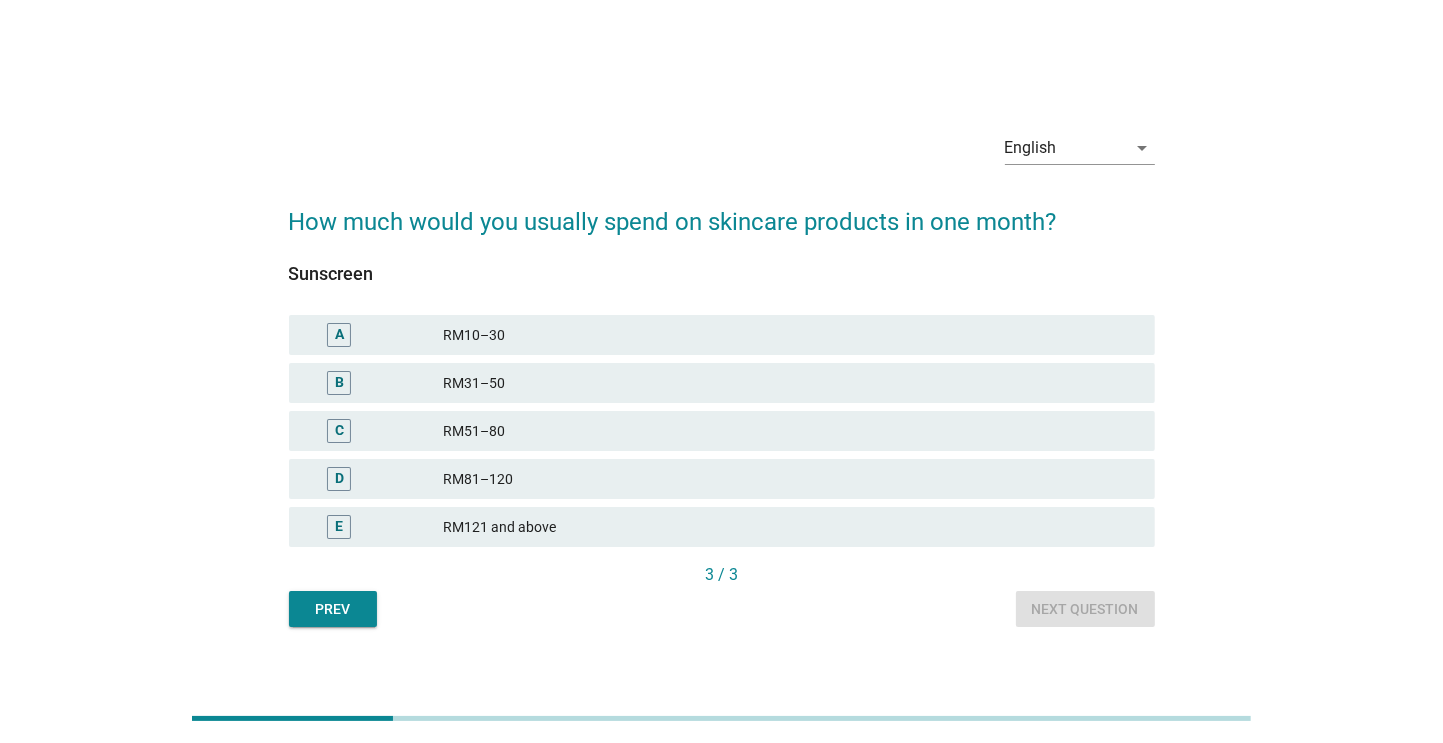 click on "RM31–50" at bounding box center [791, 383] 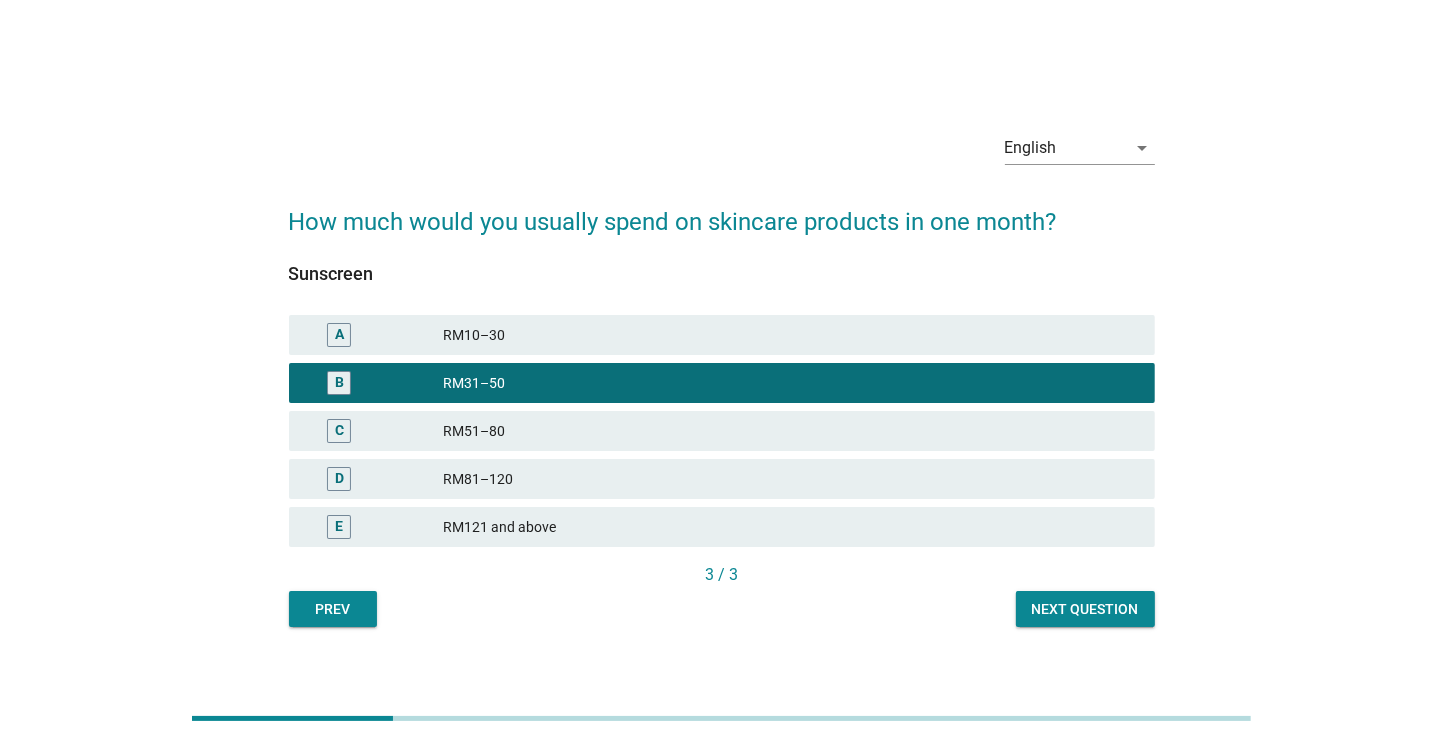 click on "Next question" at bounding box center [1085, 609] 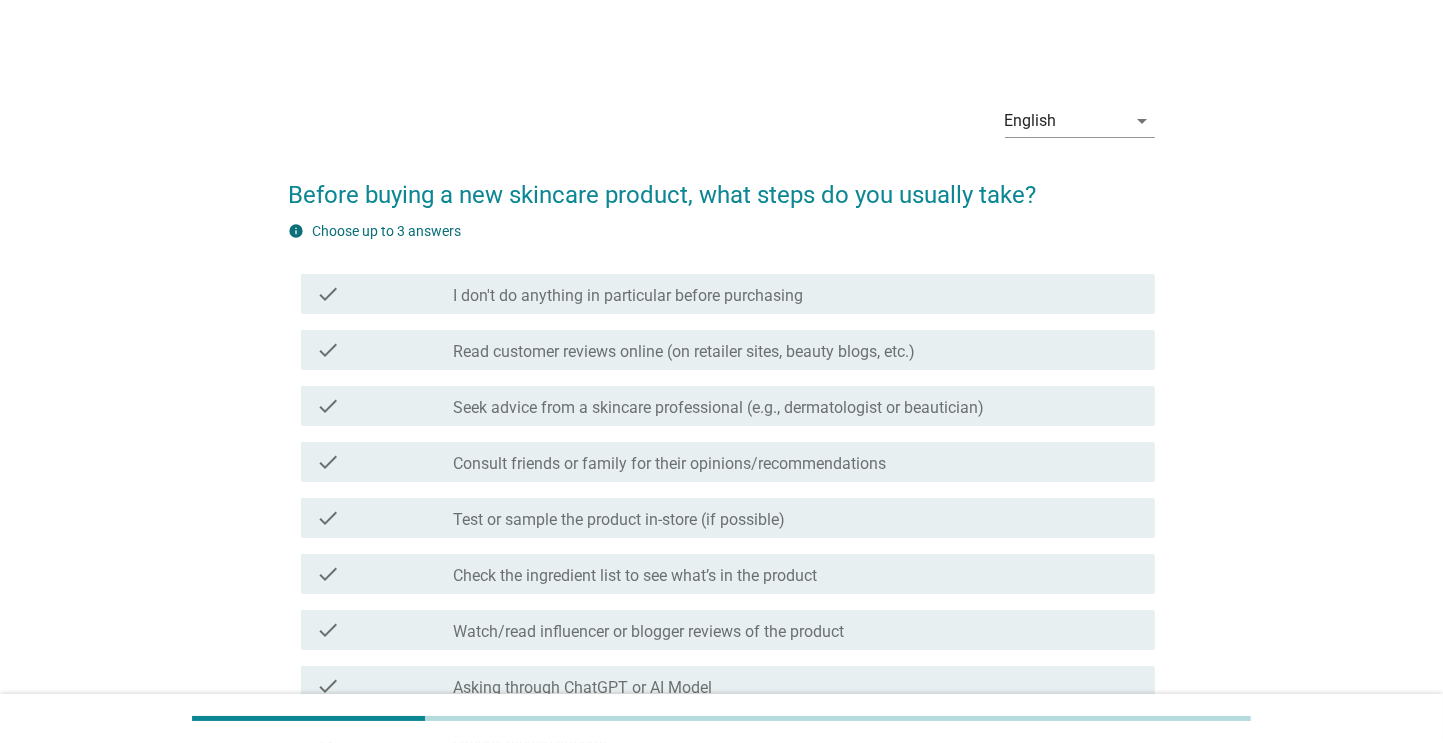 click on "check     check_box_outline_blank Test or sample the product in-store (if possible)" at bounding box center [728, 518] 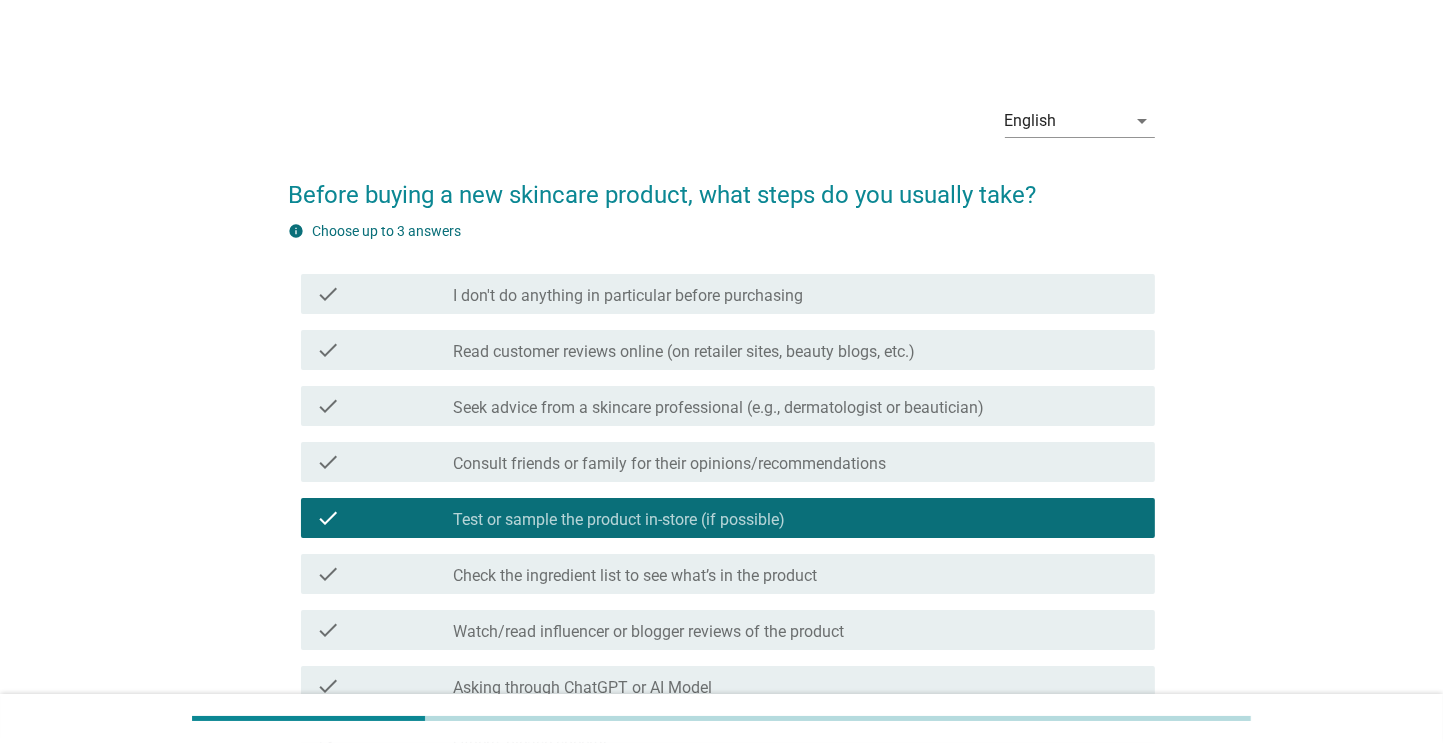 click on "check     check_box_outline_blank Read customer reviews online (on retailer sites, beauty blogs, etc.)" at bounding box center (728, 350) 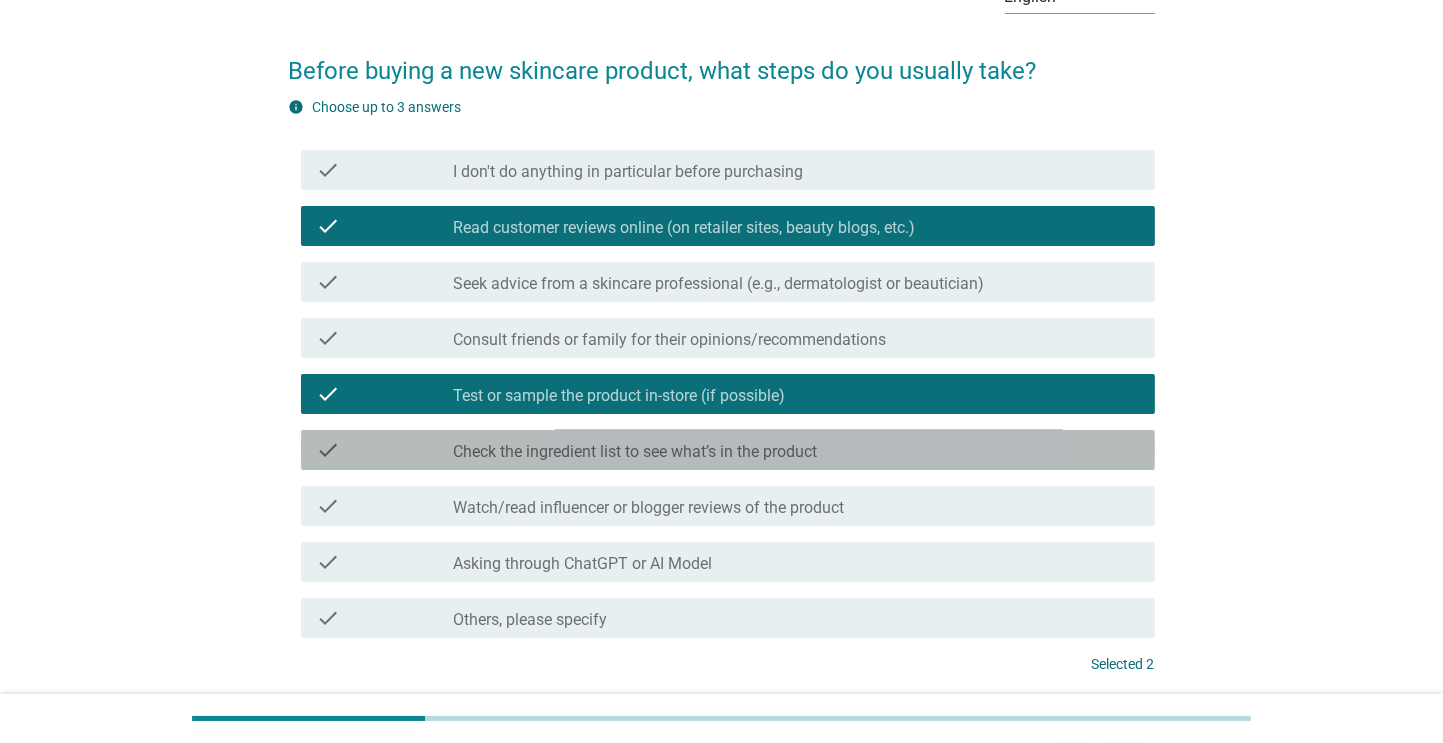 scroll, scrollTop: 140, scrollLeft: 0, axis: vertical 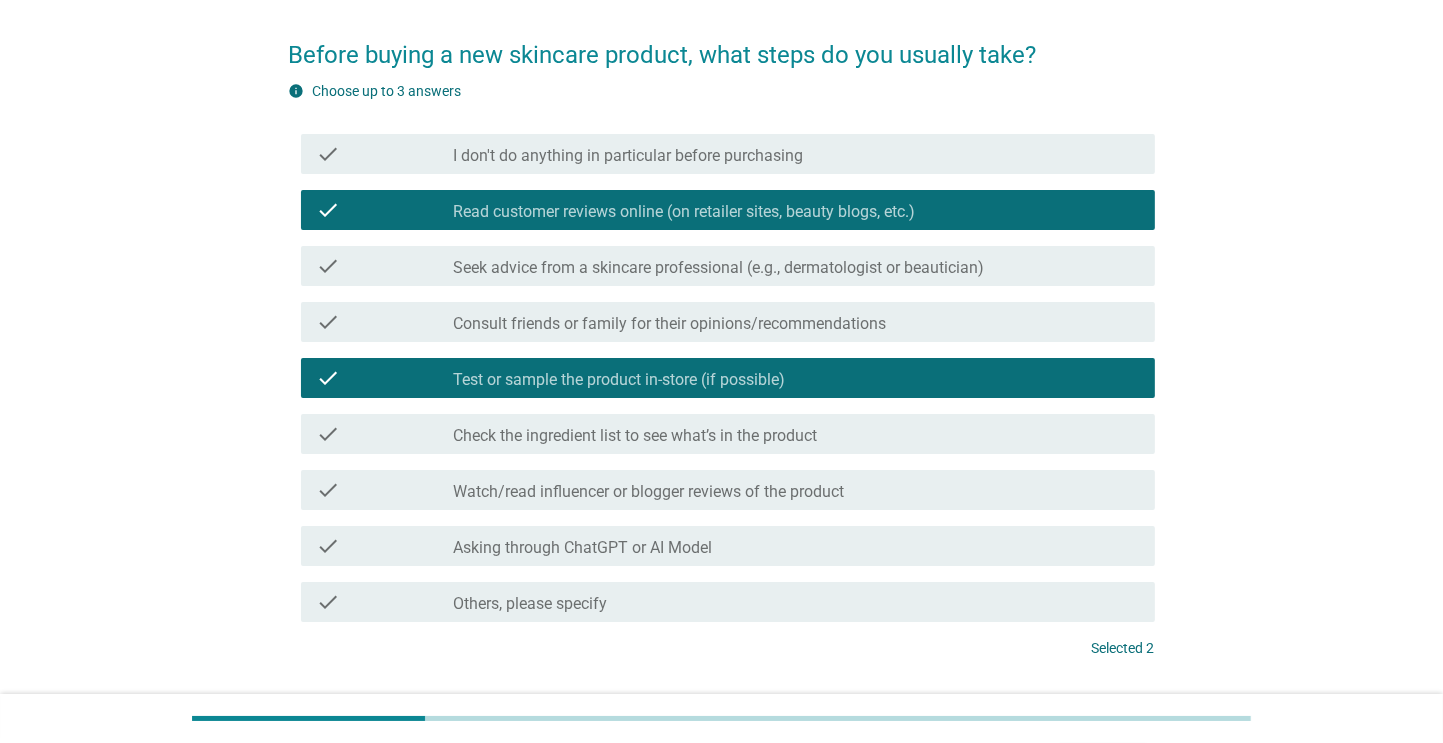 click on "check_box_outline_blank Watch/read influencer or blogger reviews of the product" at bounding box center (796, 490) 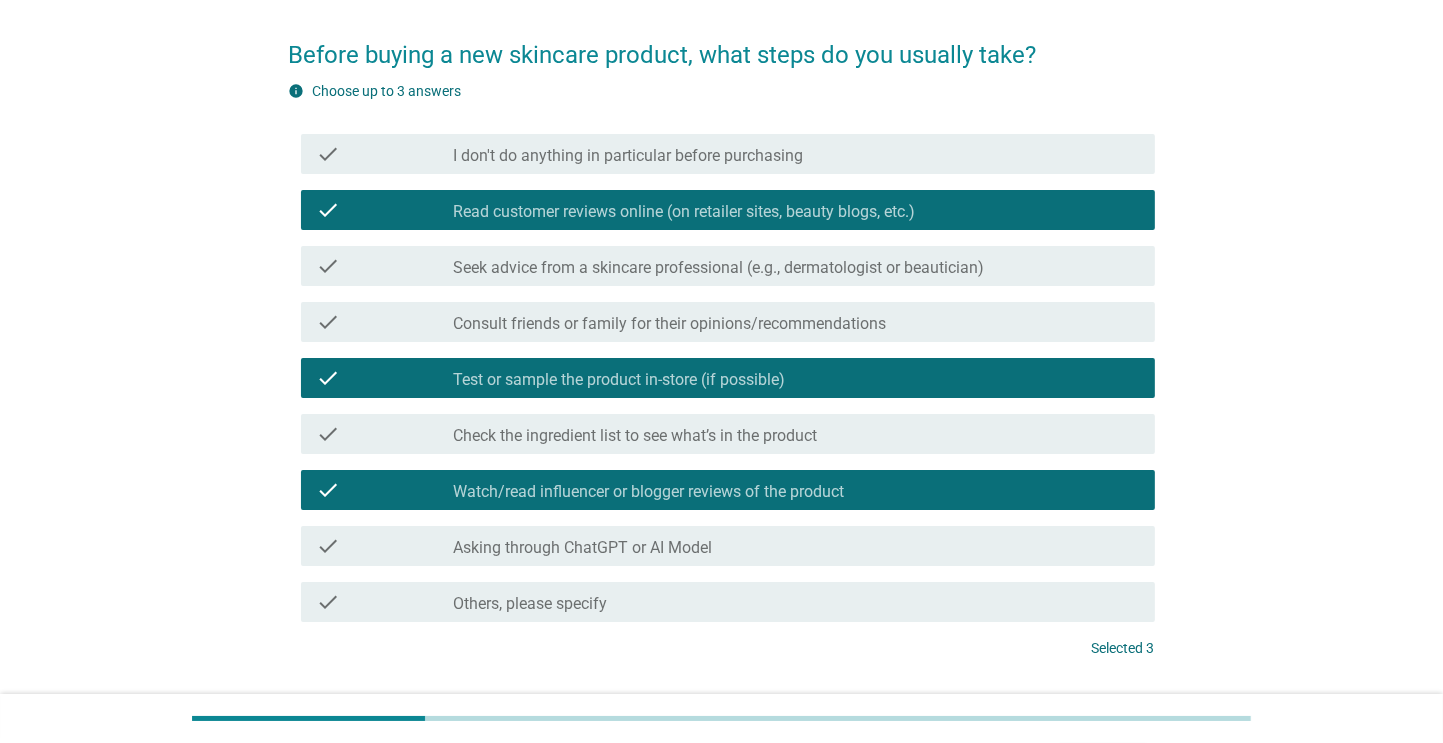 click on "check     check_box_outline_blank Others, please specify" at bounding box center (728, 602) 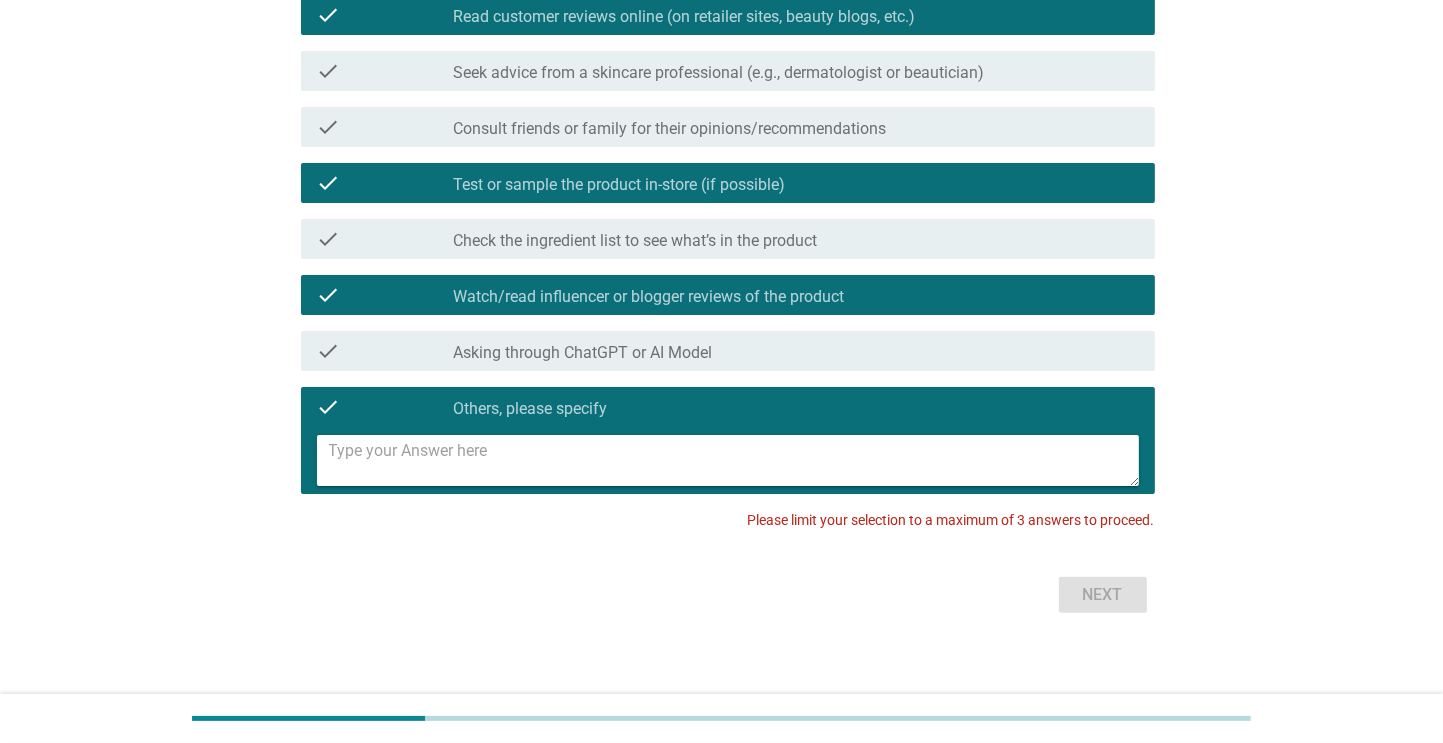 scroll, scrollTop: 344, scrollLeft: 0, axis: vertical 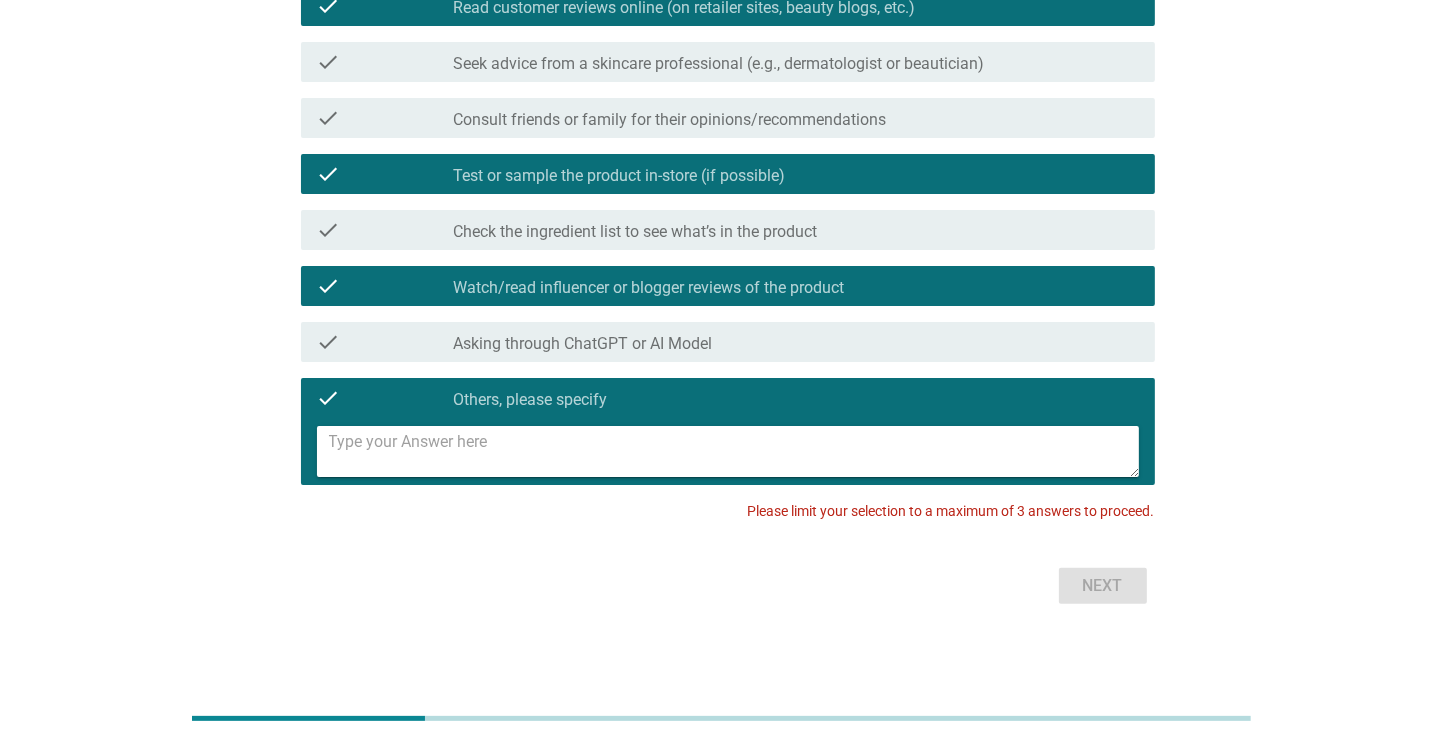 click on "Next" at bounding box center [722, 586] 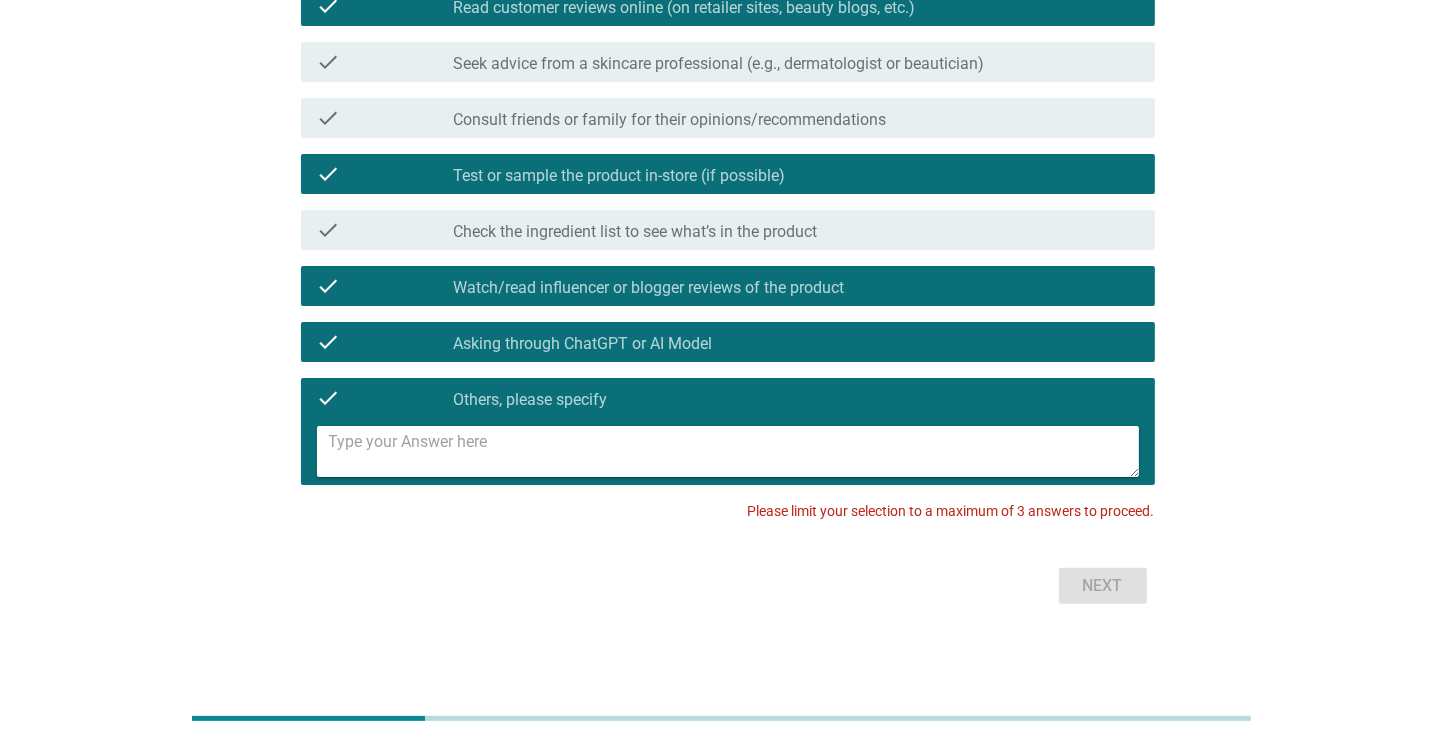 click at bounding box center [734, 451] 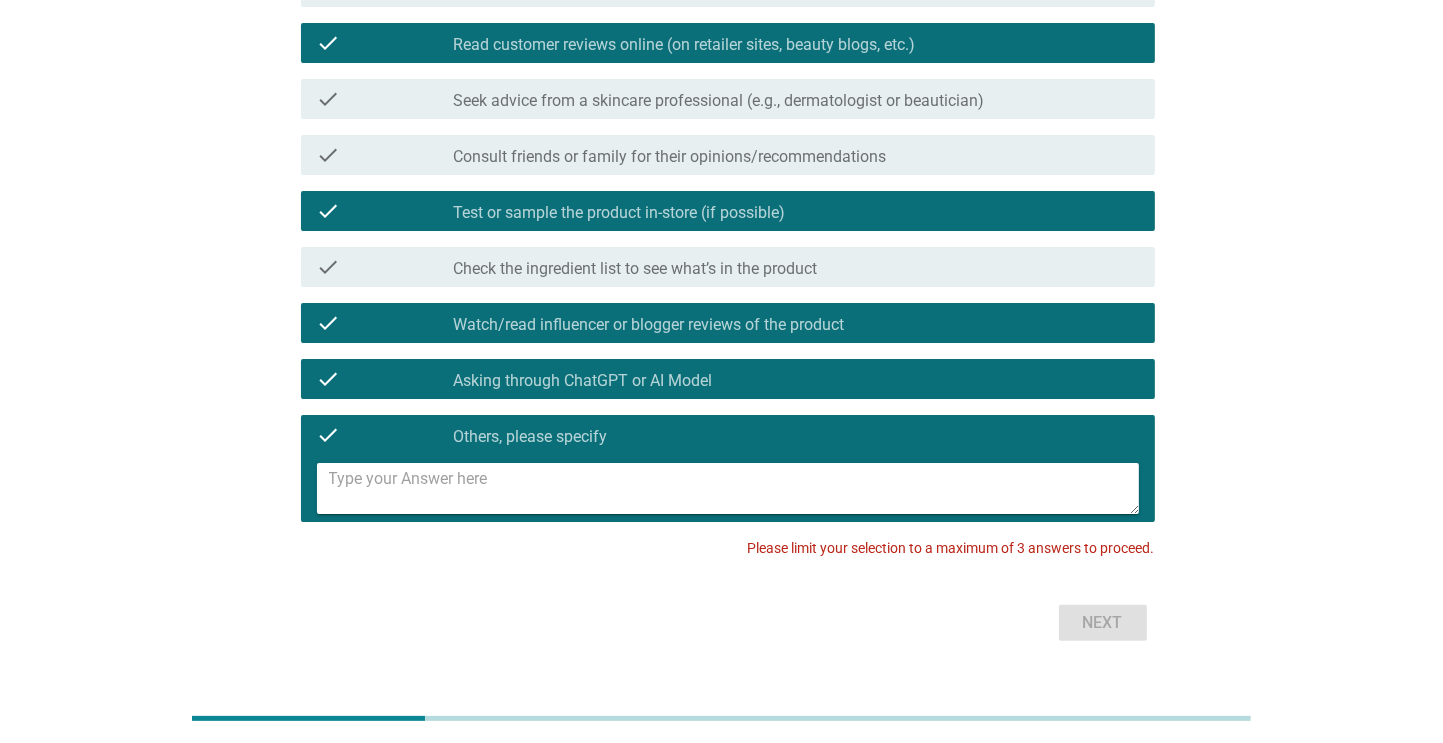 click on "check     check_box_outline_blank Asking through ChatGPT or AI Model" at bounding box center (728, 379) 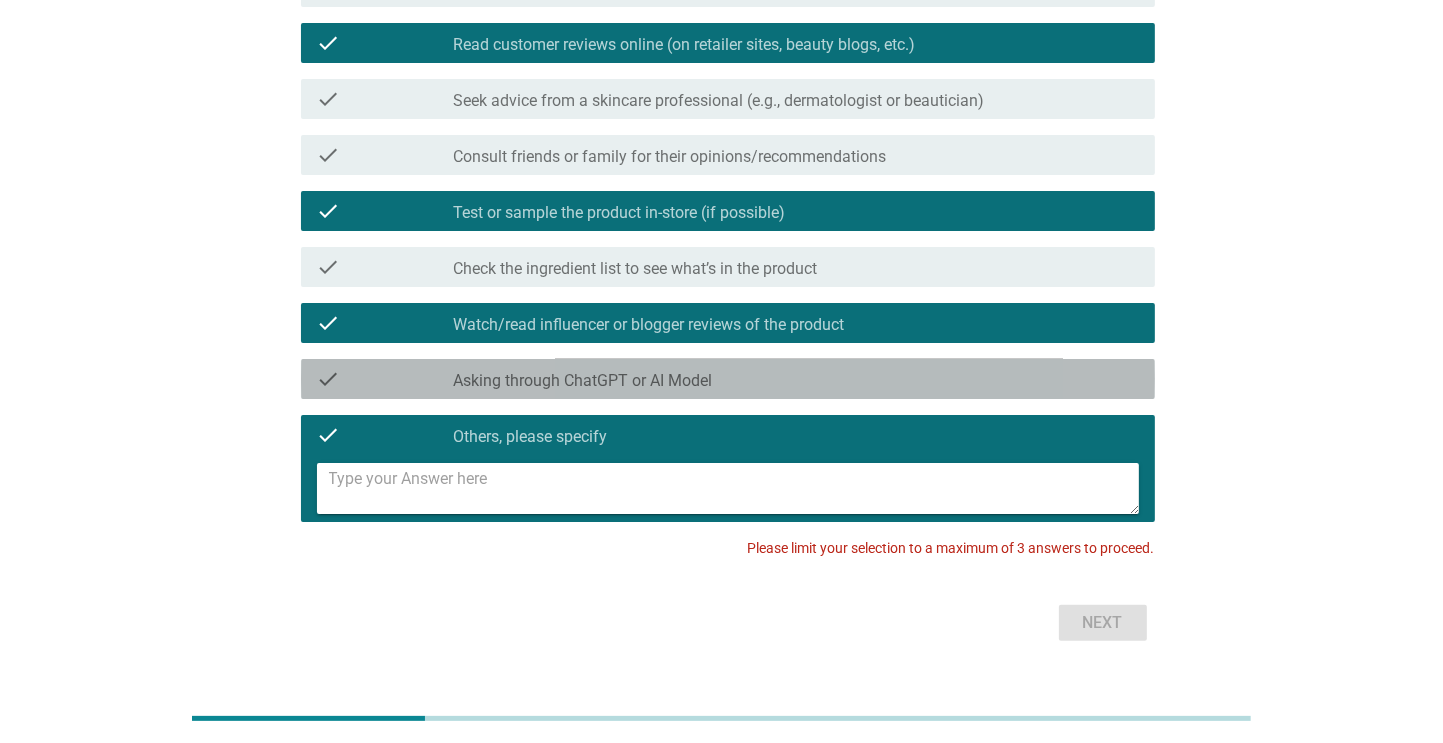 click on "check     check_box_outline_blank Others, please specify" at bounding box center (728, 435) 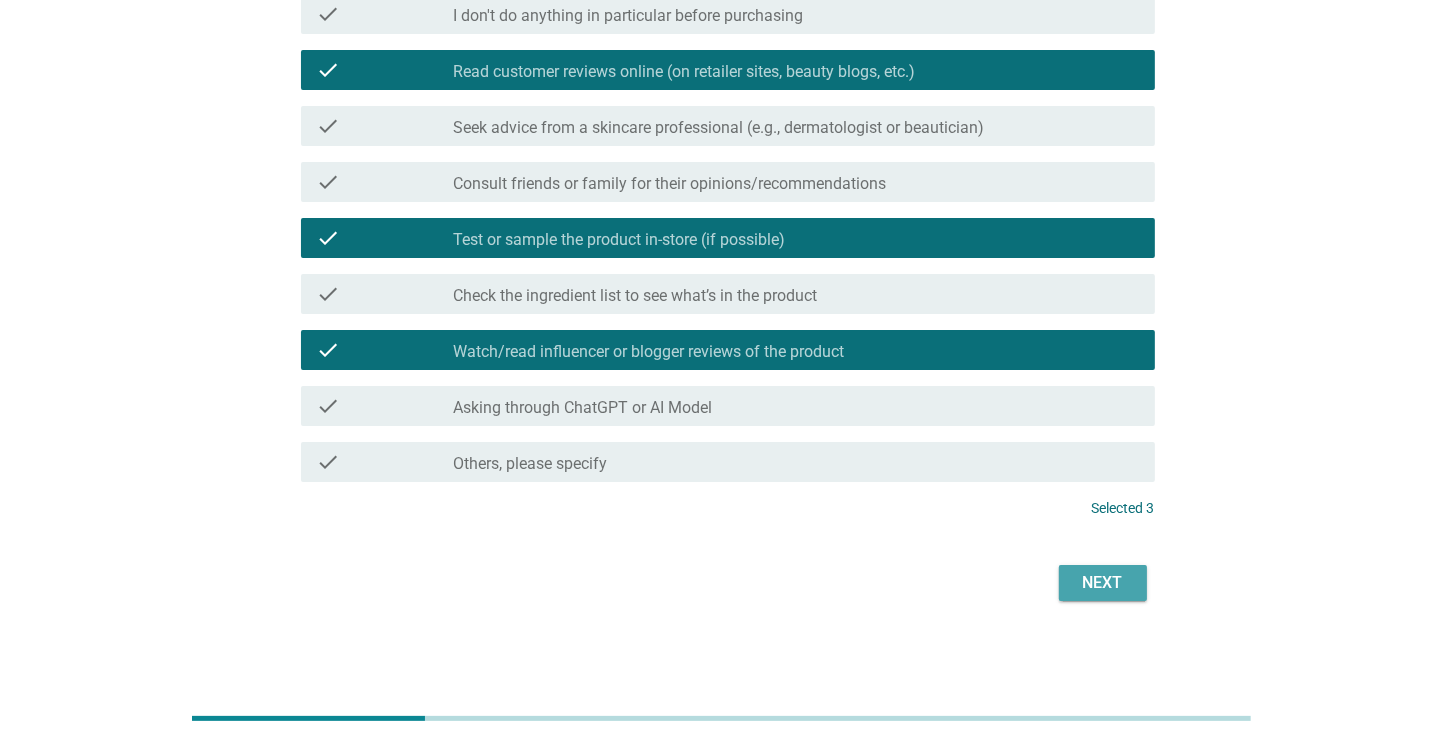 click on "Next" at bounding box center [1103, 583] 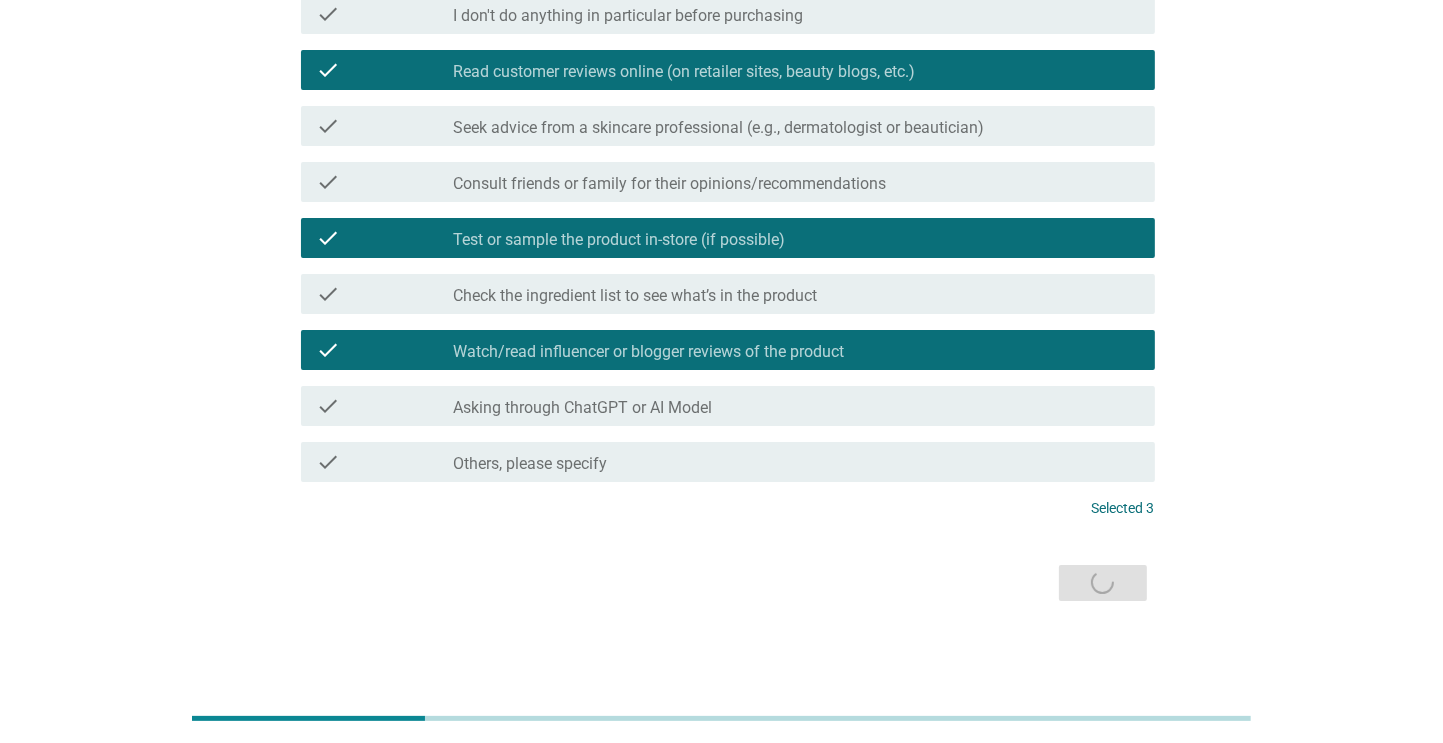 scroll, scrollTop: 0, scrollLeft: 0, axis: both 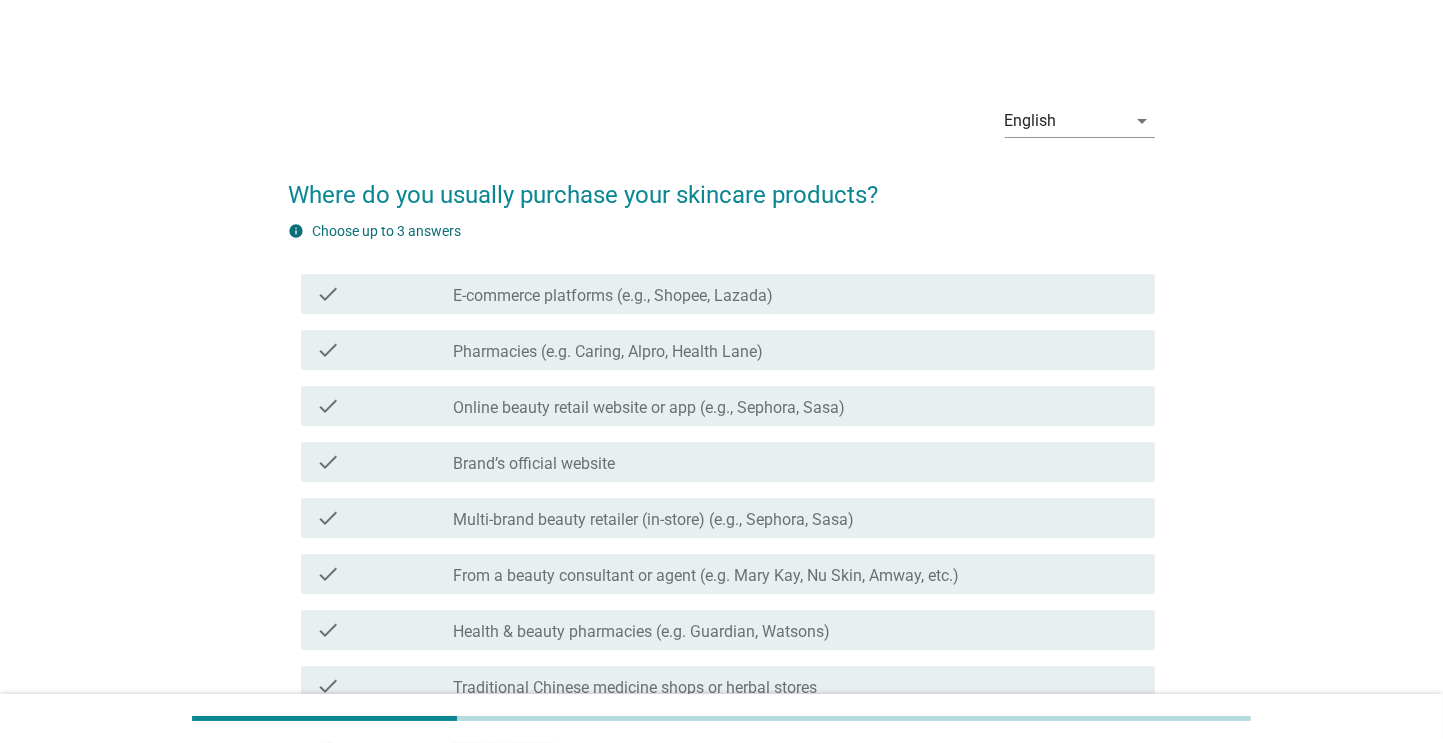 click on "check     check_box_outline_blank Multi-brand beauty retailer (in-store) (e.g., Sephora, Sasa)" at bounding box center (728, 518) 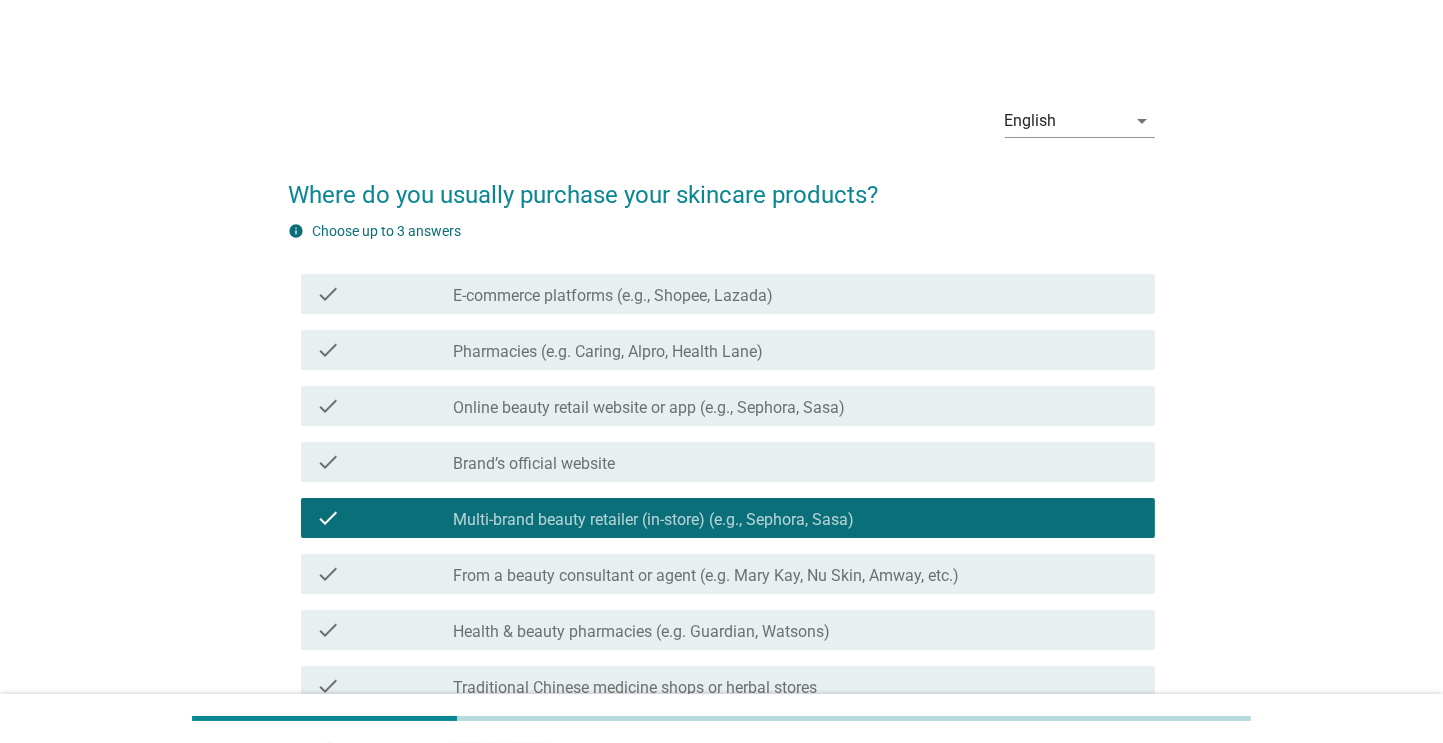 click on "check_box_outline_blank Online beauty retail website or app (e.g., Sephora, Sasa)" at bounding box center [796, 406] 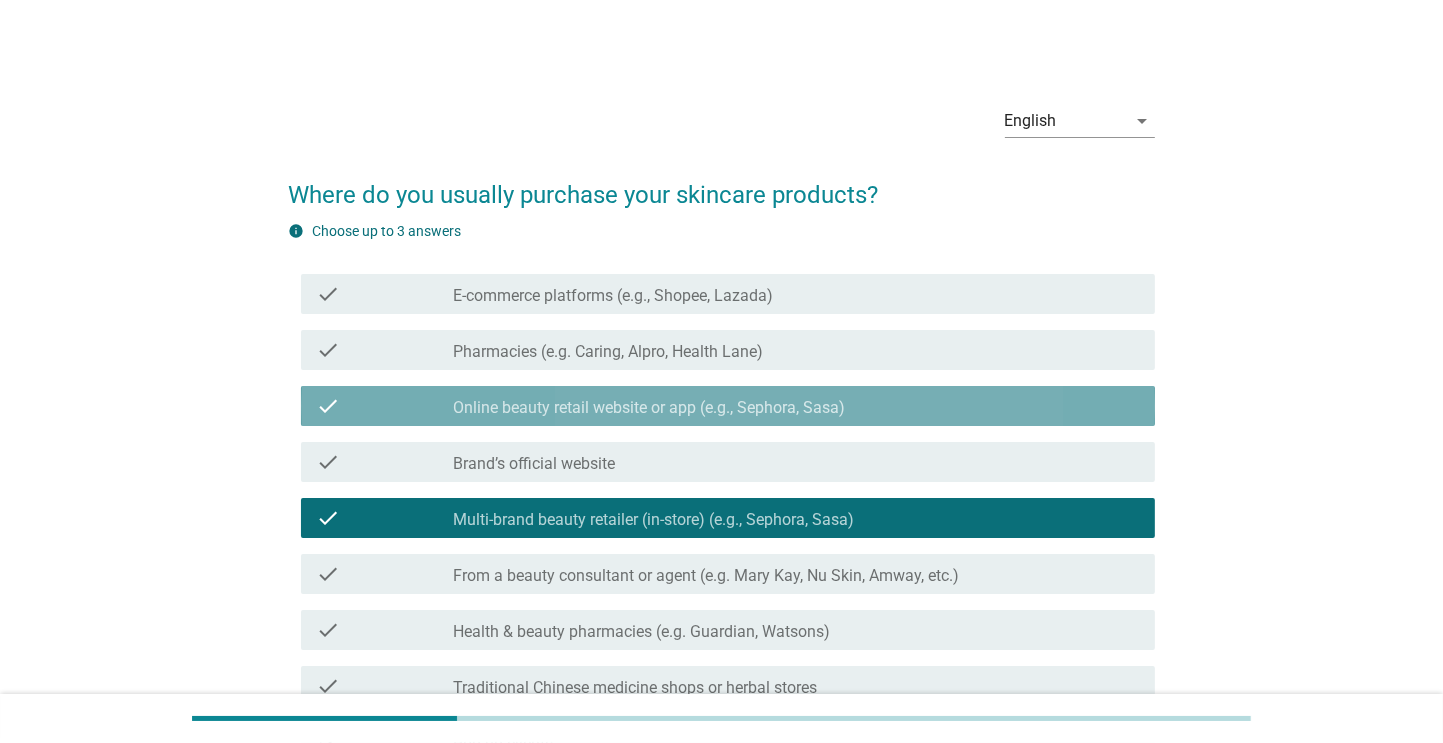click on "check_box_outline_blank E-commerce platforms (e.g., Shopee, Lazada)" at bounding box center [796, 294] 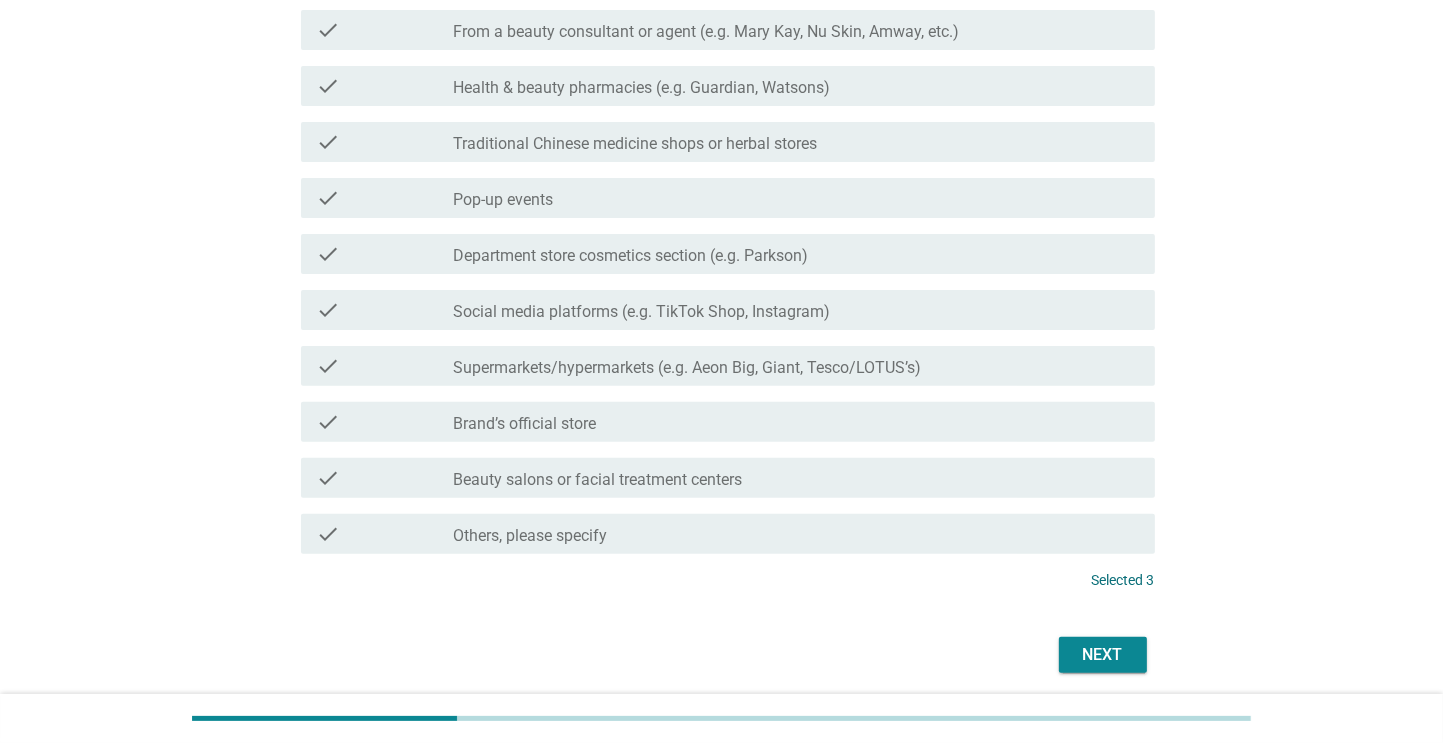 scroll, scrollTop: 552, scrollLeft: 0, axis: vertical 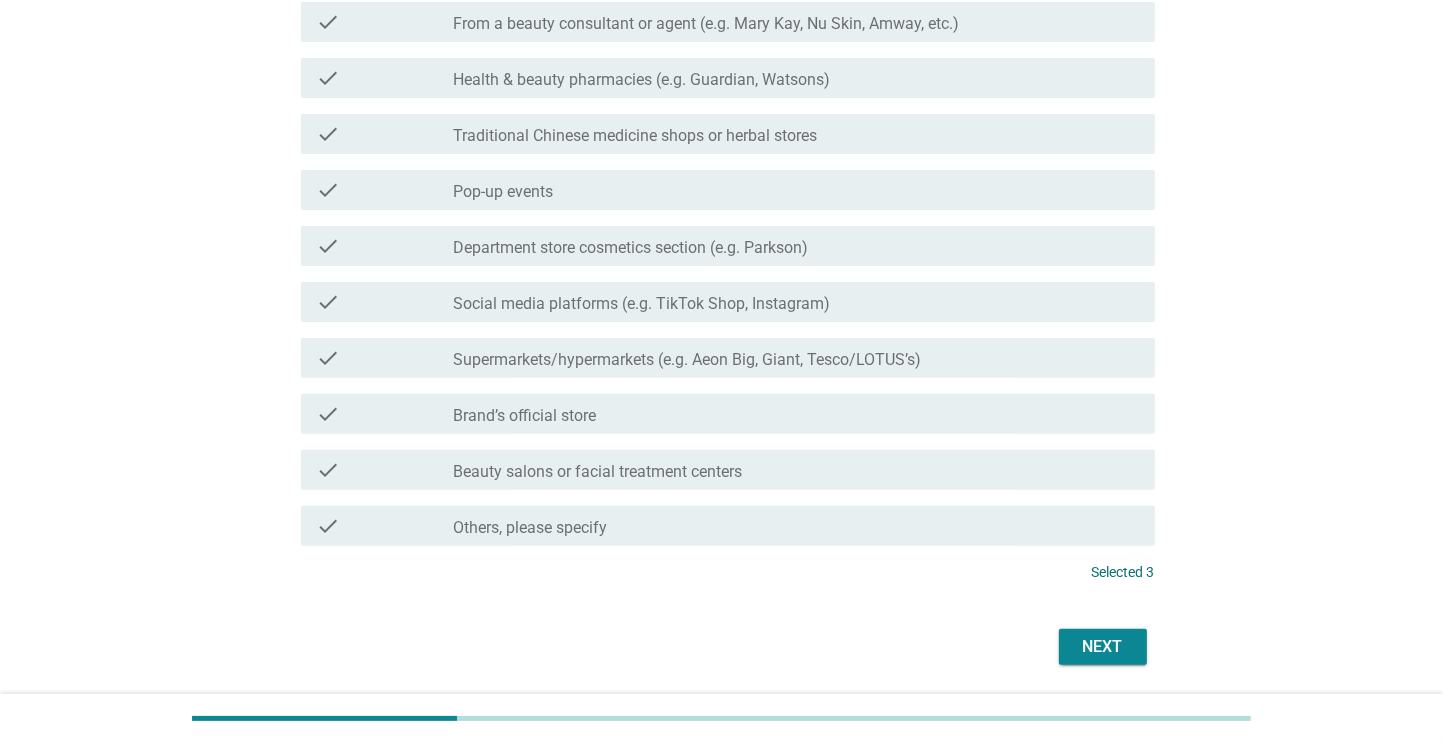 click on "Next" at bounding box center (1103, 647) 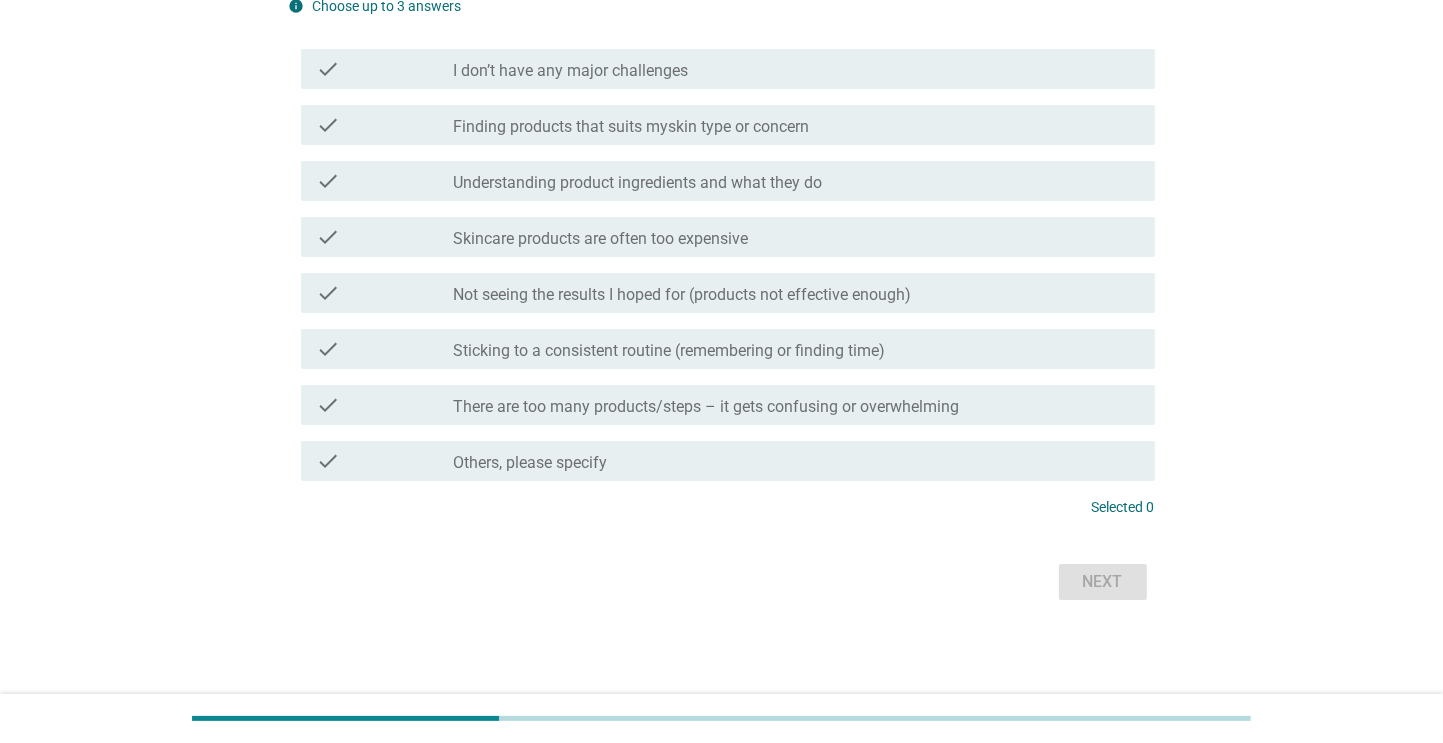 scroll, scrollTop: 0, scrollLeft: 0, axis: both 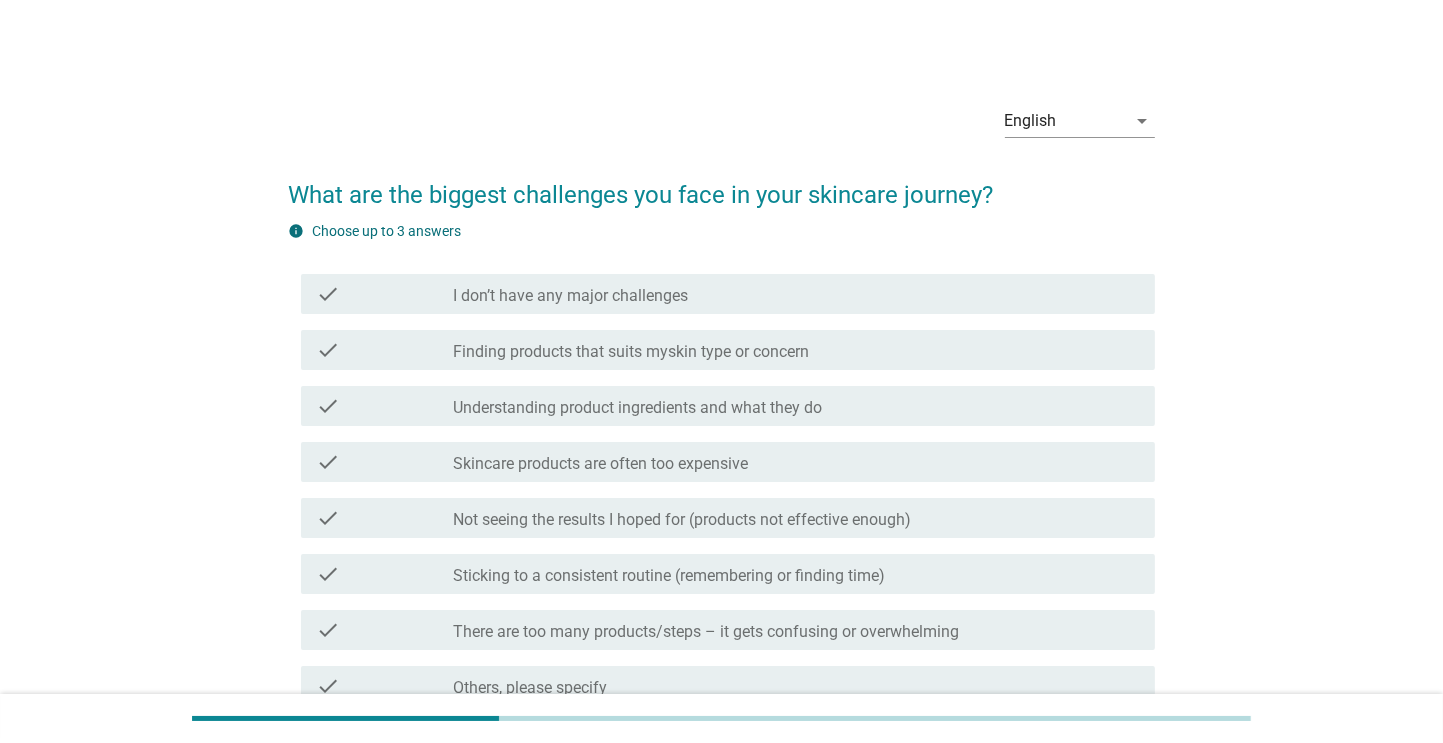 click on "check_box_outline_blank Not seeing the results I hoped for (products not effective enough)" at bounding box center [796, 518] 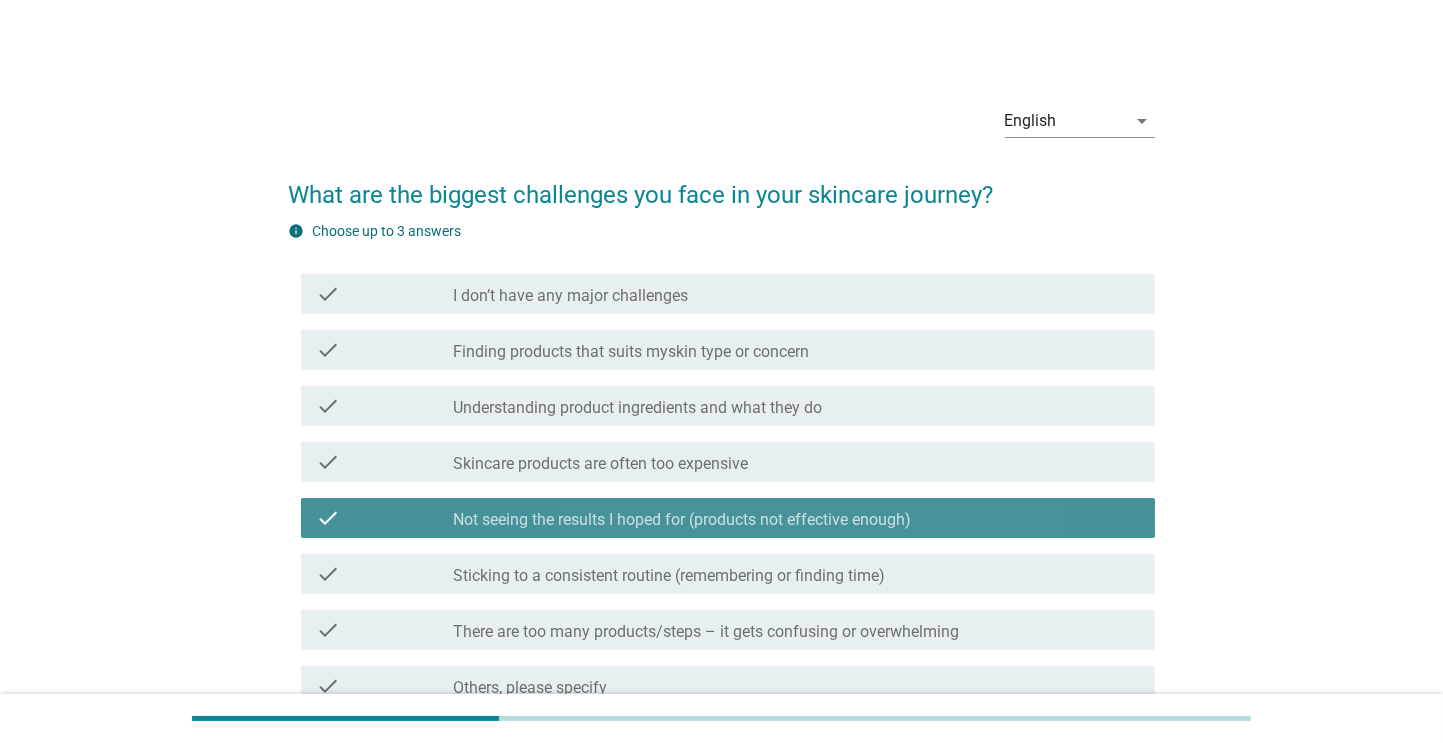 click on "check     check_box_outline_blank Understanding product ingredients and what they do" at bounding box center (728, 406) 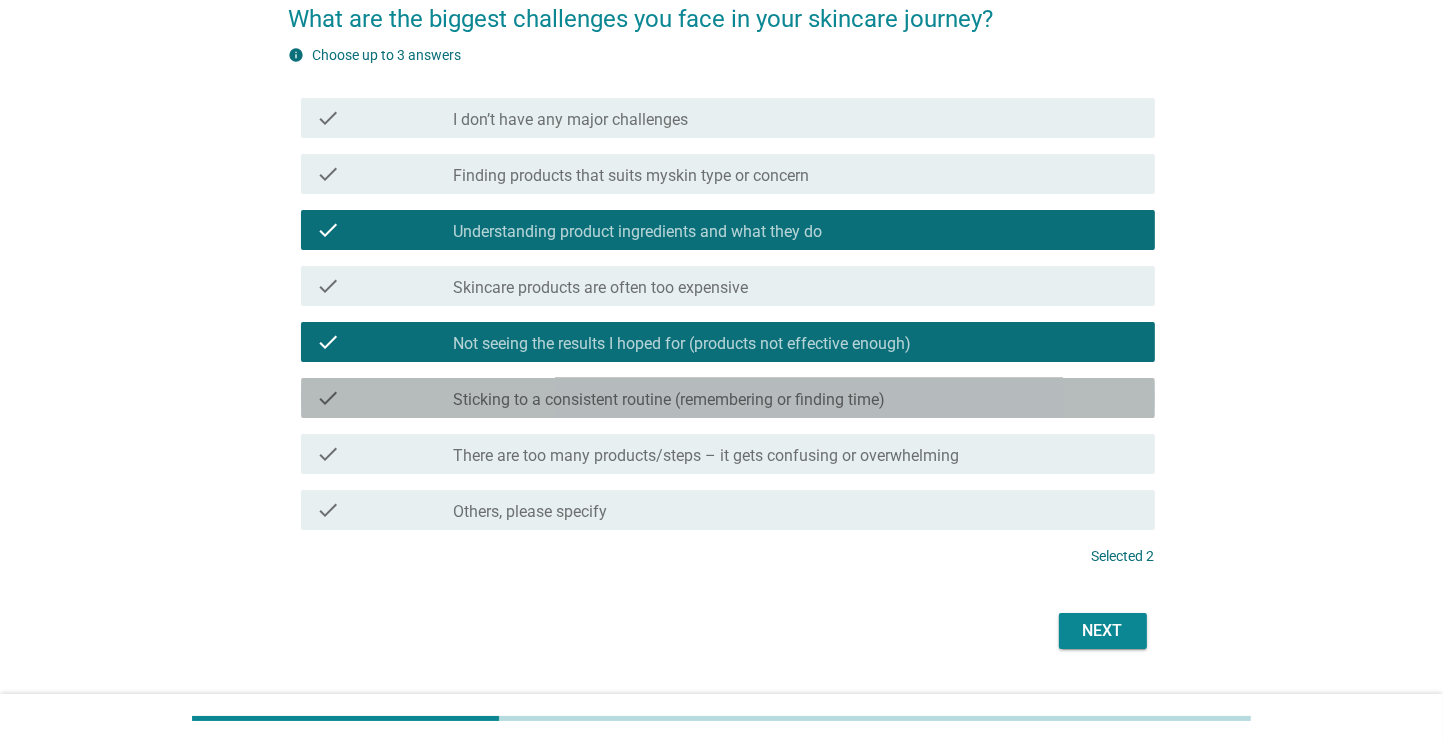scroll, scrollTop: 224, scrollLeft: 0, axis: vertical 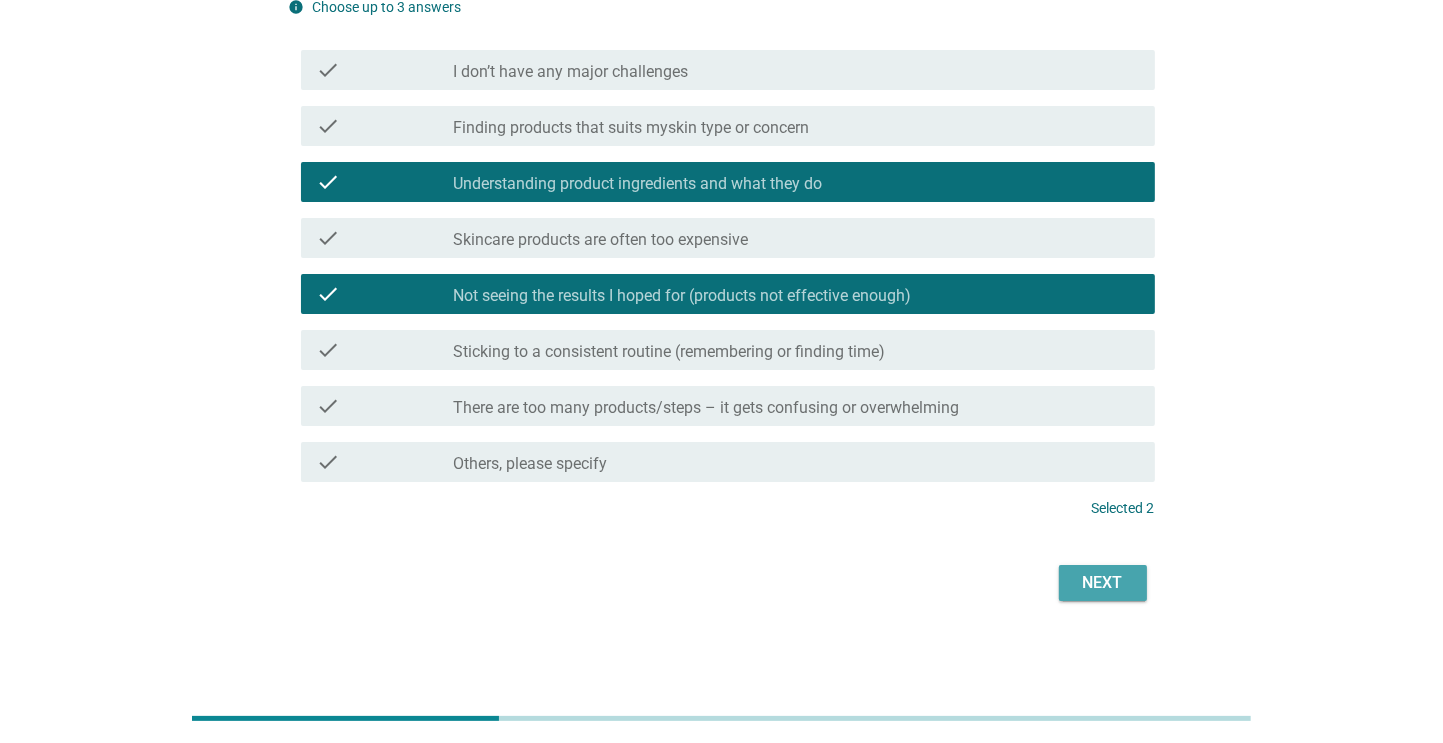 click on "Next" at bounding box center [1103, 583] 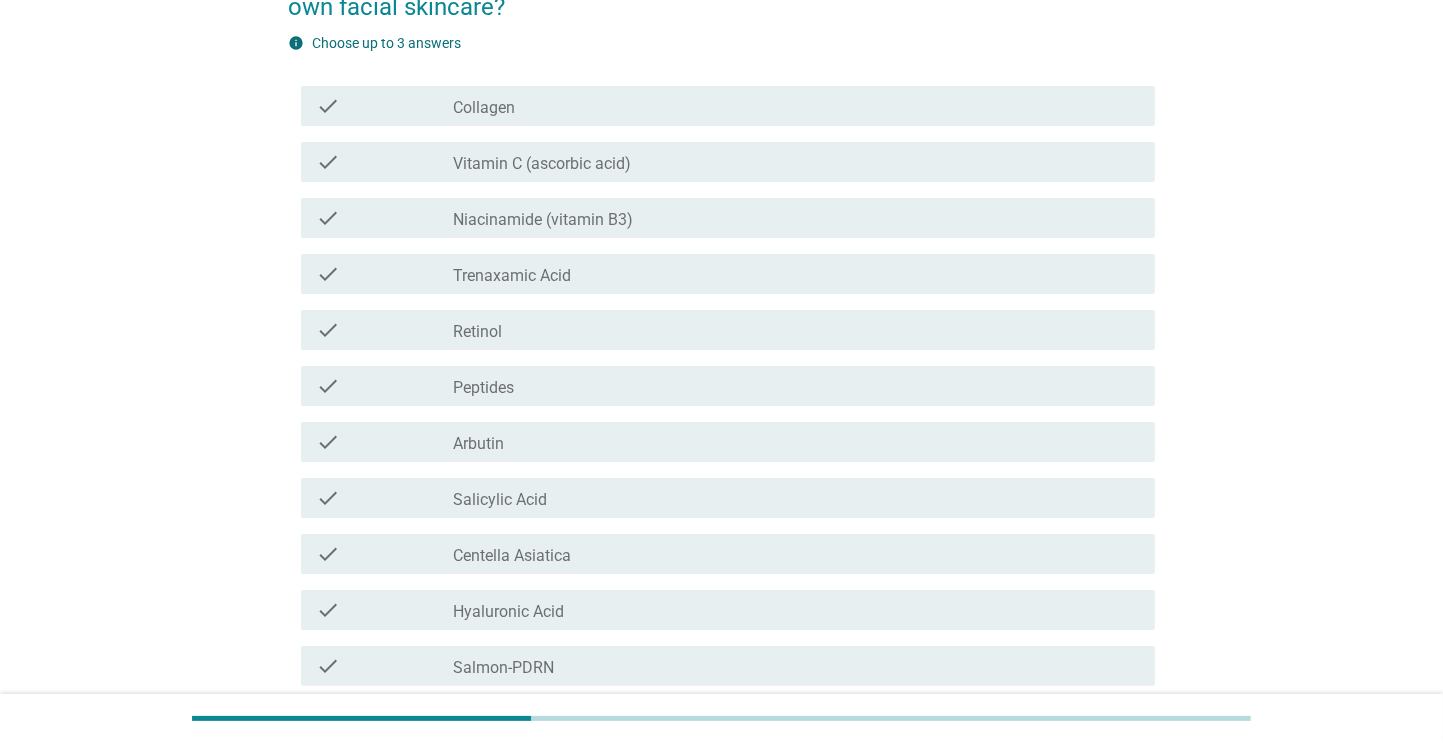 scroll, scrollTop: 0, scrollLeft: 0, axis: both 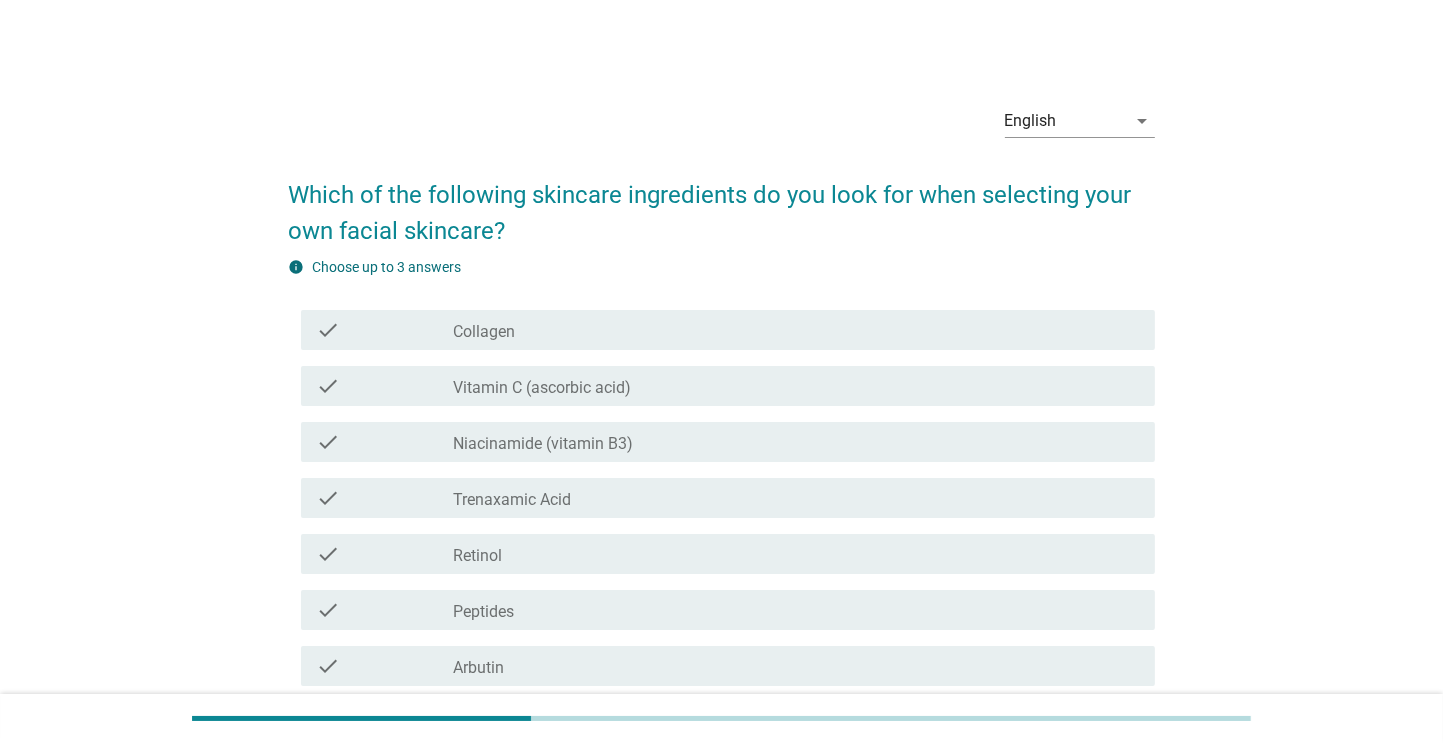 click on "check     check_box_outline_blank Trenaxamic Acid" at bounding box center (728, 498) 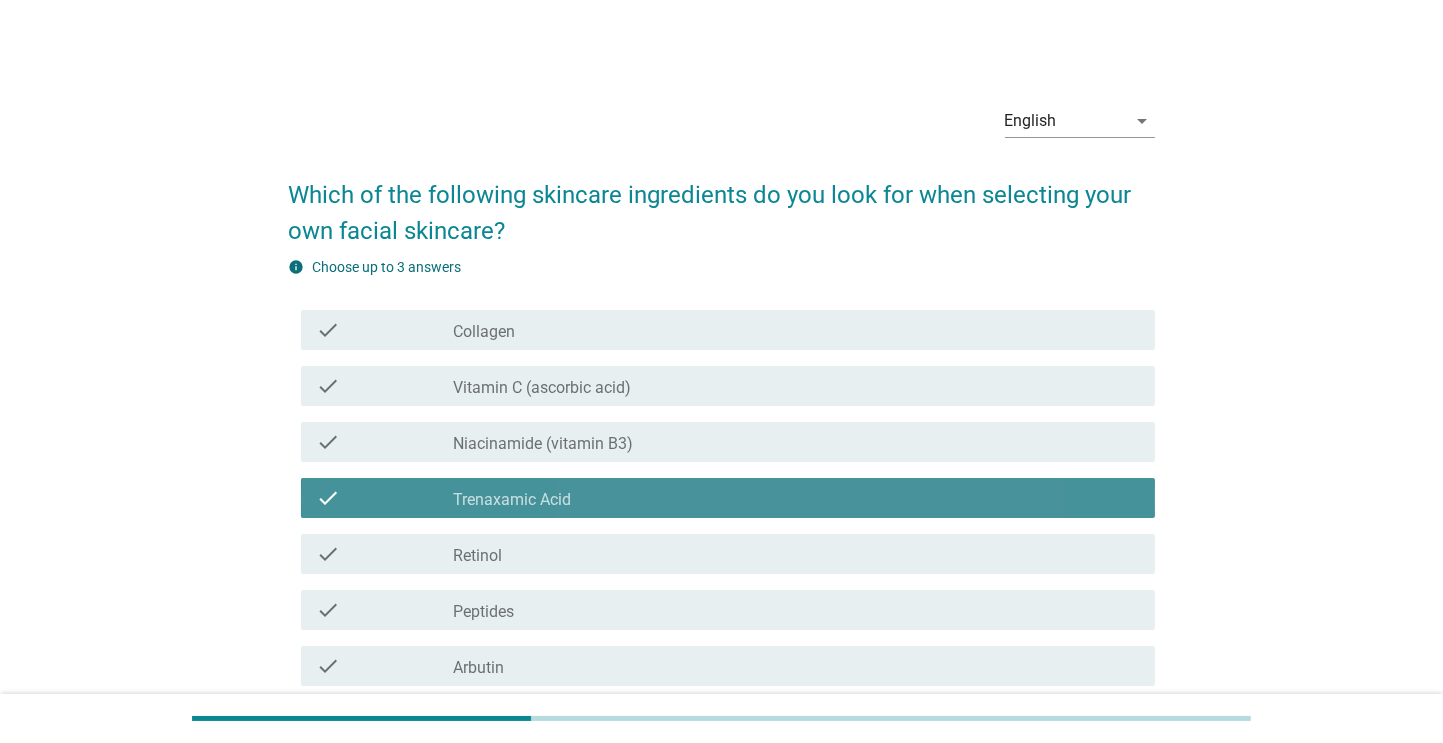 click on "check_box_outline_blank Peptides" at bounding box center [796, 610] 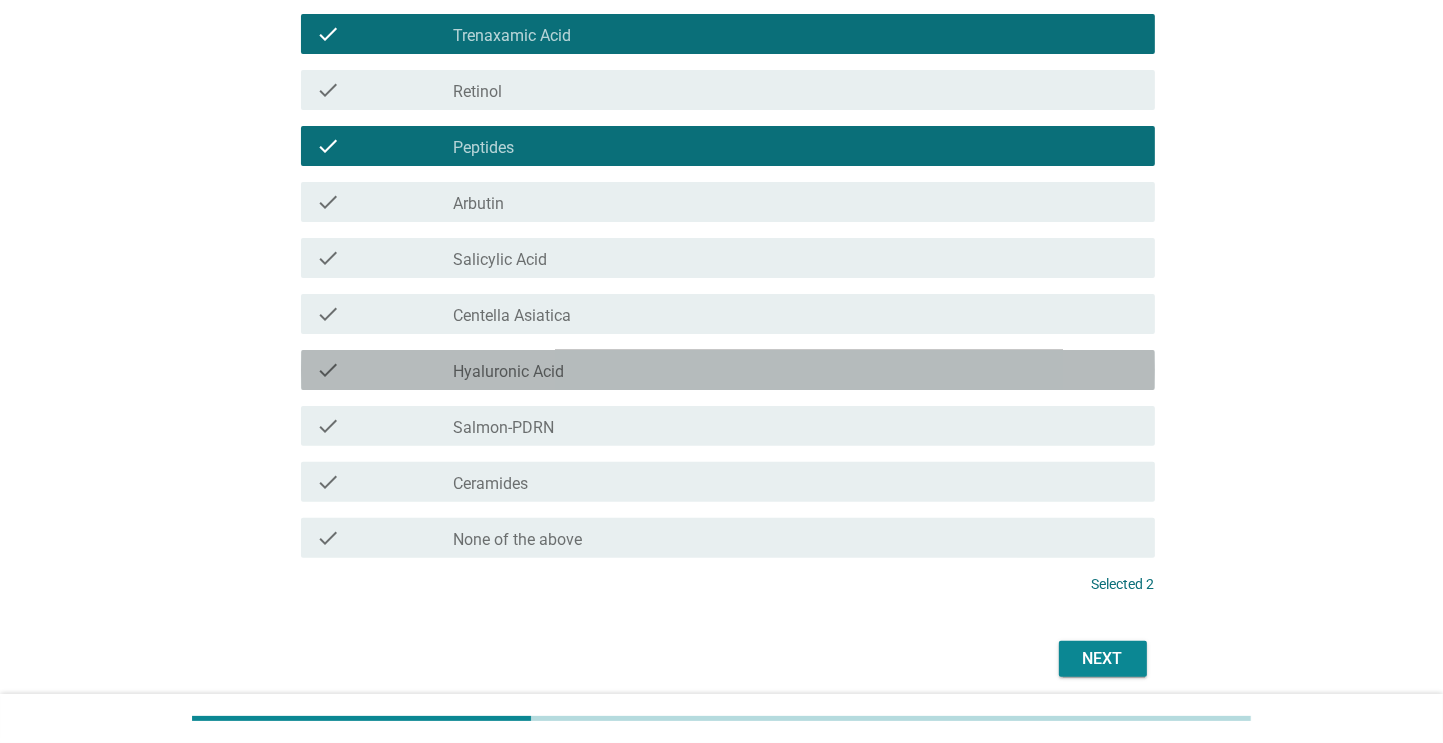 scroll, scrollTop: 540, scrollLeft: 0, axis: vertical 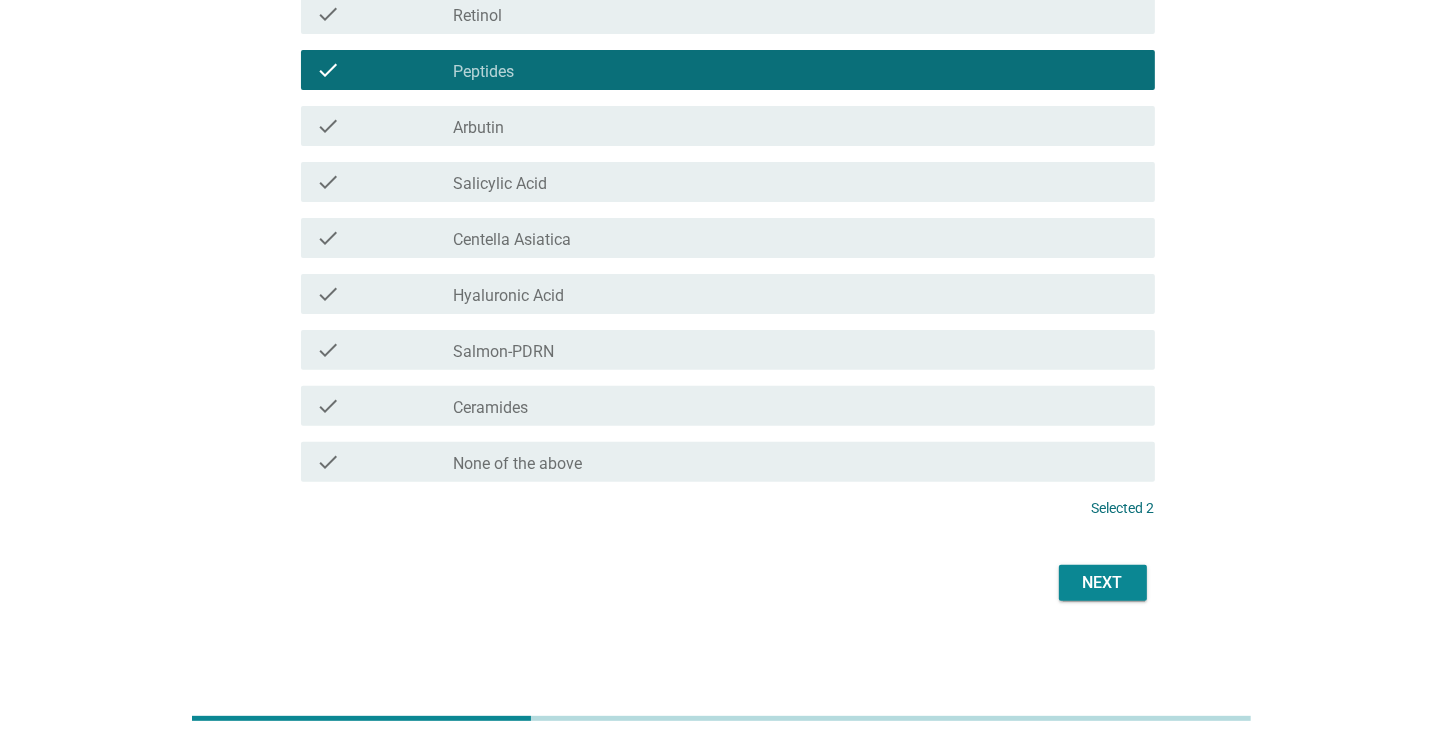 click on "Next" at bounding box center [1103, 583] 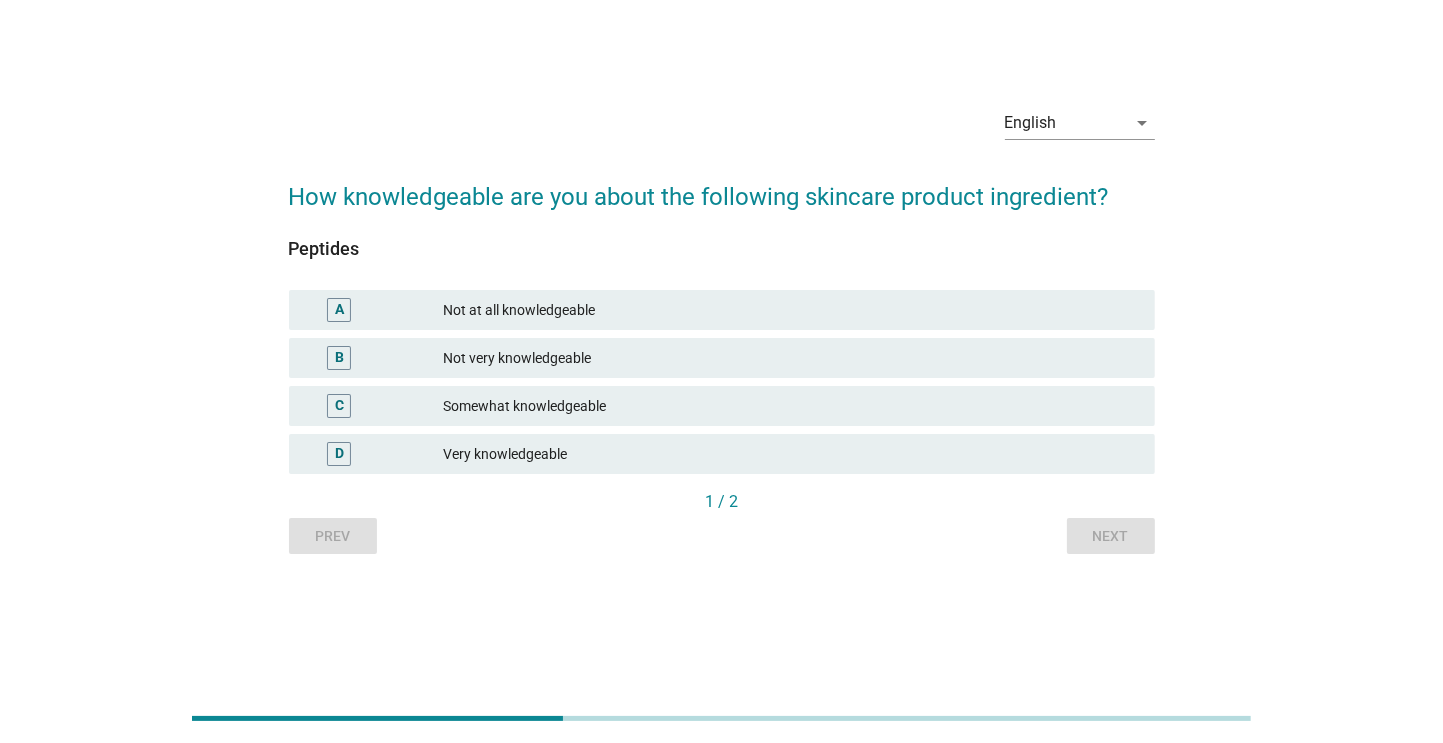 scroll, scrollTop: 0, scrollLeft: 0, axis: both 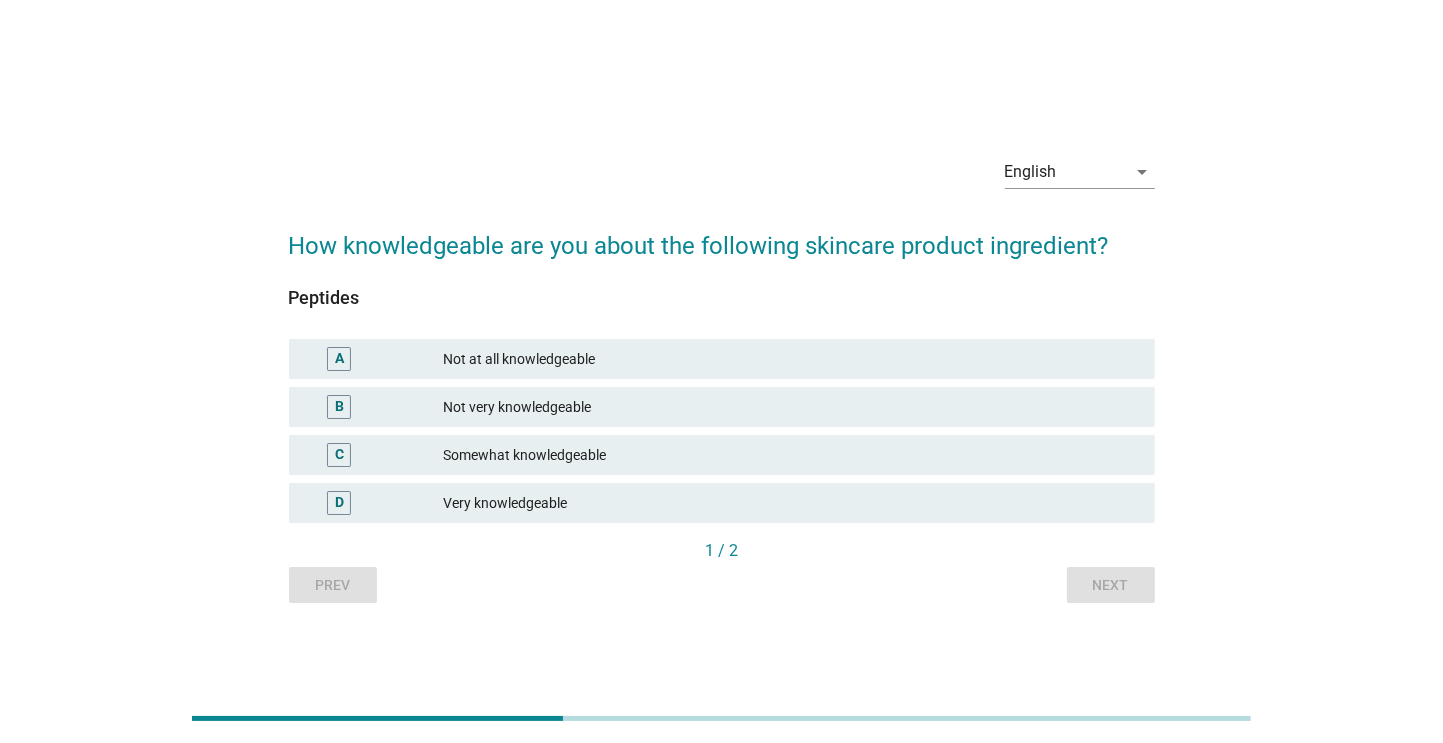 click on "Very knowledgeable" at bounding box center (791, 503) 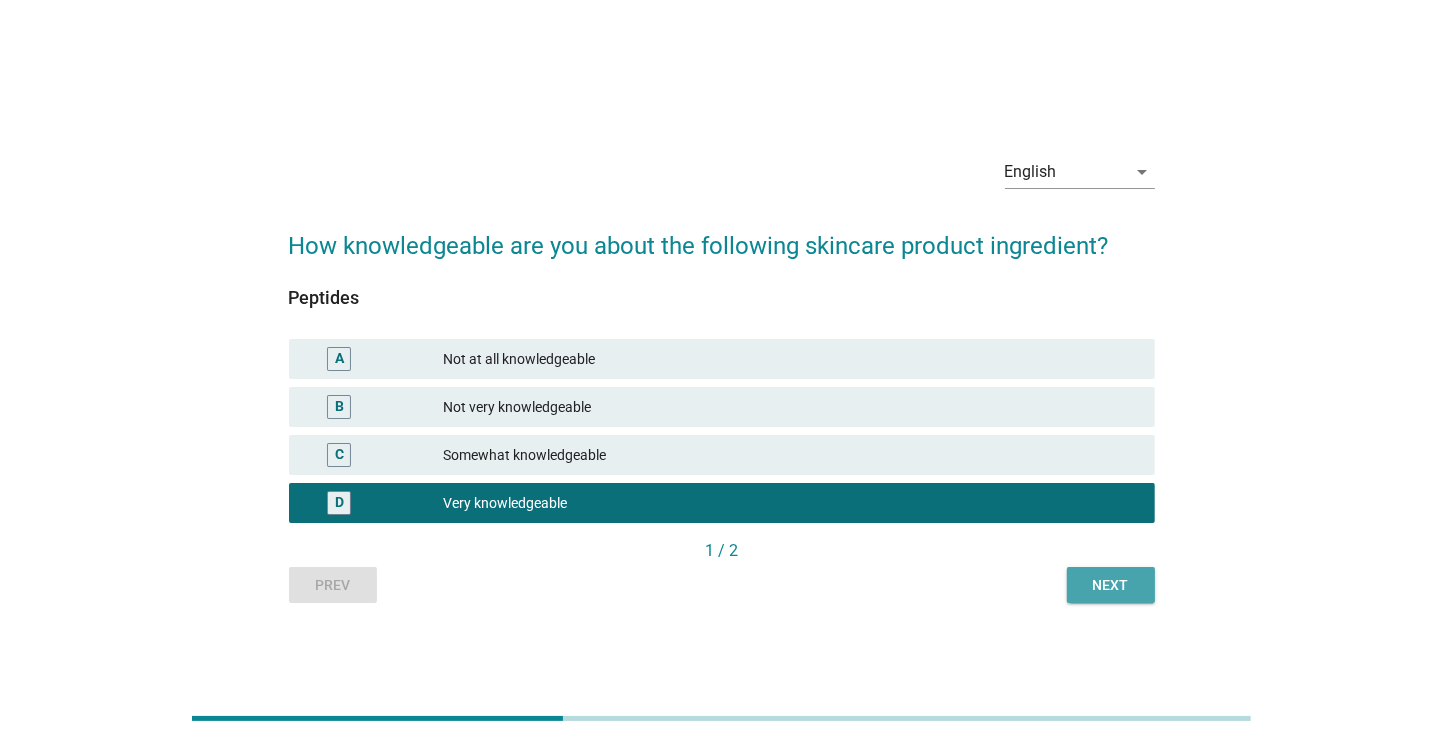 click on "Next" at bounding box center [1111, 585] 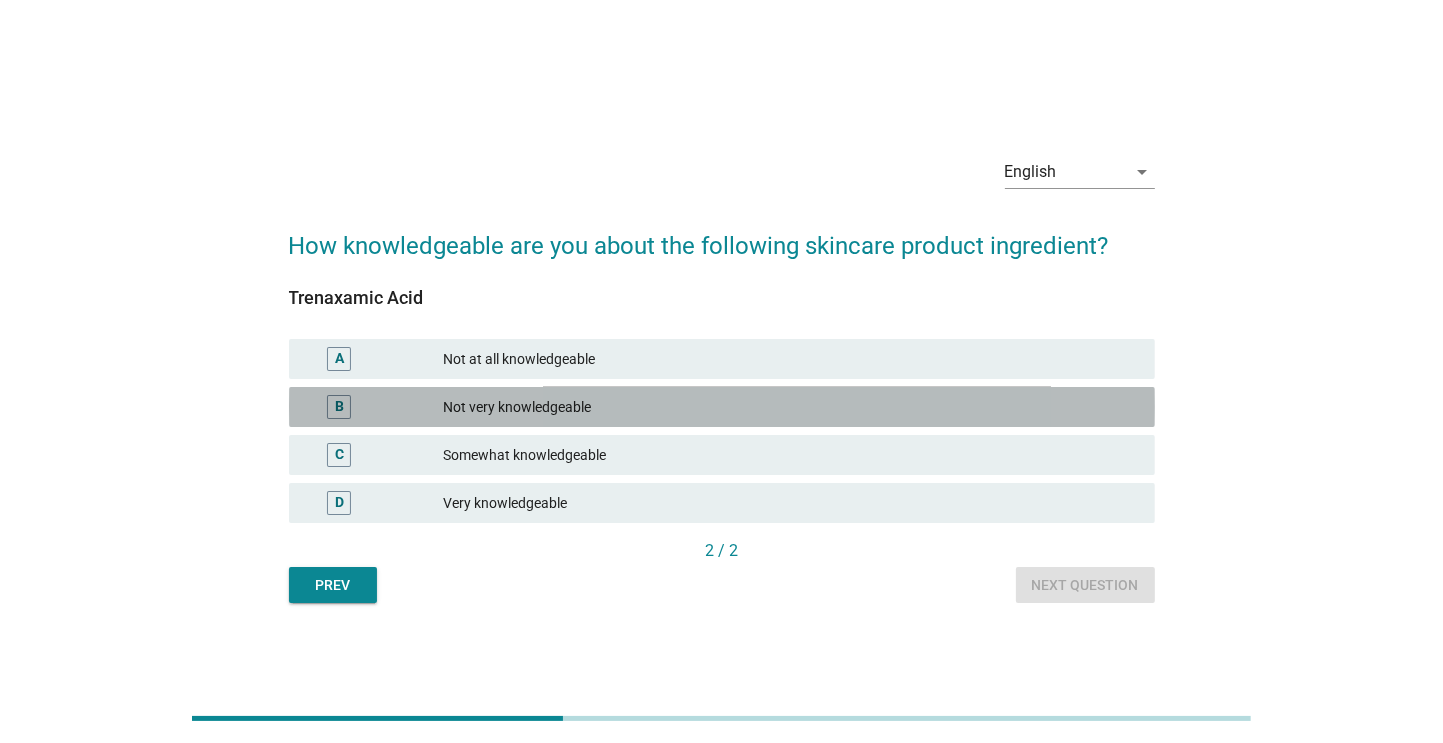 click on "Not very knowledgeable" at bounding box center [791, 407] 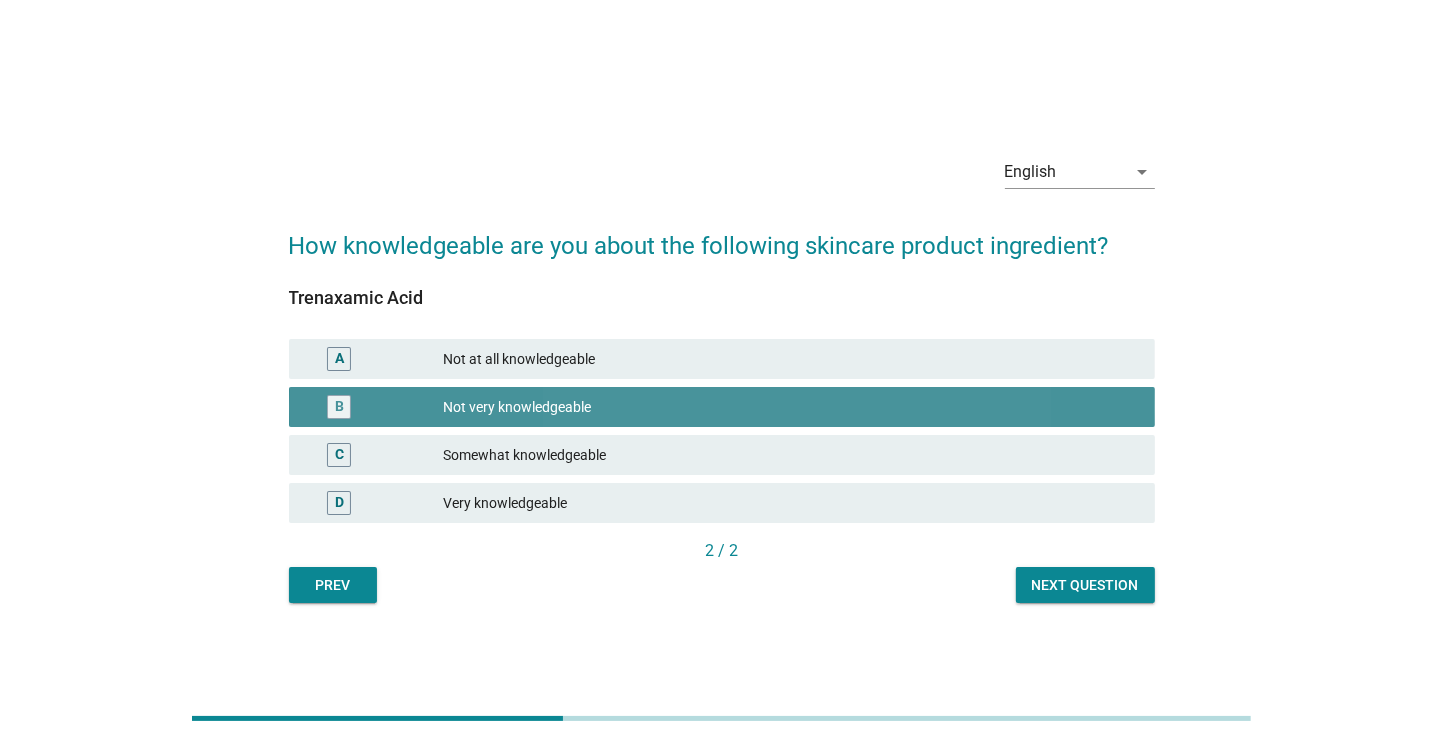 click on "Not at all knowledgeable" at bounding box center [791, 359] 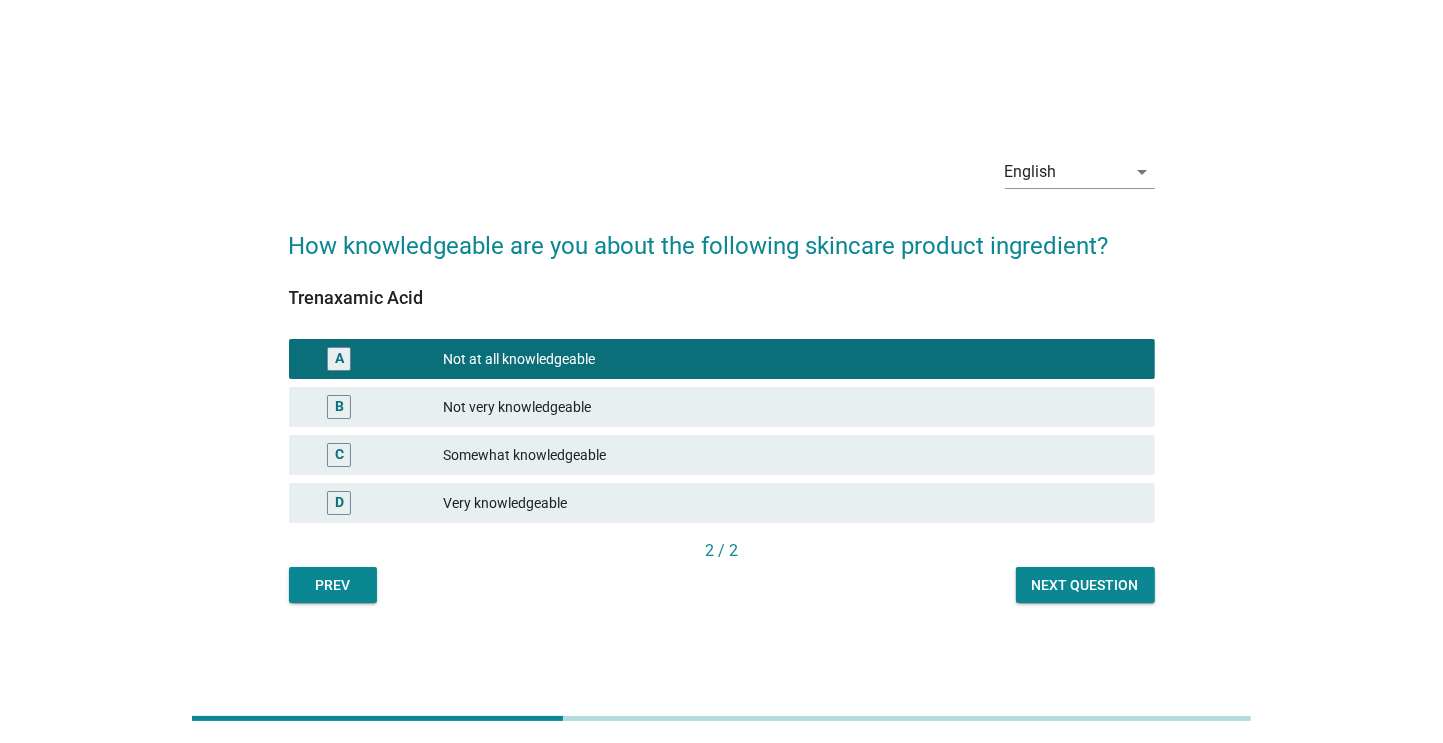 click on "Next question" at bounding box center (1085, 585) 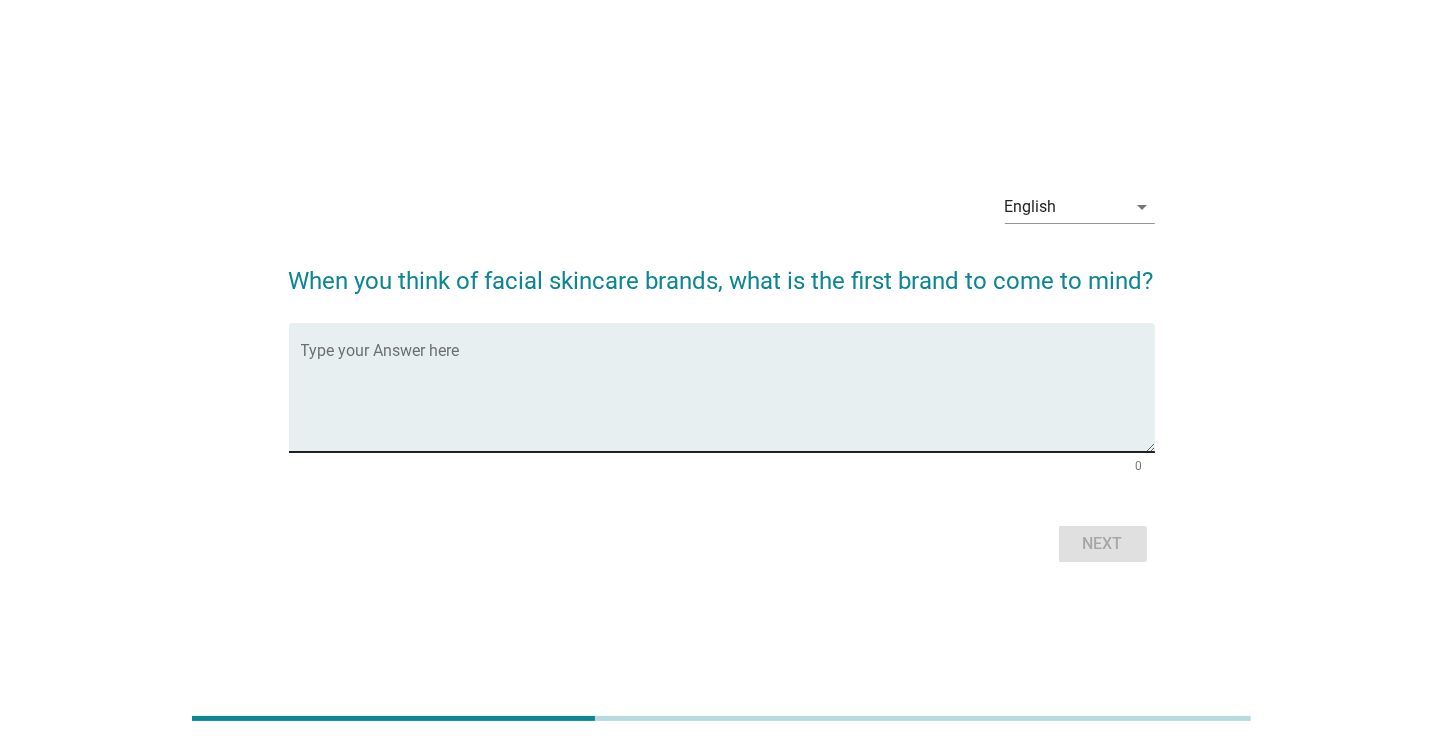 click at bounding box center [728, 399] 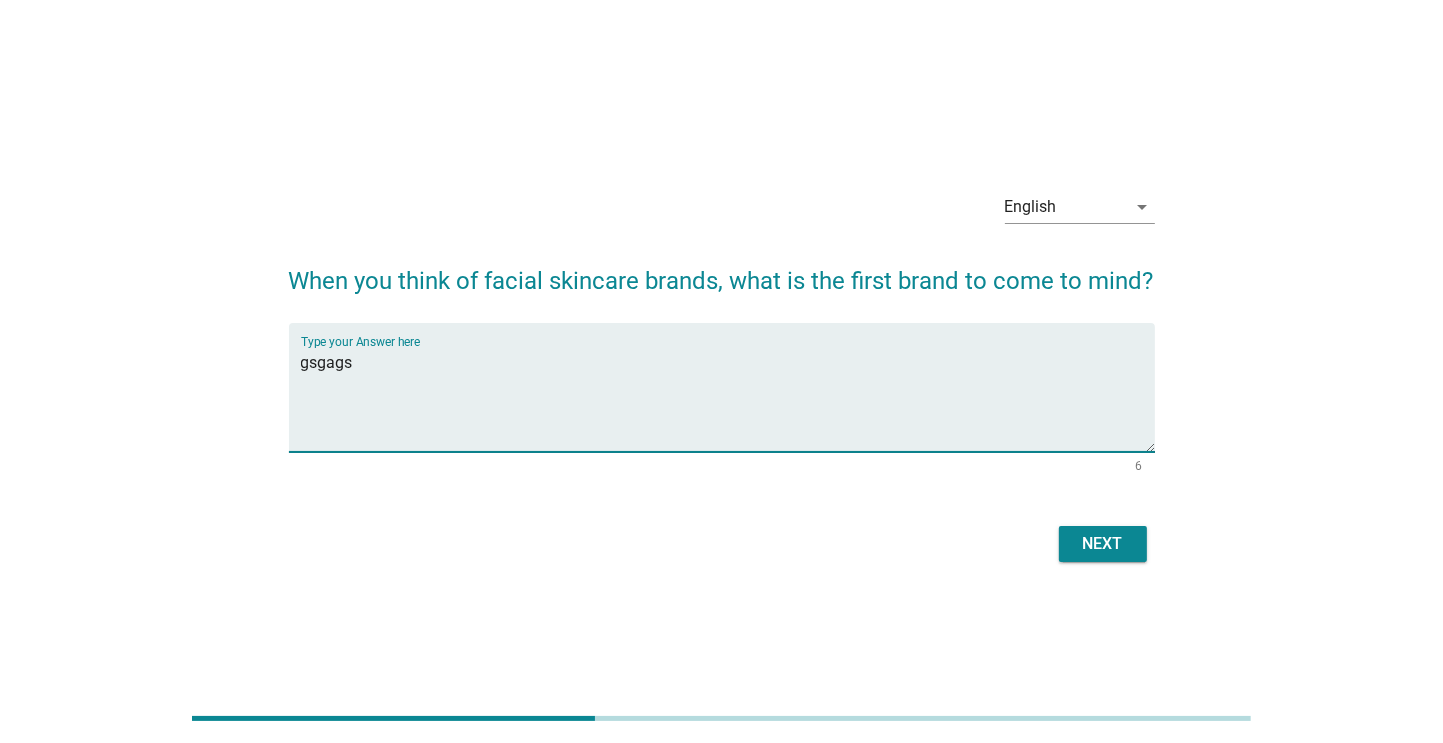 type on "gsgags" 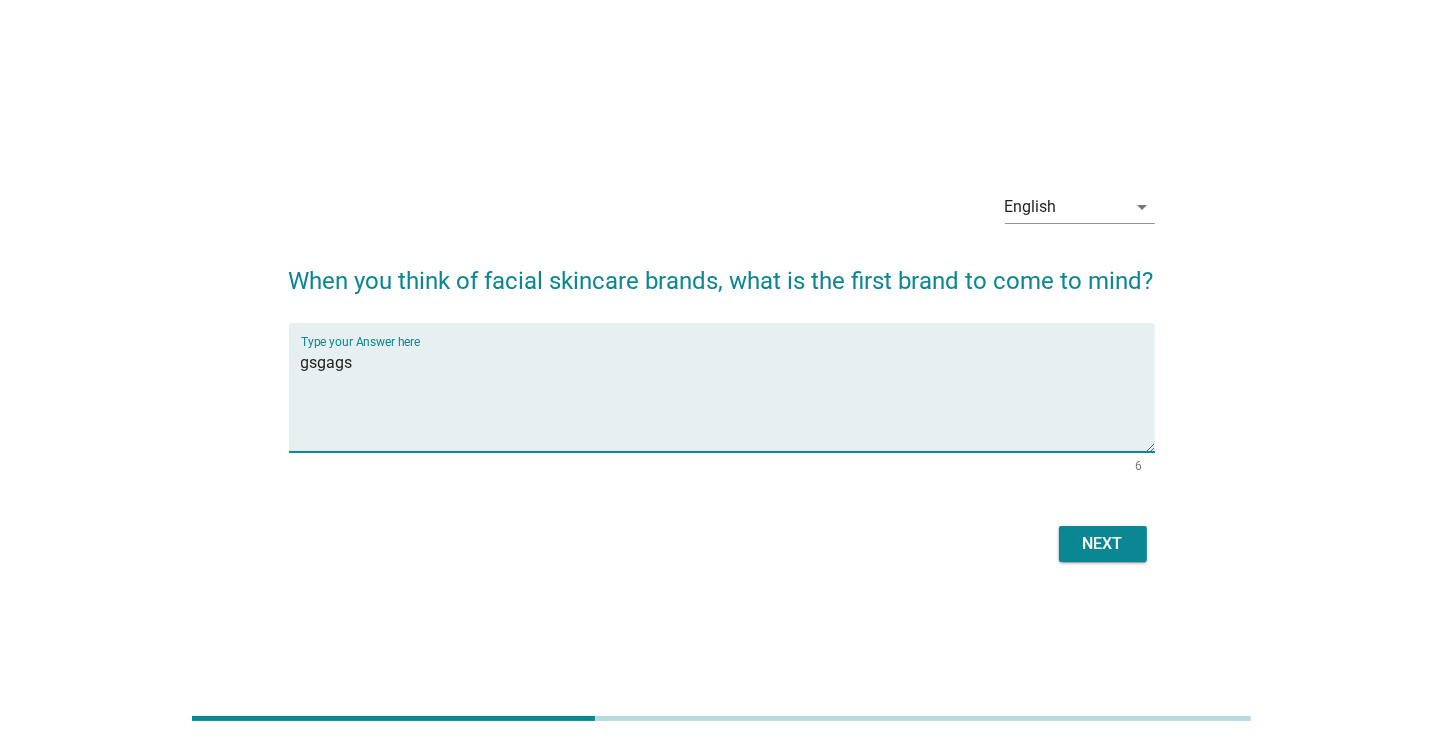 click on "Next" at bounding box center [1103, 544] 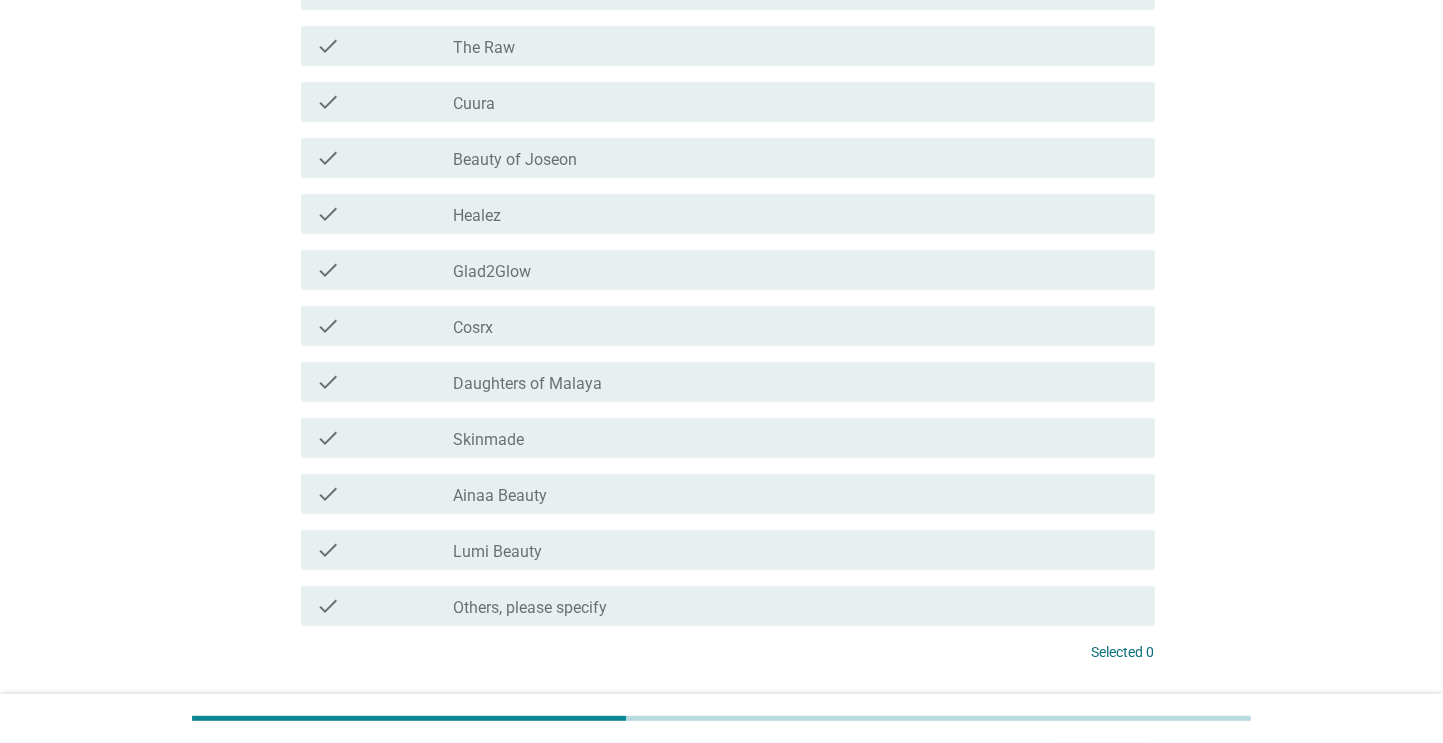 scroll, scrollTop: 698, scrollLeft: 0, axis: vertical 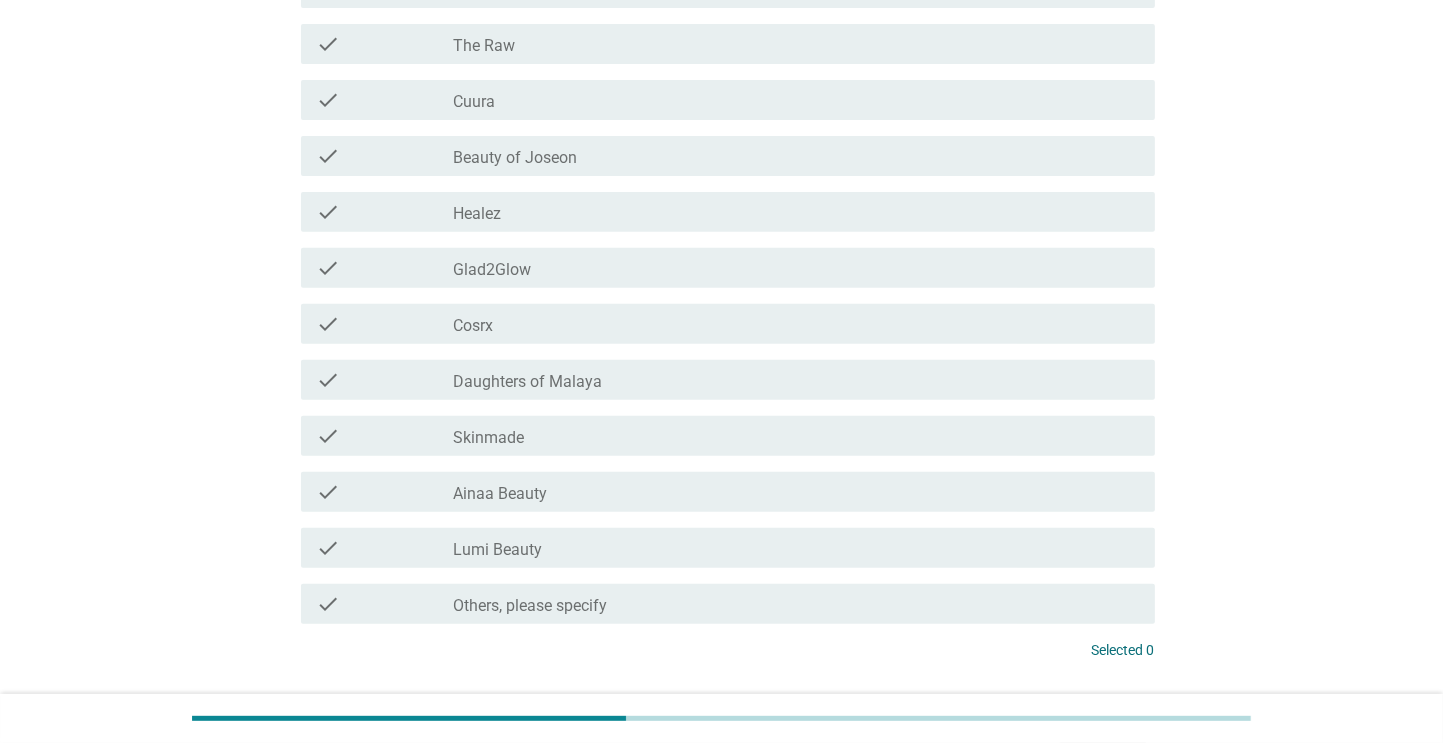 click on "check_box_outline_blank Skinmade" at bounding box center (796, 436) 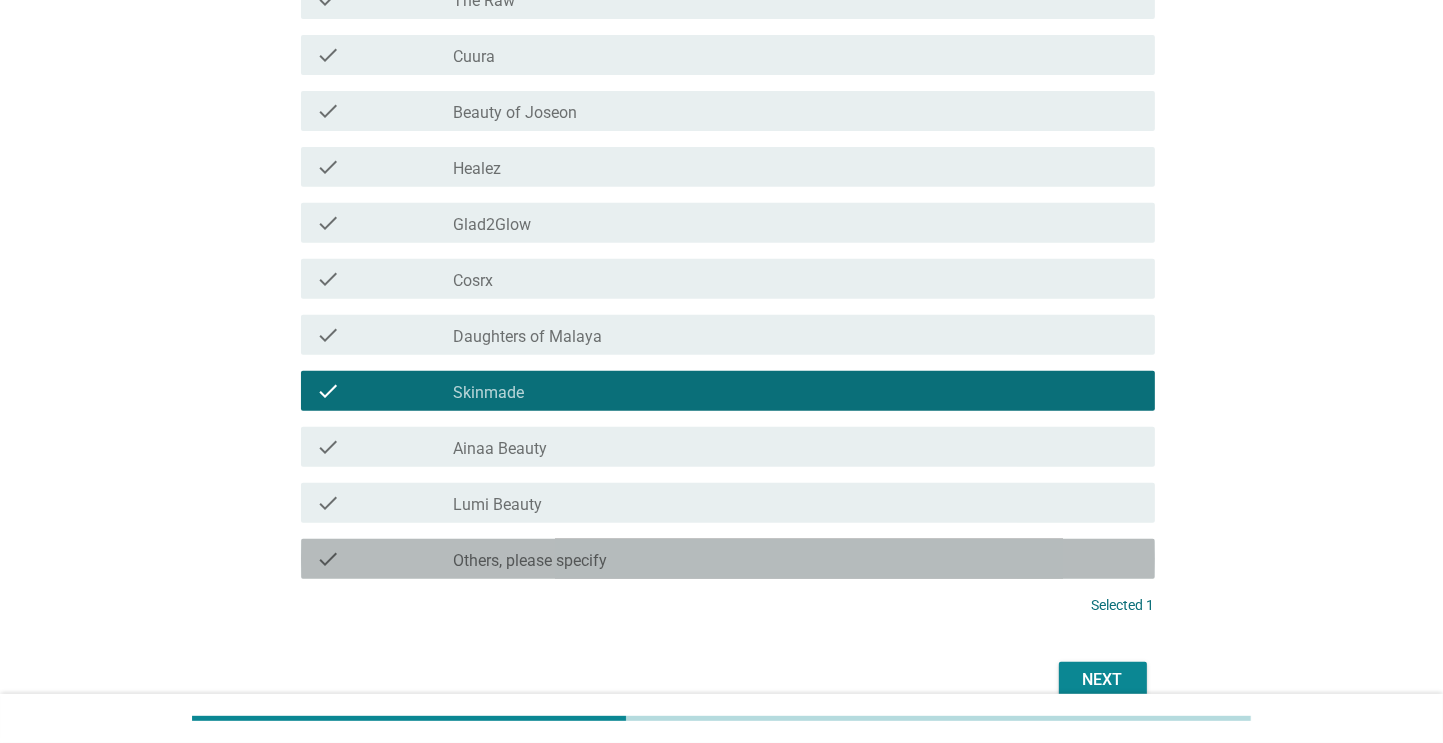 scroll, scrollTop: 840, scrollLeft: 0, axis: vertical 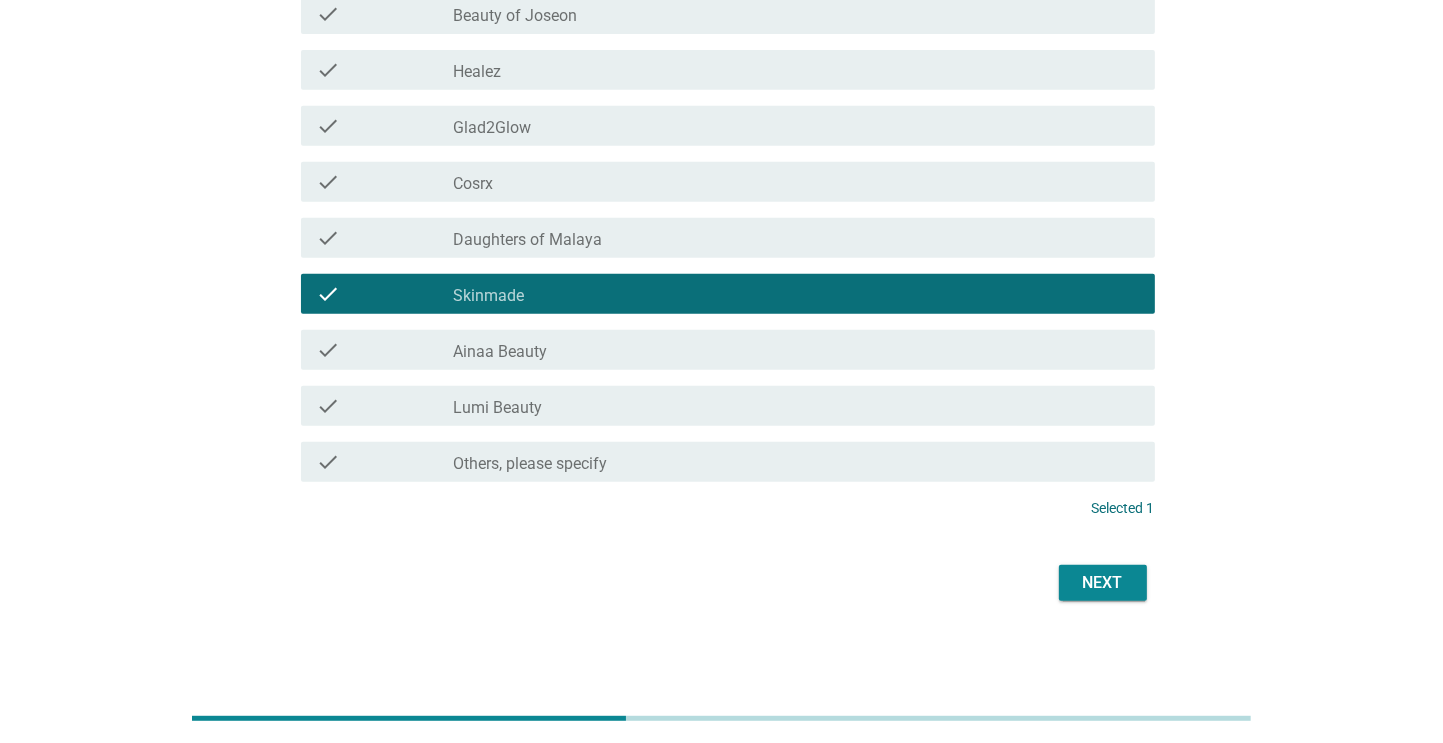 click on "Next" at bounding box center (1103, 583) 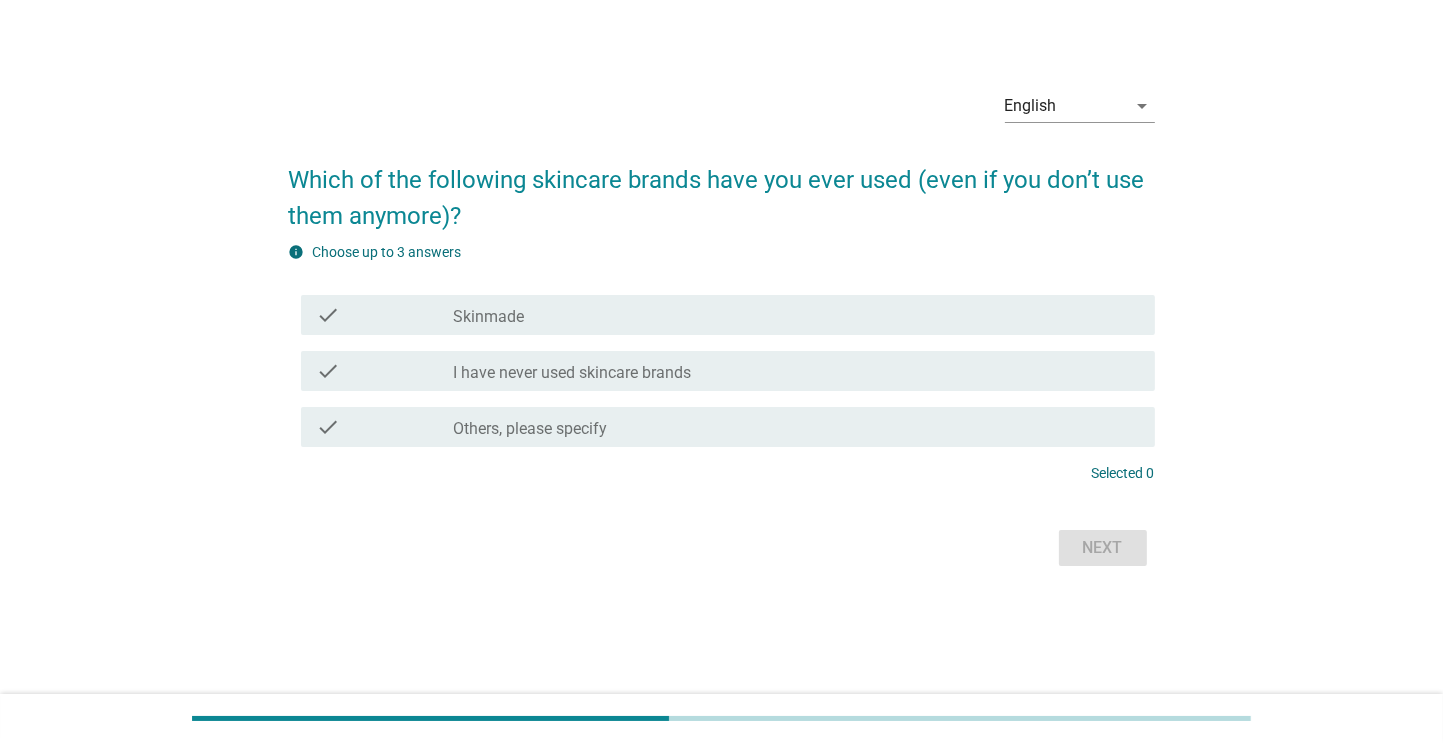 scroll, scrollTop: 0, scrollLeft: 0, axis: both 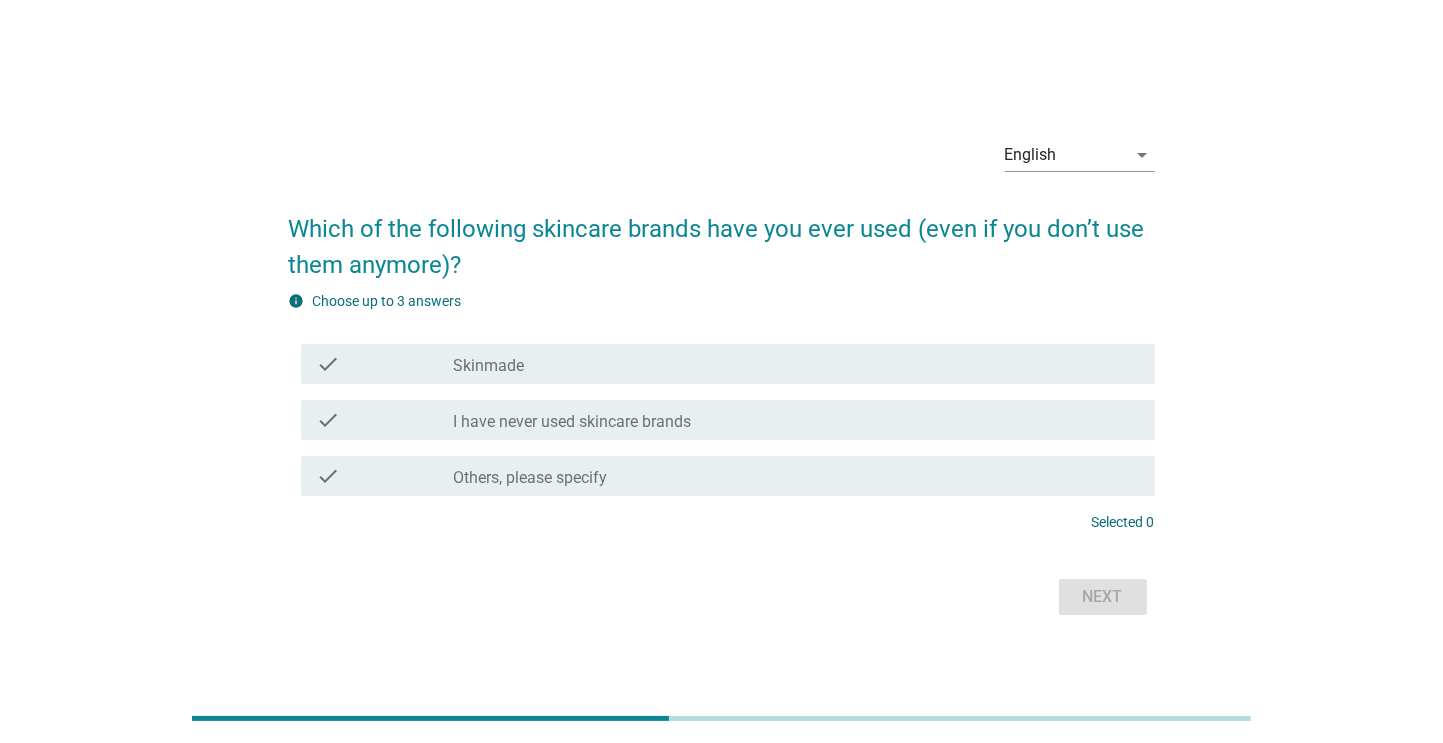 click on "English arrow_drop_down   Which of the following skincare brands have you ever used (even if you don’t use them anymore)?     info   Choose up to 3 answers   check     check_box_outline_blank Skinmade   check     check_box_outline_blank I have never used skincare brands   check     check_box Others, please specify
Selected 0
Next" at bounding box center [721, 372] 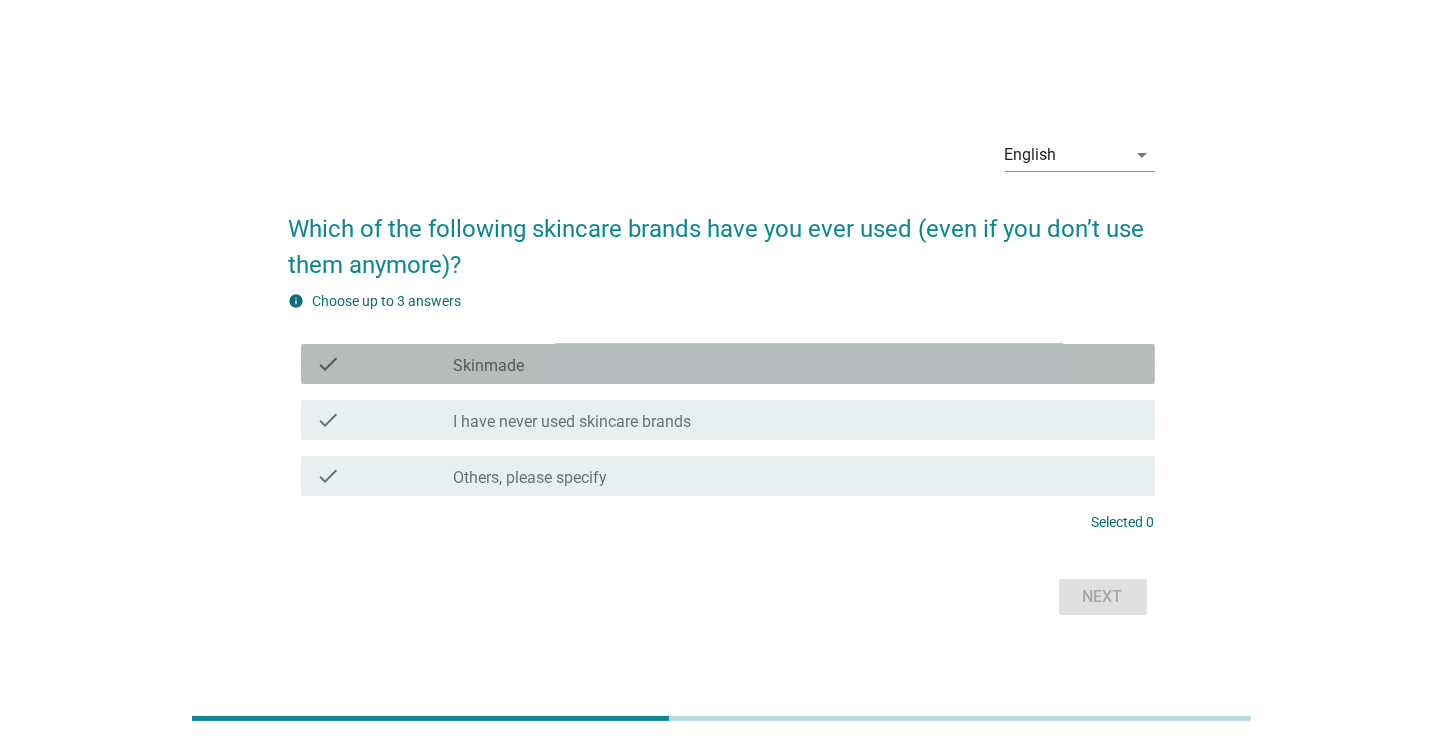 click on "check_box_outline_blank Skinmade" at bounding box center (796, 364) 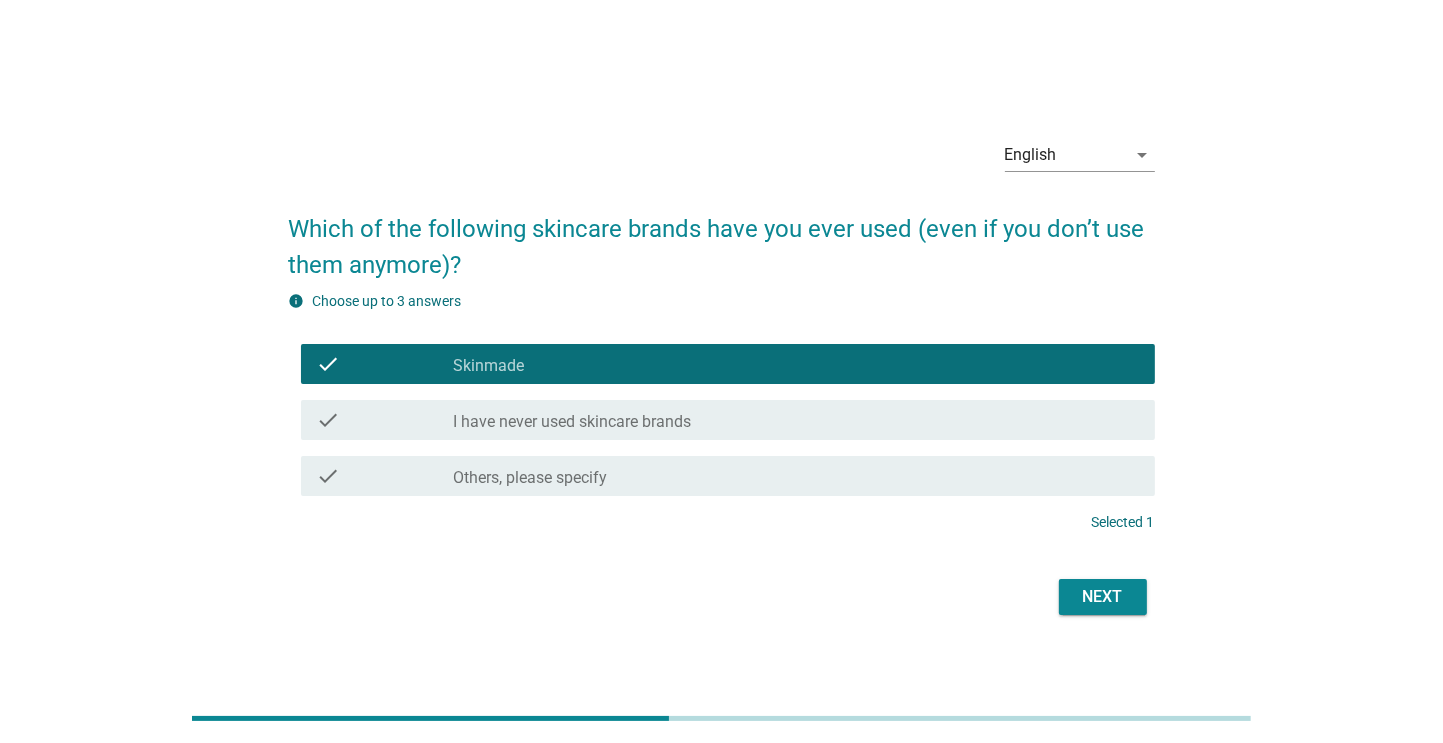 click on "English arrow_drop_down   Which of the following skincare brands have you ever used (even if you don’t use them anymore)?     info   Choose up to 3 answers   check     check_box_outline_blank Skinmade   check     check_box_outline_blank I have never used skincare brands   check     check_box Others, please specify
Selected 1
Next" at bounding box center (721, 372) 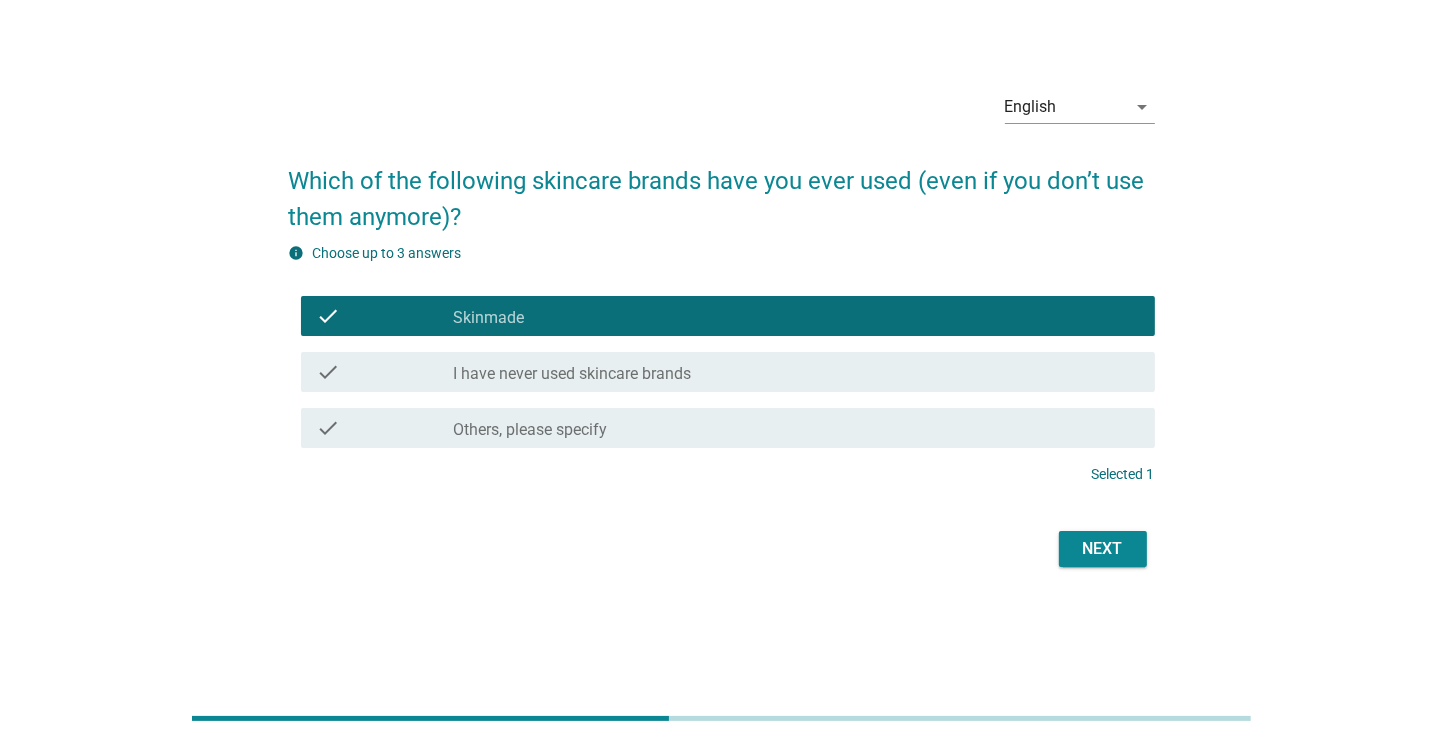 scroll, scrollTop: 0, scrollLeft: 0, axis: both 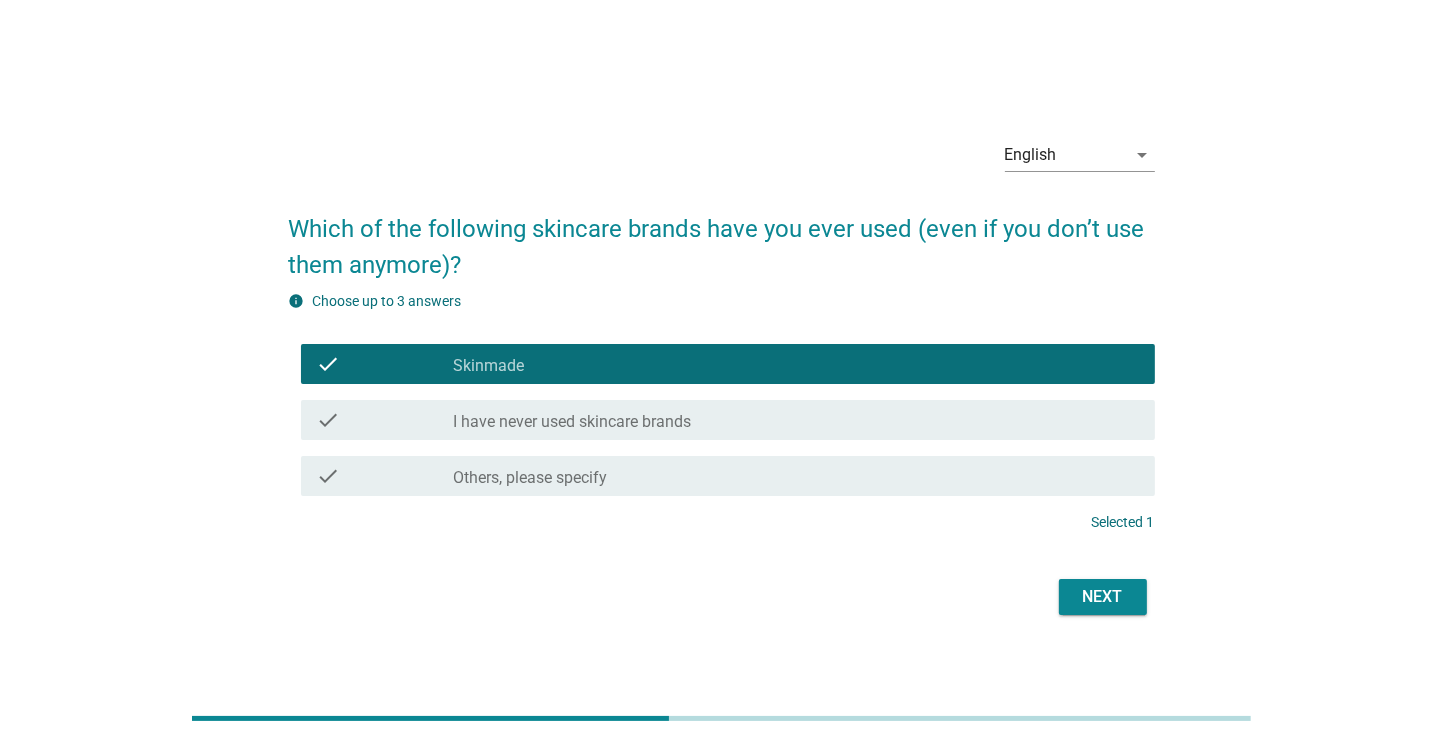 click on "Next" at bounding box center [1103, 597] 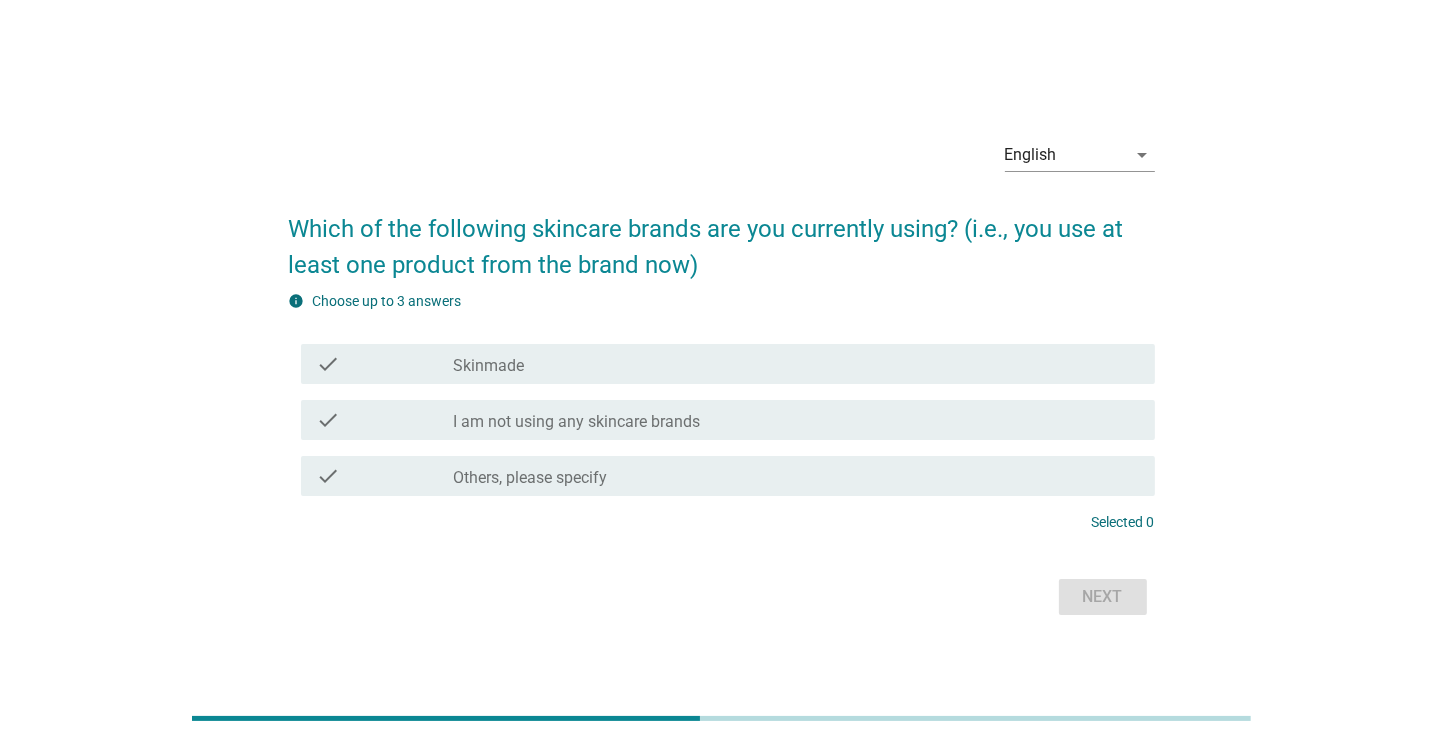 click at bounding box center (446, 718) 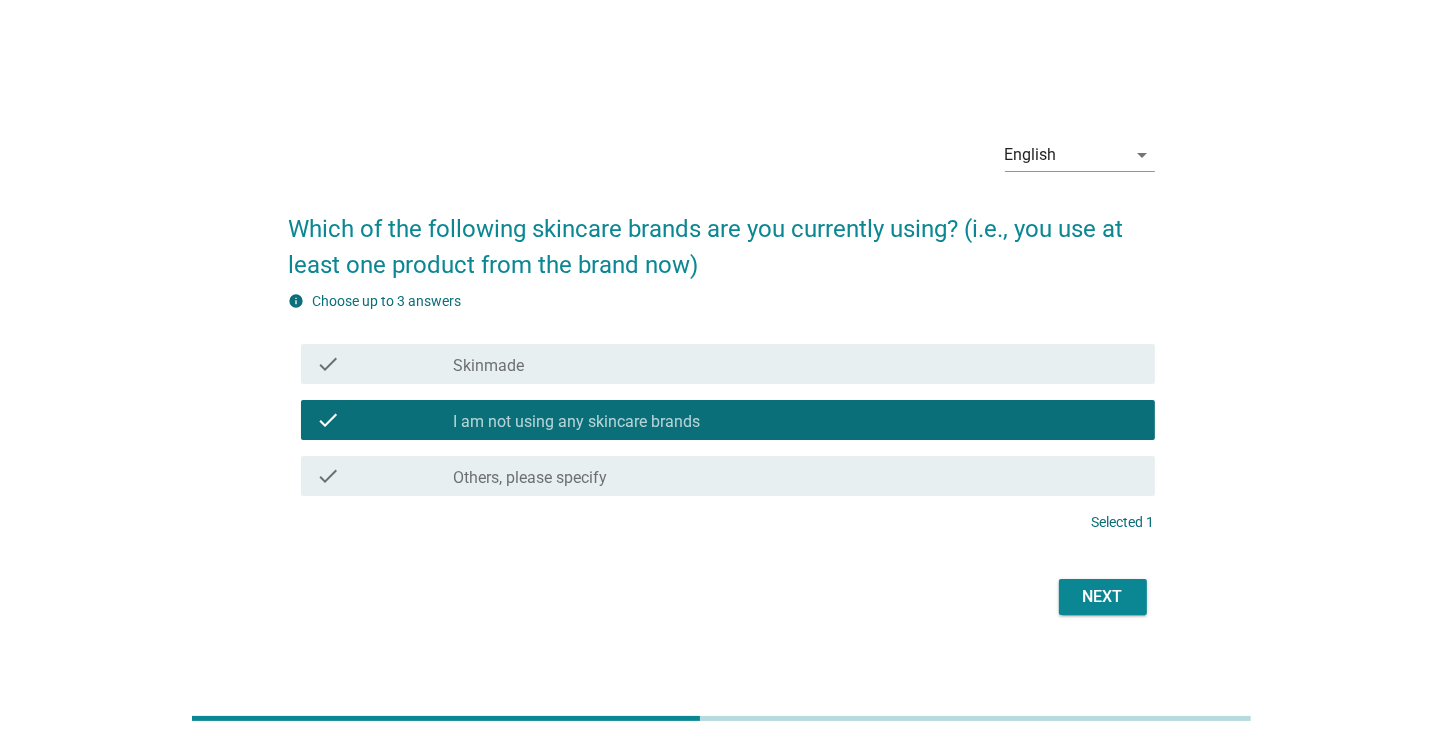 click on "Next" at bounding box center [1103, 597] 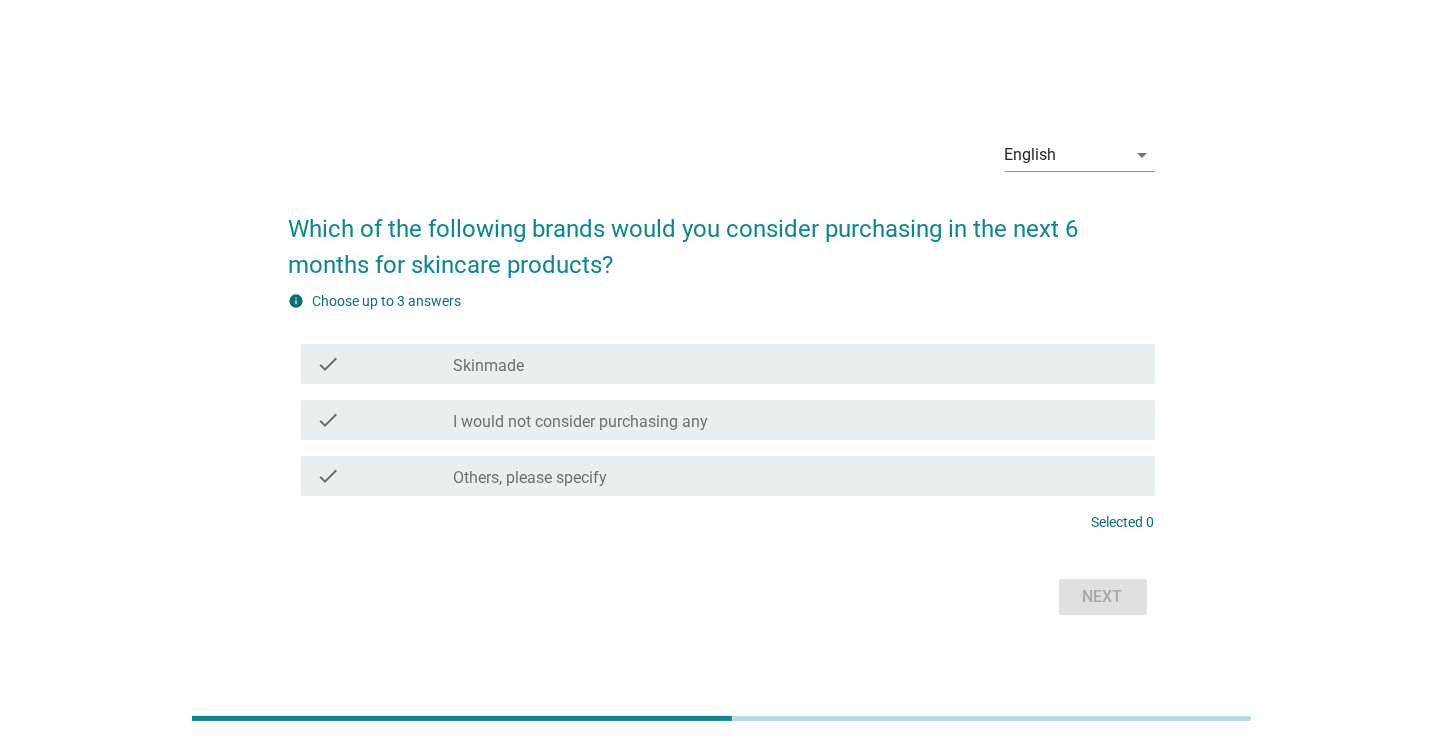 click on "check     check_box_outline_blank I would not consider purchasing any" at bounding box center [728, 420] 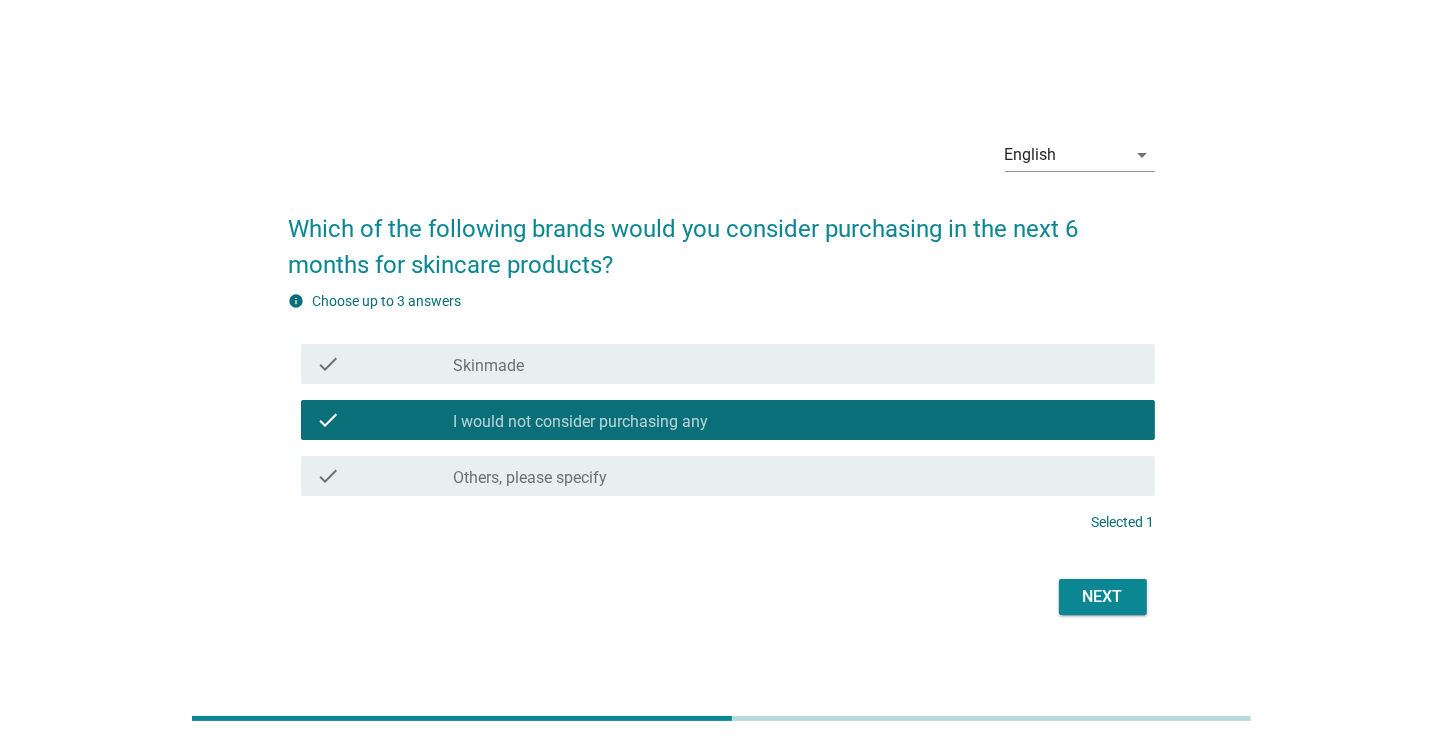 click on "Next" at bounding box center (1103, 597) 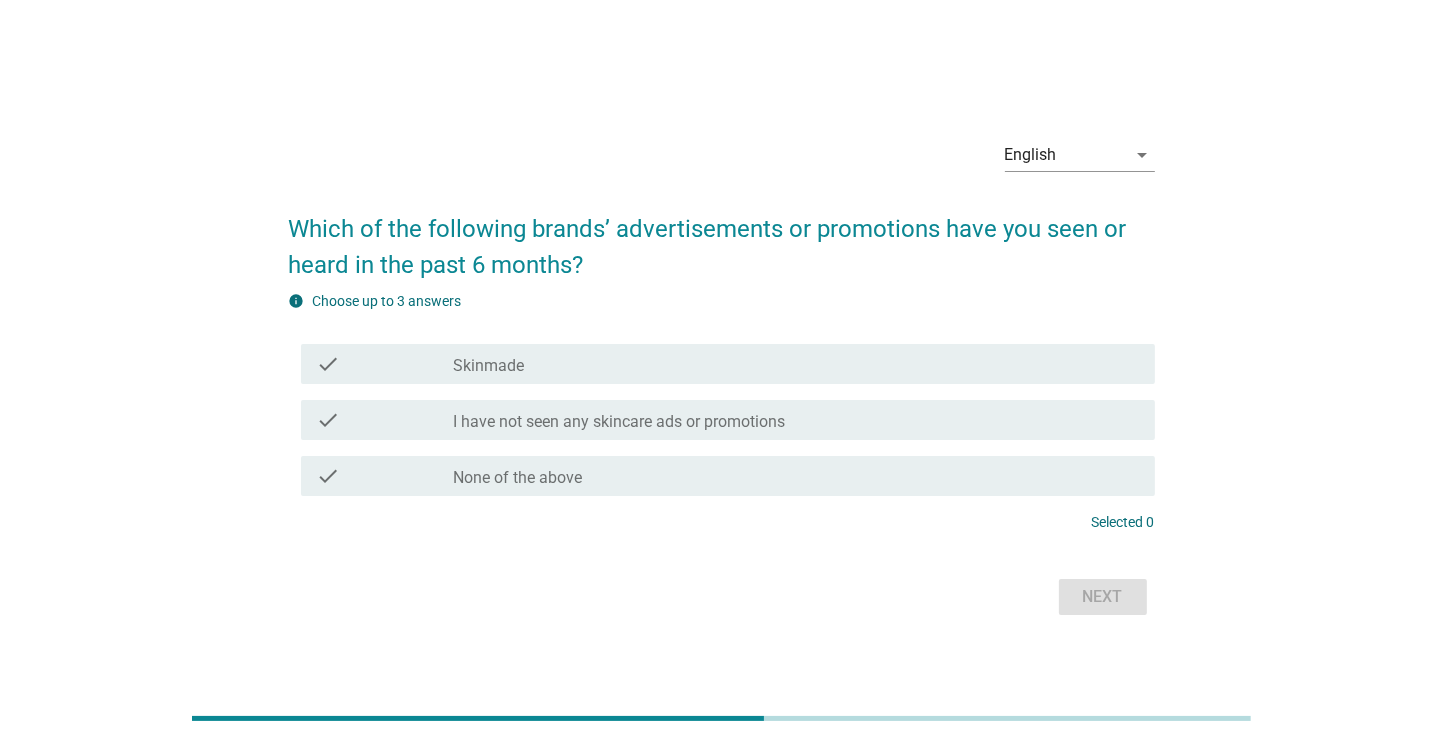 click on "check     check_box_outline_blank Skinmade" at bounding box center (722, 364) 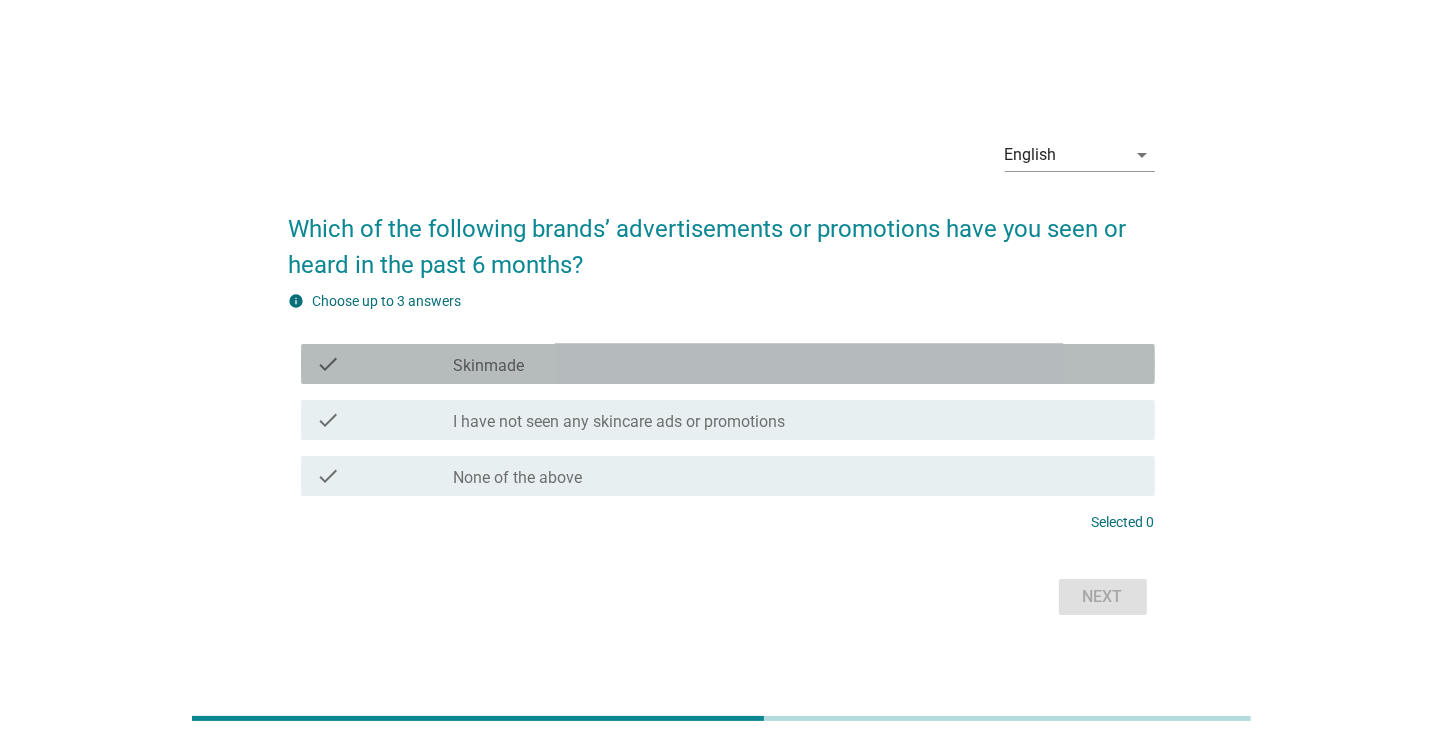 click on "check_box_outline_blank Skinmade" at bounding box center [796, 364] 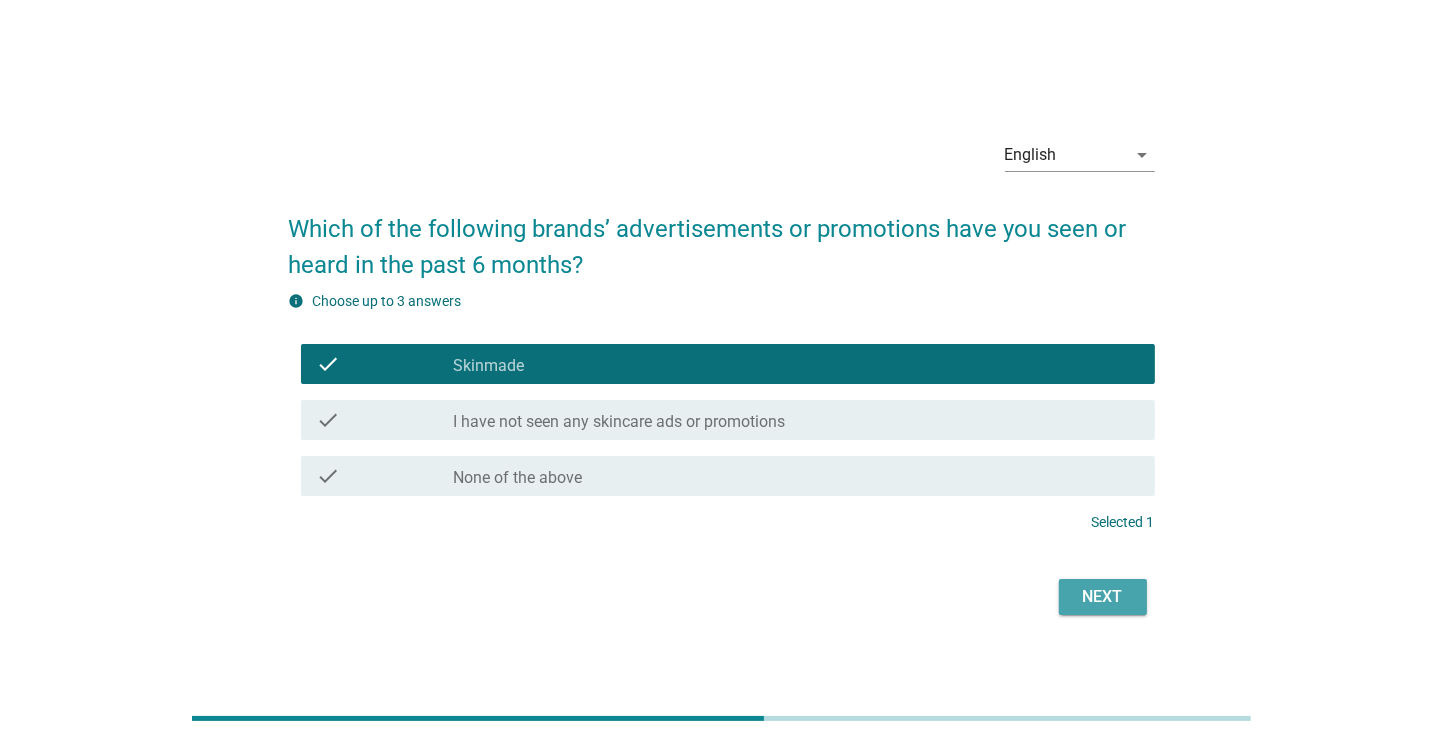 click on "Next" at bounding box center [1103, 597] 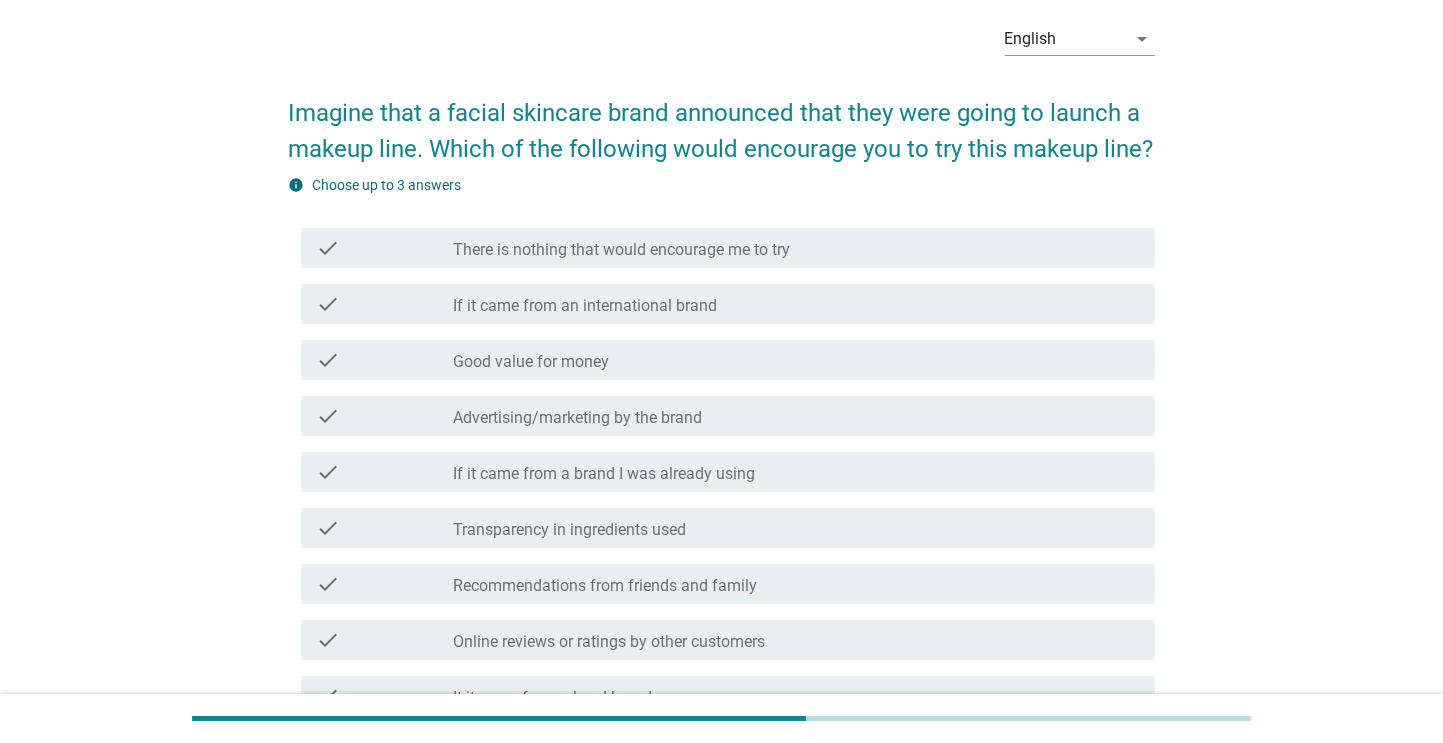scroll, scrollTop: 83, scrollLeft: 0, axis: vertical 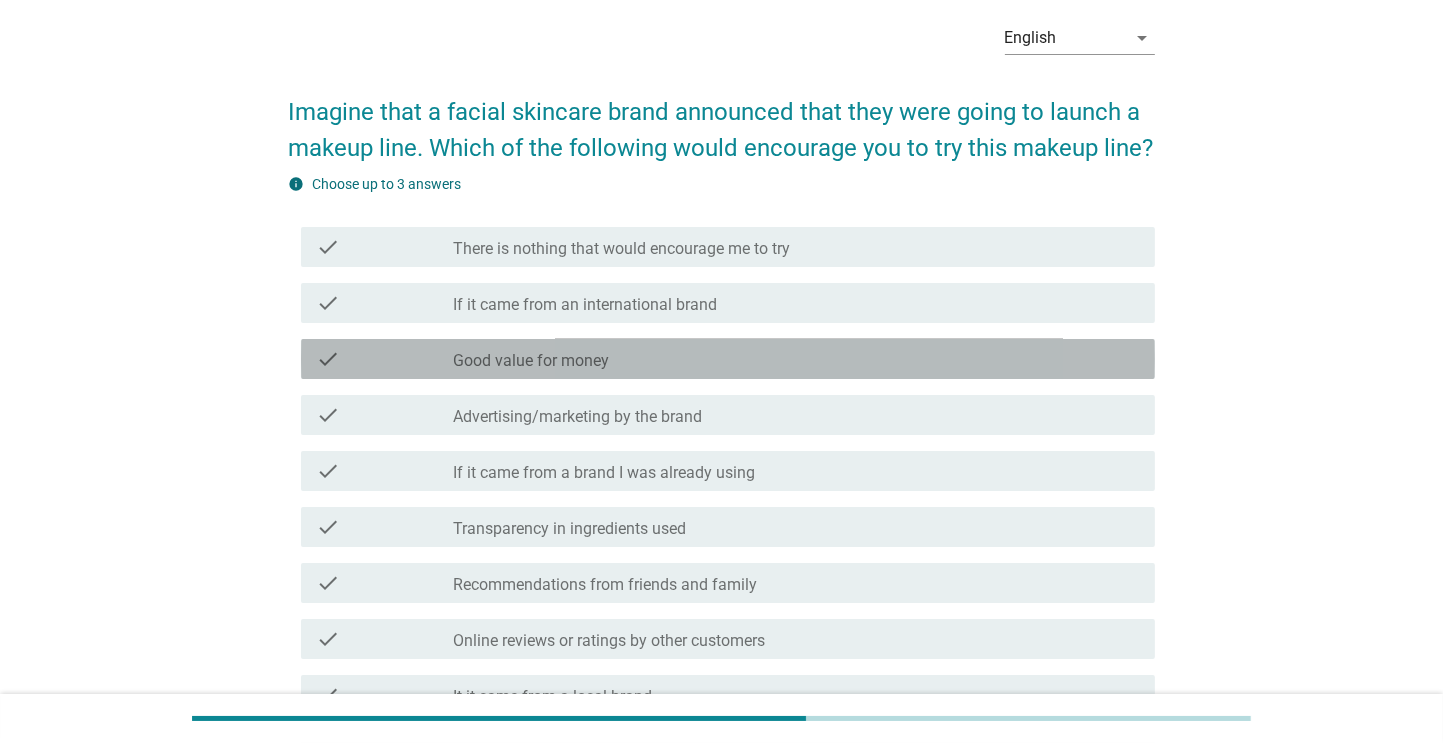 click on "check_box_outline_blank Good value for money" at bounding box center (796, 359) 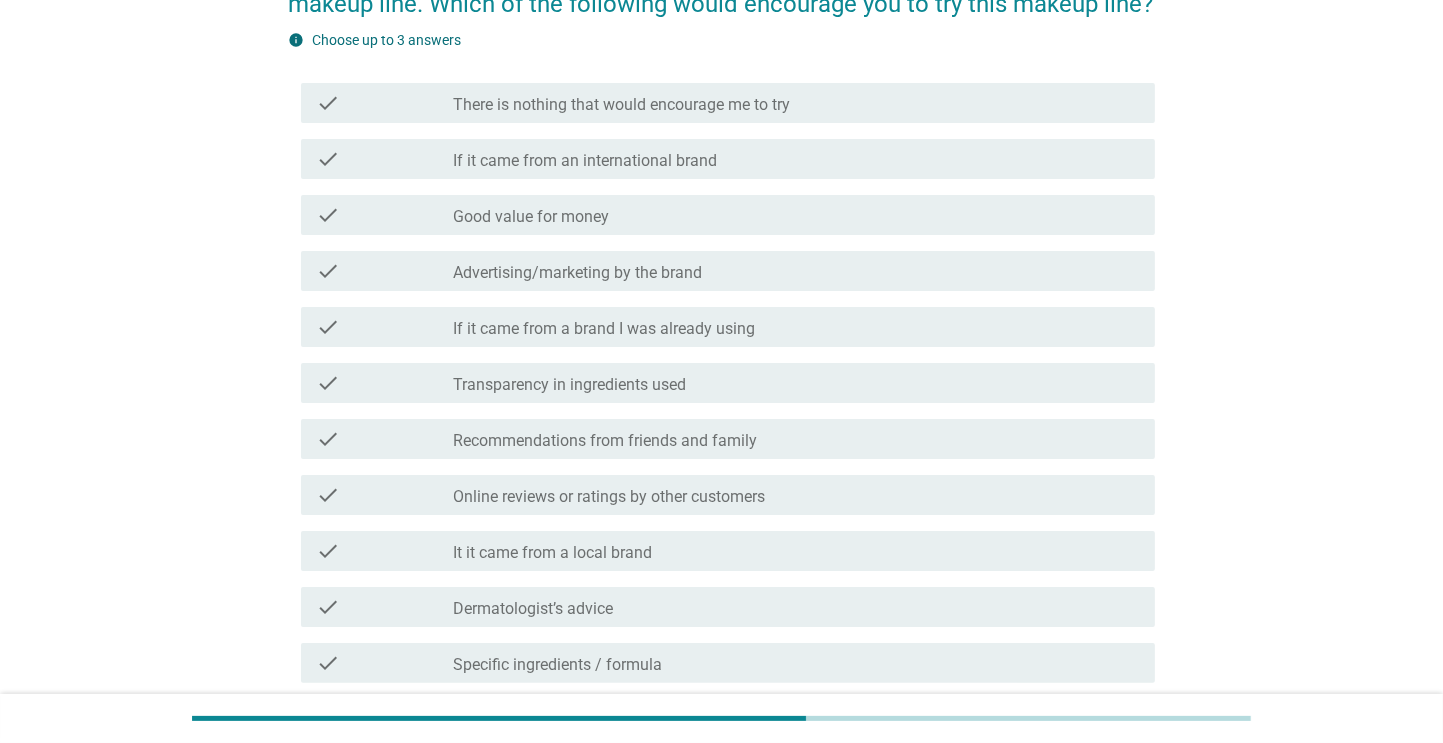 scroll, scrollTop: 0, scrollLeft: 0, axis: both 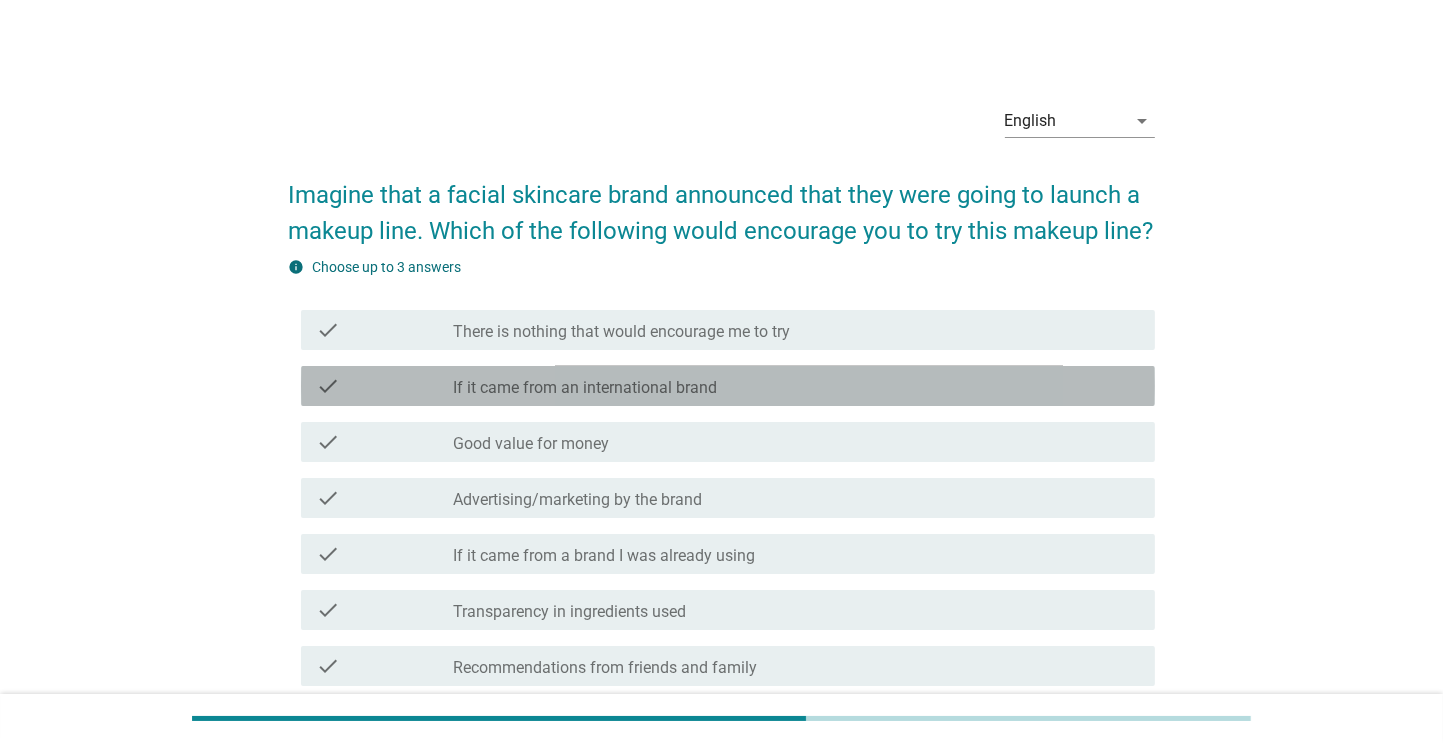 click on "If it came from an international brand" at bounding box center (586, 388) 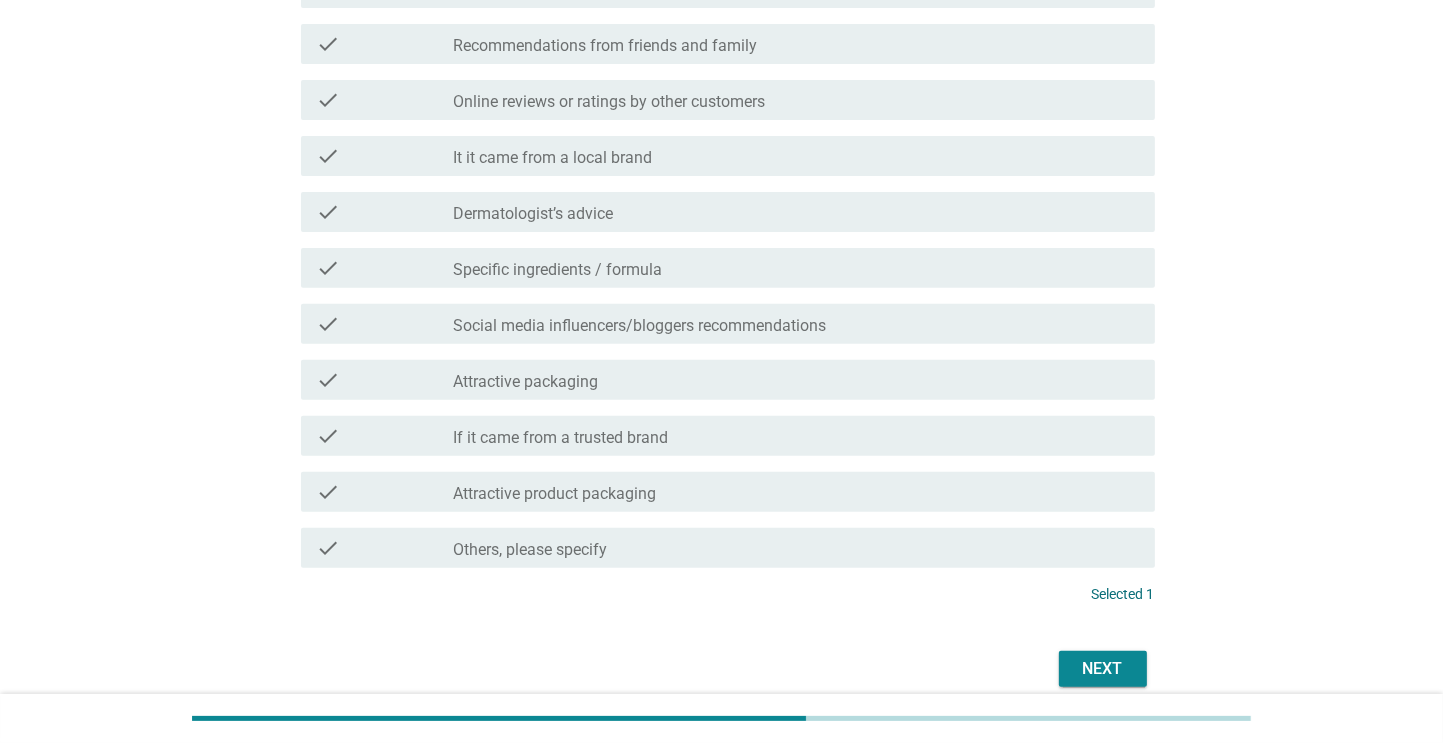 scroll, scrollTop: 708, scrollLeft: 0, axis: vertical 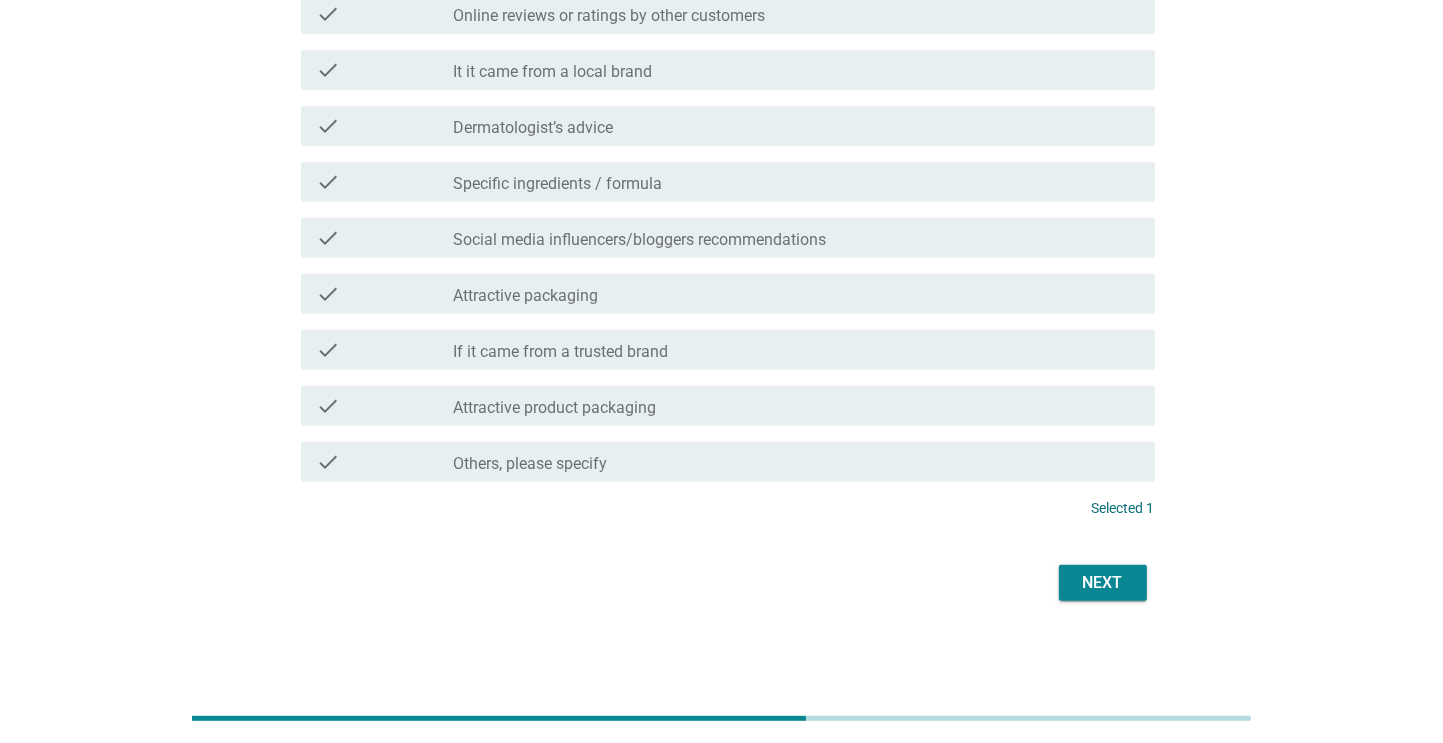 click on "Next" at bounding box center (1103, 583) 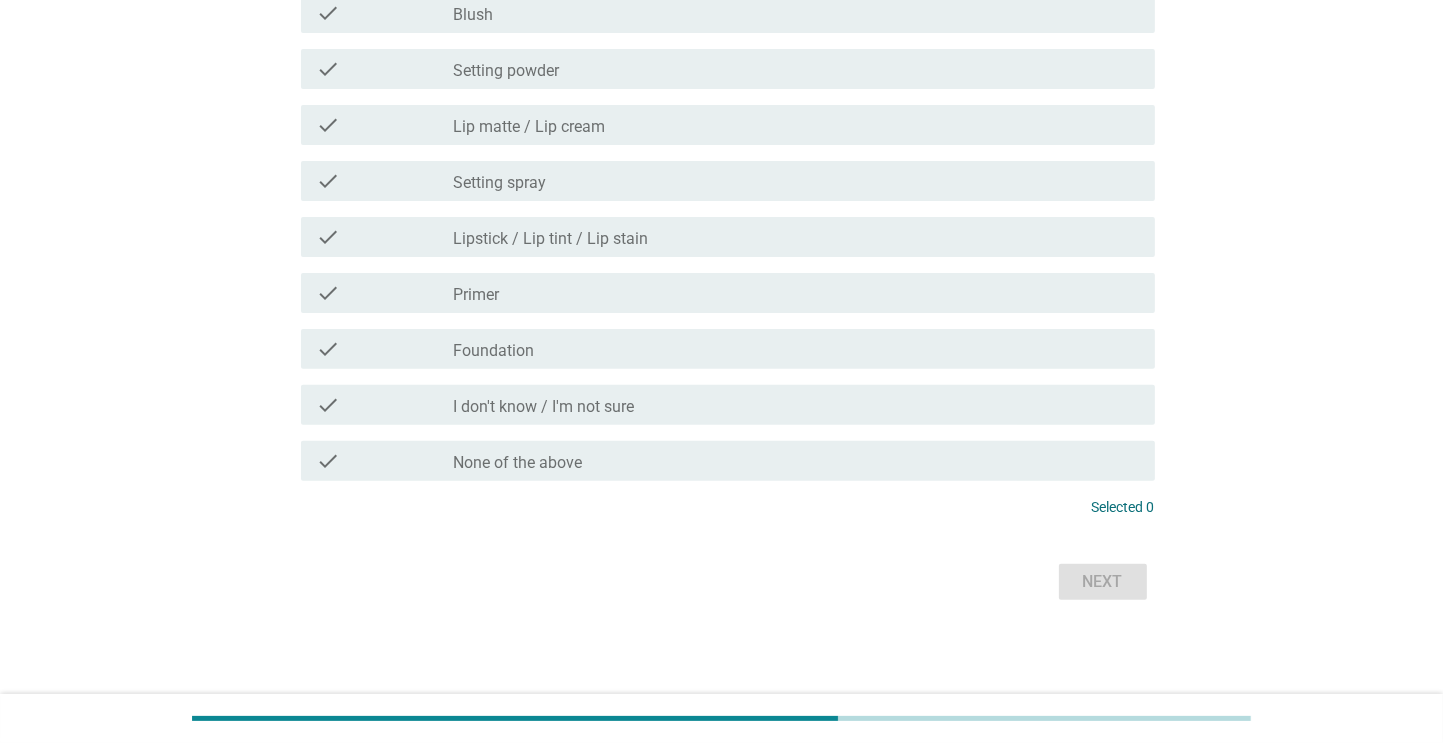 scroll, scrollTop: 0, scrollLeft: 0, axis: both 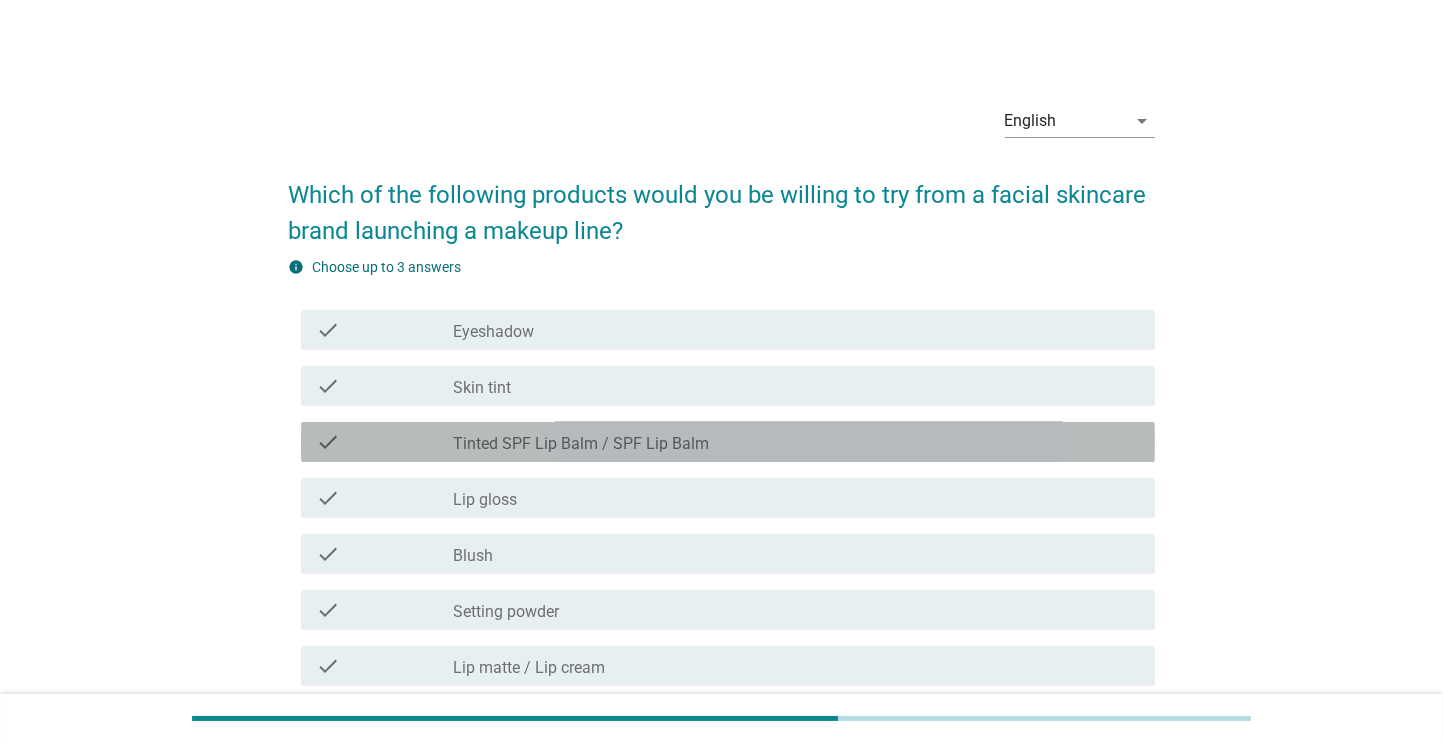click on "check     check_box_outline_blank Tinted SPF Lip Balm / SPF Lip Balm" at bounding box center [728, 442] 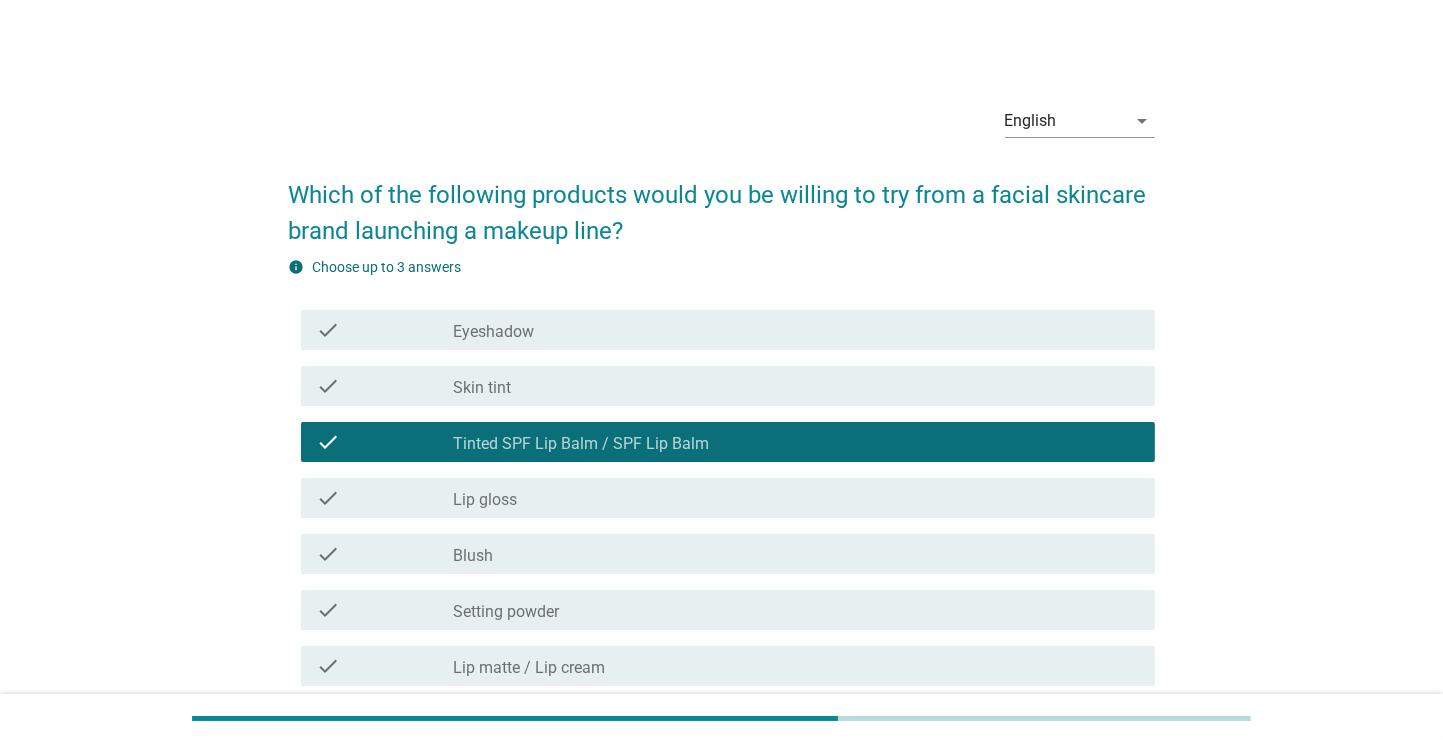 scroll, scrollTop: 540, scrollLeft: 0, axis: vertical 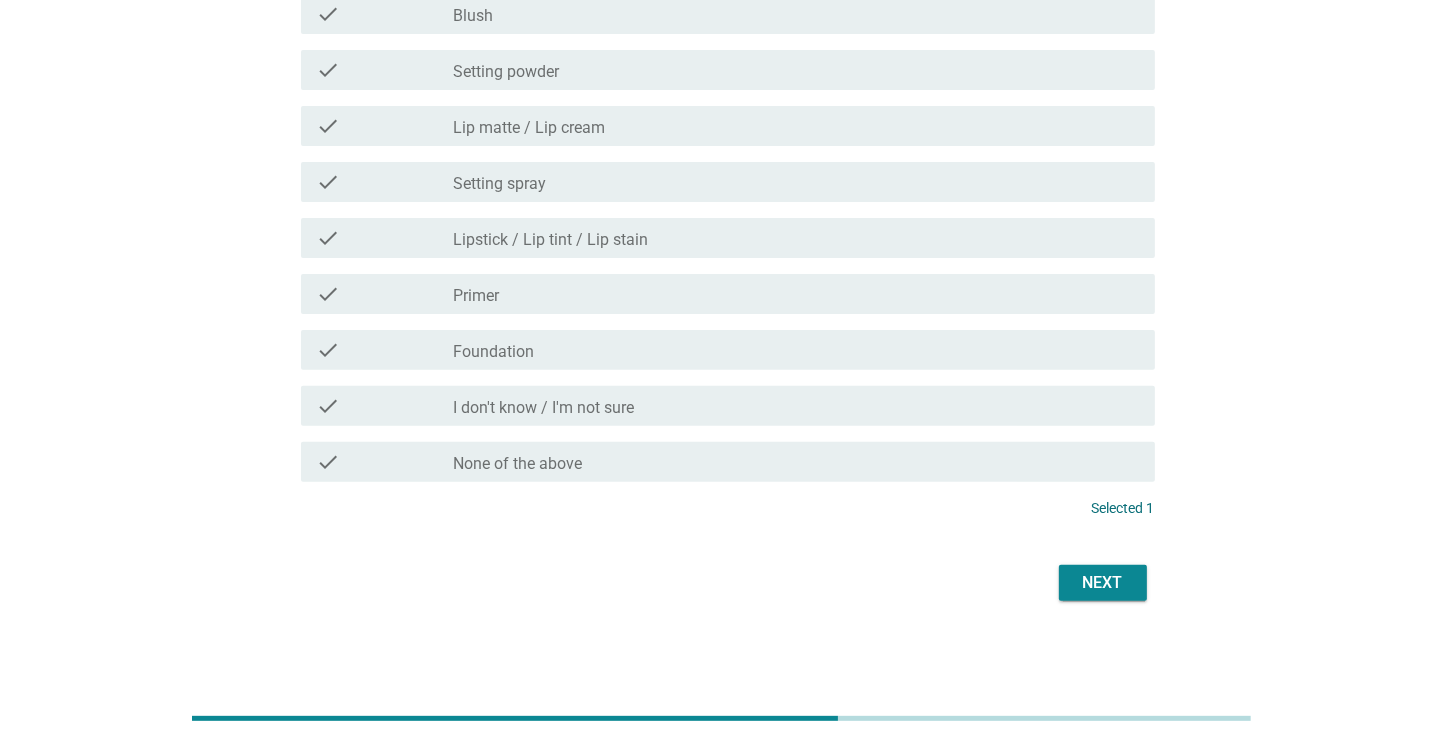 click on "Next" at bounding box center [1103, 583] 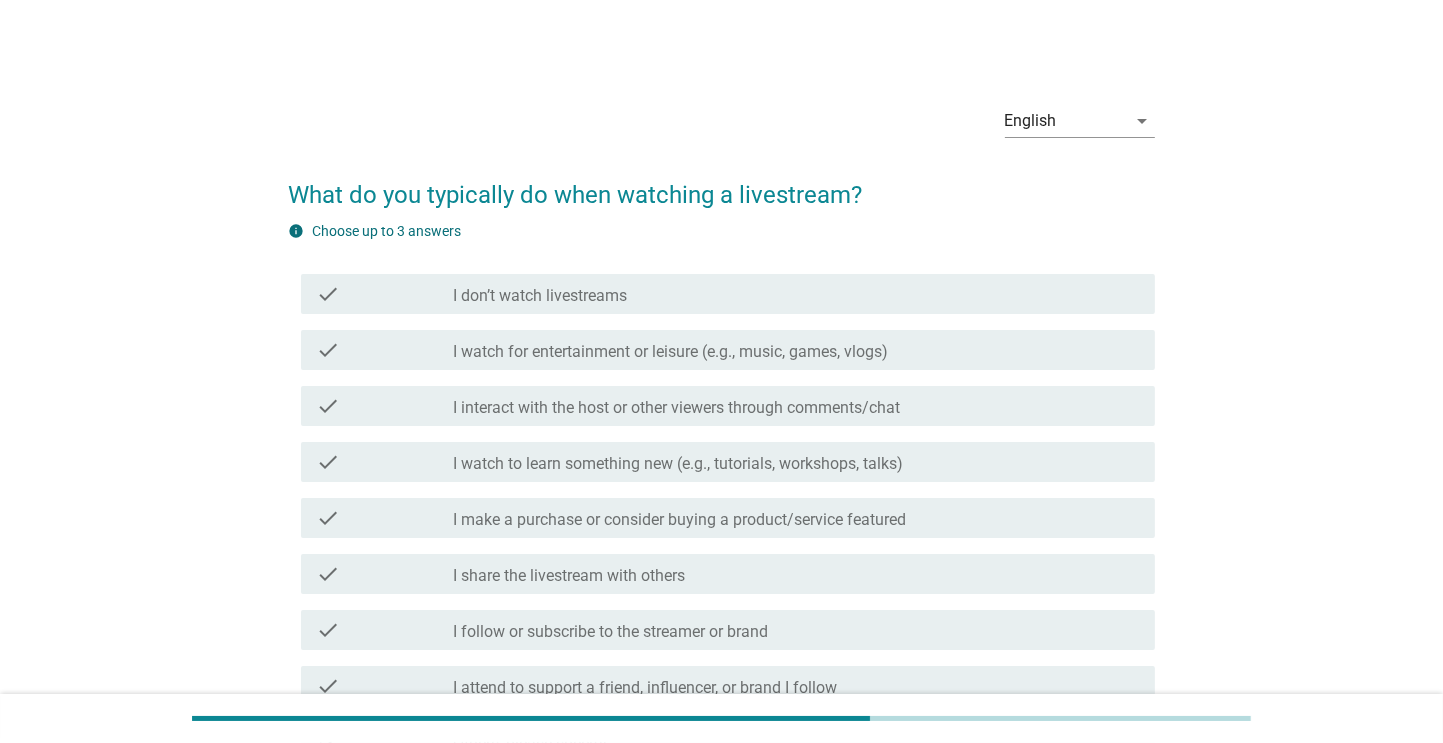 scroll, scrollTop: 280, scrollLeft: 0, axis: vertical 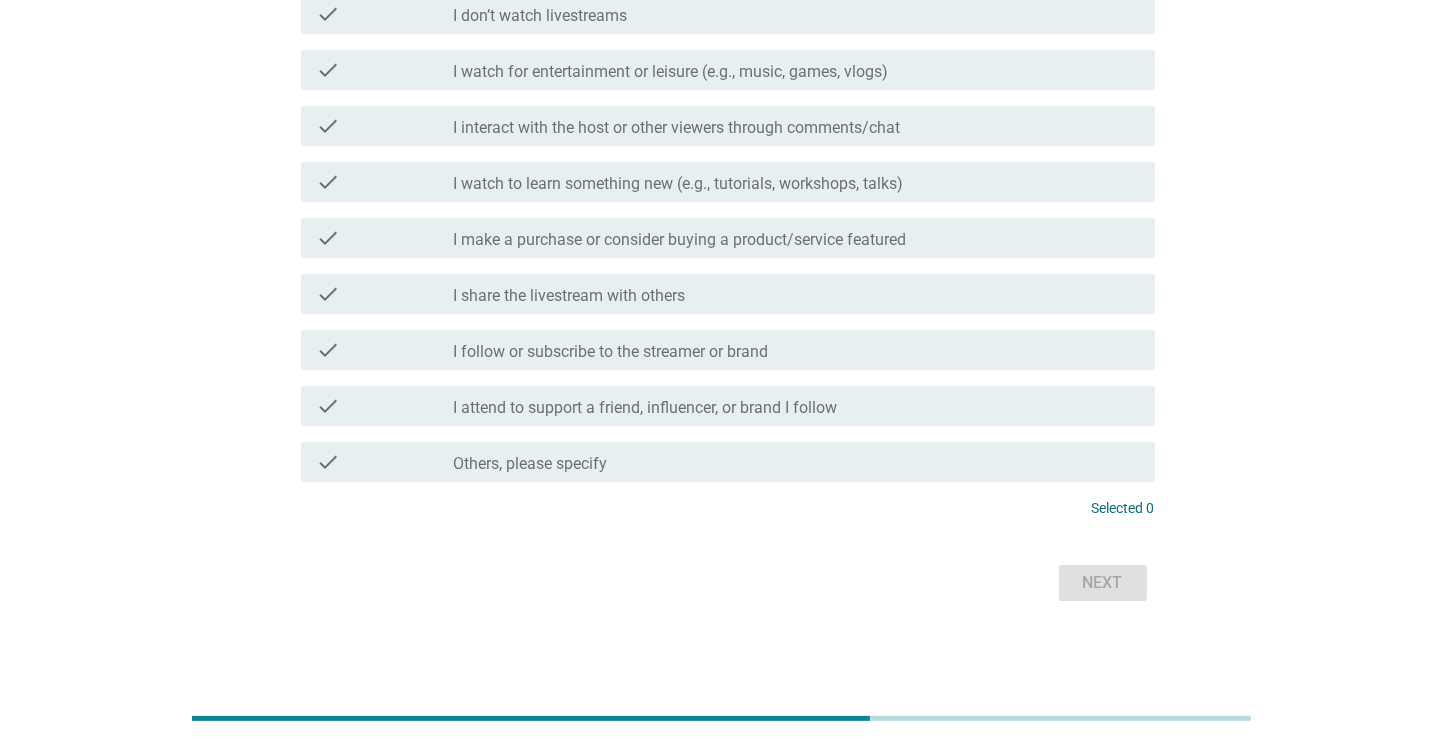 click on "check     check_box_outline_blank I attend to support a friend, influencer, or brand I follow" at bounding box center (796, 406) 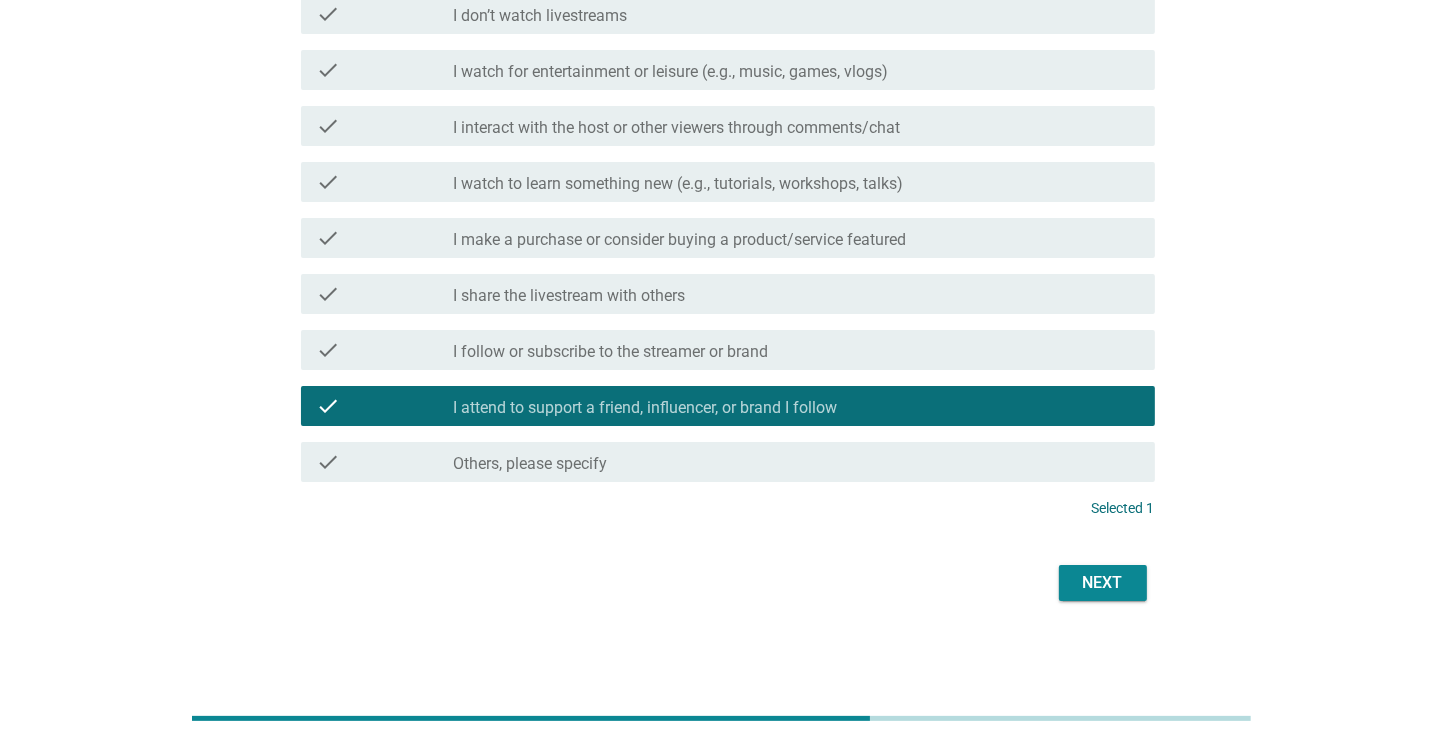 click on "Next" at bounding box center [722, 583] 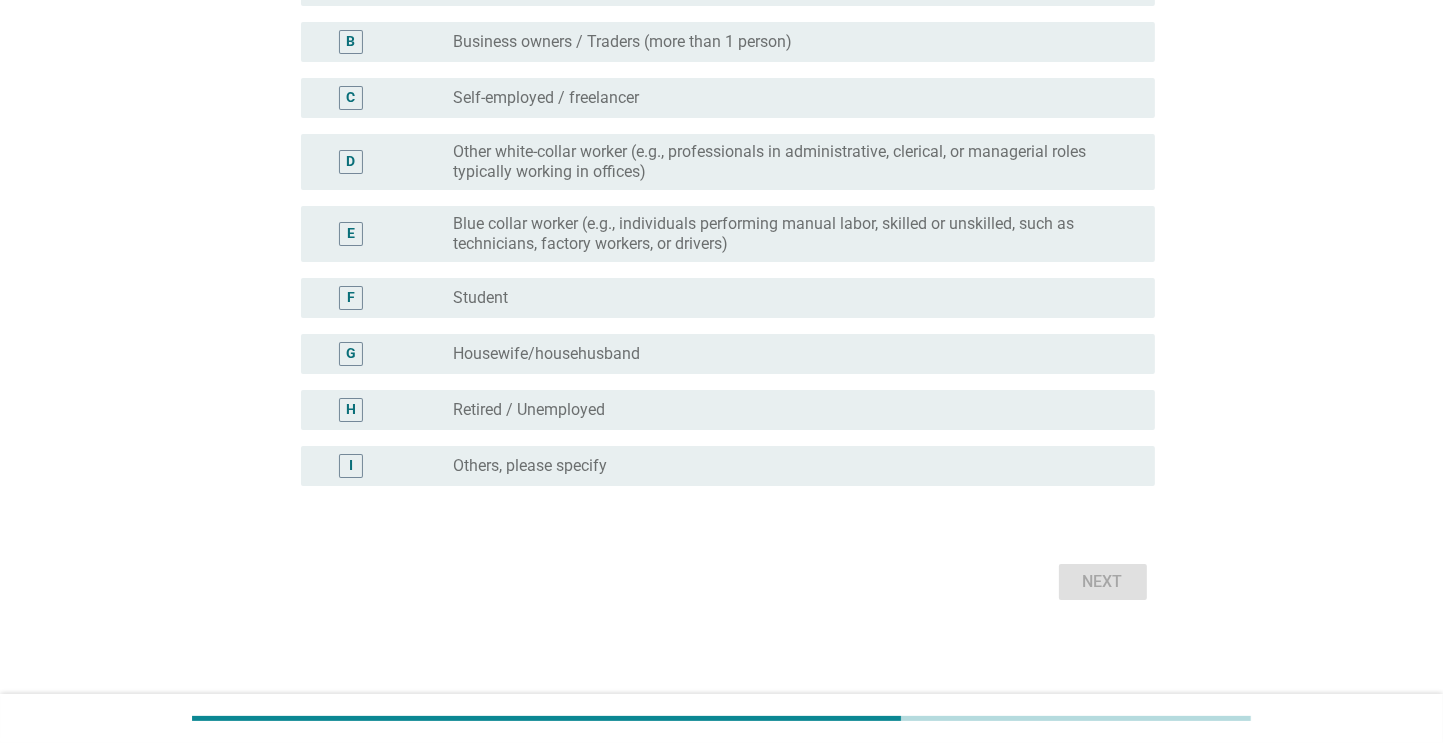 scroll, scrollTop: 0, scrollLeft: 0, axis: both 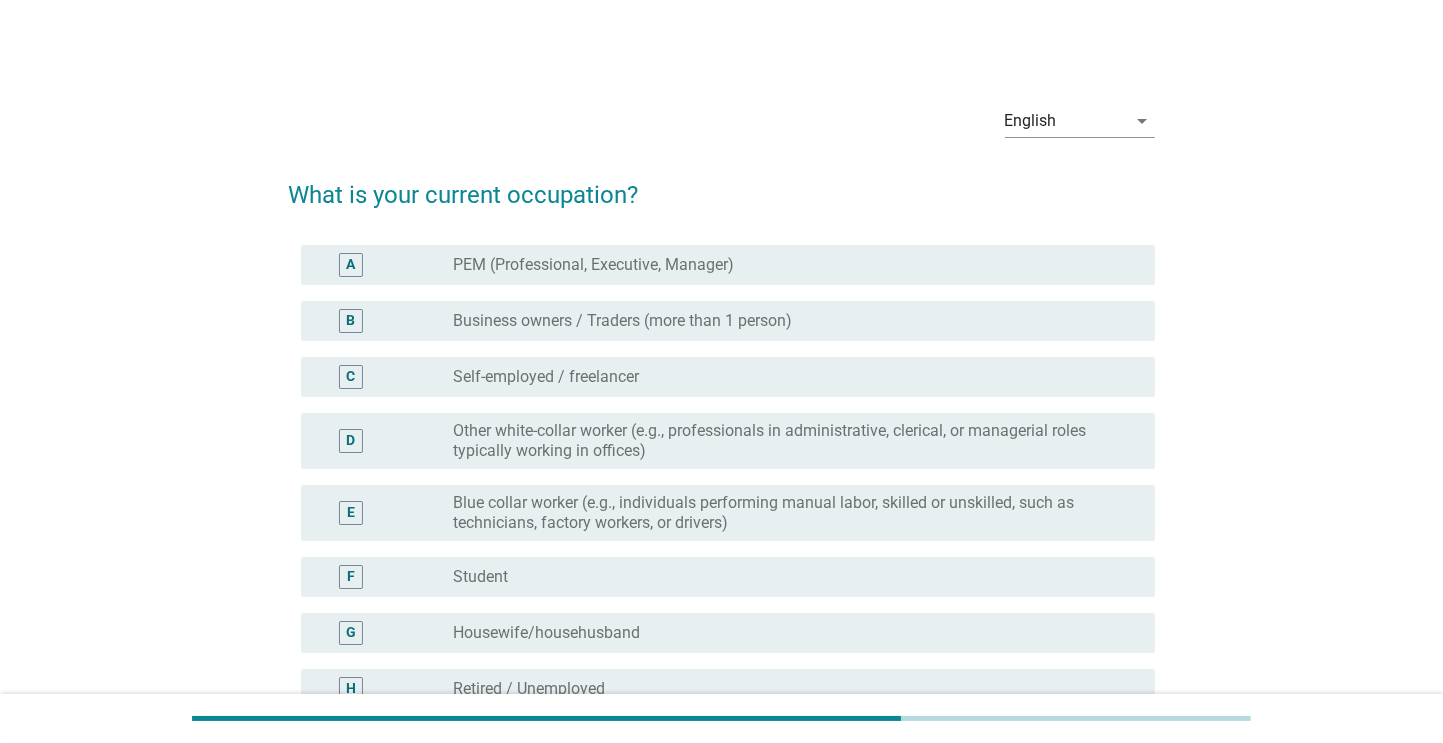 click on "A     radio_button_unchecked PEM (Professional, Executive, Manager)" at bounding box center [728, 265] 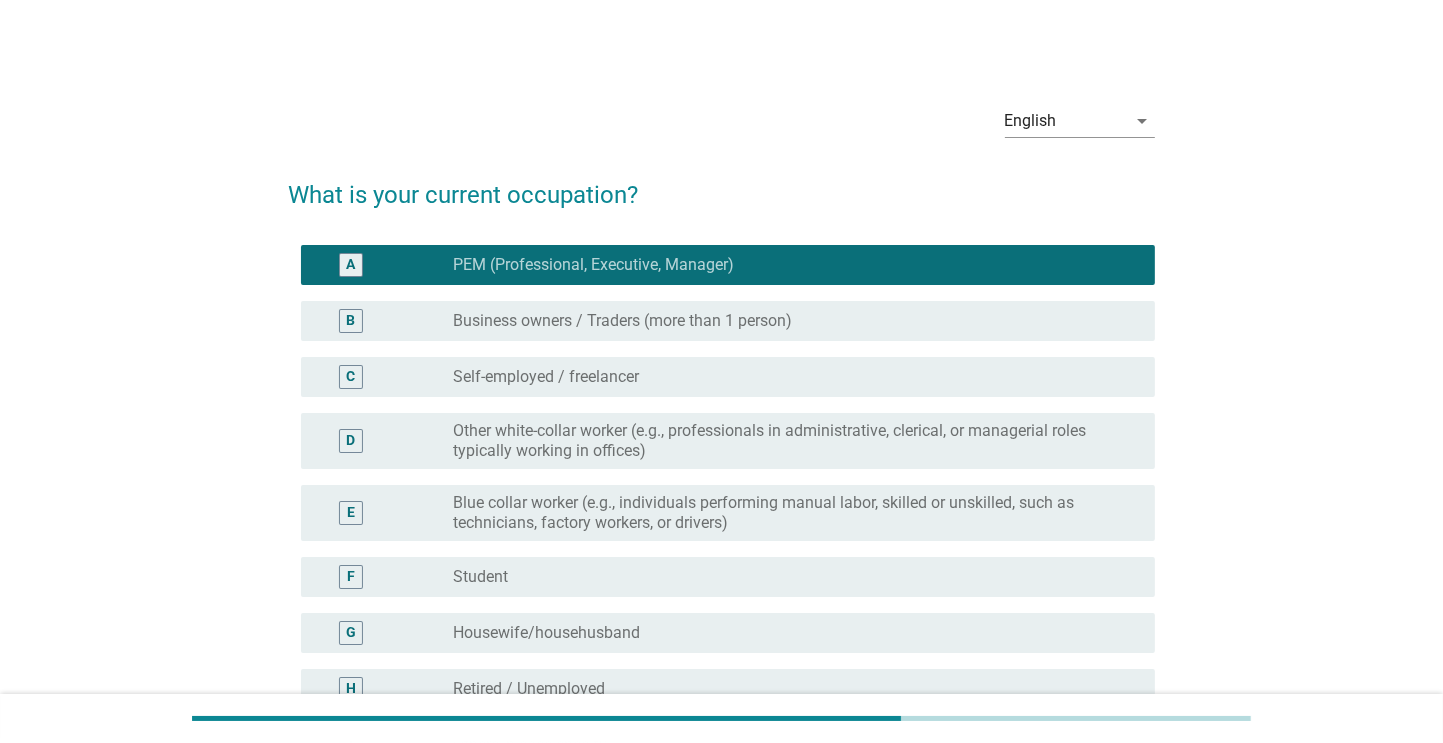 scroll, scrollTop: 279, scrollLeft: 0, axis: vertical 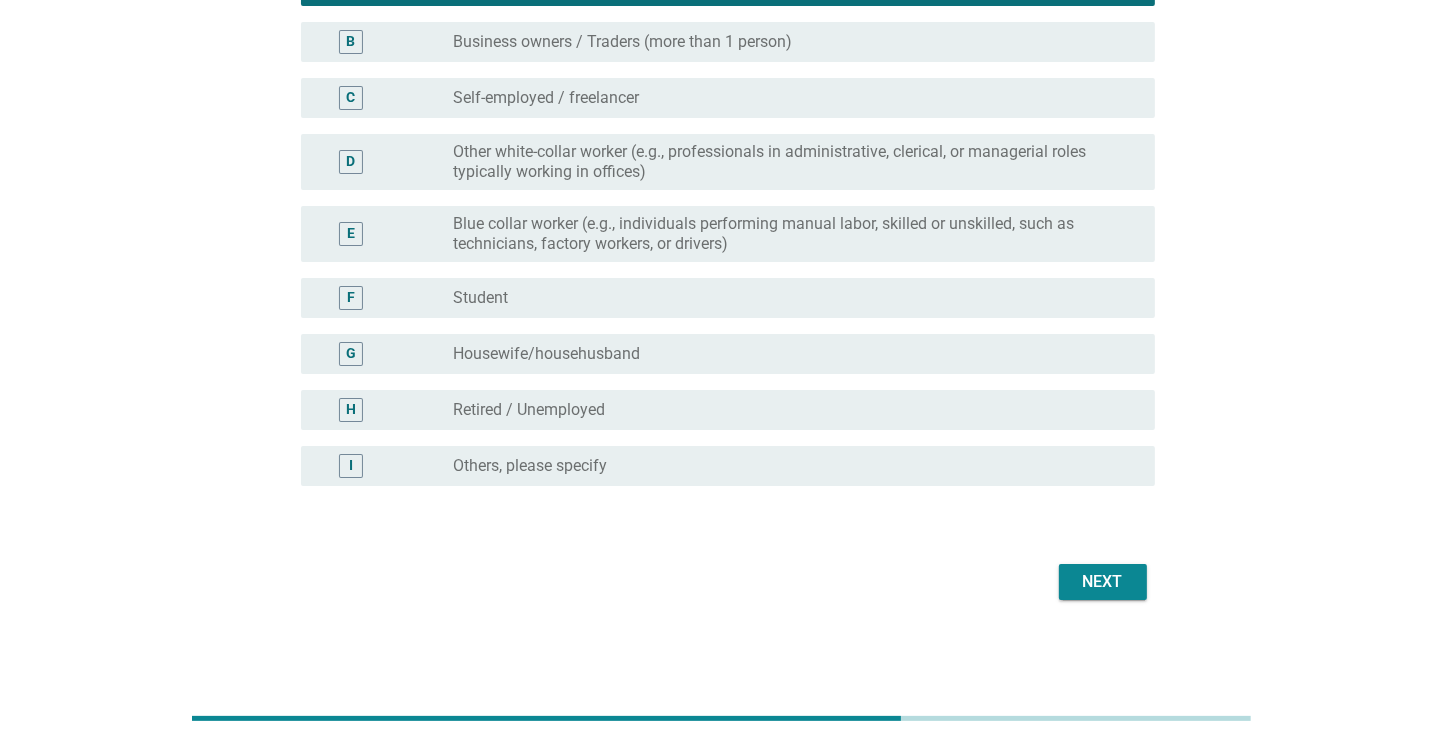 click on "Next" at bounding box center [1103, 582] 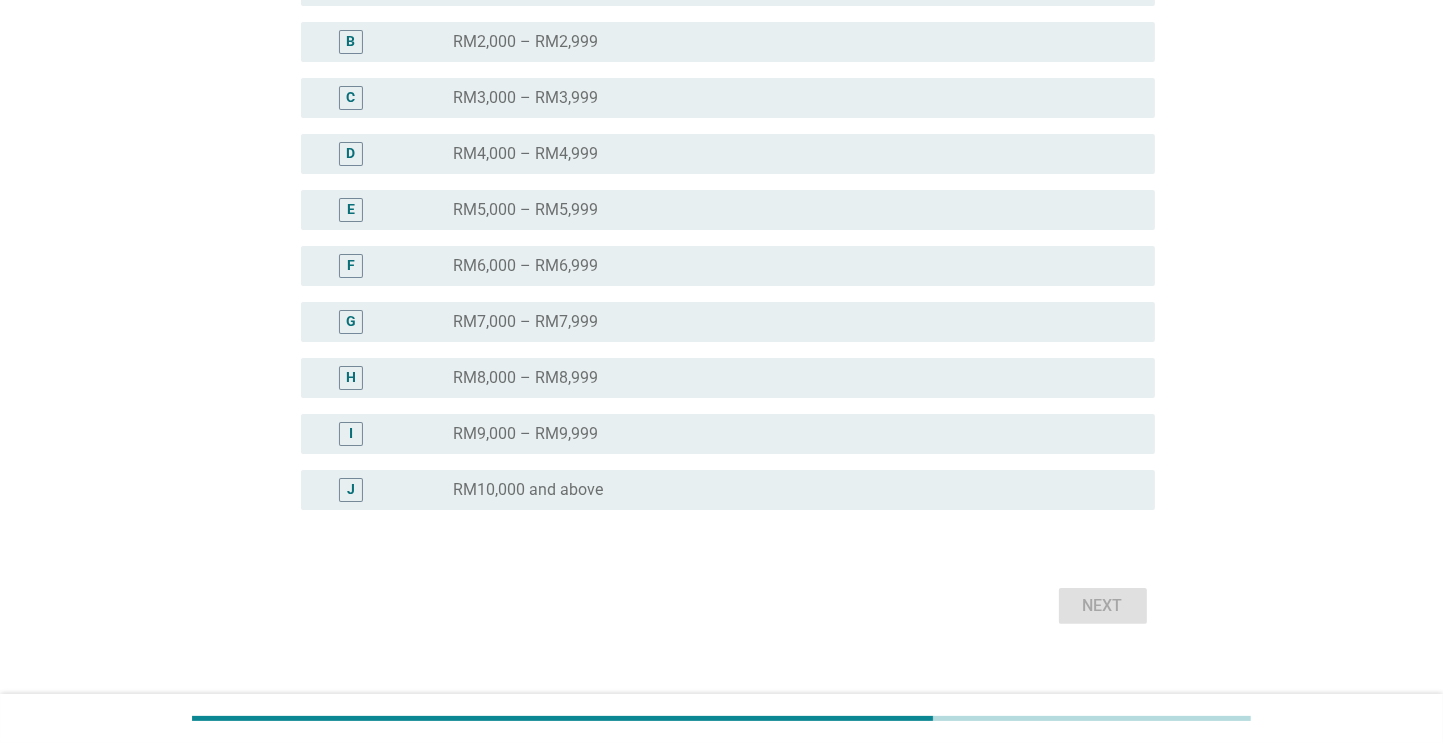 scroll, scrollTop: 0, scrollLeft: 0, axis: both 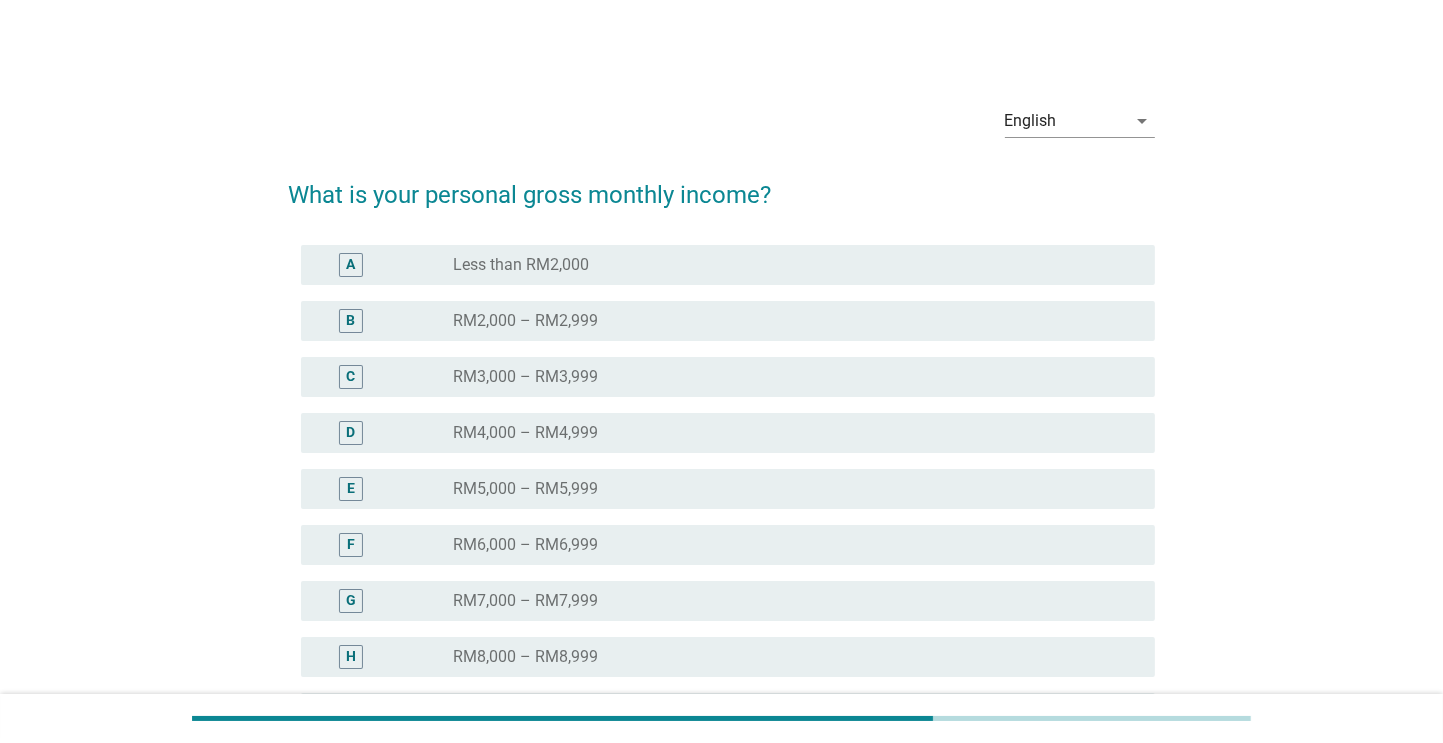 click on "radio_button_unchecked RM5,000 – RM5,999" at bounding box center [788, 489] 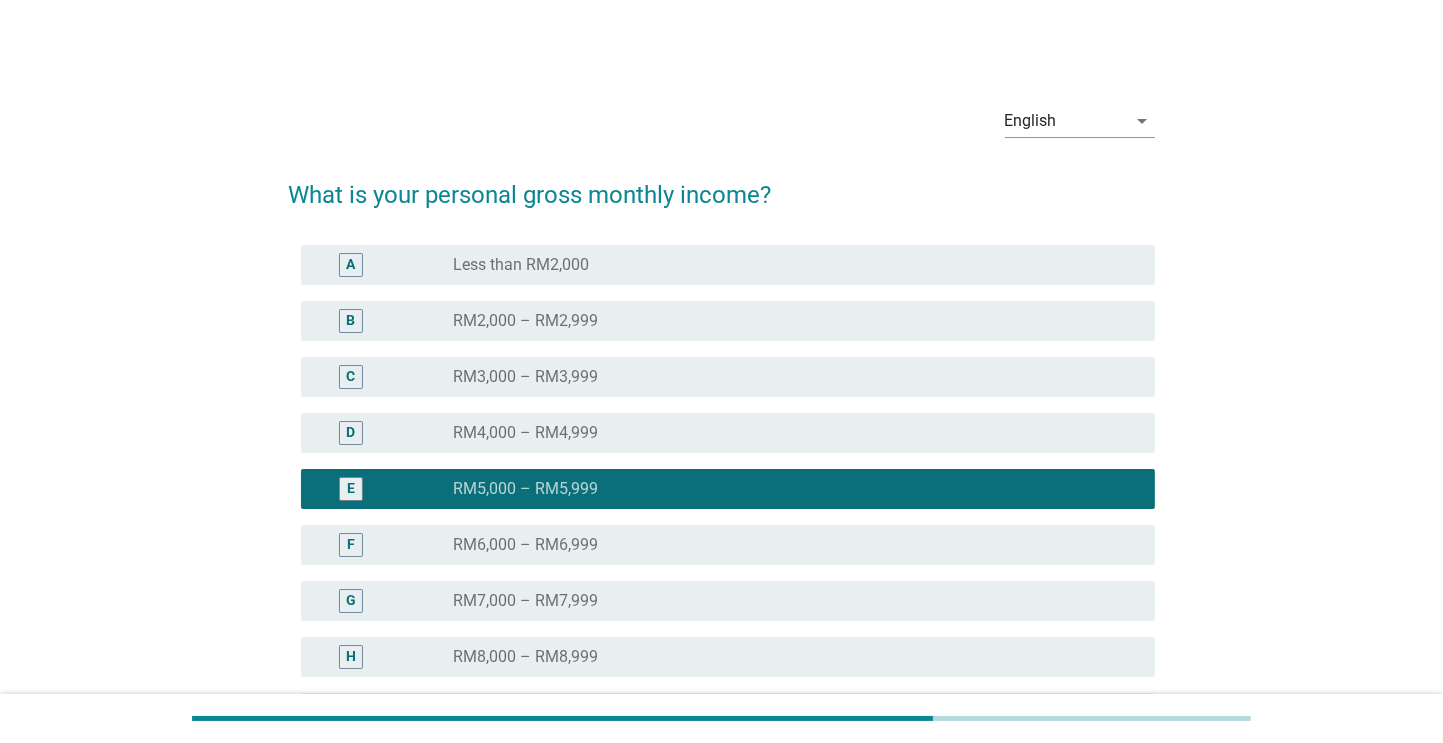 scroll, scrollTop: 303, scrollLeft: 0, axis: vertical 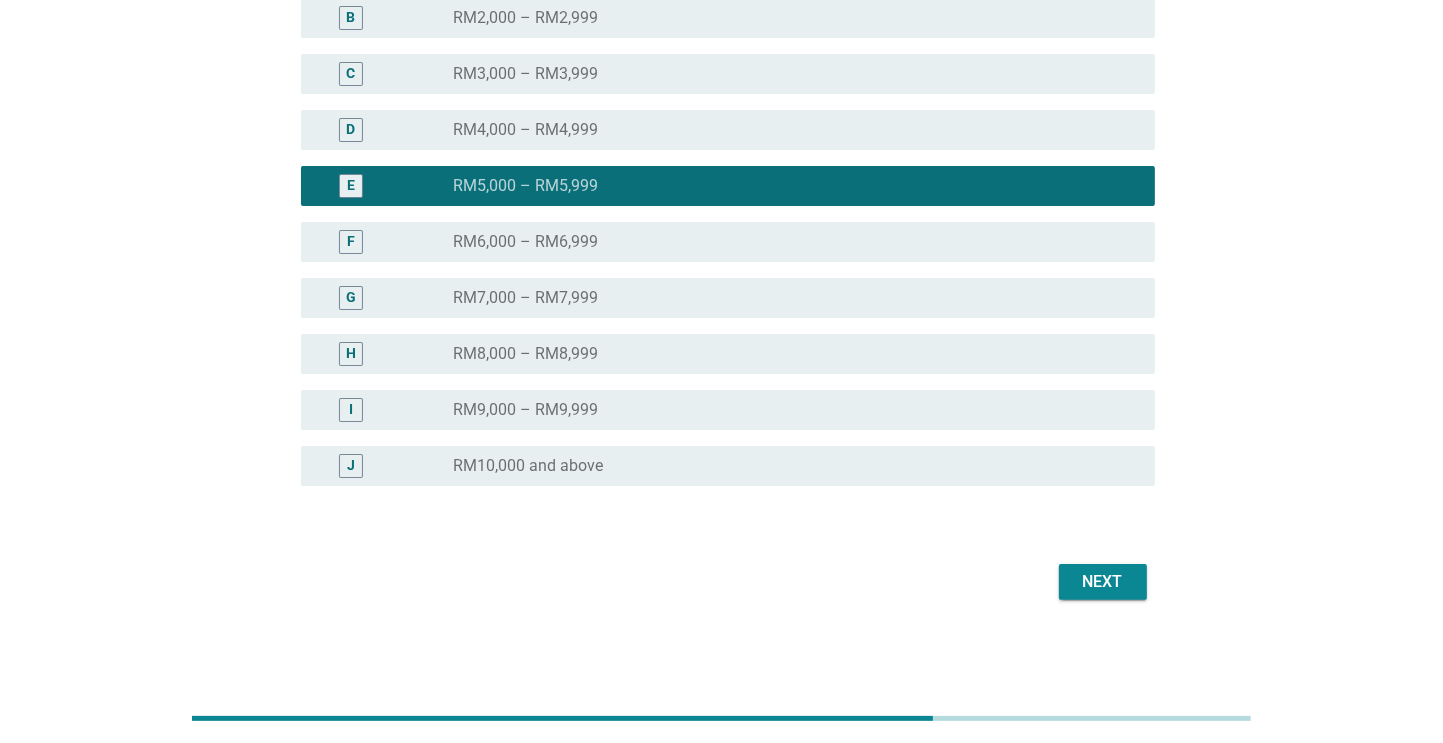 drag, startPoint x: 1105, startPoint y: 591, endPoint x: 1103, endPoint y: 601, distance: 10.198039 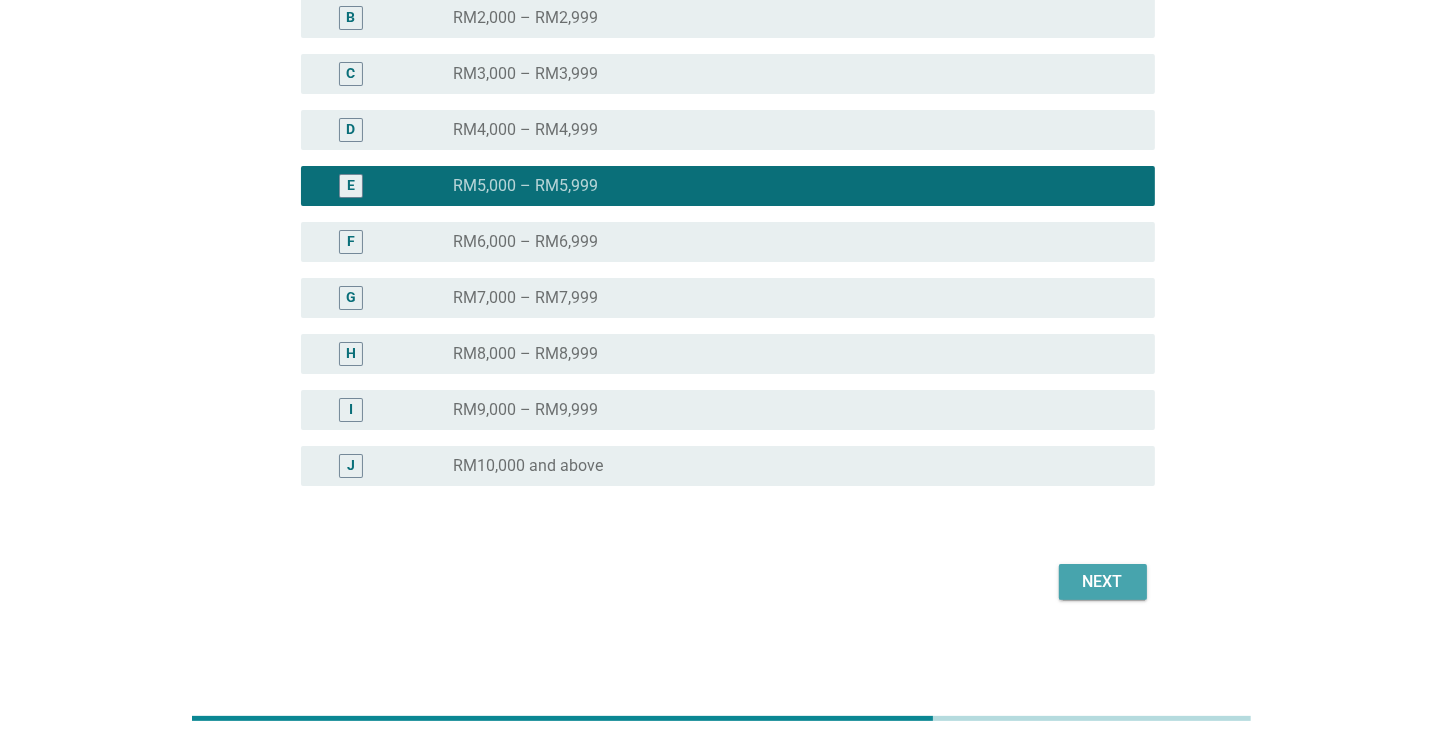 click on "Next" at bounding box center (1103, 582) 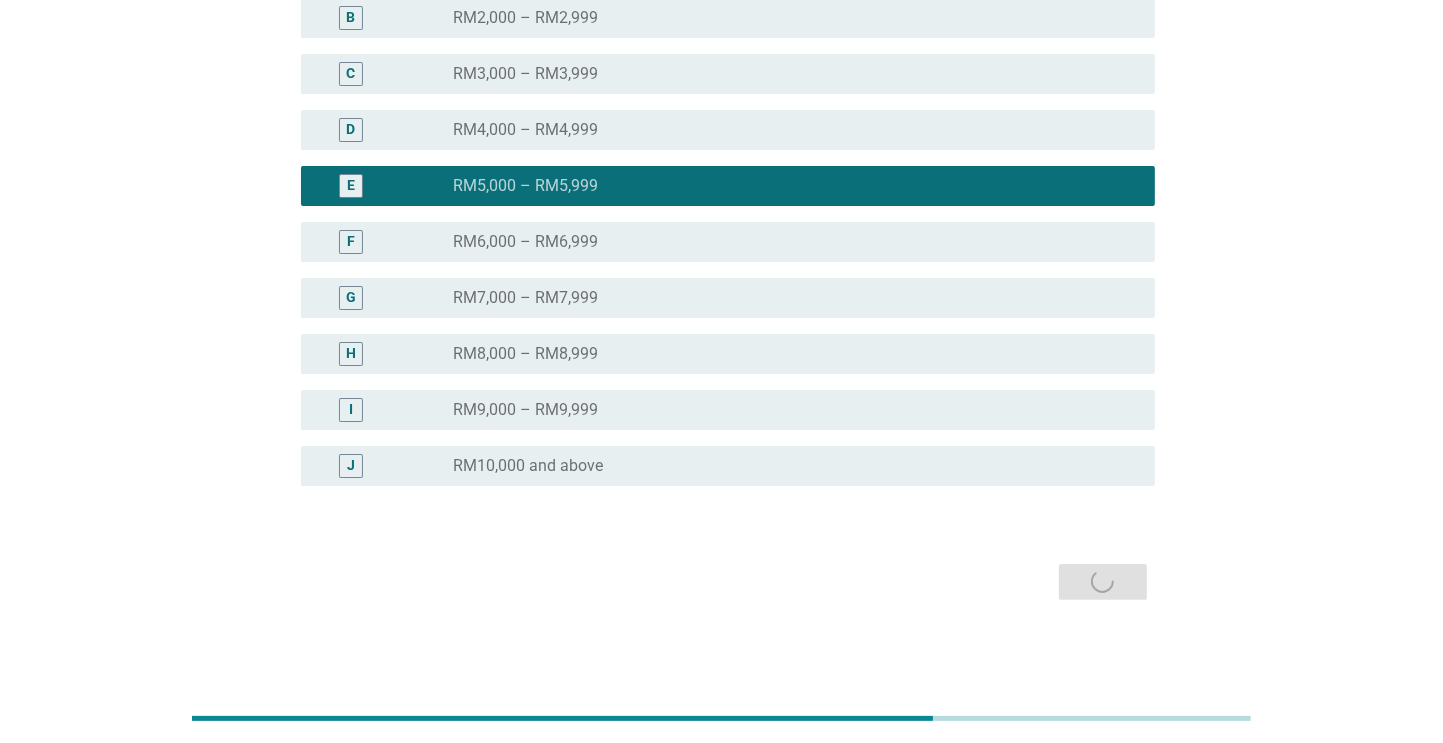 scroll, scrollTop: 0, scrollLeft: 0, axis: both 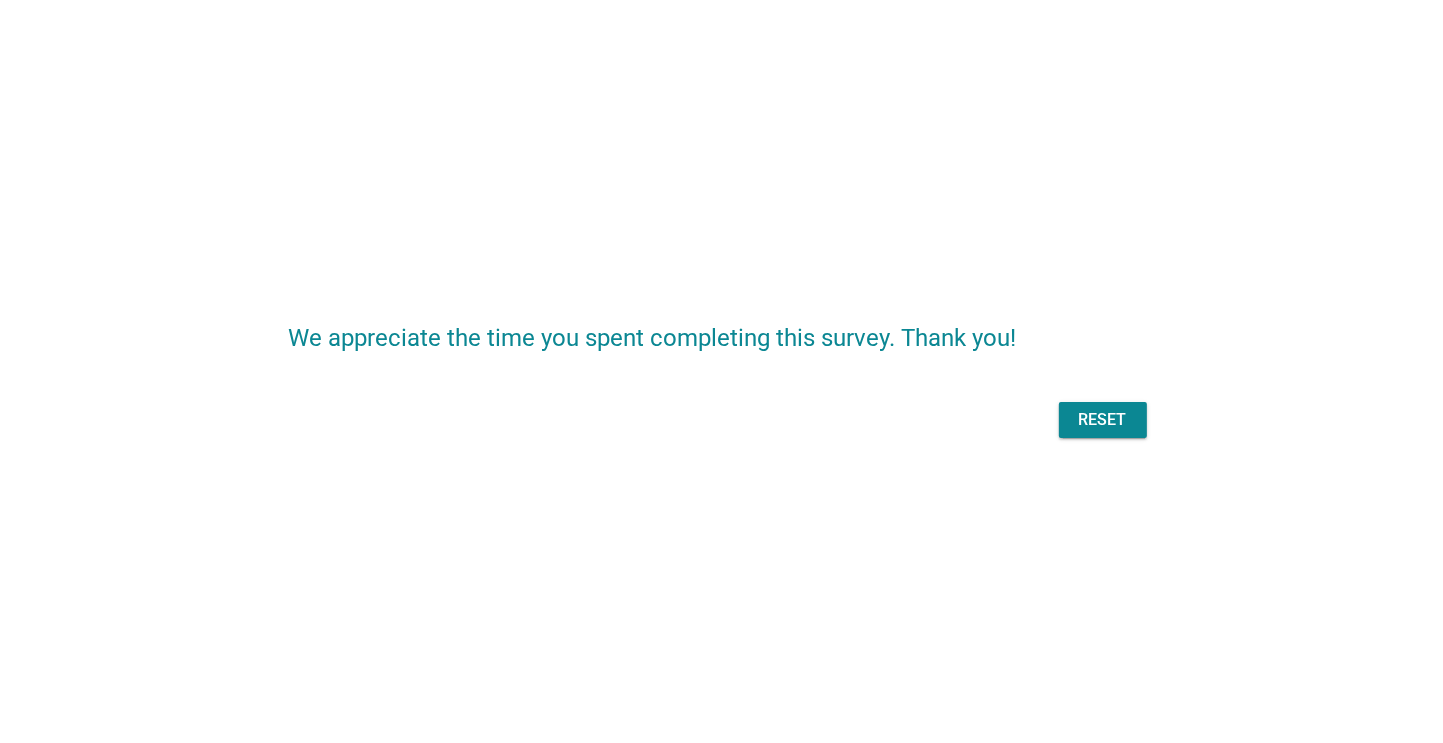 click on "Reset" at bounding box center [1103, 420] 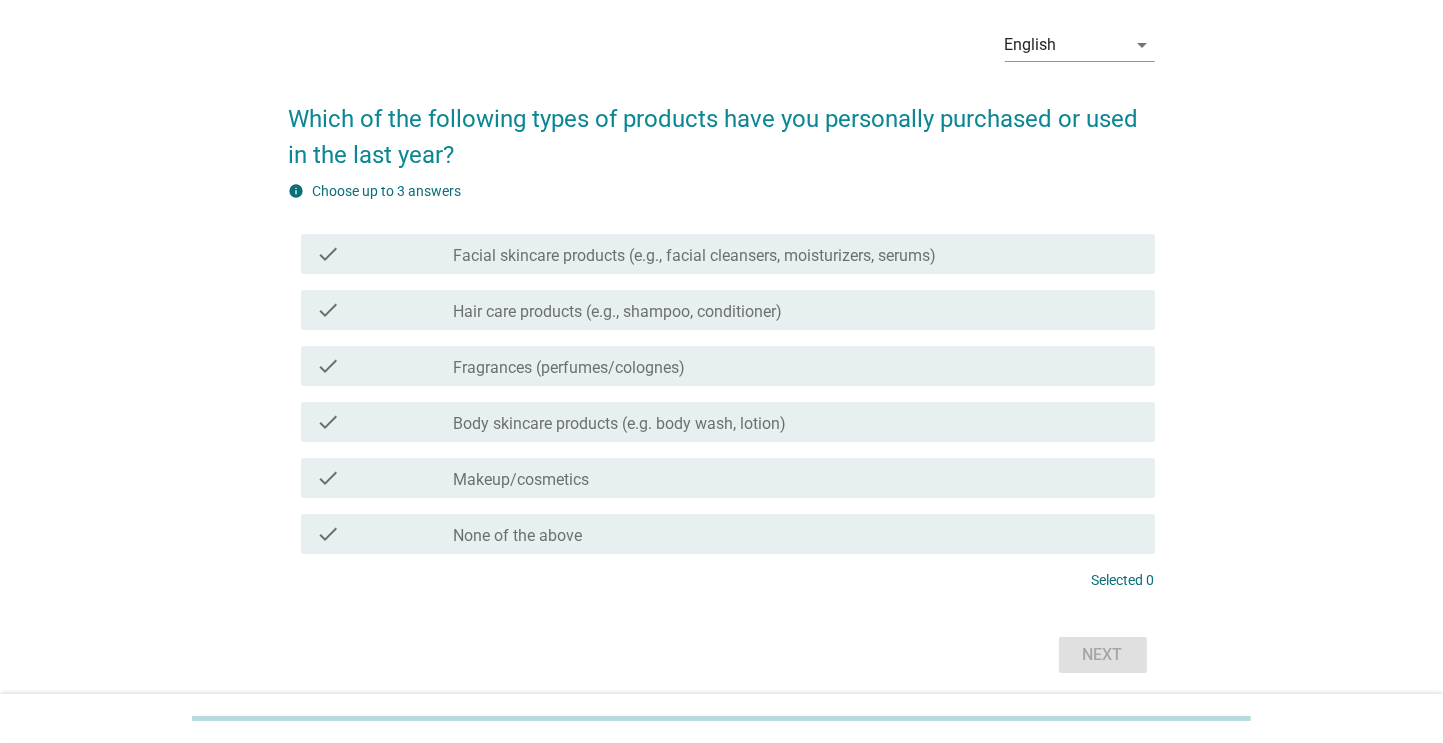scroll, scrollTop: 0, scrollLeft: 0, axis: both 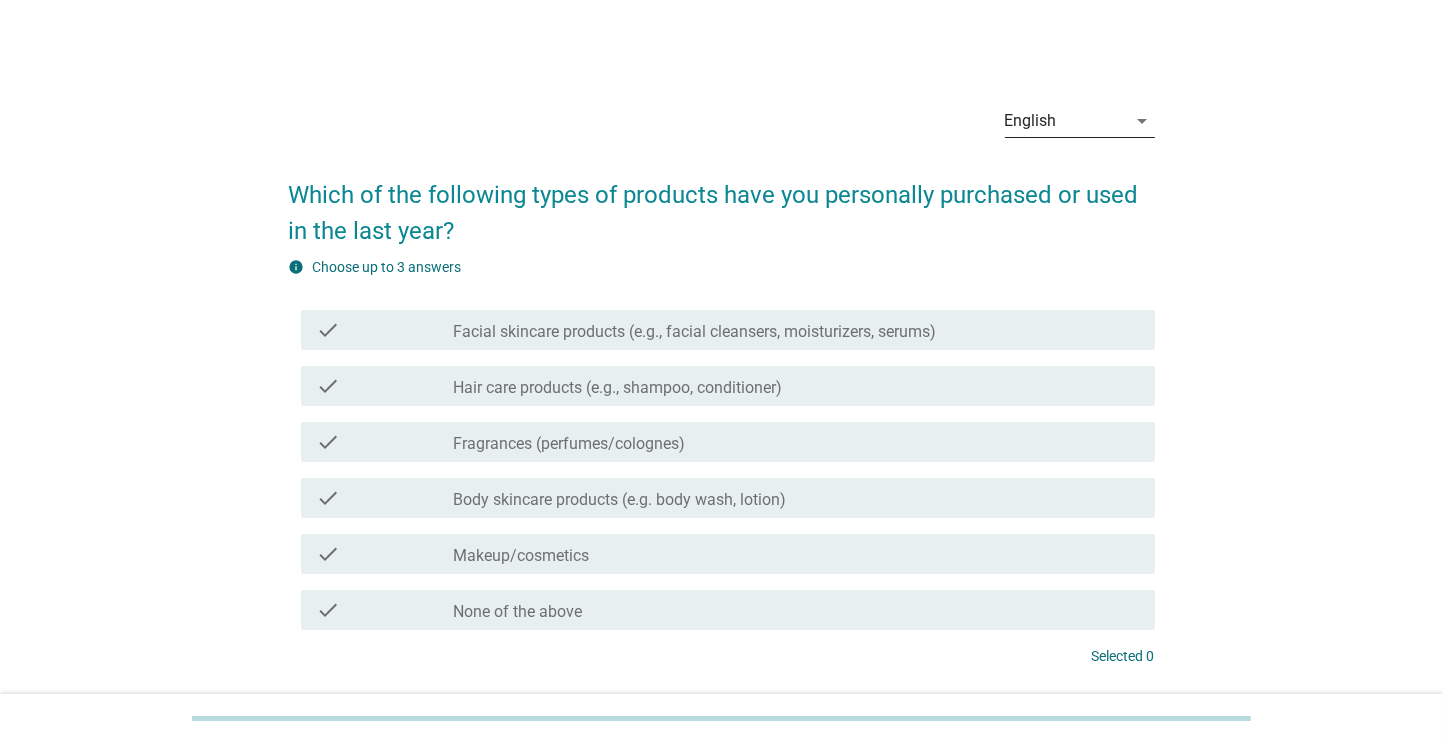 click on "English" at bounding box center [1031, 121] 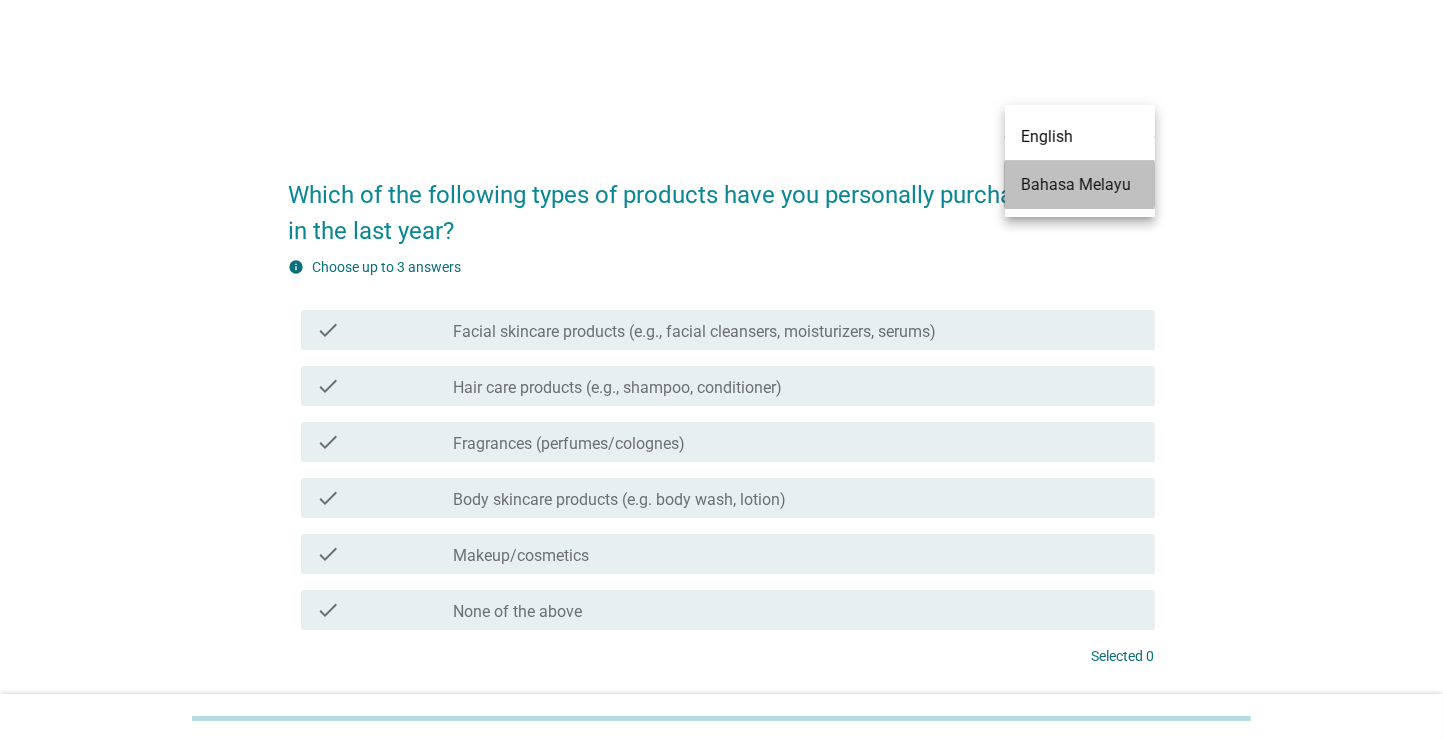 click on "Bahasa Melayu" at bounding box center (1080, 185) 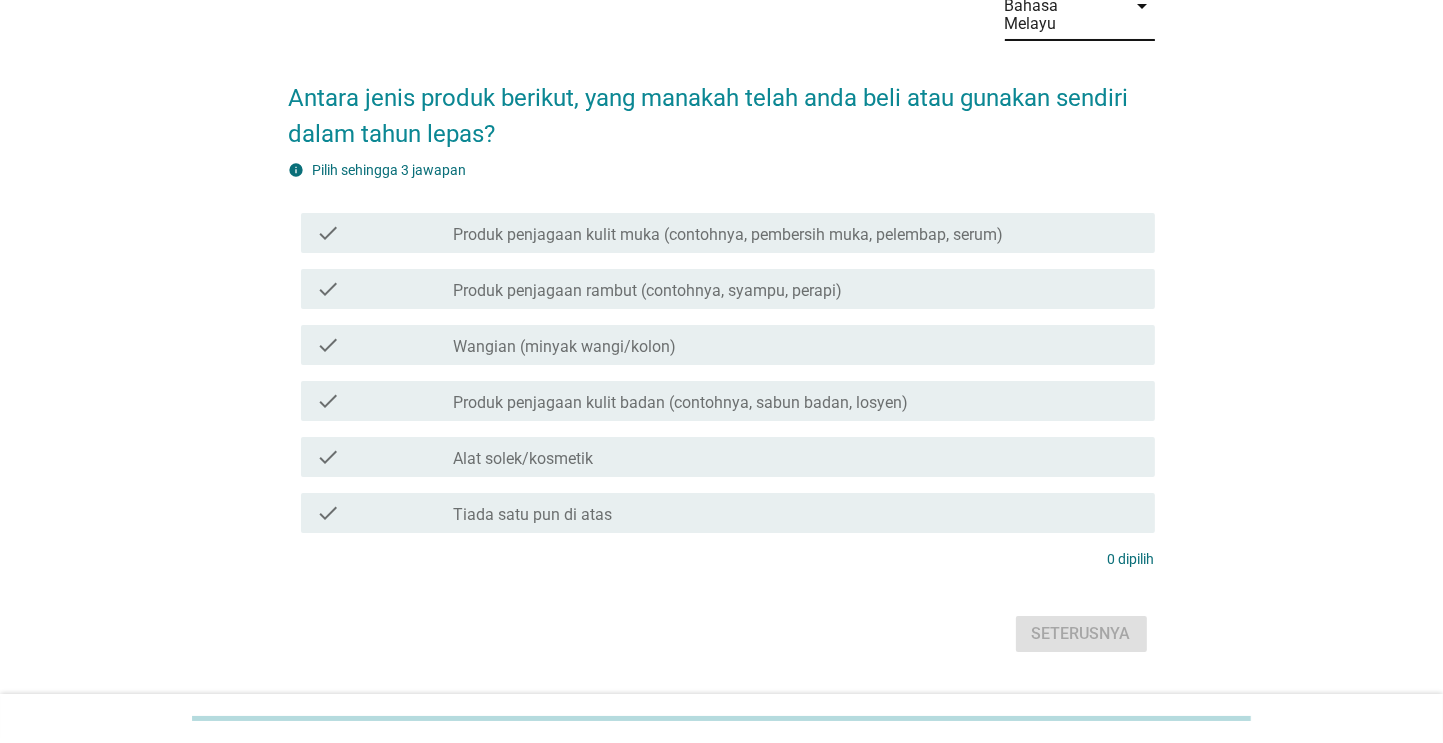 scroll, scrollTop: 116, scrollLeft: 0, axis: vertical 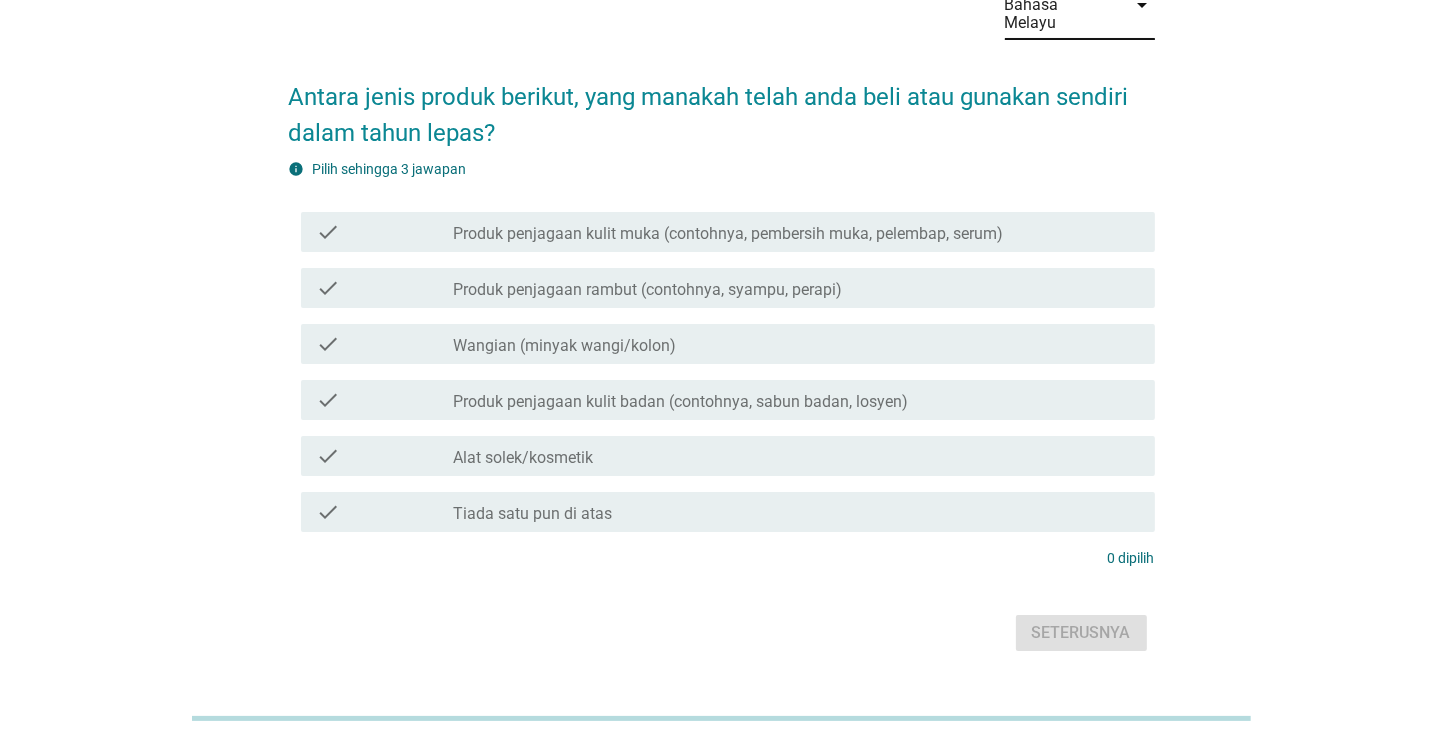 click on "check     check_box_outline_blank Produk penjagaan kulit badan (contohnya, sabun badan, losyen)" at bounding box center (722, 400) 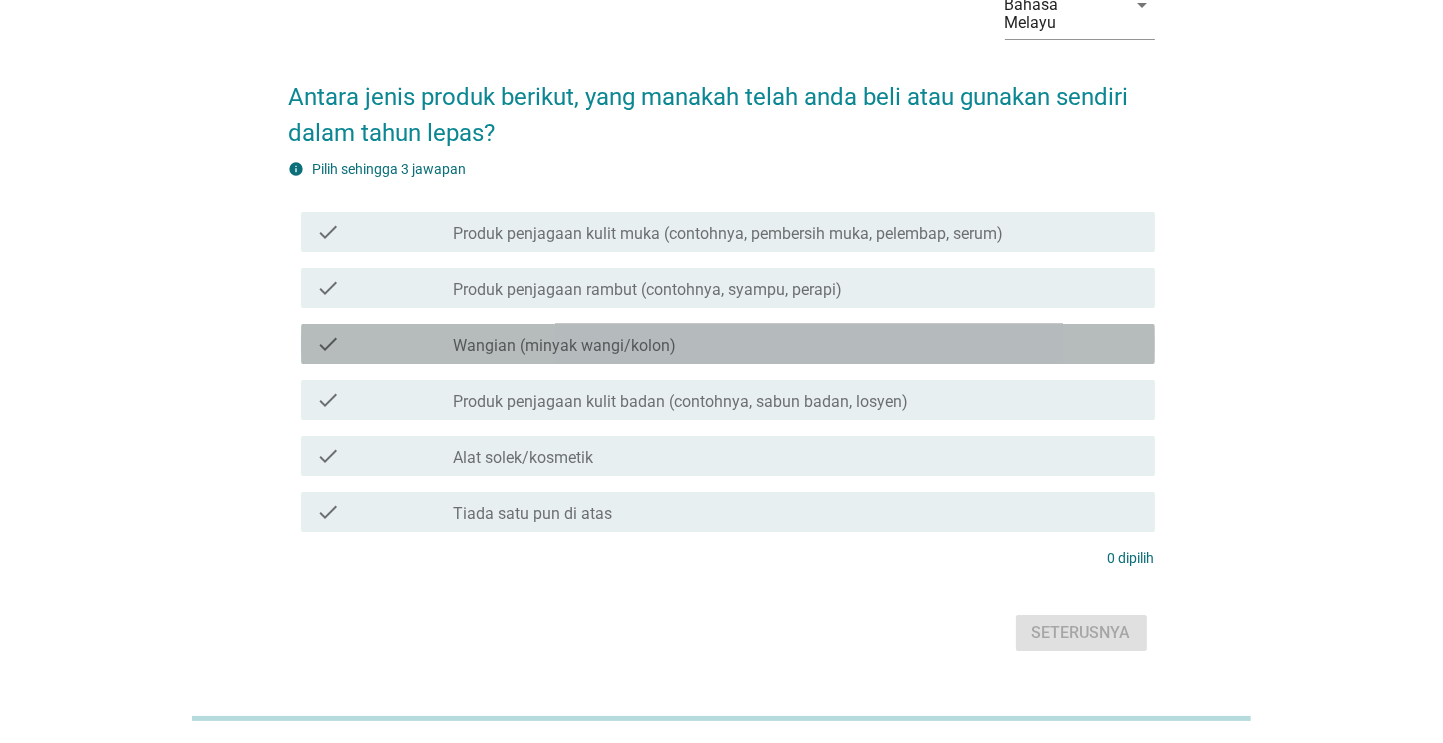 click on "check_box_outline_blank Wangian (minyak wangi/kolon)" at bounding box center (796, 344) 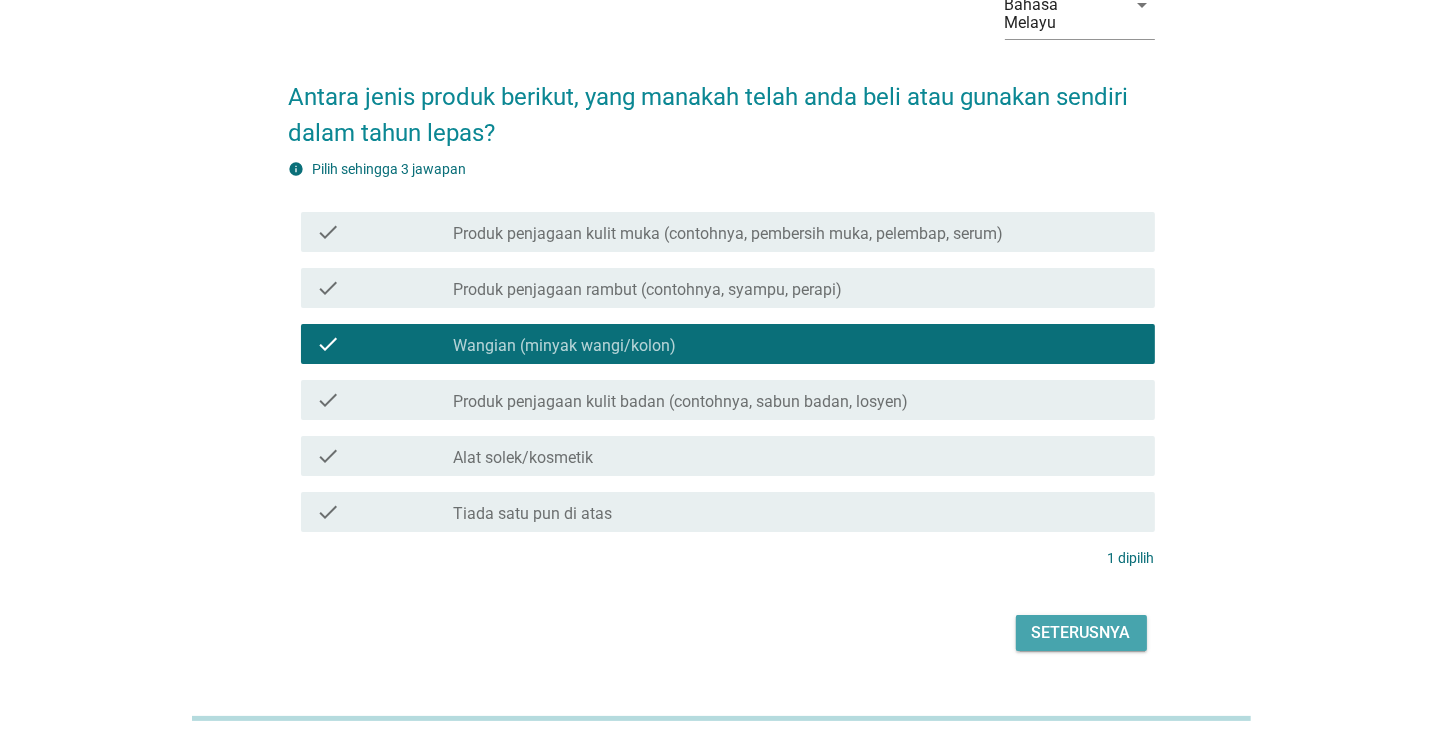 click on "Seterusnya" at bounding box center (1081, 633) 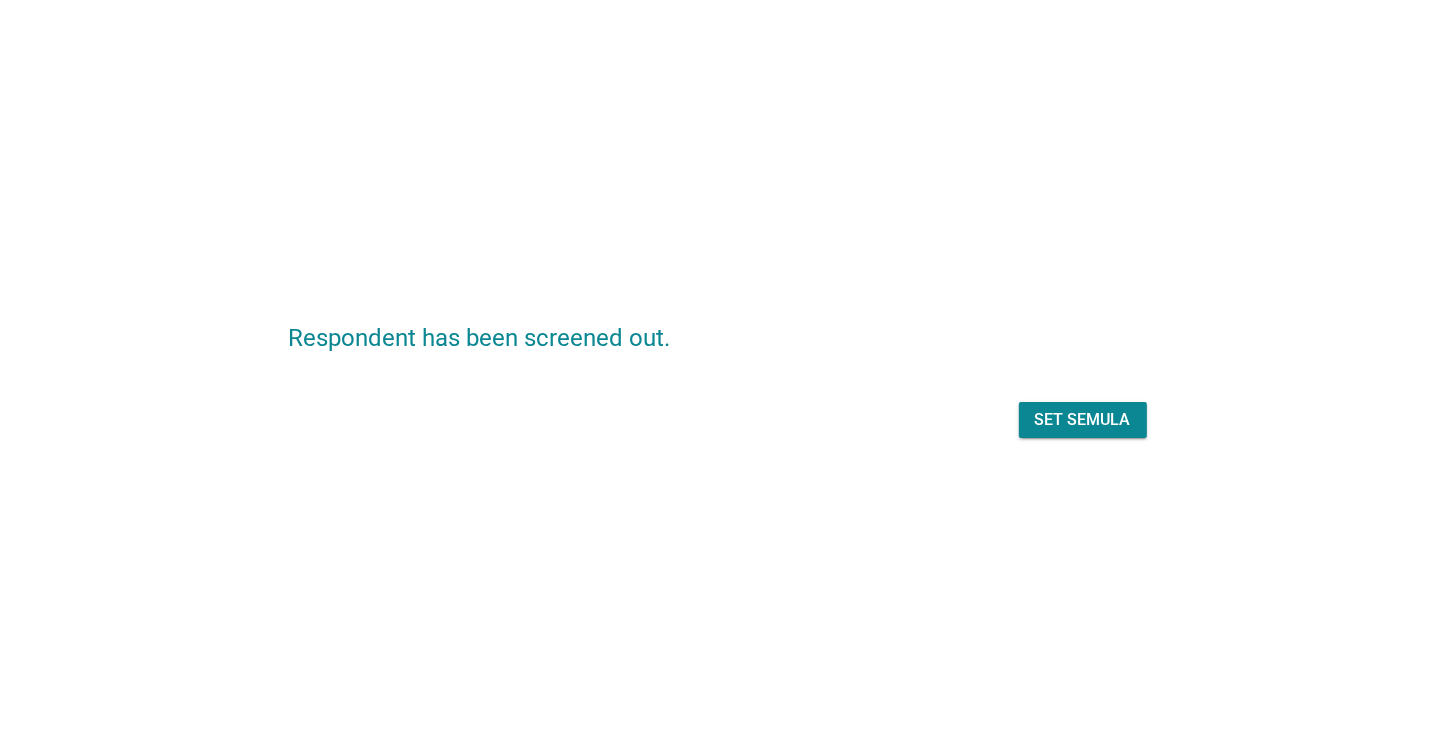 scroll, scrollTop: 0, scrollLeft: 0, axis: both 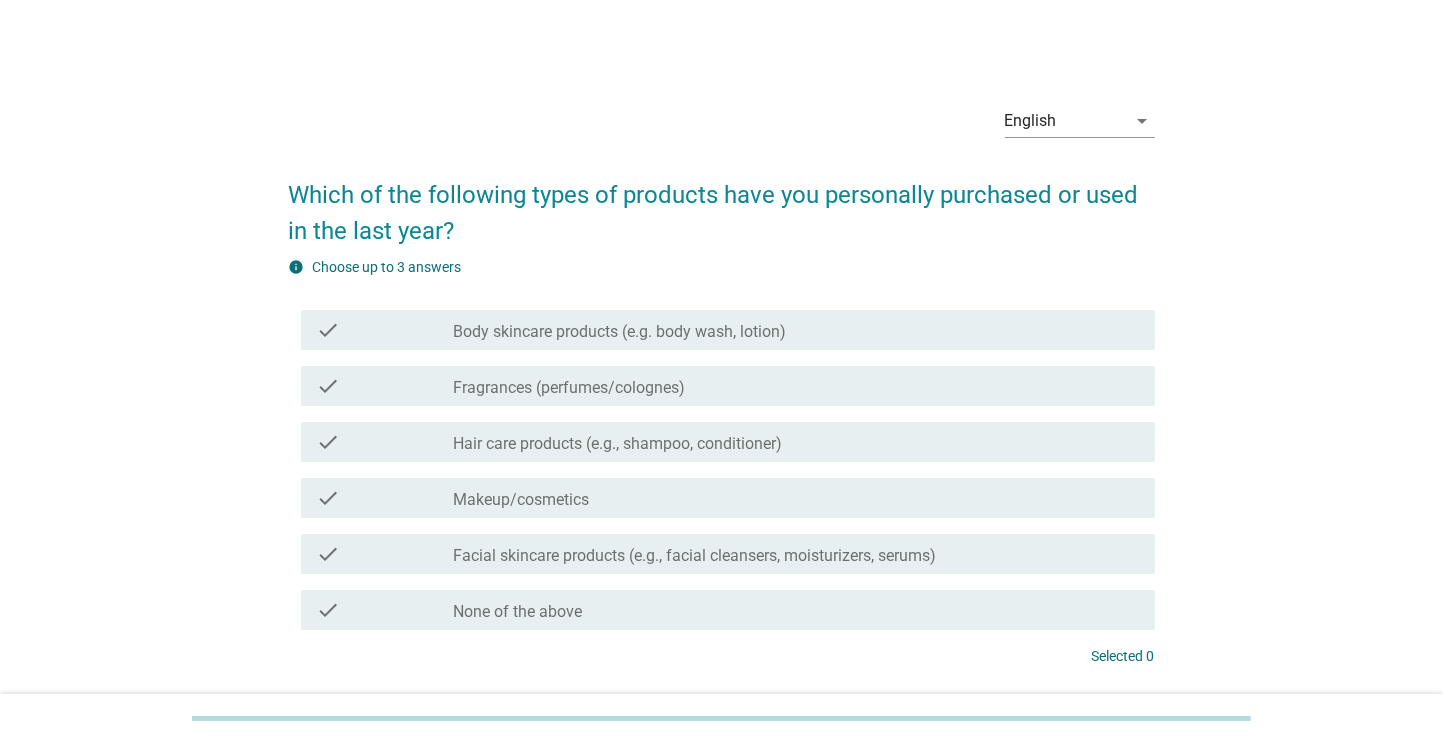 click on "check" at bounding box center (385, 330) 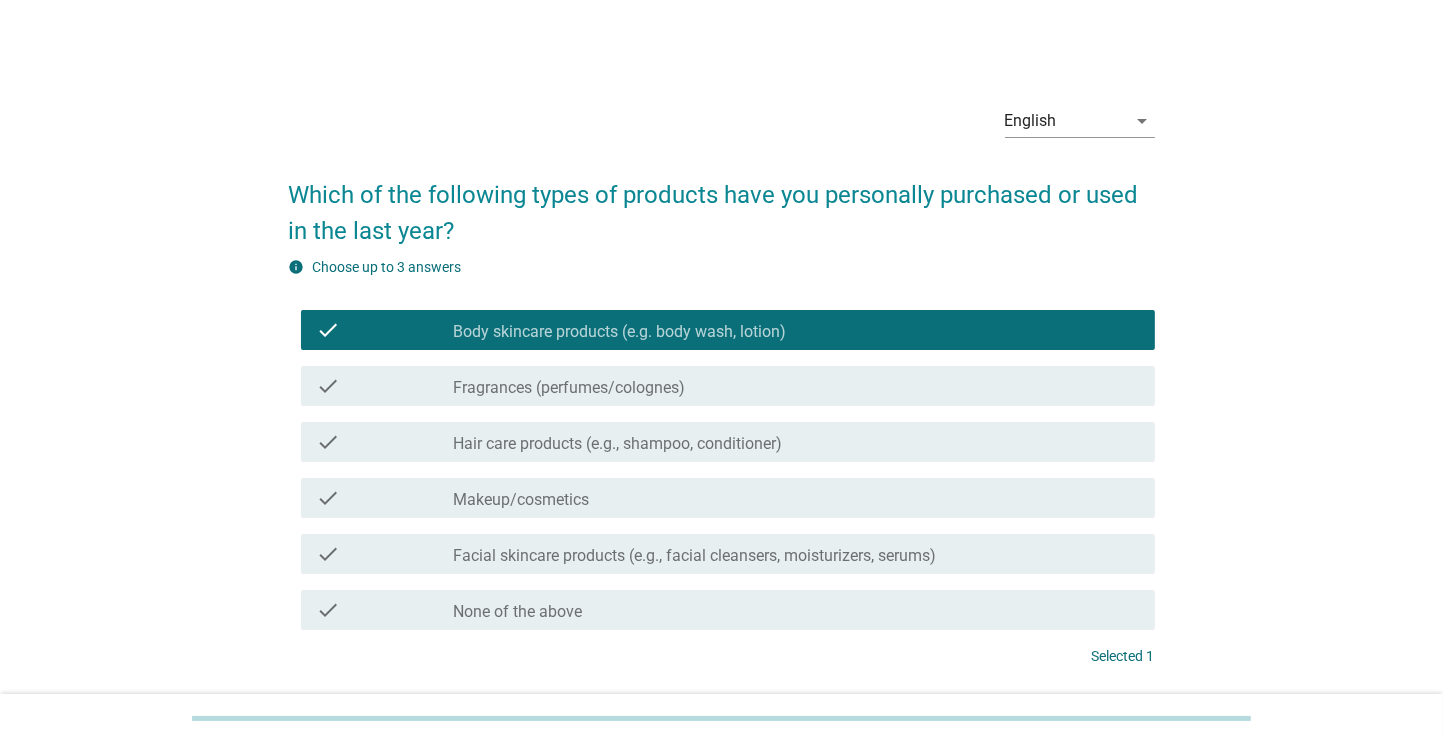 click on "Selected 1" at bounding box center [1123, 656] 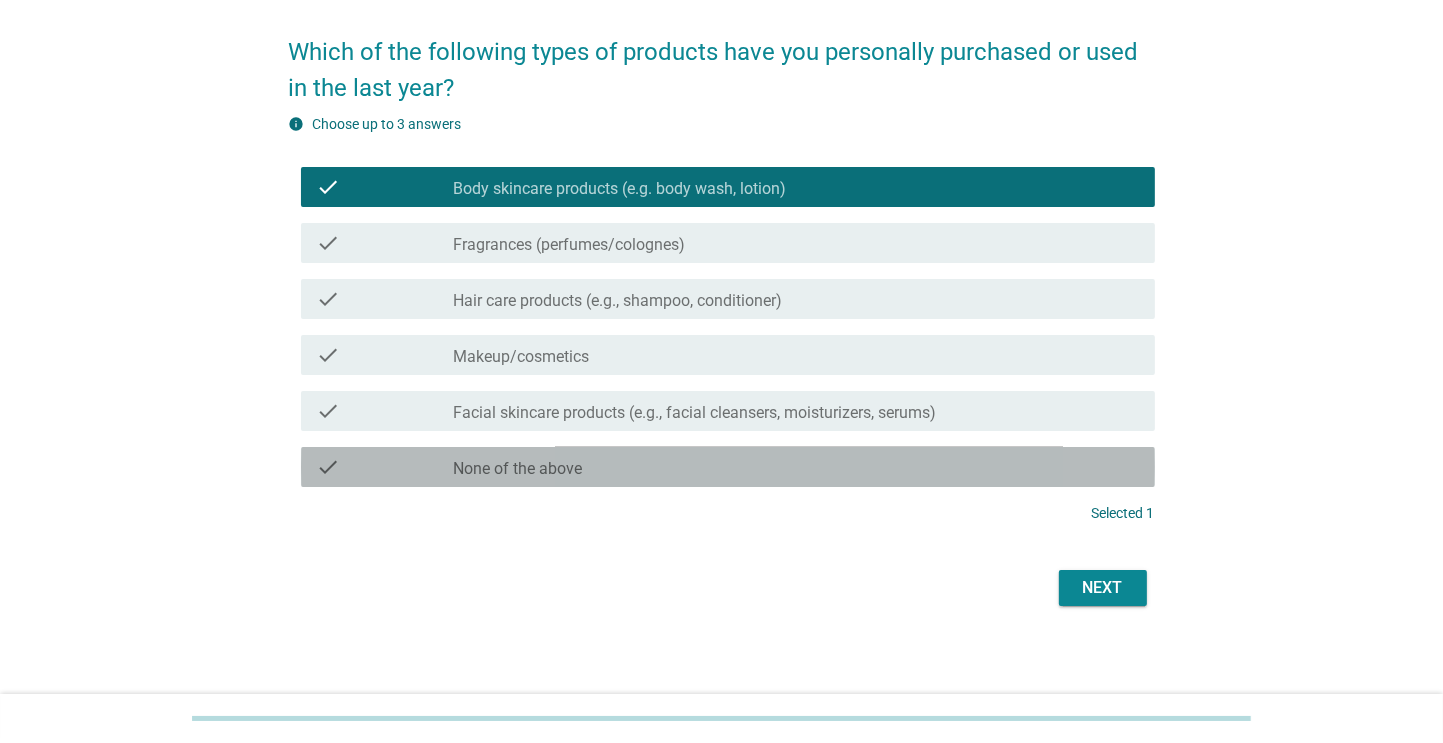 scroll, scrollTop: 148, scrollLeft: 0, axis: vertical 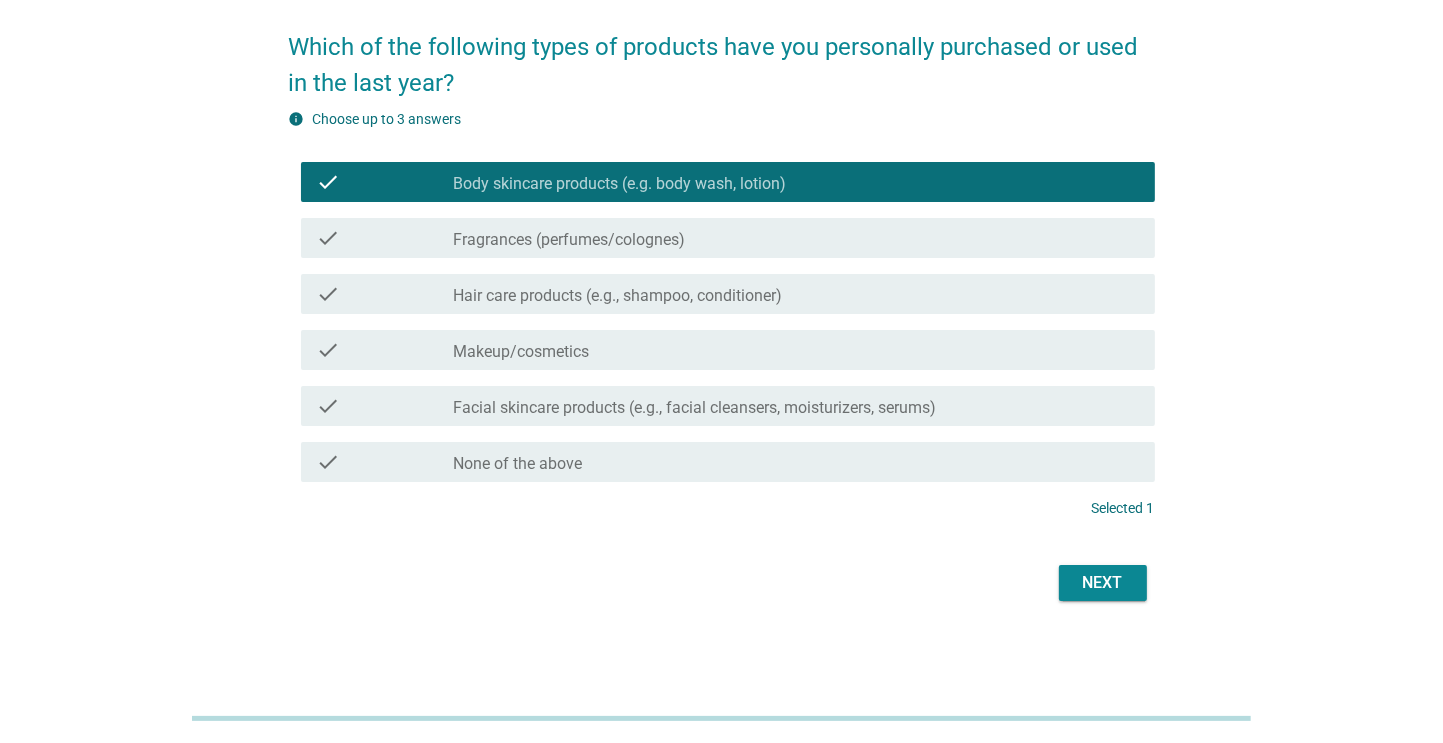 click on "Next" at bounding box center [1103, 583] 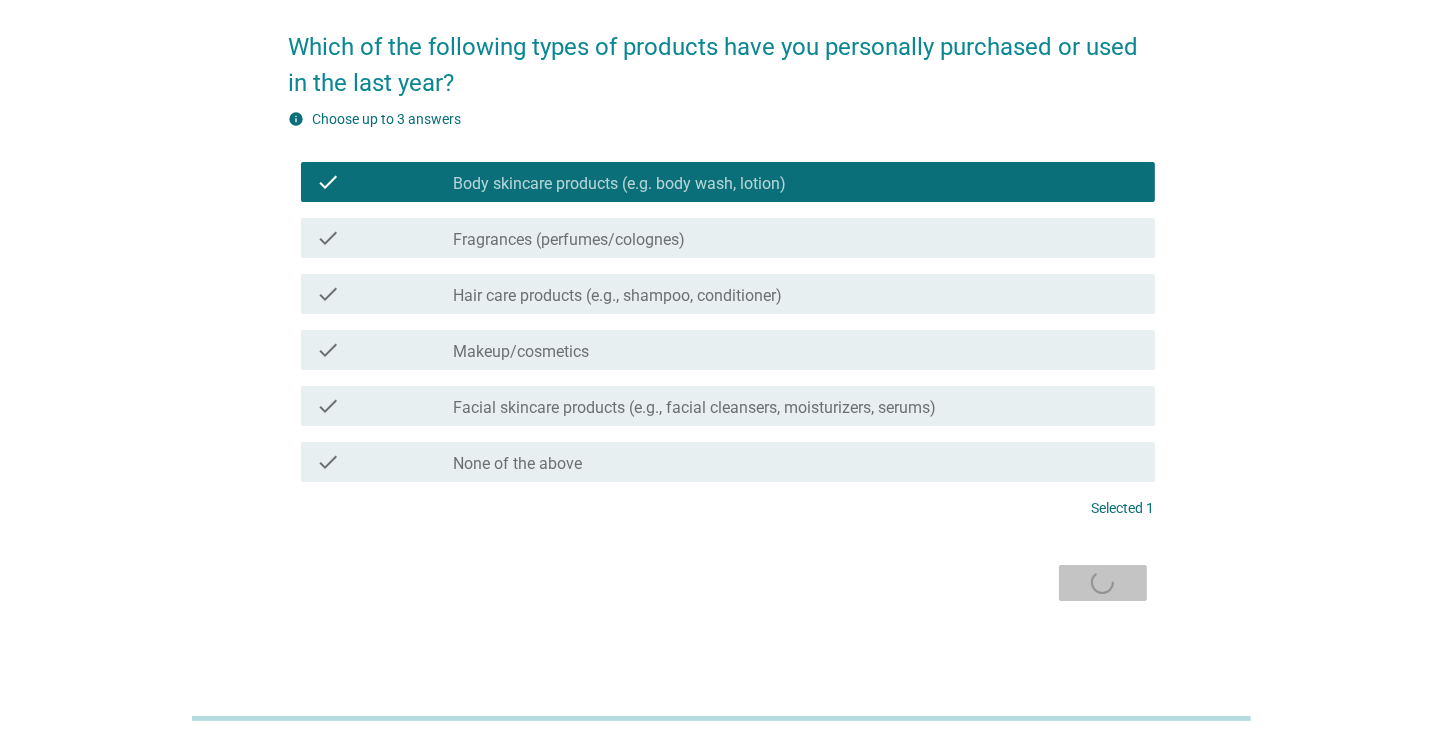scroll, scrollTop: 0, scrollLeft: 0, axis: both 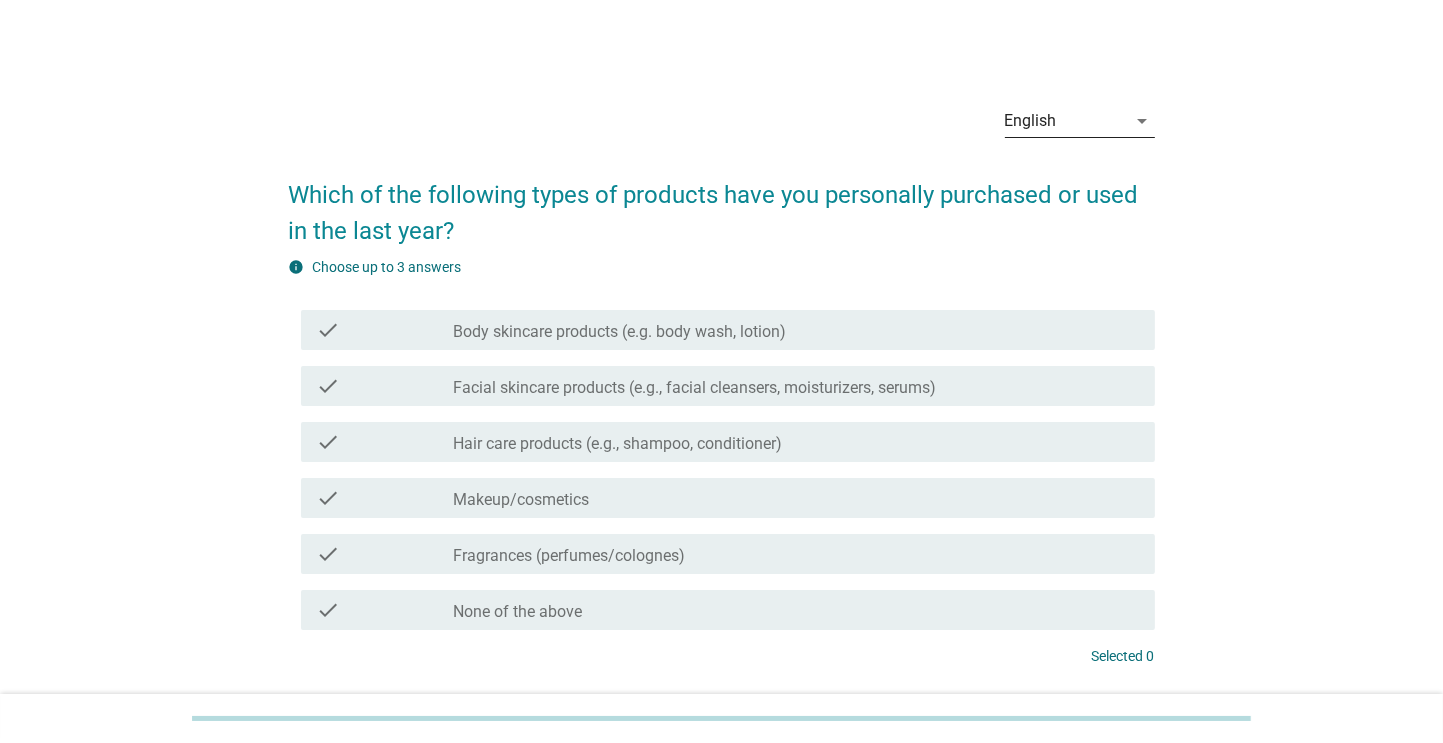click on "English" at bounding box center (1066, 121) 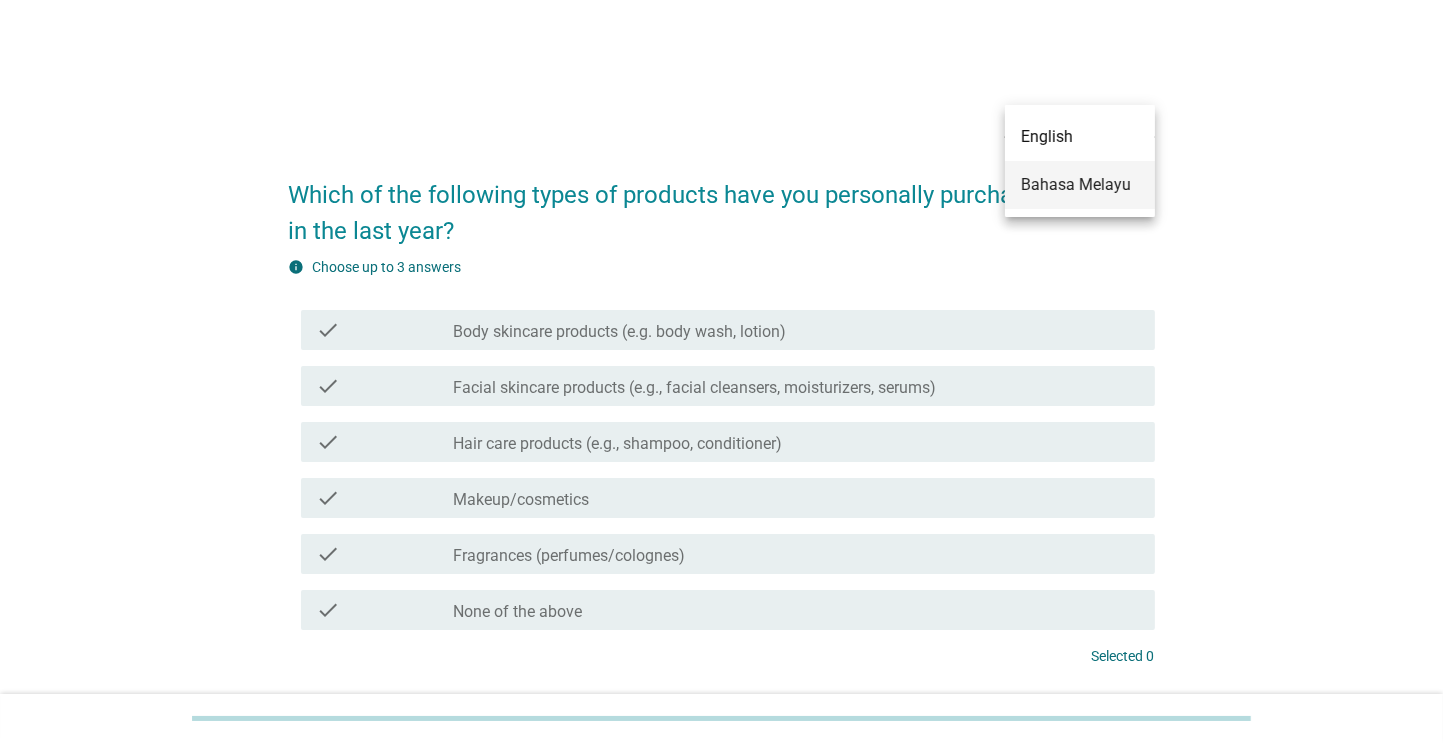 click on "Bahasa Melayu" at bounding box center (1080, 185) 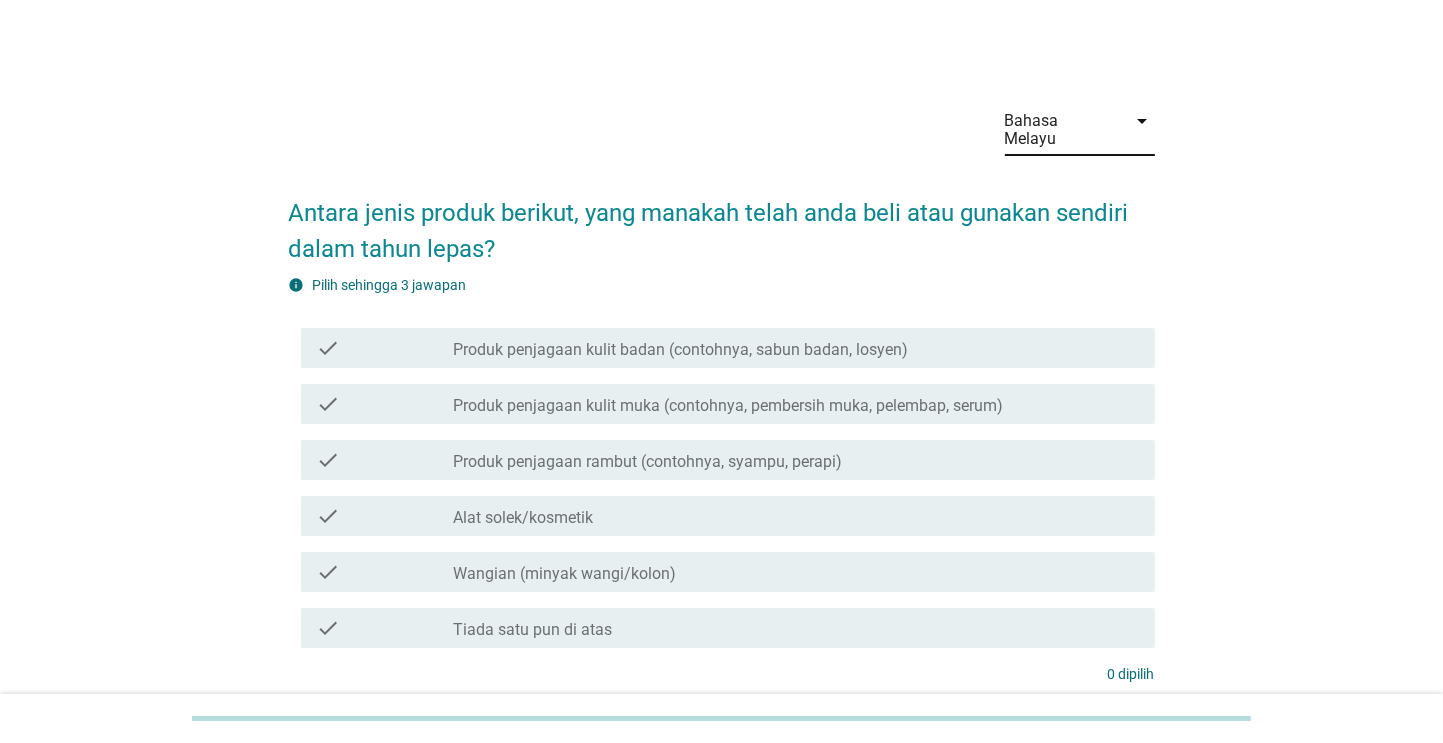 click on "Produk penjagaan kulit badan (contohnya, sabun badan, losyen)" at bounding box center [681, 350] 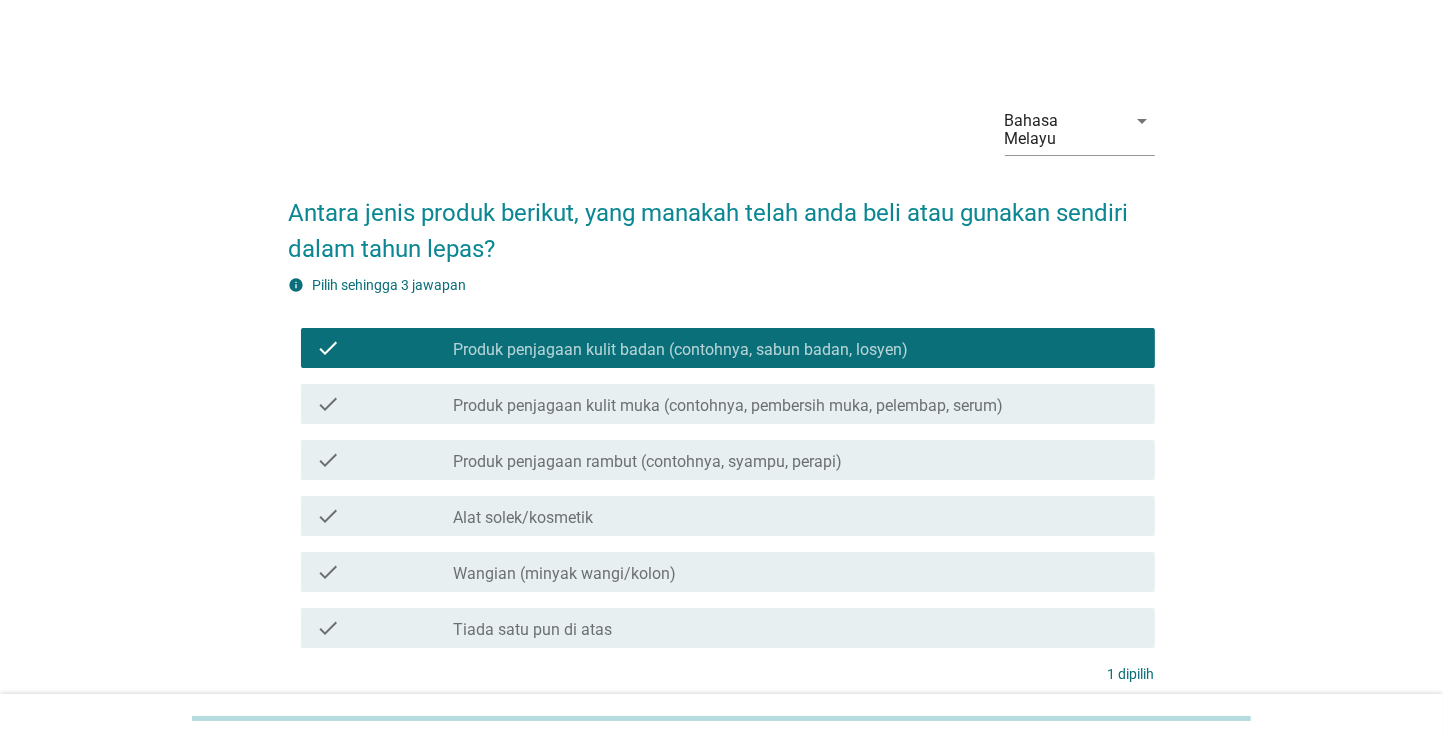 click on "Produk penjagaan kulit muka (contohnya, pembersih muka, pelembap, serum)" at bounding box center (729, 406) 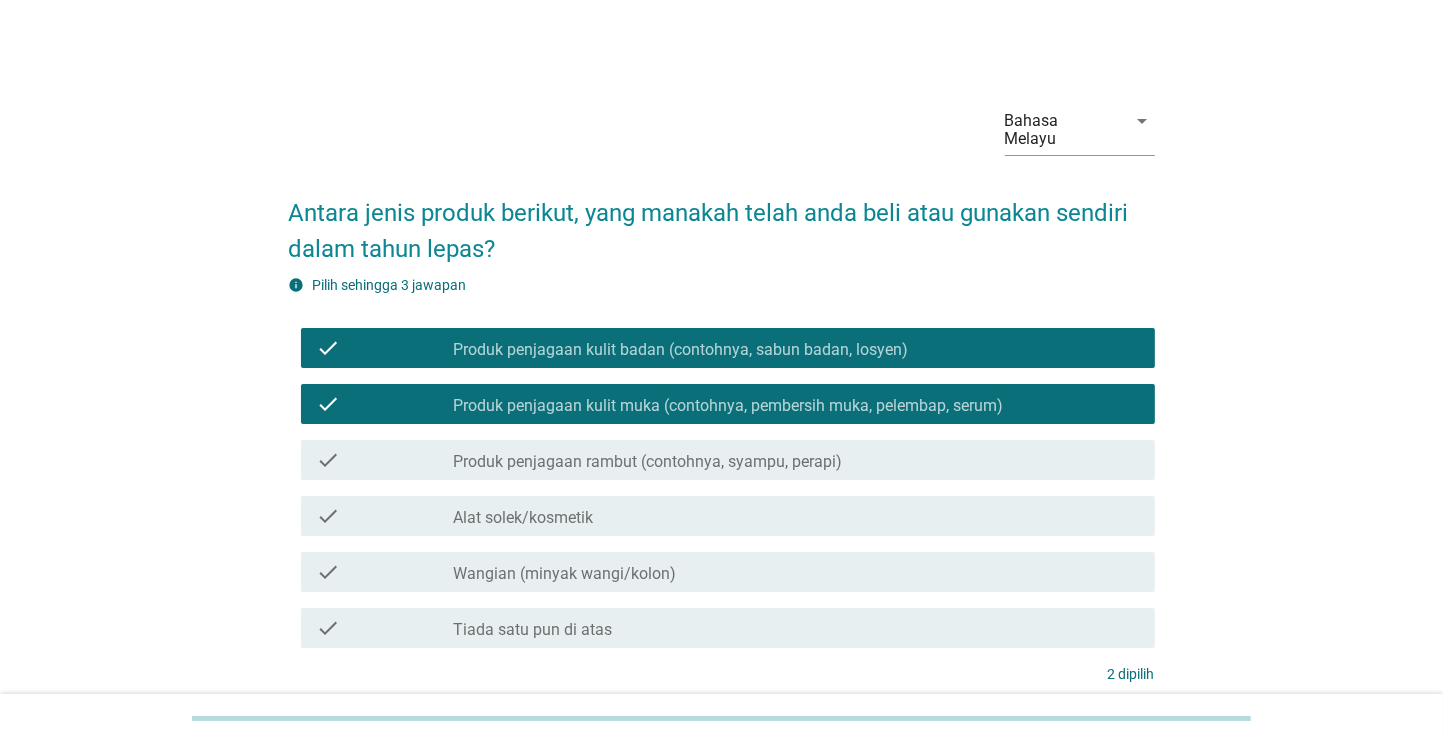 click on "check     check_box_outline_blank Alat solek/kosmetik" at bounding box center [728, 516] 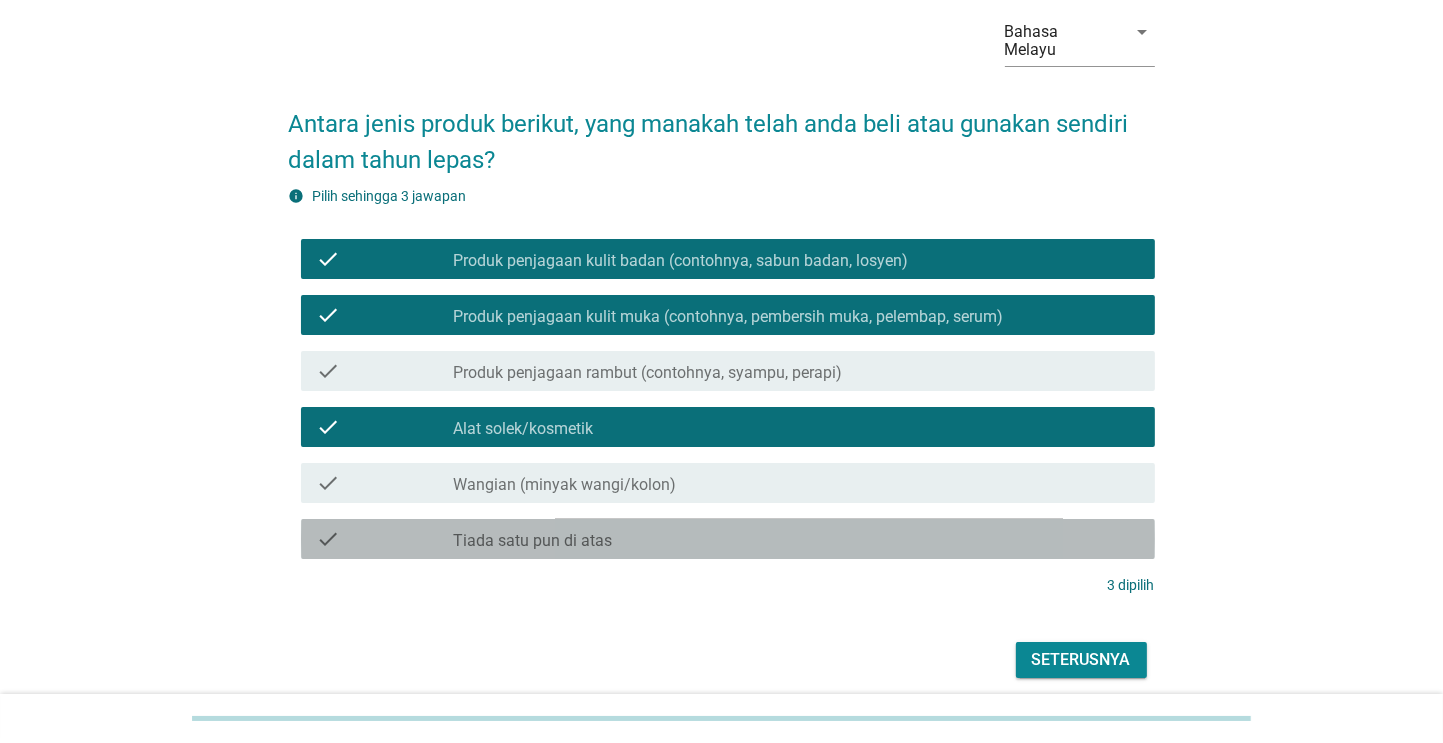 scroll, scrollTop: 148, scrollLeft: 0, axis: vertical 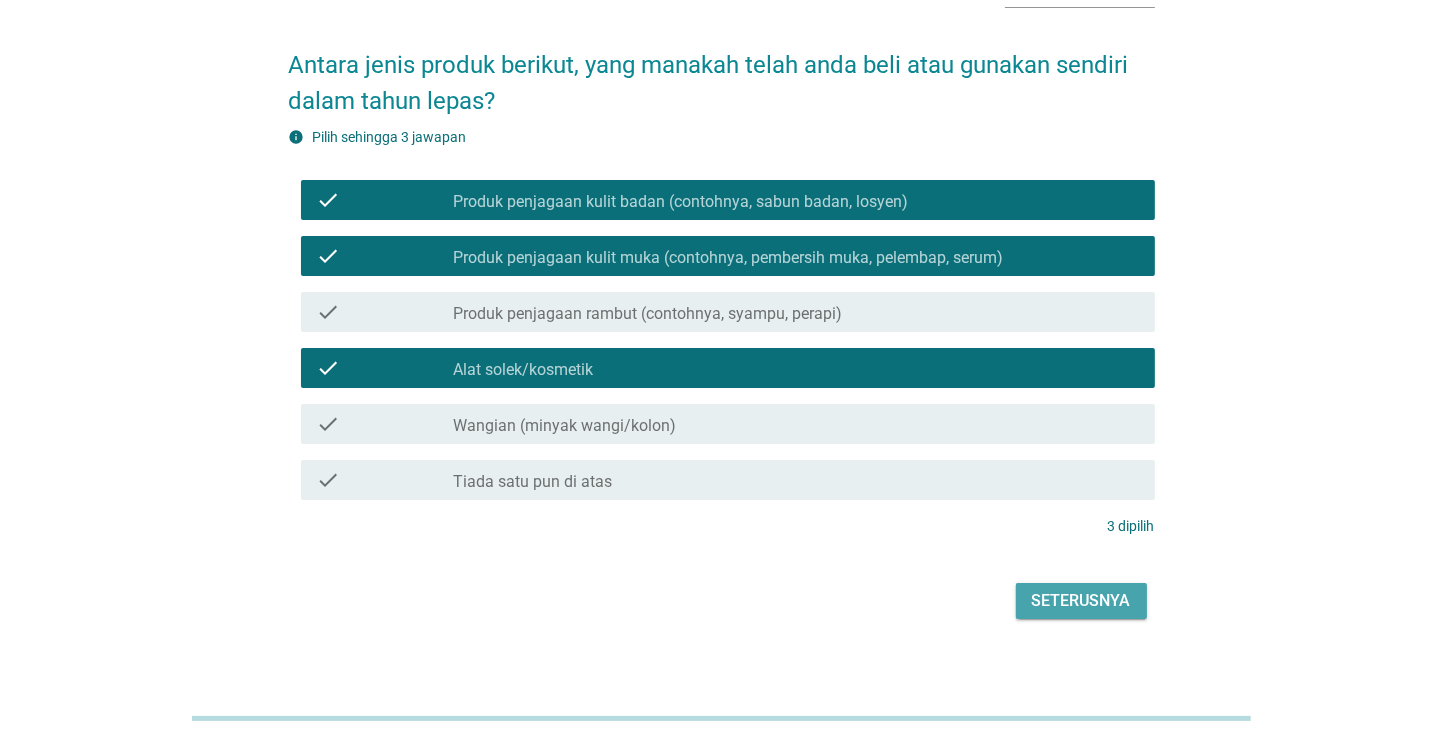 click on "Seterusnya" at bounding box center [1081, 601] 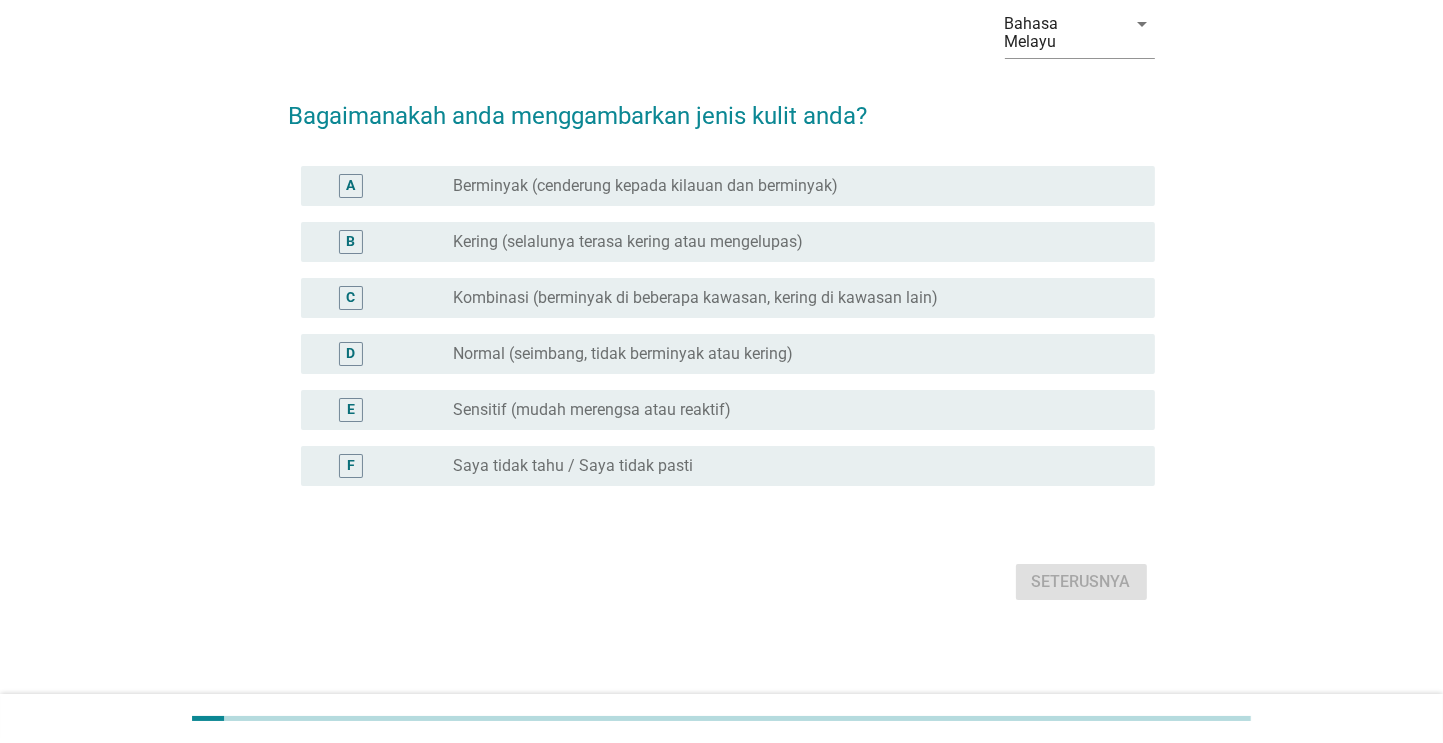 scroll, scrollTop: 0, scrollLeft: 0, axis: both 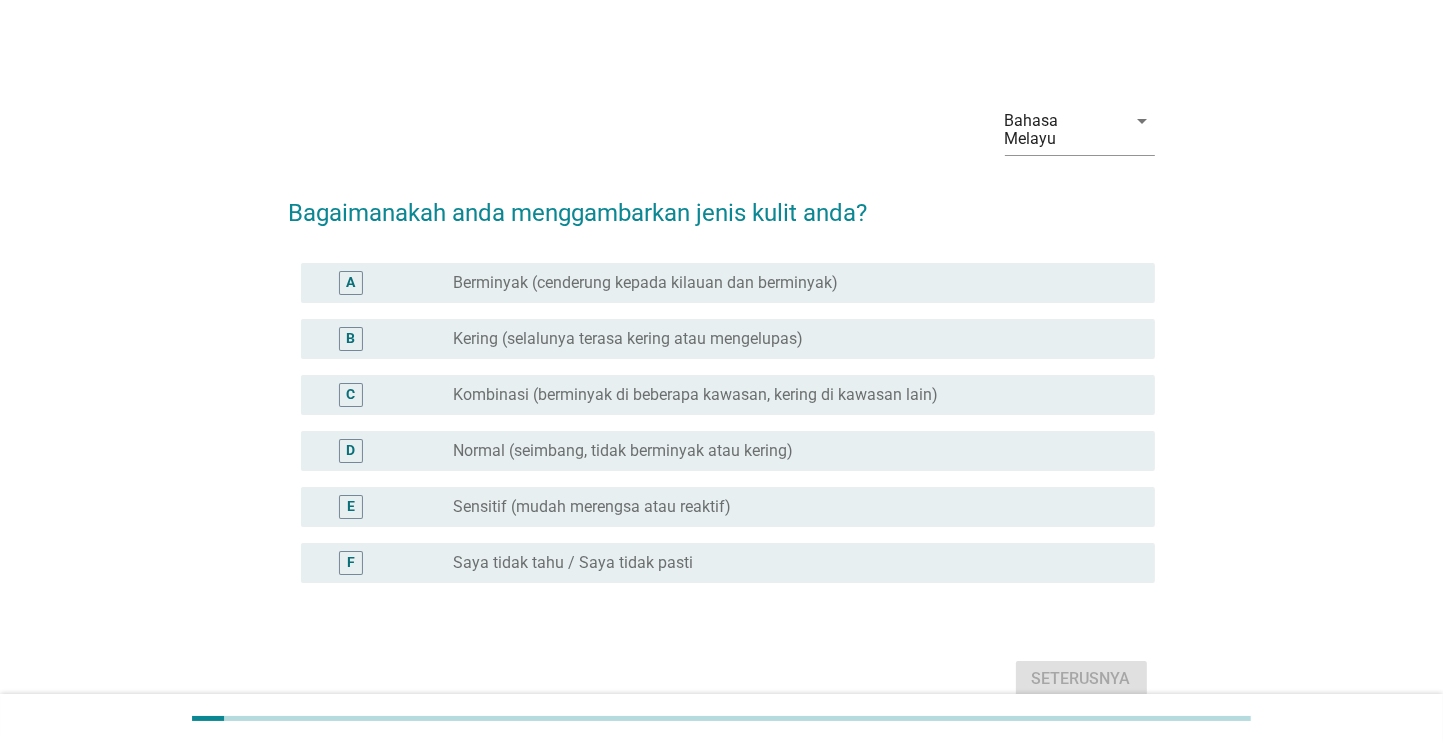 click on "D     radio_button_unchecked Normal (seimbang, tidak berminyak atau kering)" at bounding box center [728, 451] 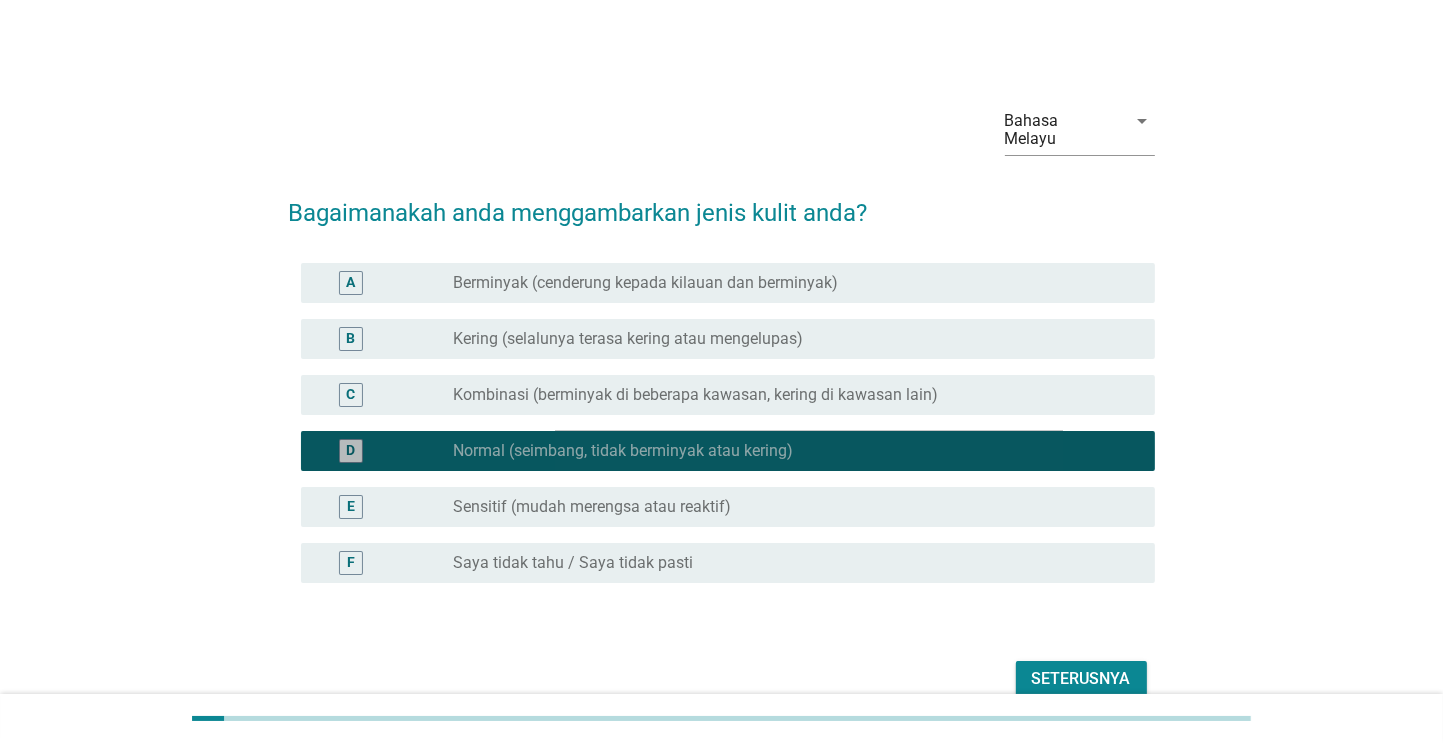 click on "Kombinasi (berminyak di beberapa kawasan, kering di kawasan lain)" at bounding box center [696, 395] 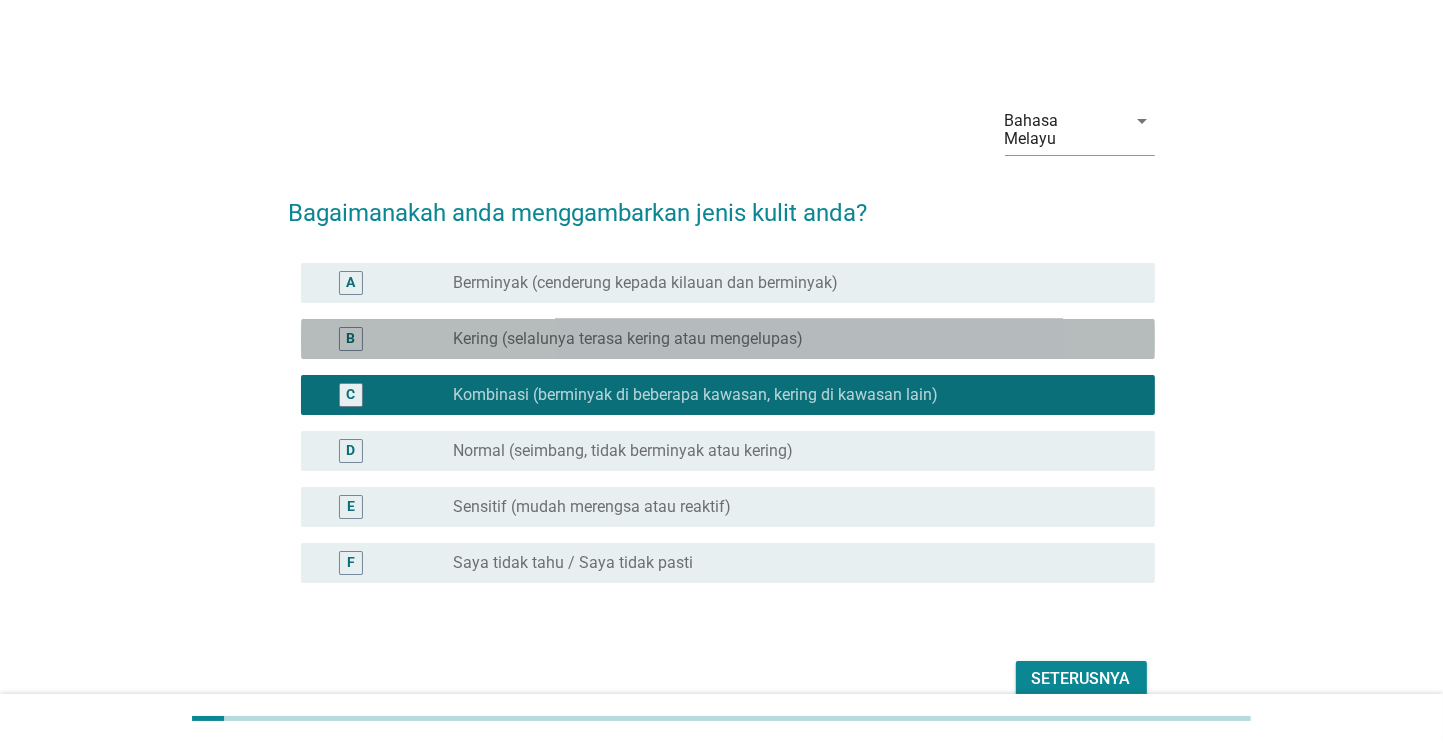 click on "radio_button_unchecked Kering (selalunya terasa kering atau mengelupas)" at bounding box center [788, 339] 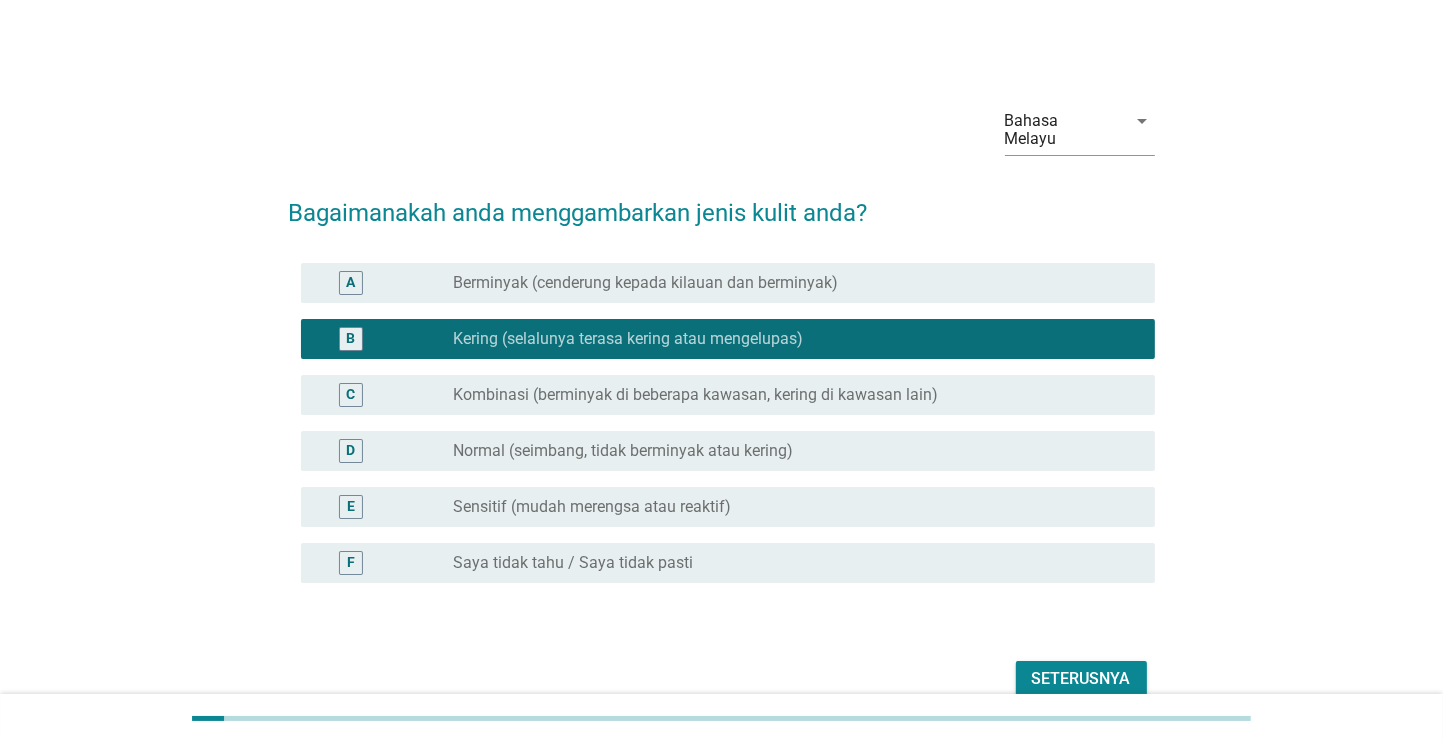 click on "Seterusnya" at bounding box center [1081, 679] 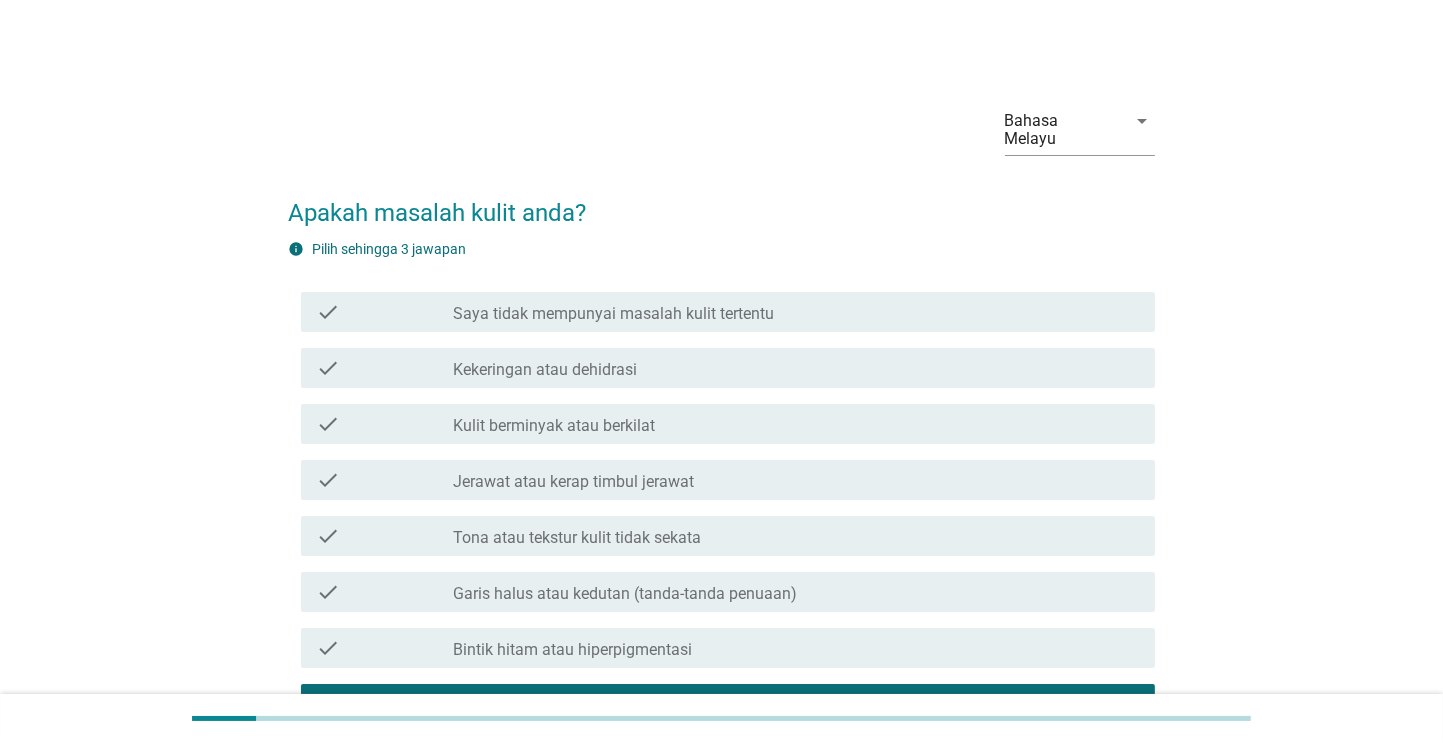 click on "check     check_box_outline_blank Tona atau tekstur kulit tidak sekata" at bounding box center (728, 536) 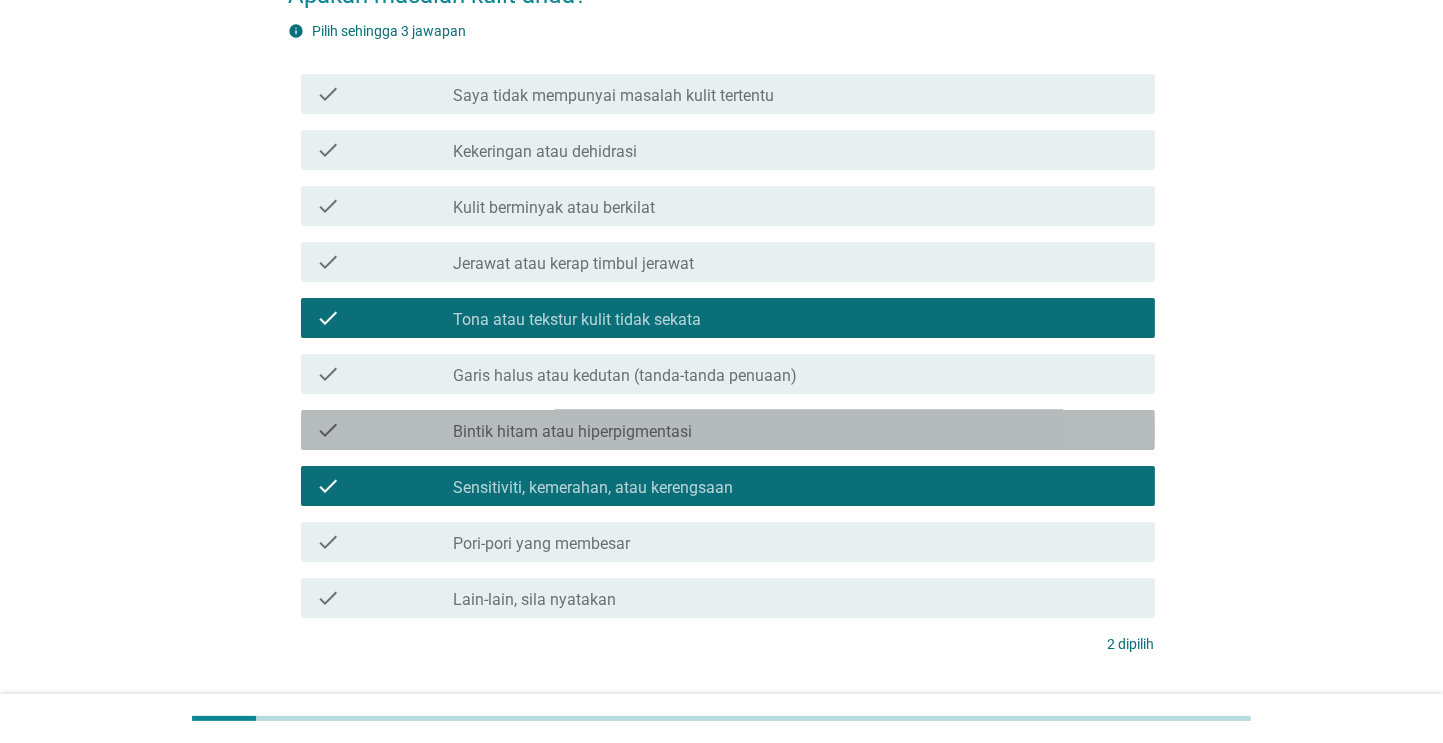 scroll, scrollTop: 222, scrollLeft: 0, axis: vertical 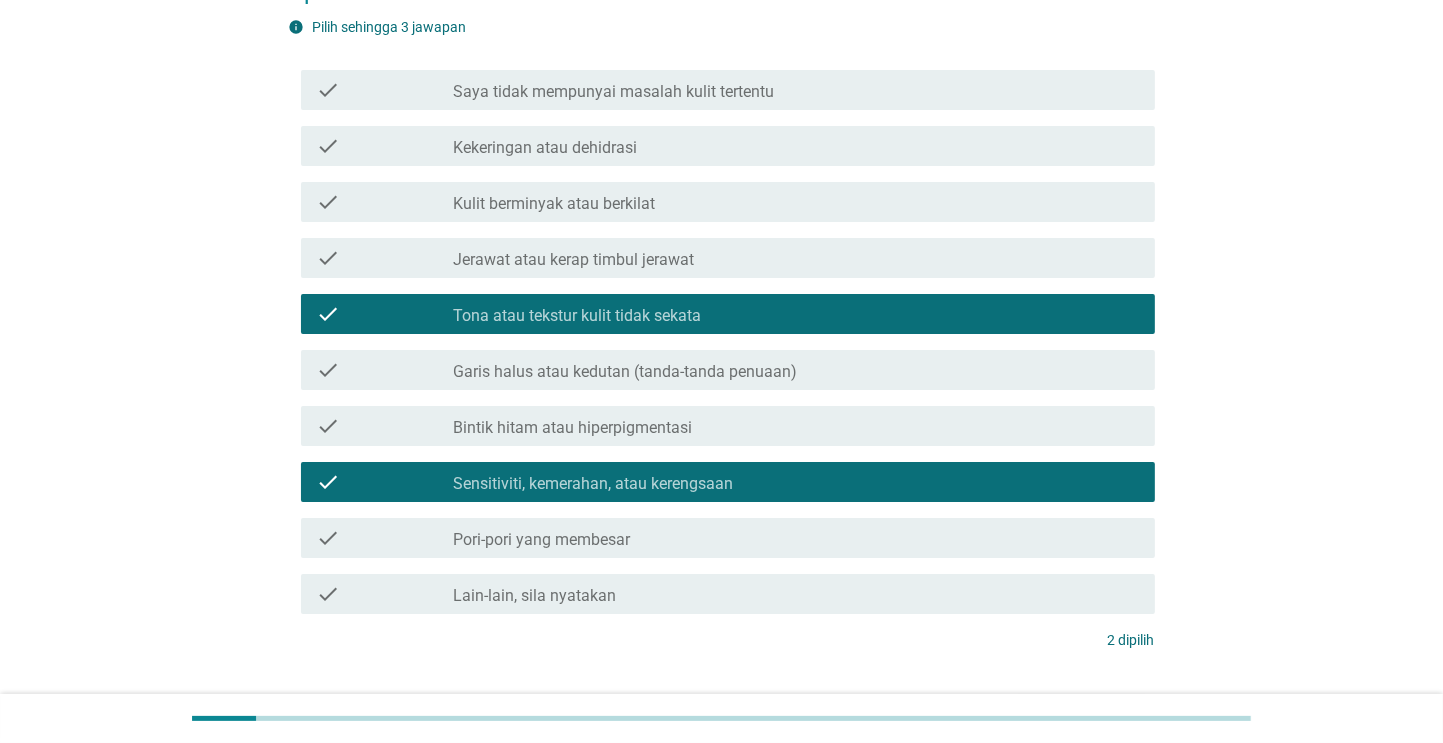 click at bounding box center [721, 718] 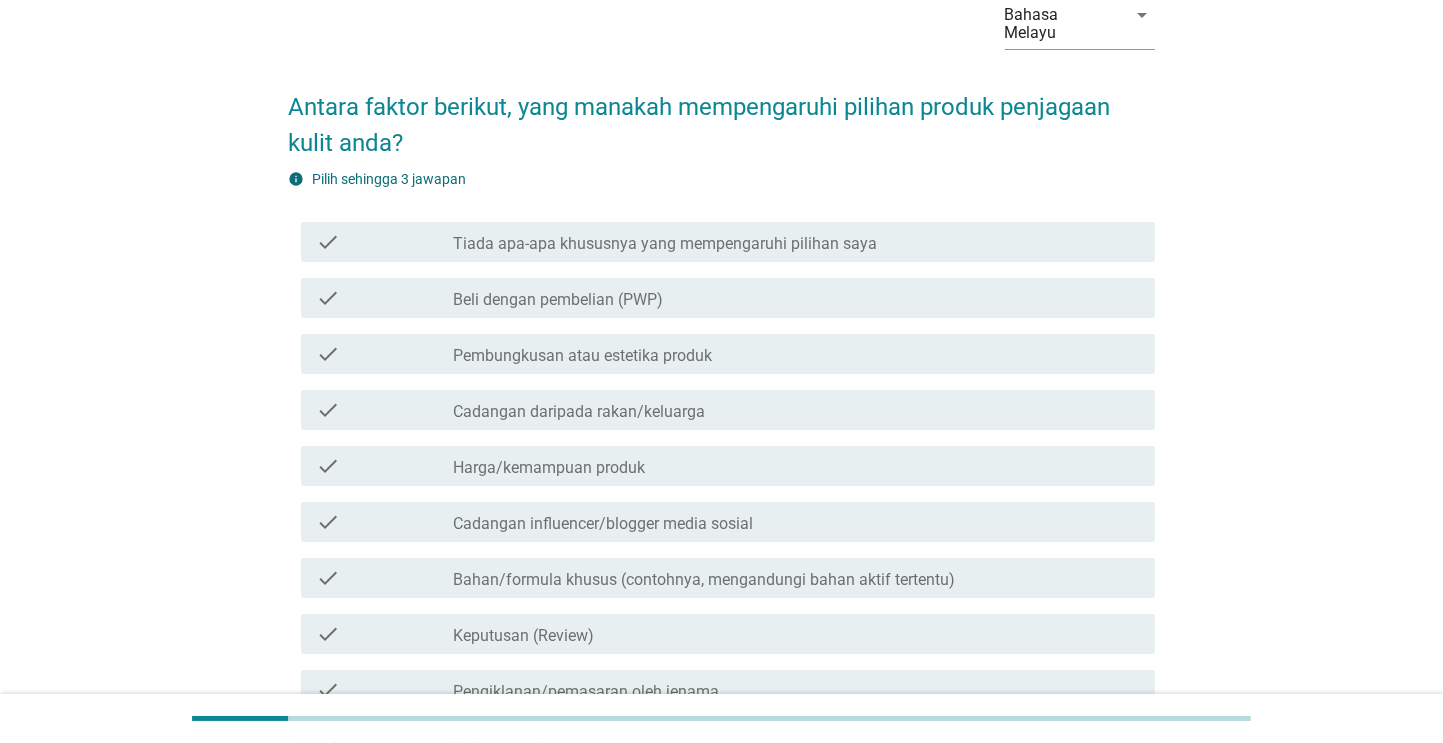 scroll, scrollTop: 108, scrollLeft: 0, axis: vertical 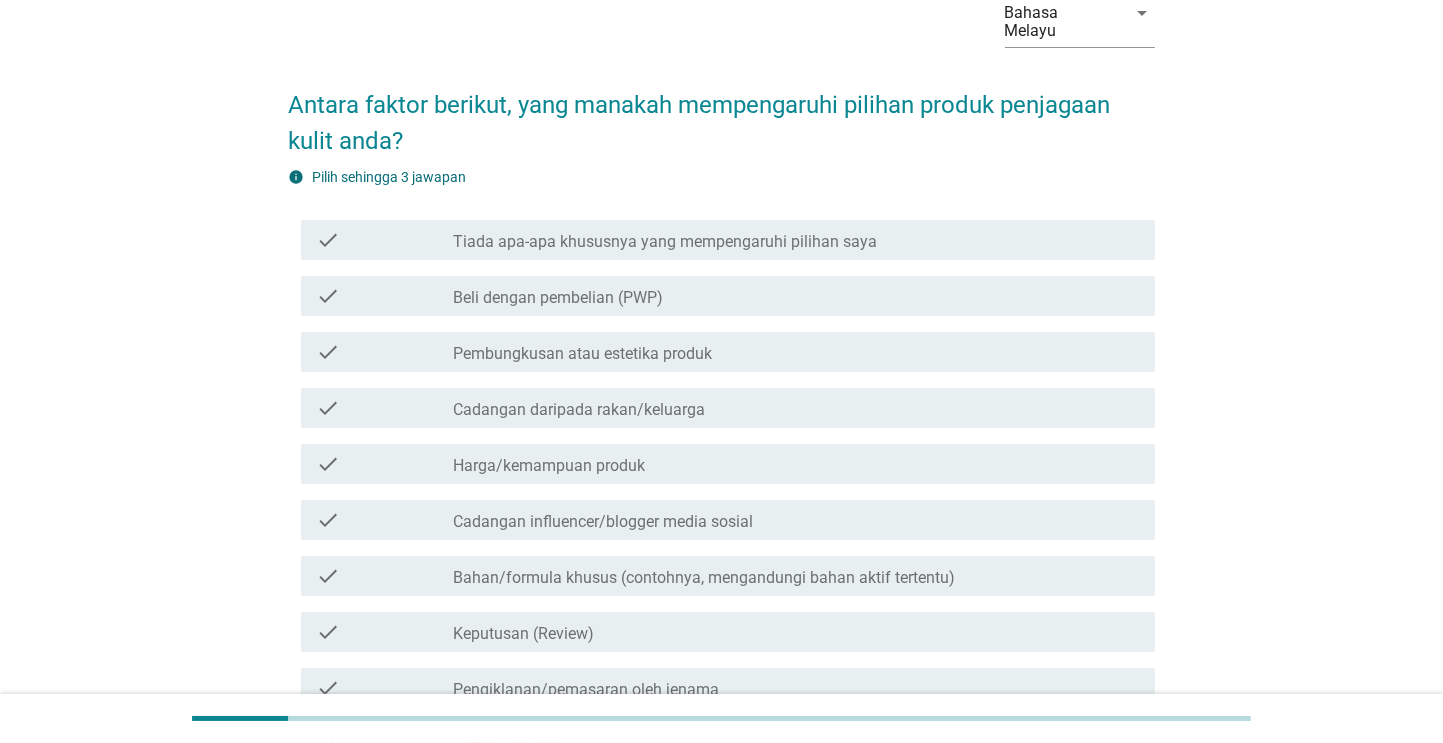 click on "check     check_box_outline_blank Bahan/formula khusus (contohnya, mengandungi bahan aktif tertentu)" at bounding box center [728, 576] 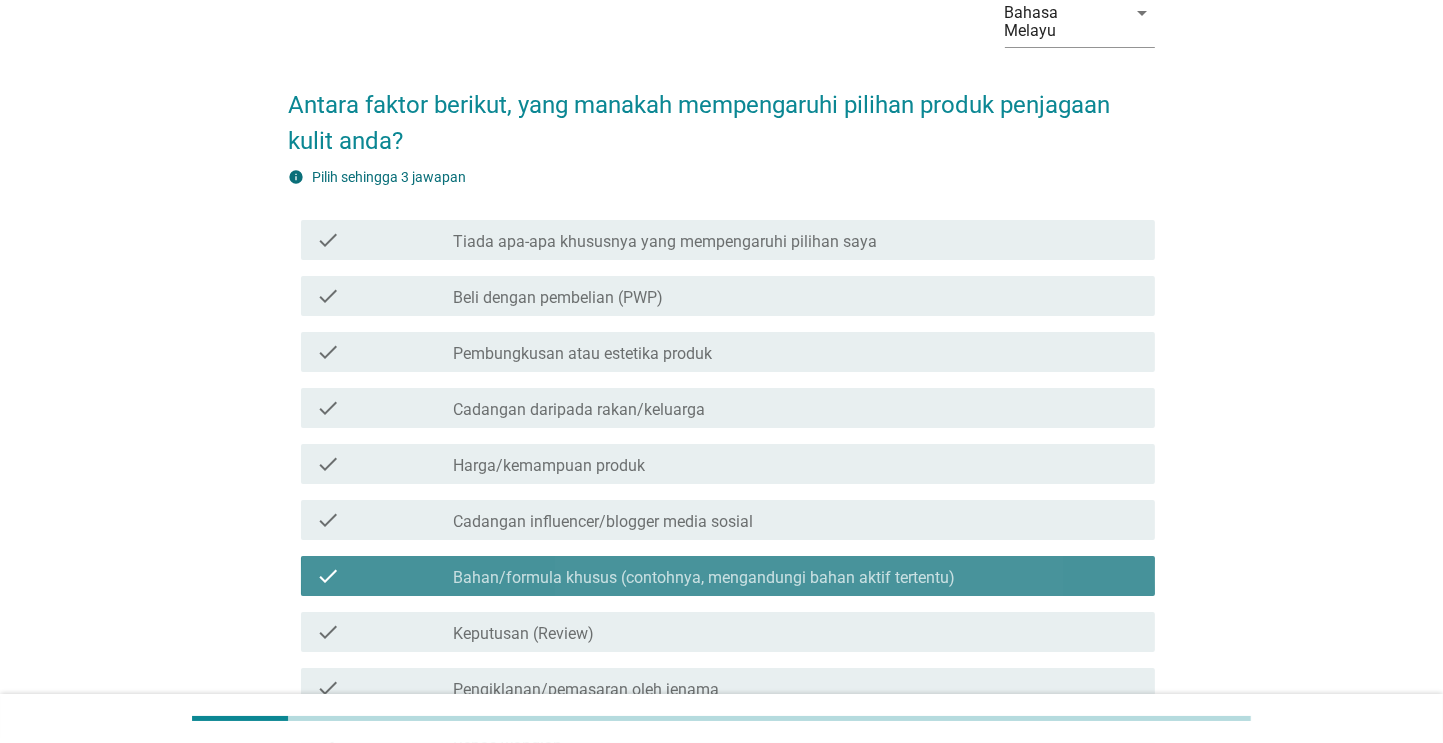 click on "check_box_outline_blank Harga/kemampuan produk" at bounding box center (796, 464) 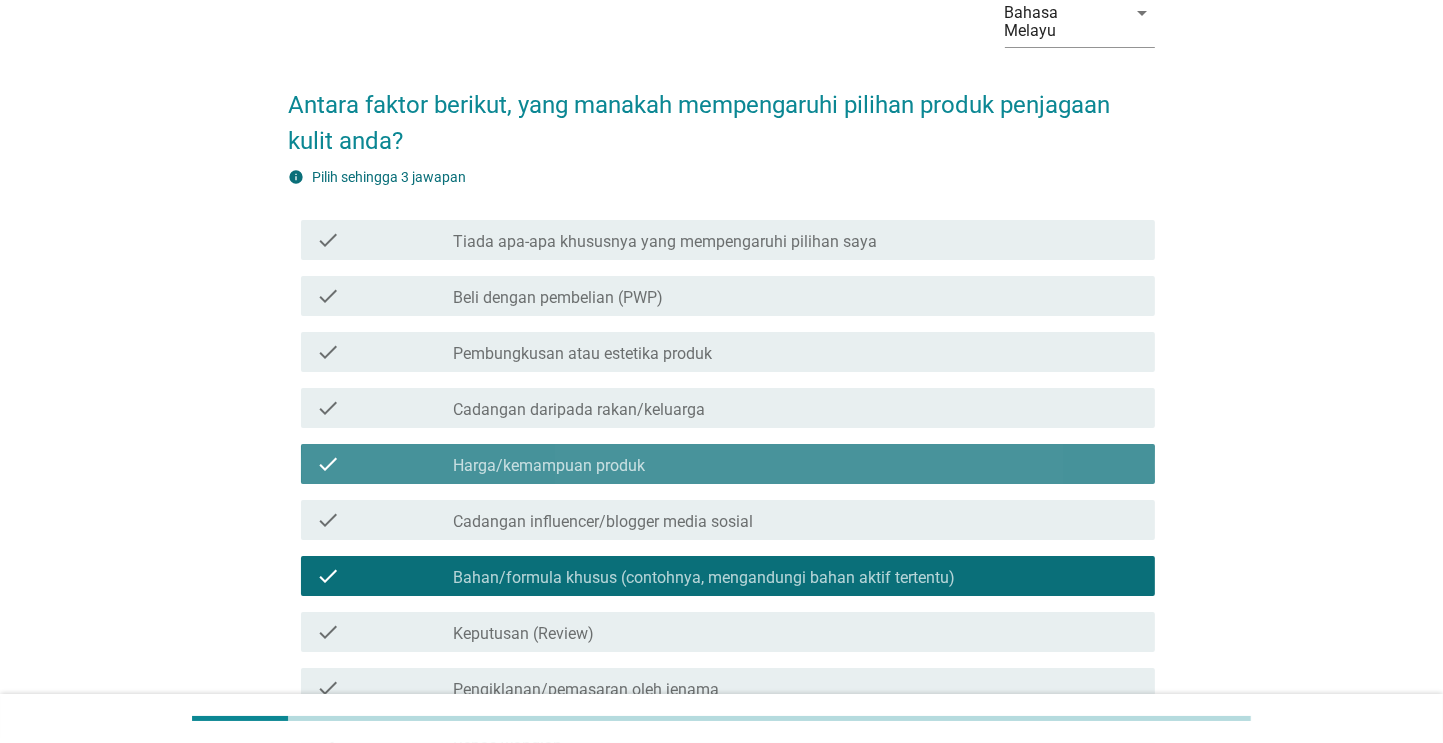 click on "check     check_box_outline_blank Cadangan daripada rakan/keluarga" at bounding box center (728, 408) 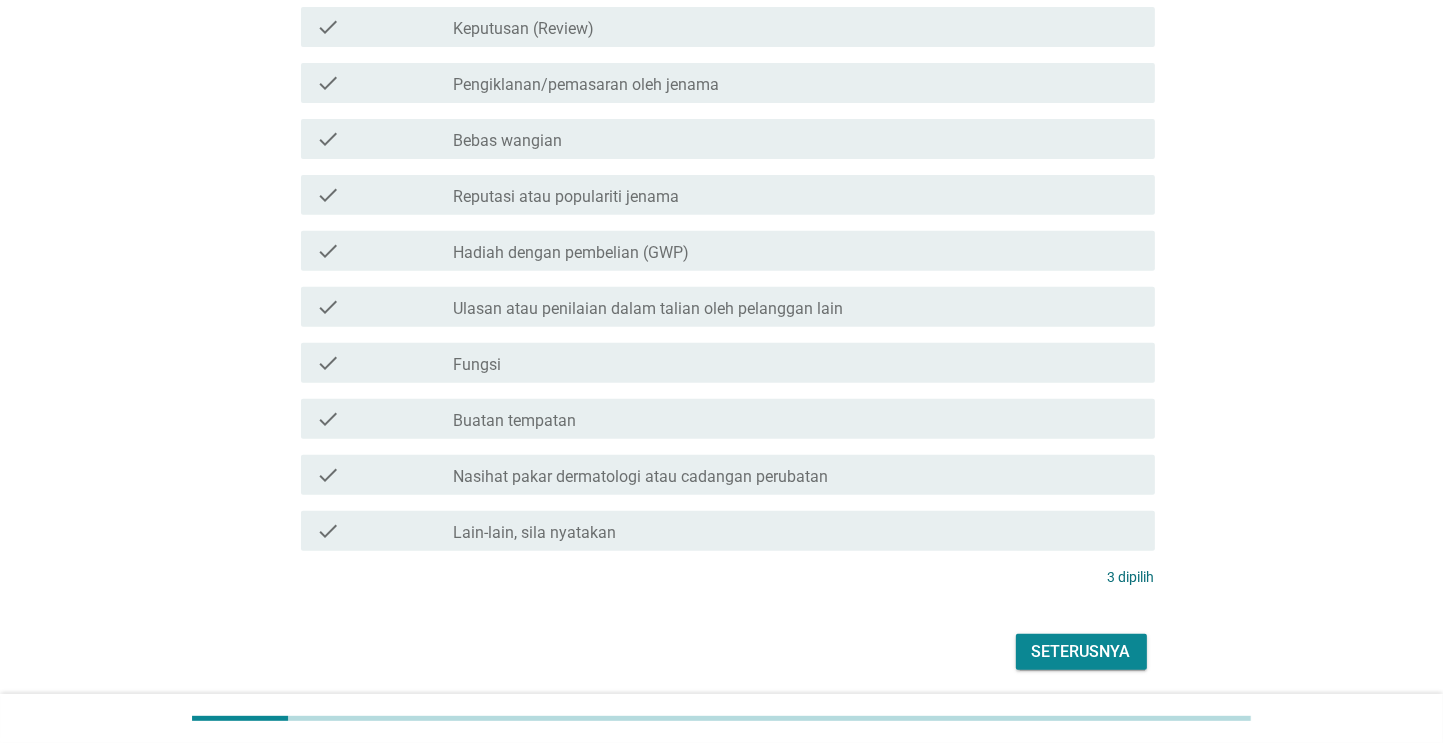 scroll, scrollTop: 720, scrollLeft: 0, axis: vertical 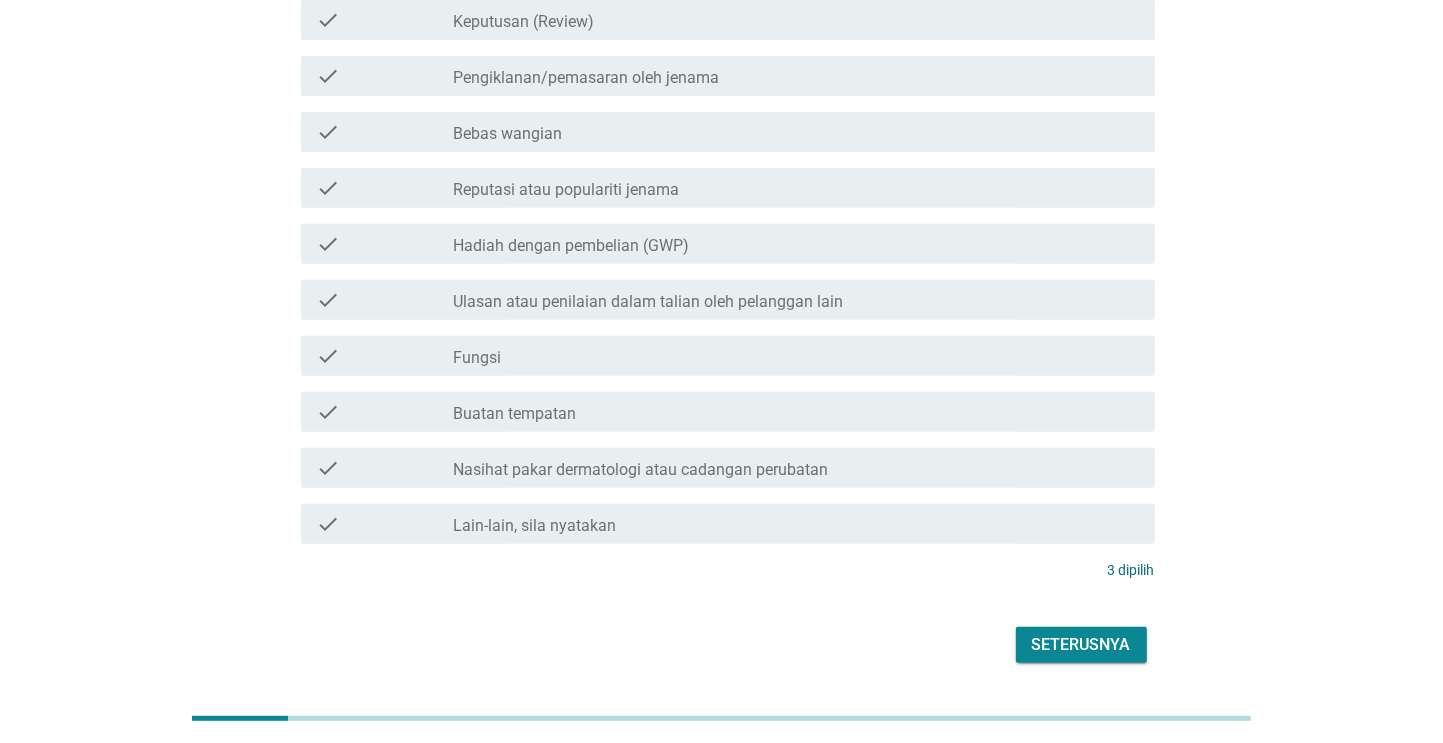 click on "Seterusnya" at bounding box center [1081, 645] 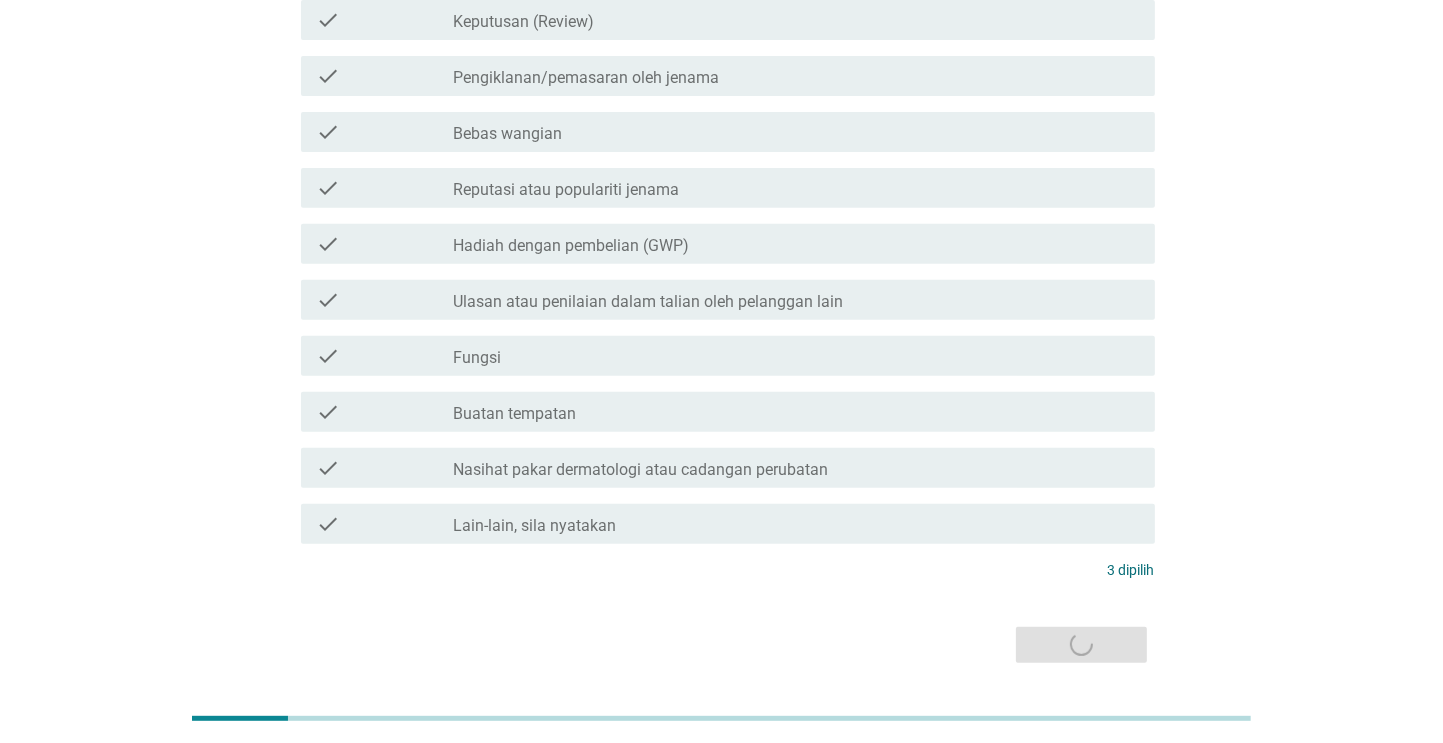 scroll, scrollTop: 0, scrollLeft: 0, axis: both 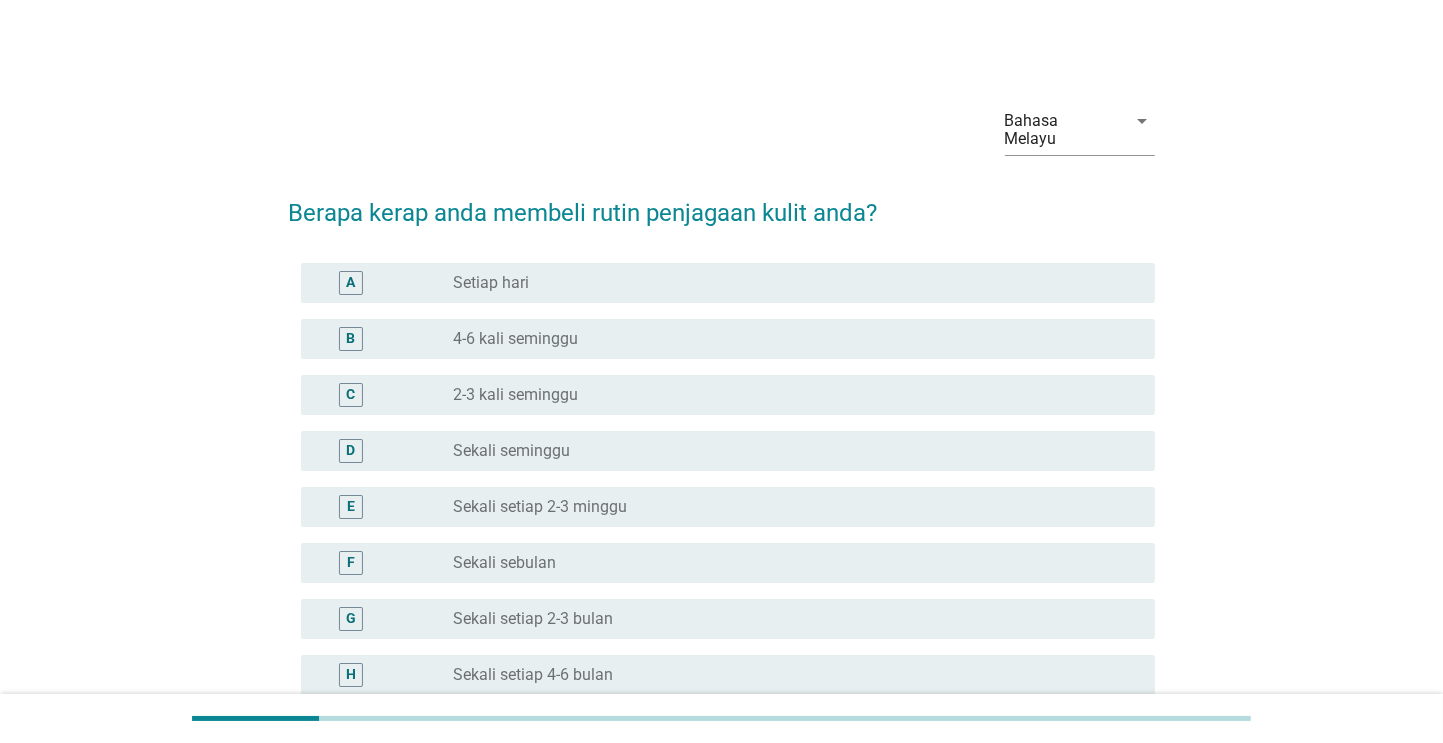 click on "radio_button_unchecked Sekali setiap 2-3 minggu" at bounding box center (788, 507) 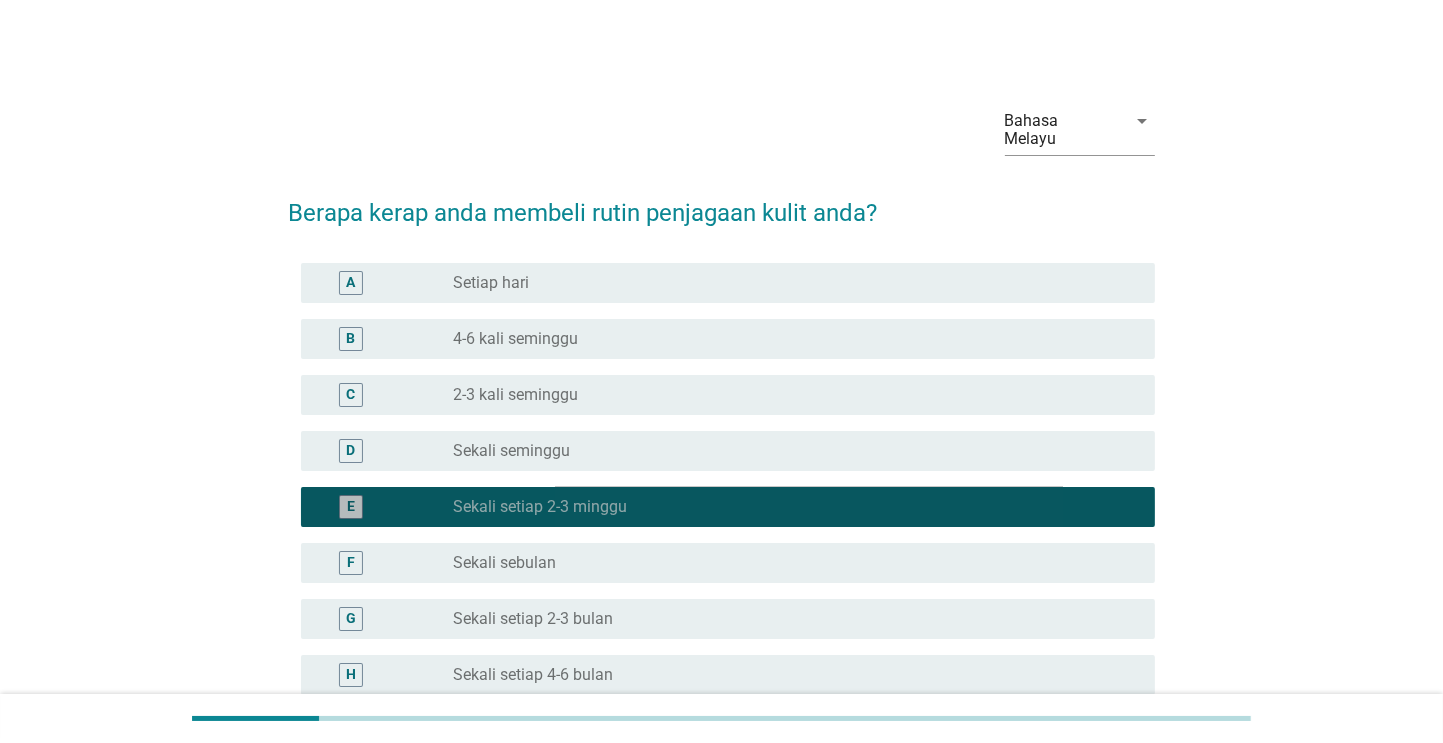click on "radio_button_unchecked 2-3 kali seminggu" at bounding box center [788, 395] 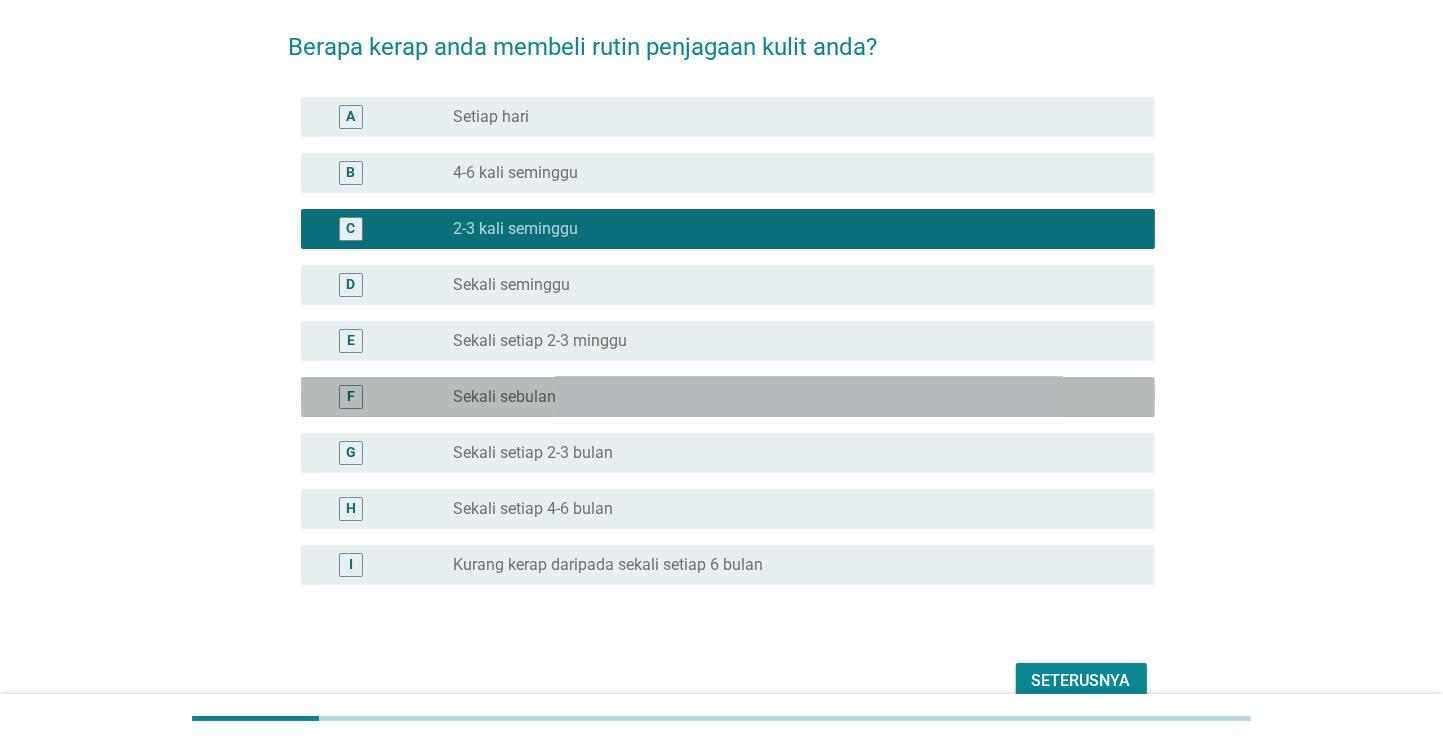 scroll, scrollTop: 247, scrollLeft: 0, axis: vertical 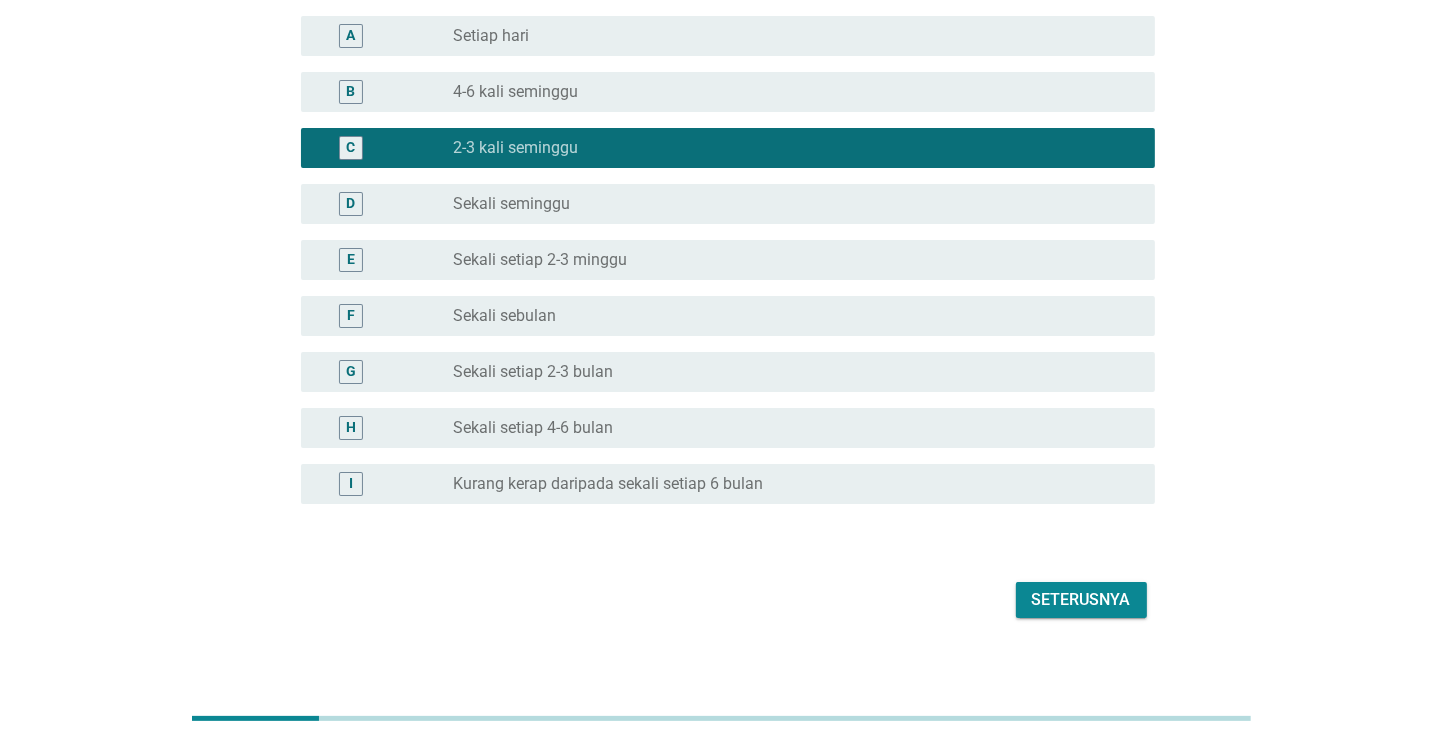 click on "Seterusnya" at bounding box center [1081, 600] 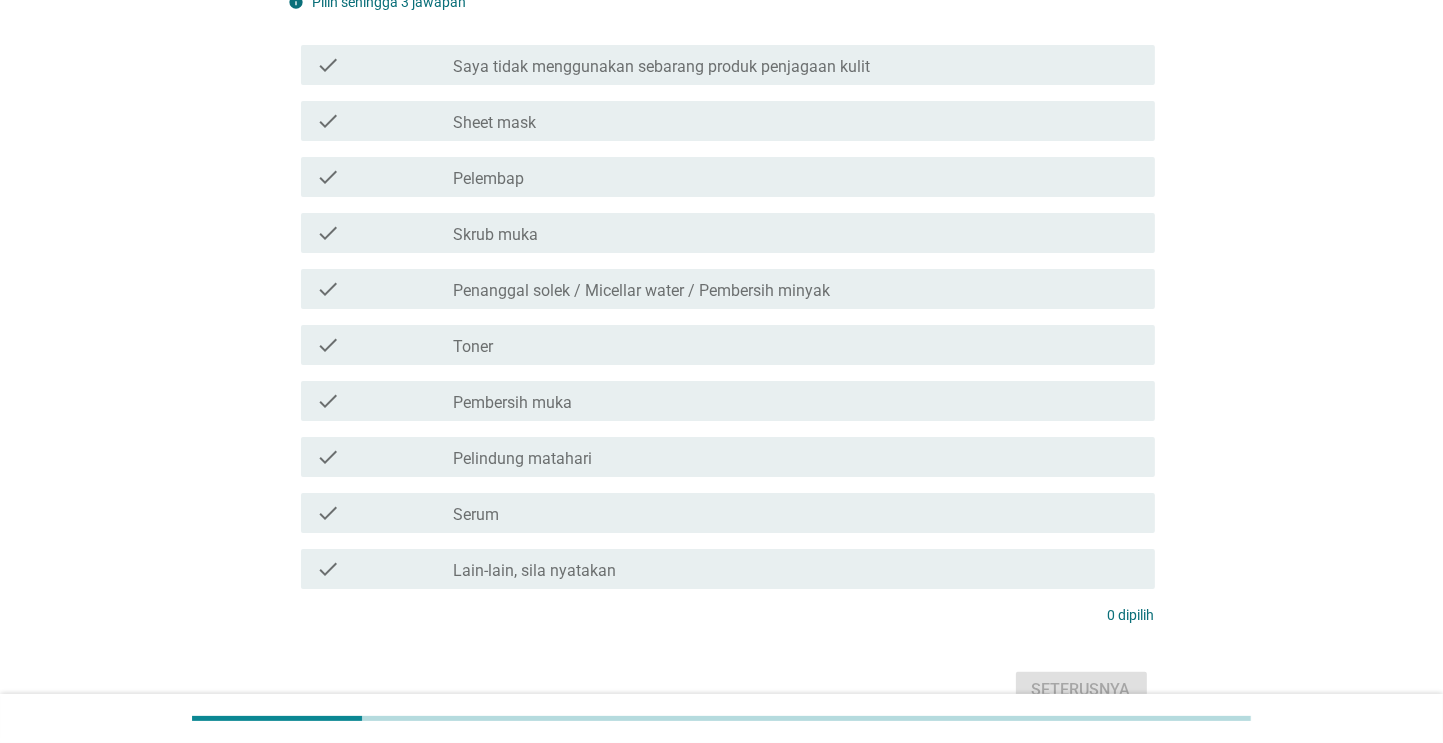 scroll, scrollTop: 0, scrollLeft: 0, axis: both 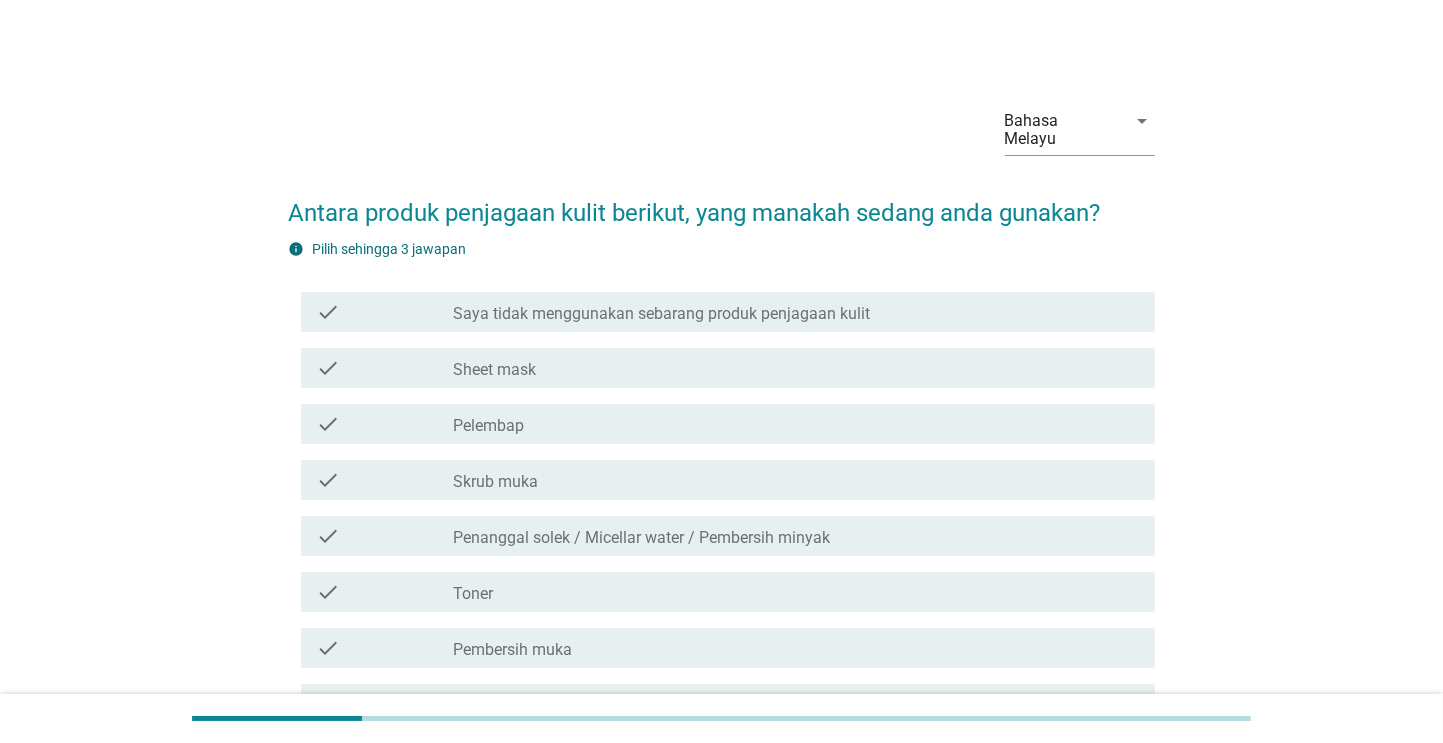 click on "check     check_box_outline_blank Toner" at bounding box center [728, 592] 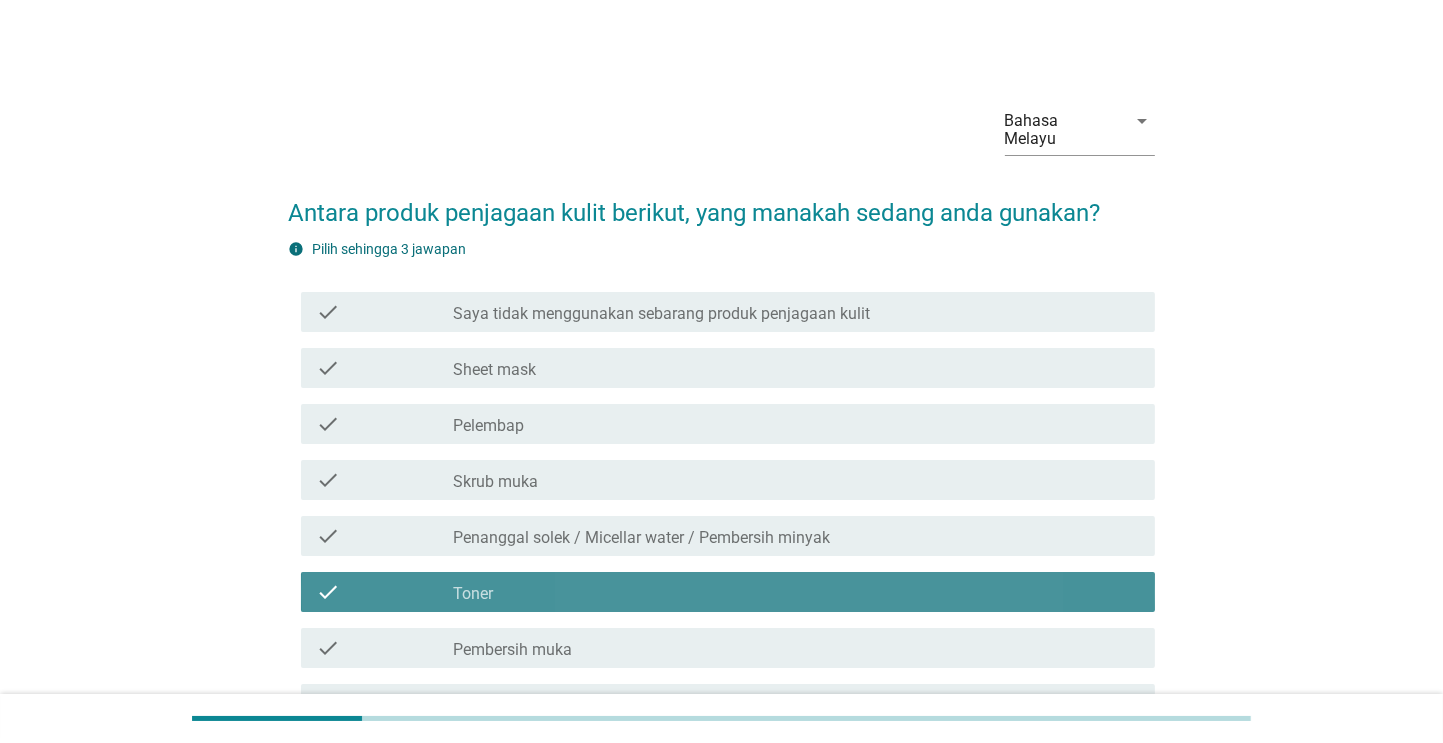 click on "check     check_box_outline_blank Sheet mask" at bounding box center (728, 368) 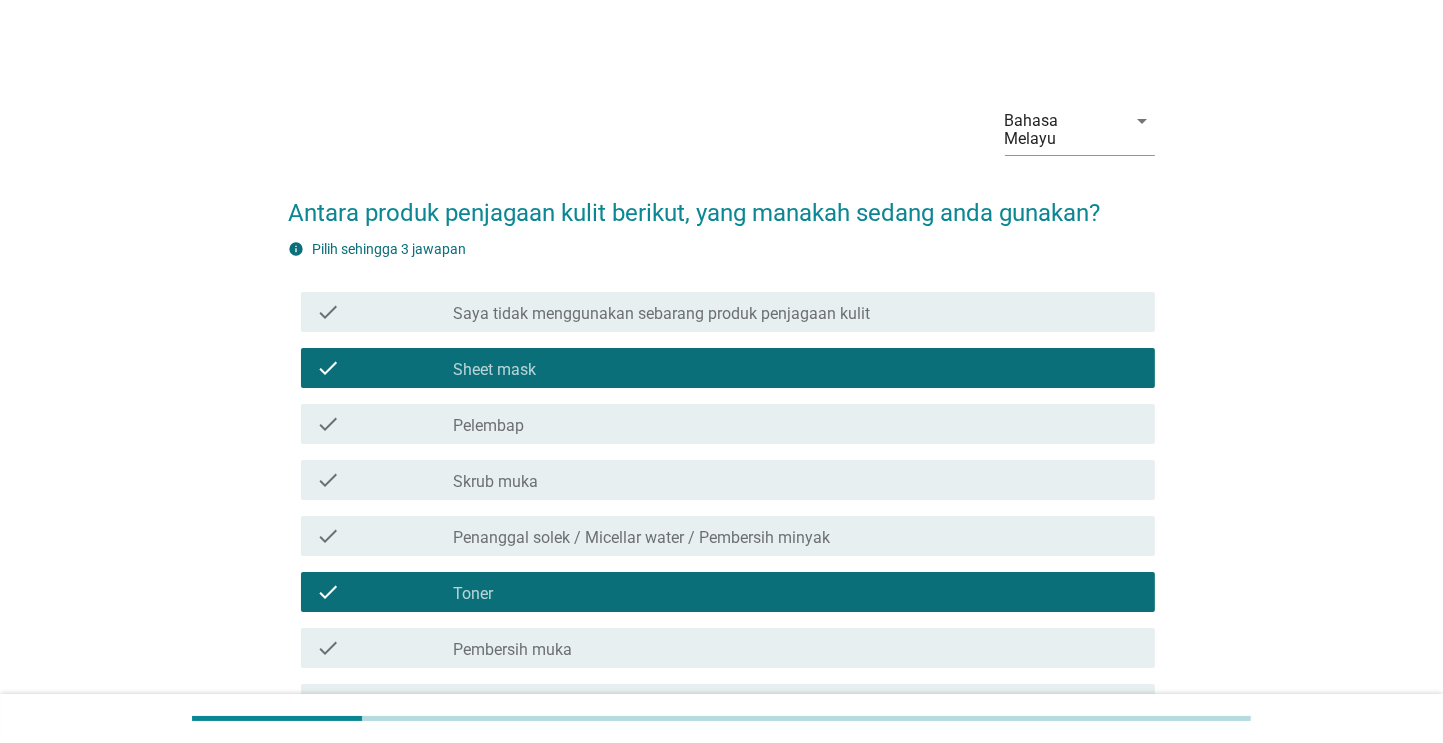 click on "check     check_box_outline_blank Saya tidak menggunakan sebarang produk penjagaan kulit" at bounding box center [728, 312] 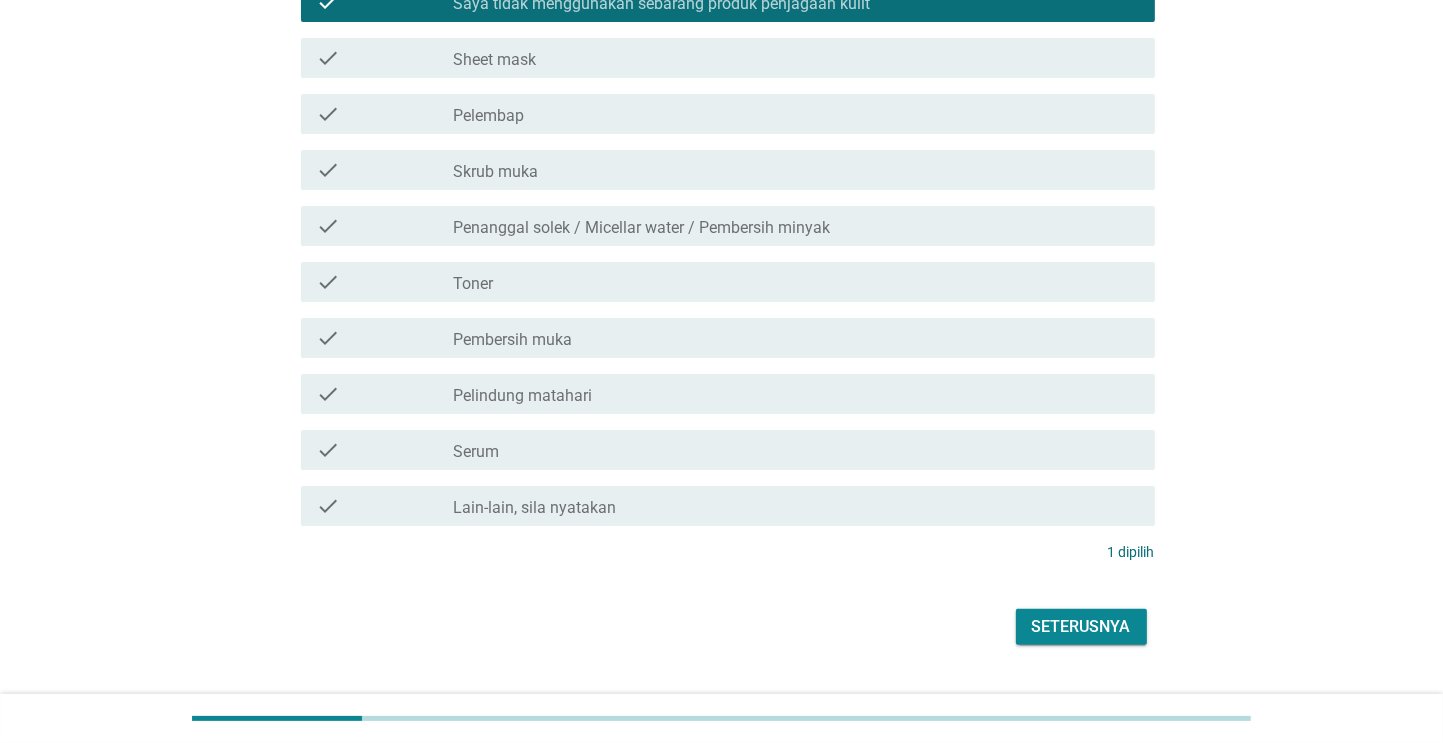 scroll, scrollTop: 312, scrollLeft: 0, axis: vertical 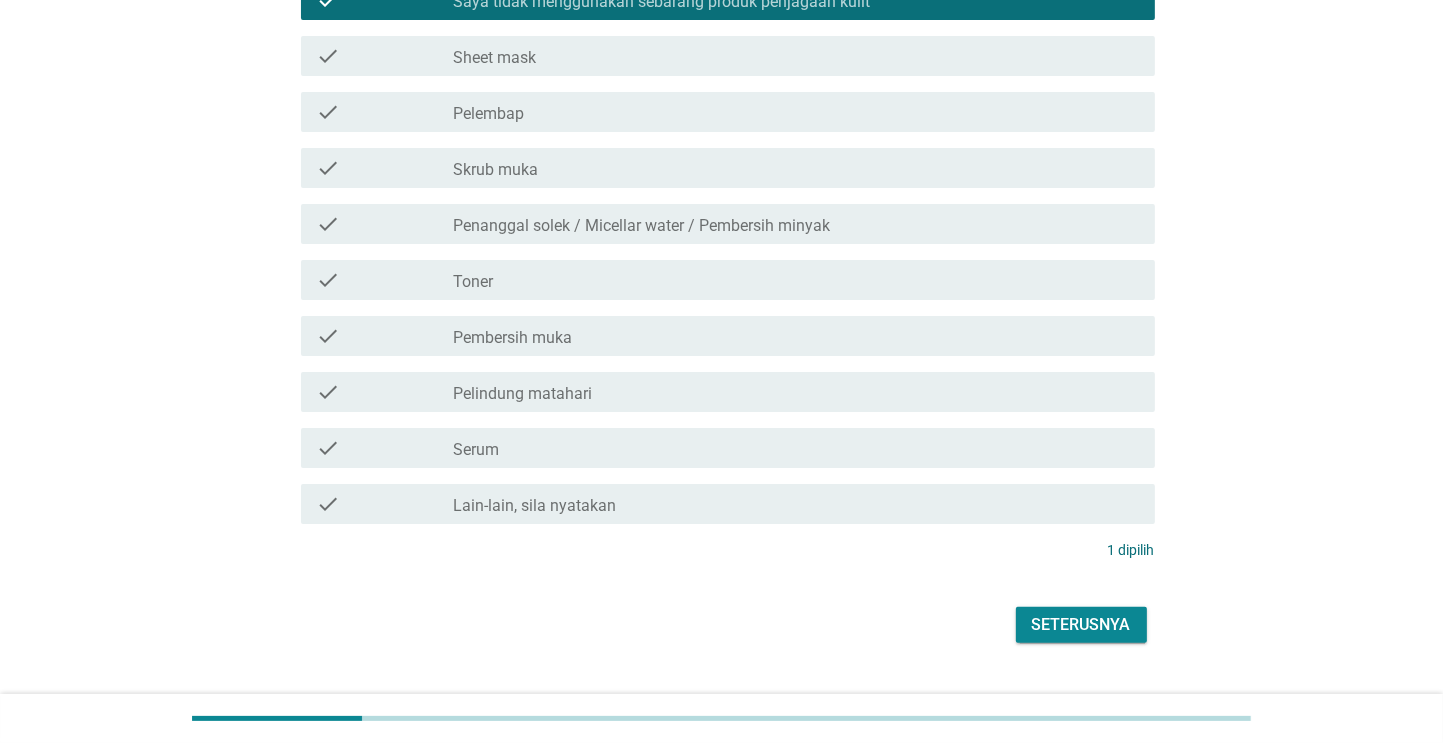 click on "Seterusnya" at bounding box center [1081, 625] 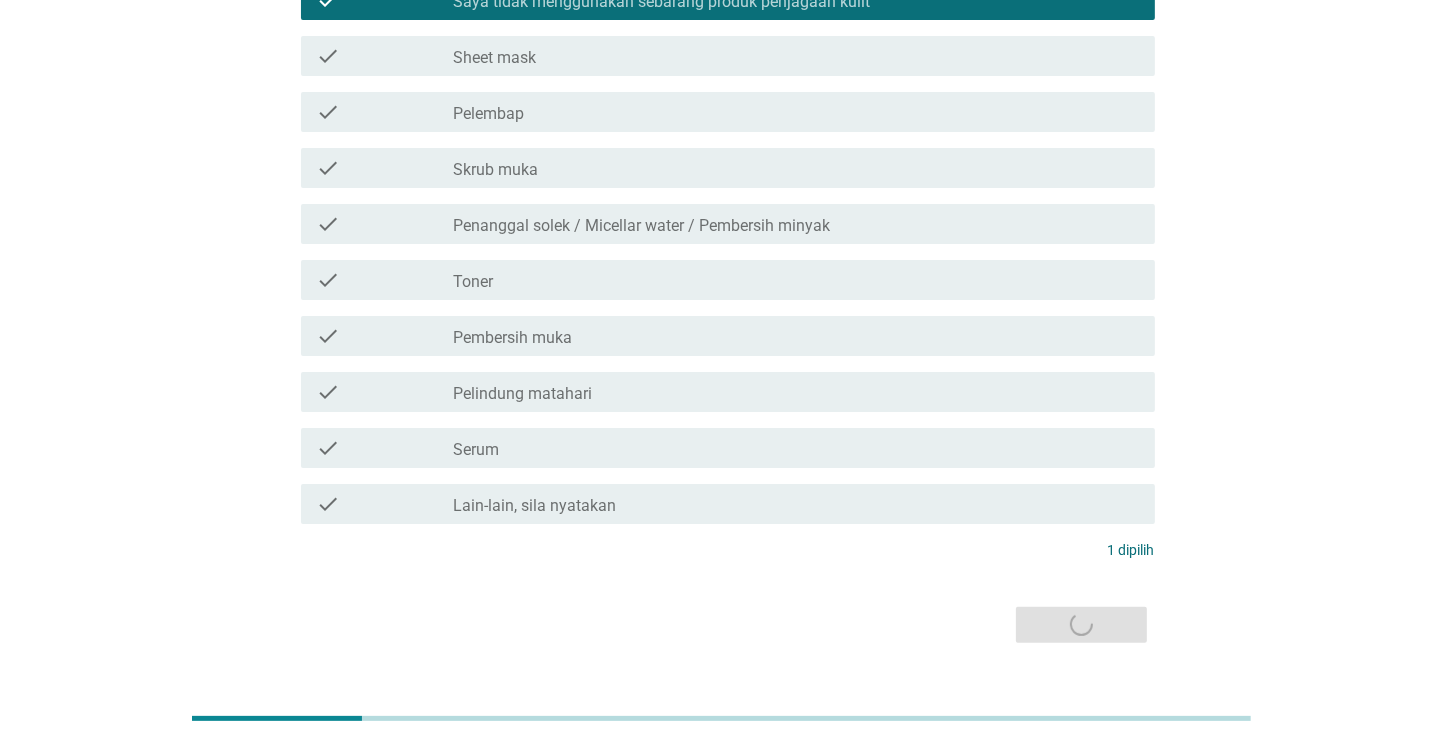 scroll, scrollTop: 0, scrollLeft: 0, axis: both 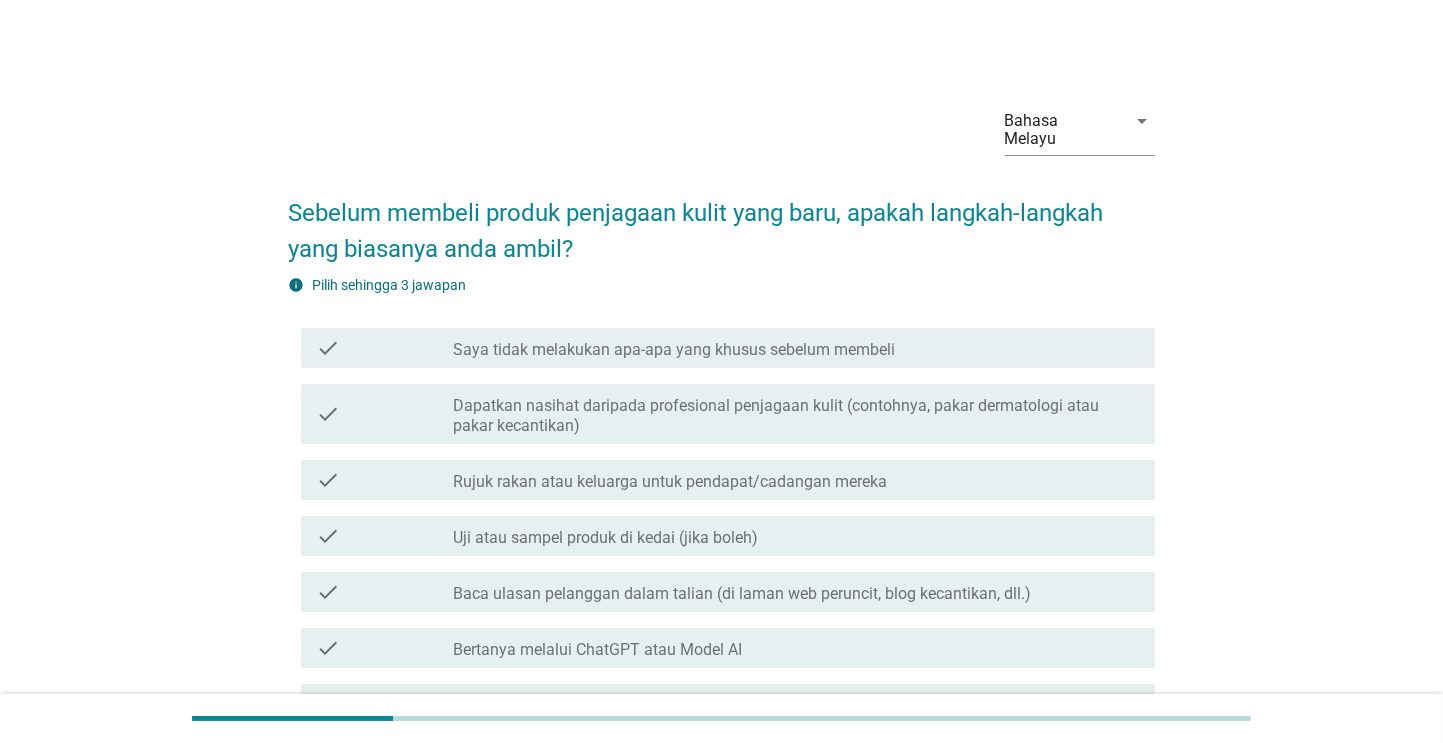 click on "check     check_box_outline_blank Uji atau sampel produk di kedai (jika boleh)" at bounding box center (728, 536) 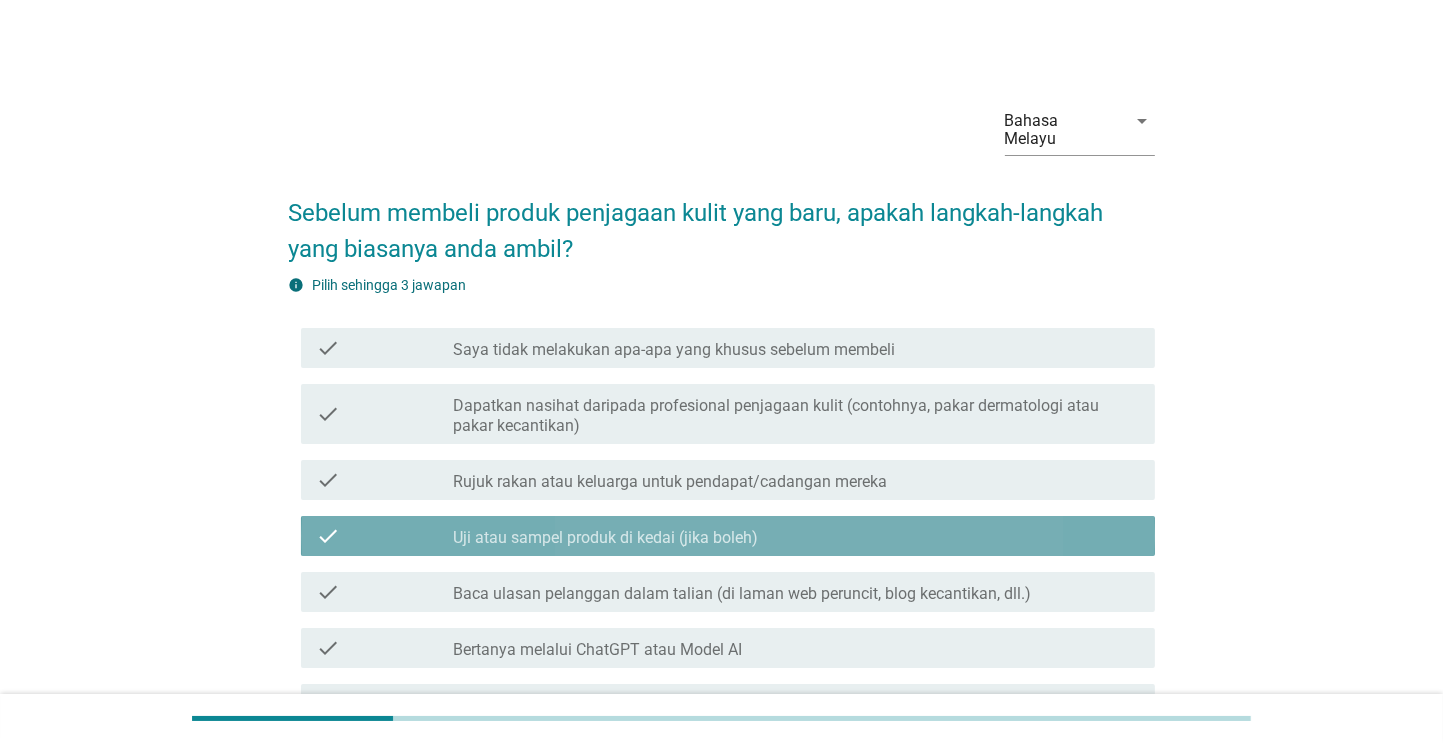 click on "check     check_box_outline_blank Saya tidak melakukan apa-apa yang khusus sebelum membeli" at bounding box center [728, 348] 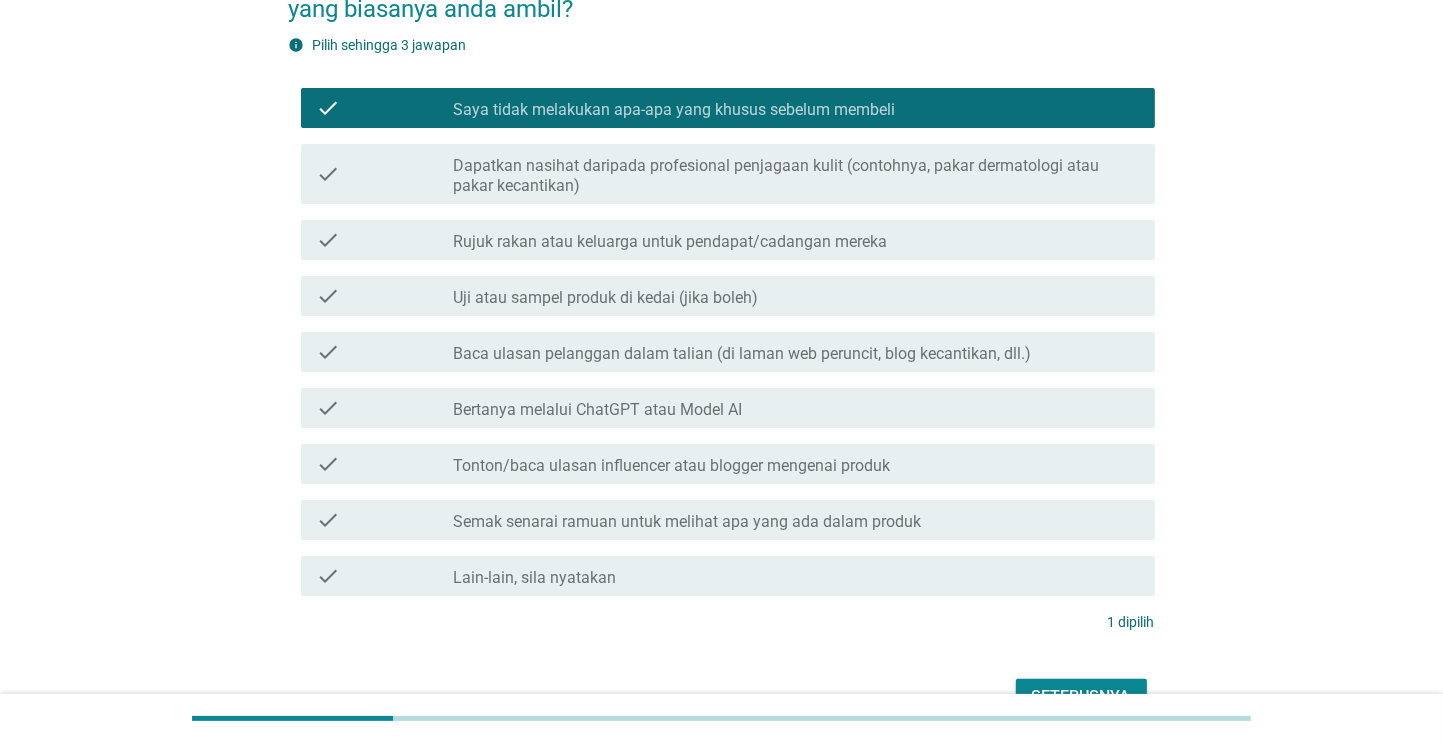 scroll, scrollTop: 336, scrollLeft: 0, axis: vertical 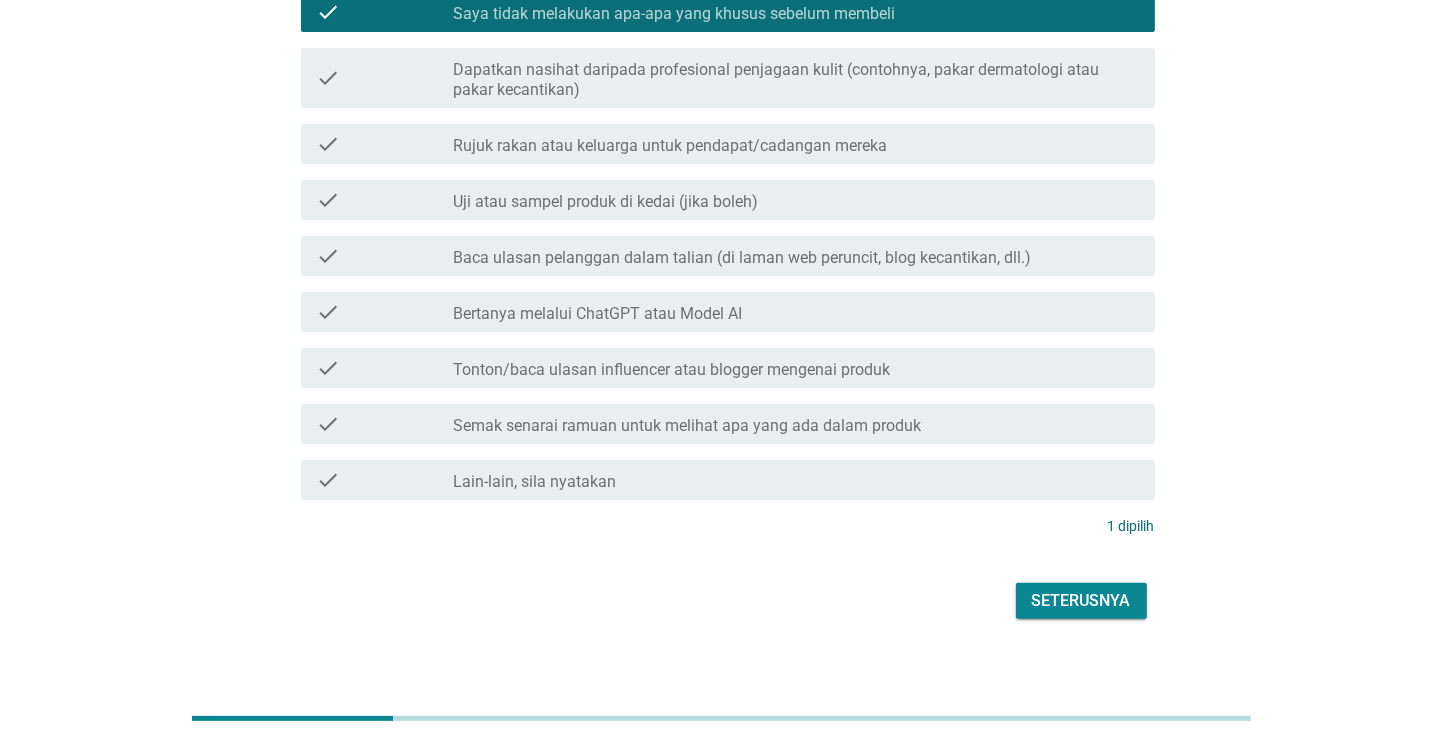 click on "Seterusnya" at bounding box center [1081, 601] 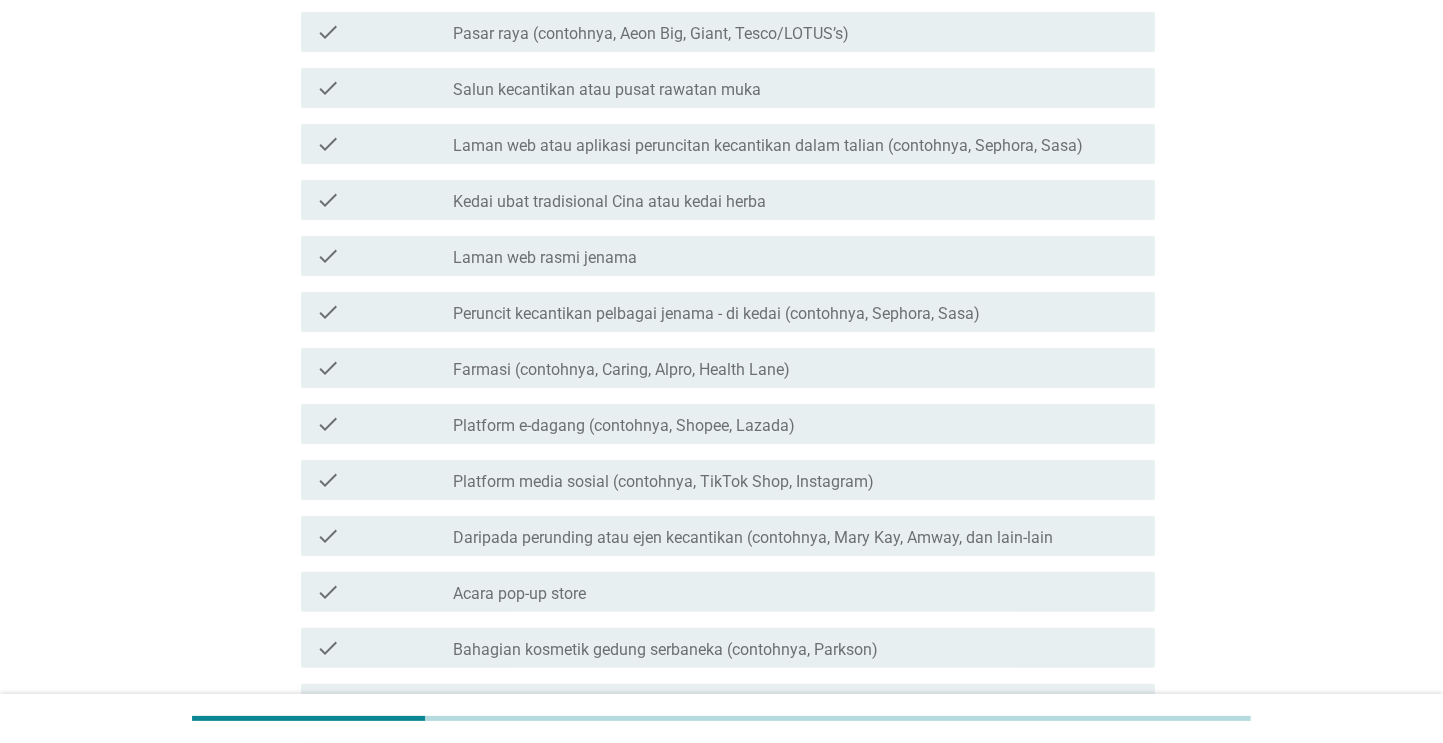 scroll, scrollTop: 0, scrollLeft: 0, axis: both 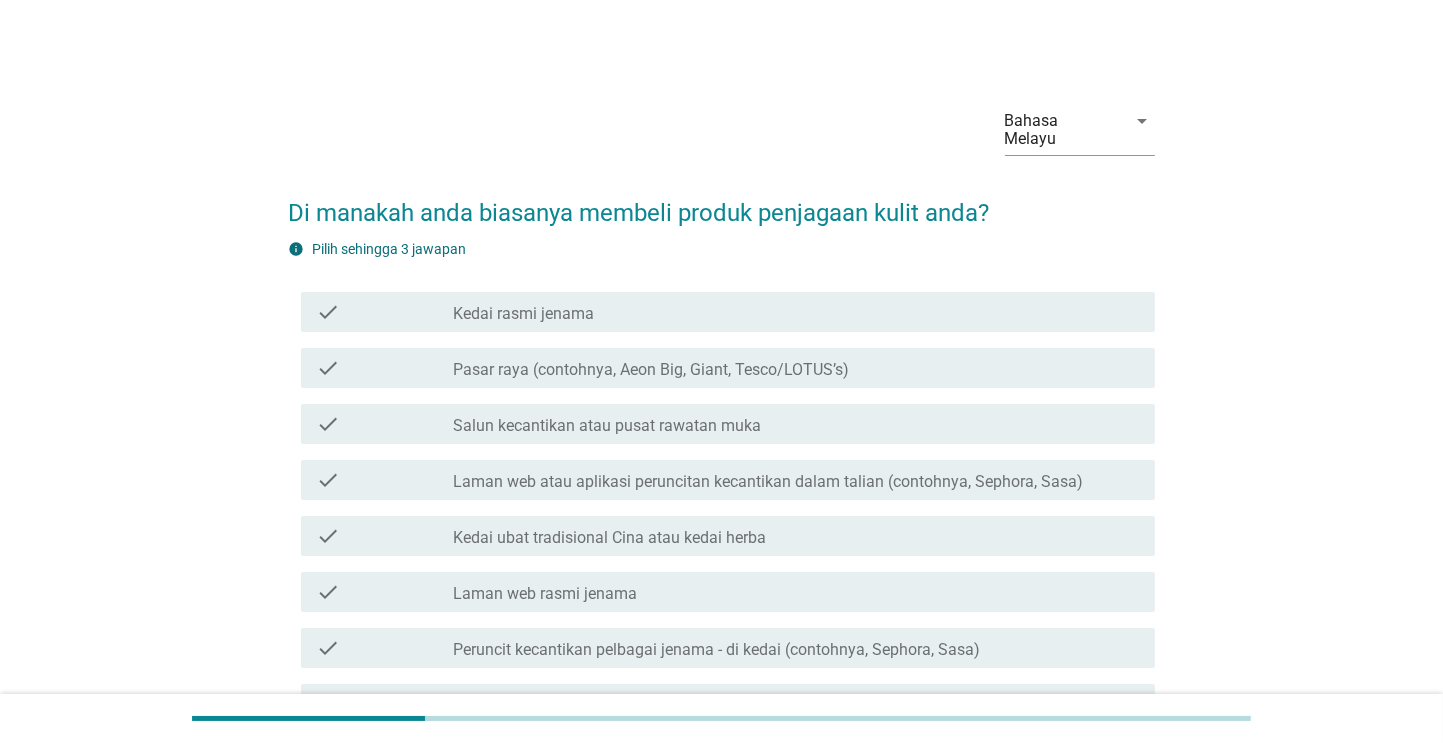 click on "check     check_box_outline_blank Pasar raya (contohnya, Aeon Big, Giant, Tesco/LOTUS’s)" at bounding box center [728, 368] 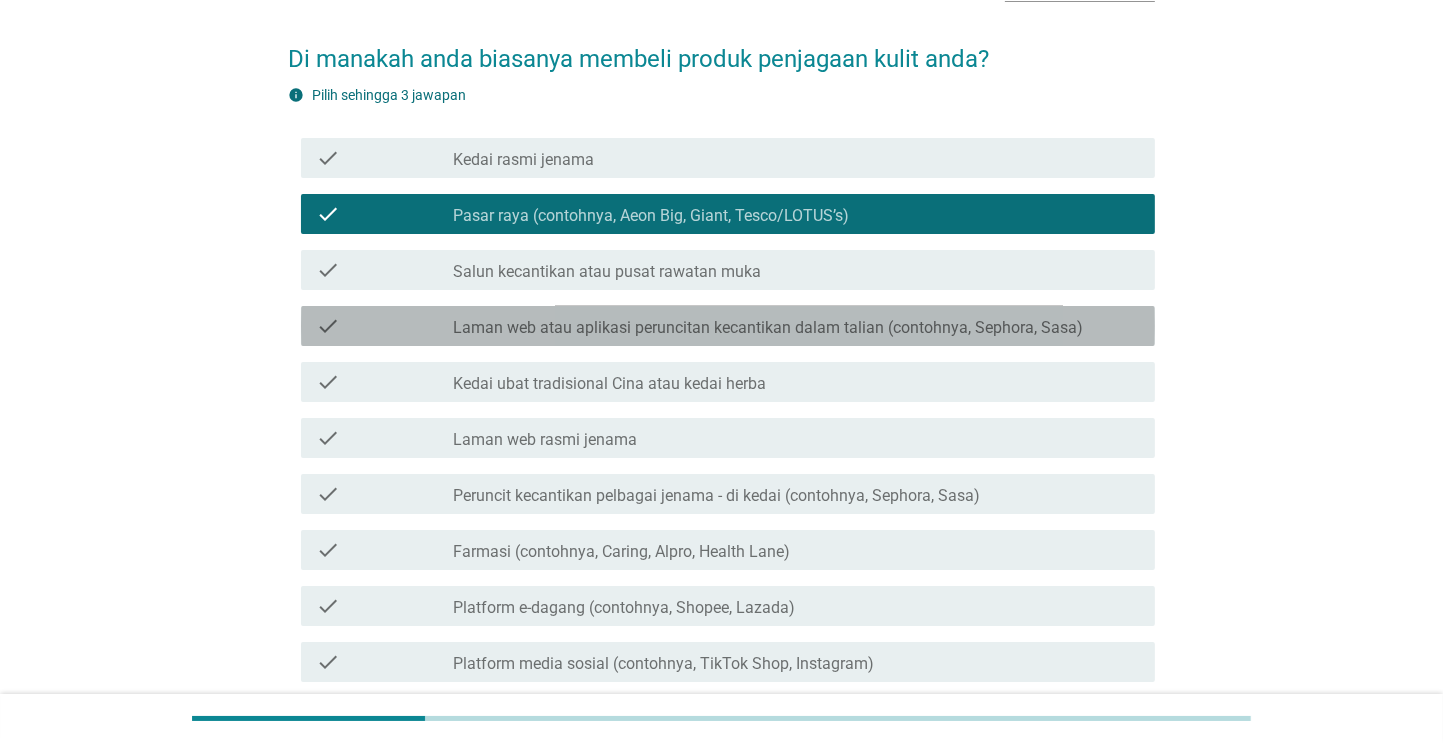scroll, scrollTop: 192, scrollLeft: 0, axis: vertical 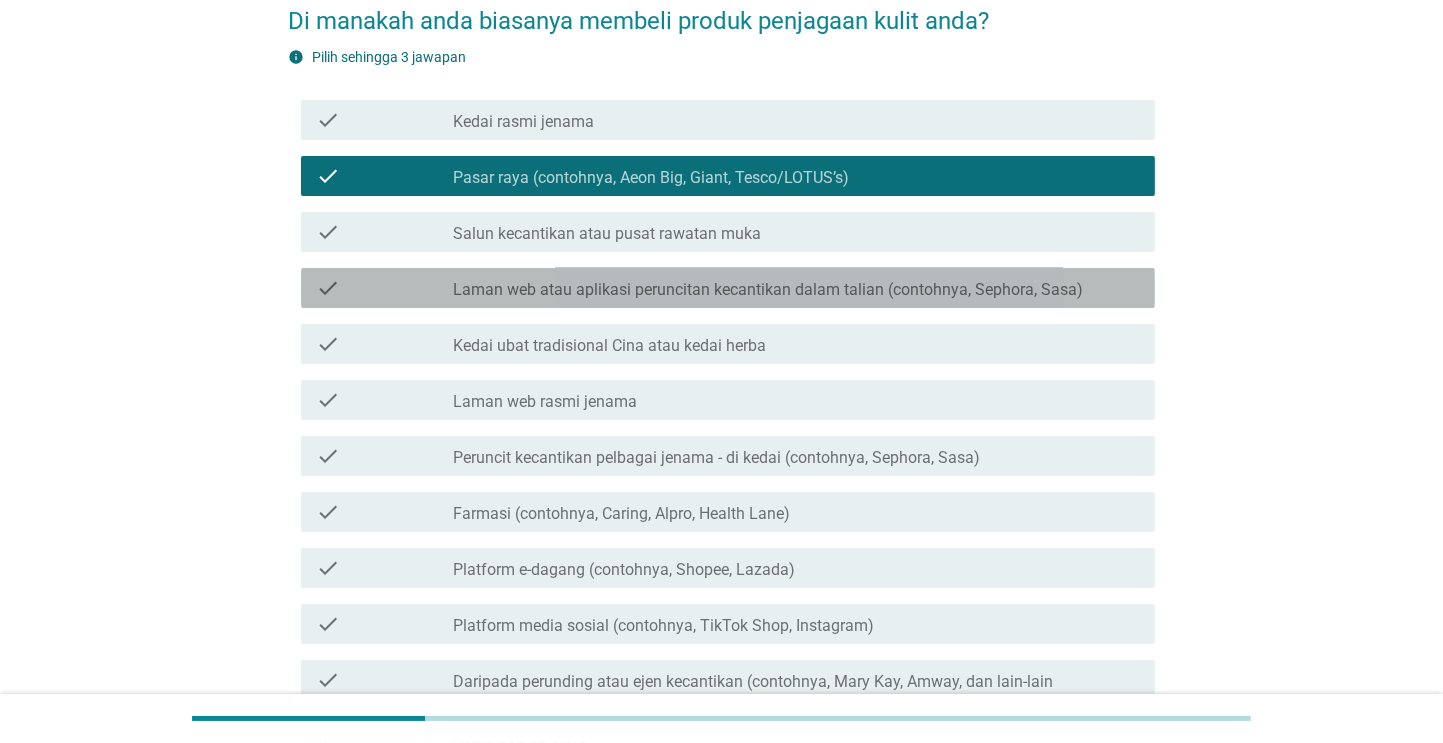 click on "check_box_outline_blank Kedai ubat tradisional Cina atau kedai herba" at bounding box center [796, 344] 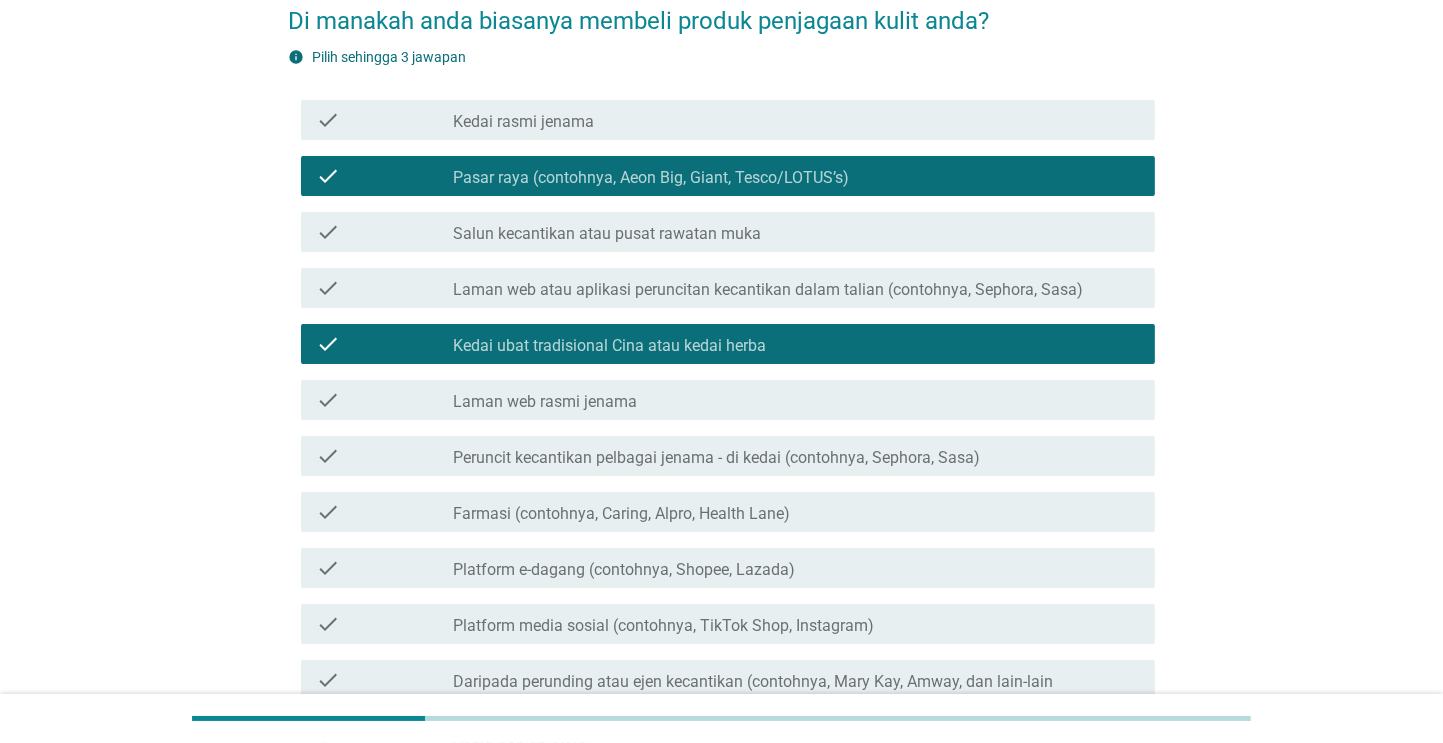 click on "check_box_outline_blank Laman web rasmi jenama" at bounding box center (796, 400) 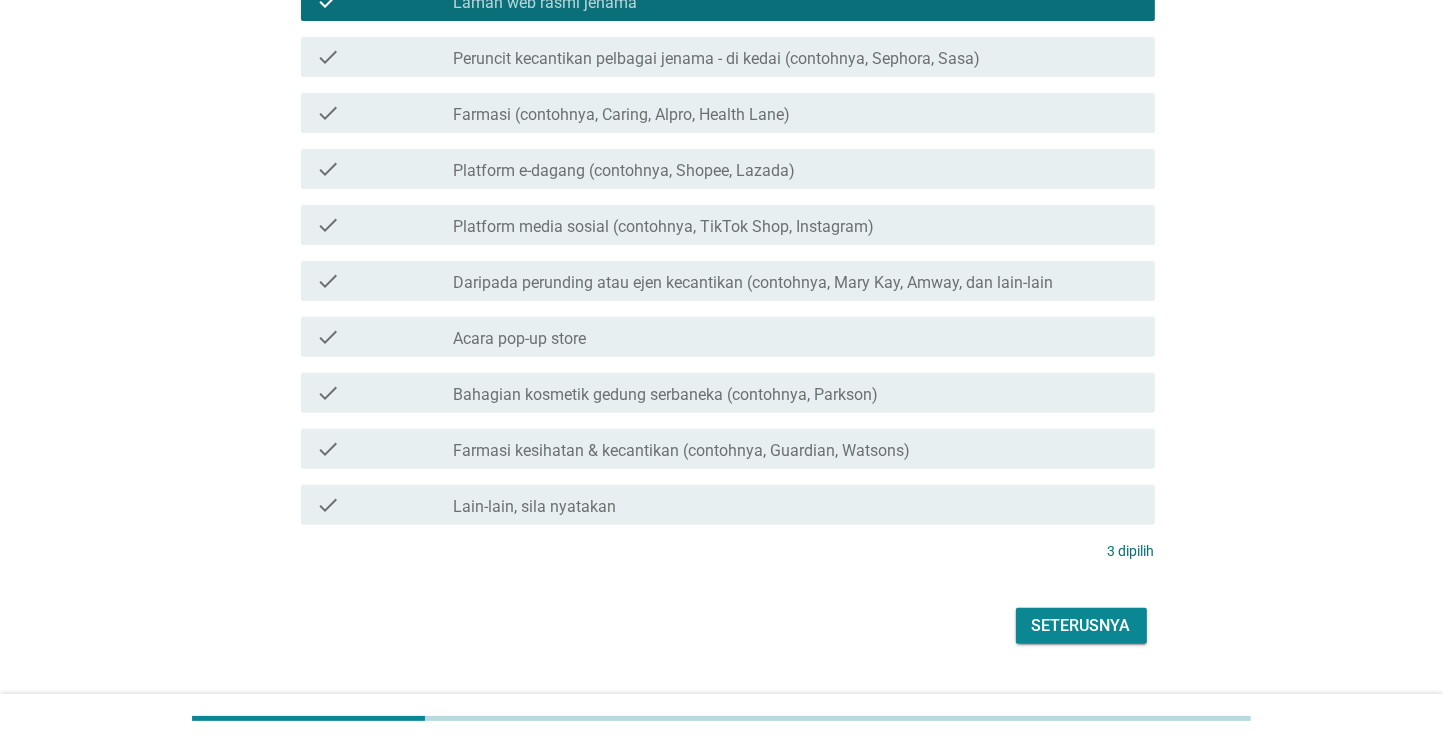 scroll, scrollTop: 596, scrollLeft: 0, axis: vertical 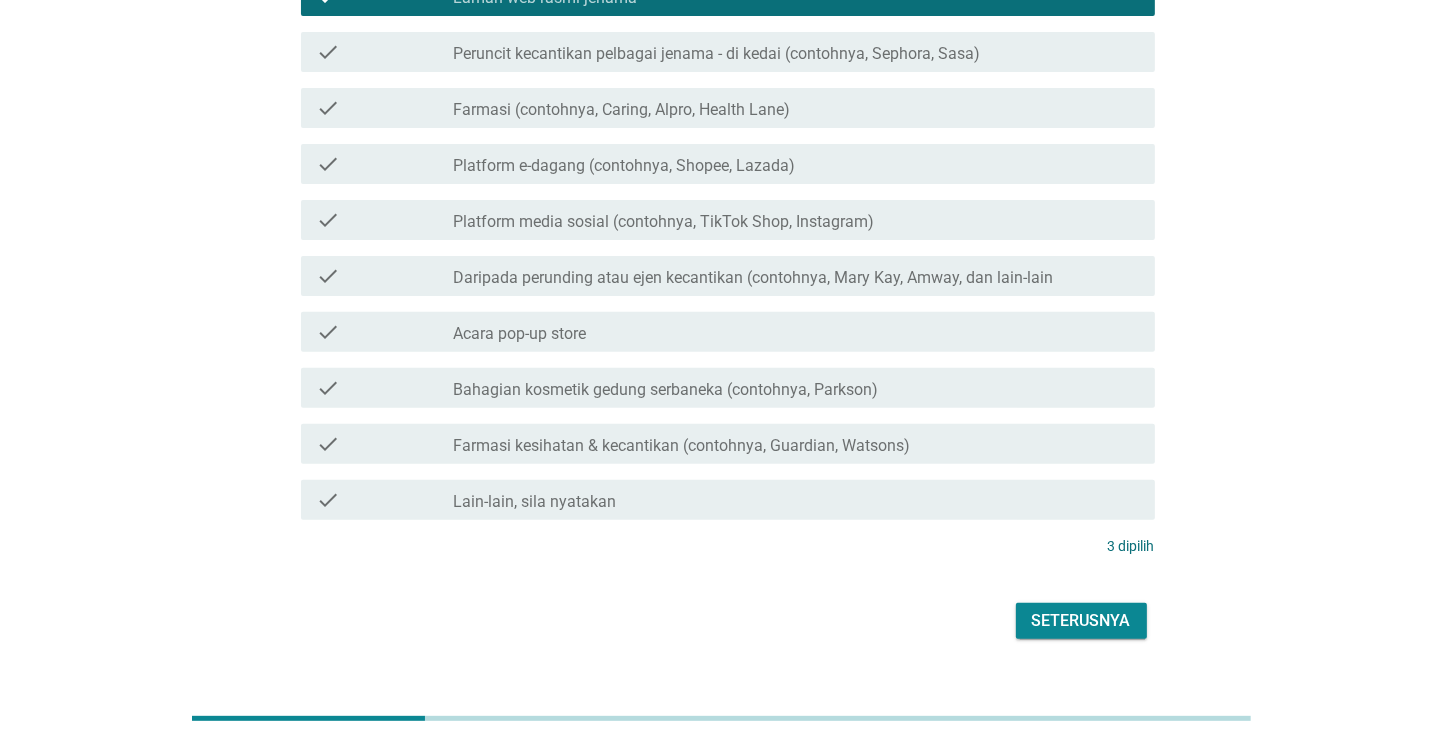 click on "Seterusnya" at bounding box center (1081, 621) 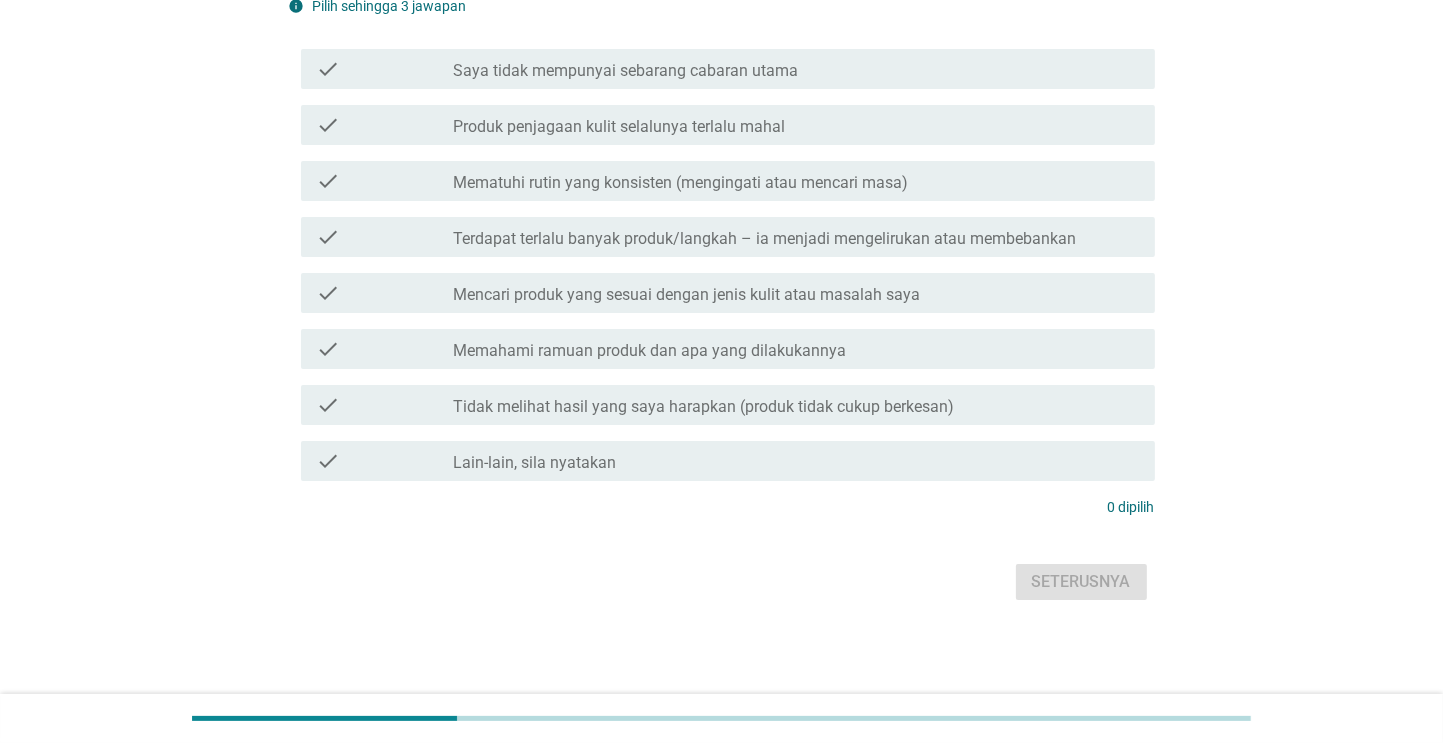 scroll, scrollTop: 0, scrollLeft: 0, axis: both 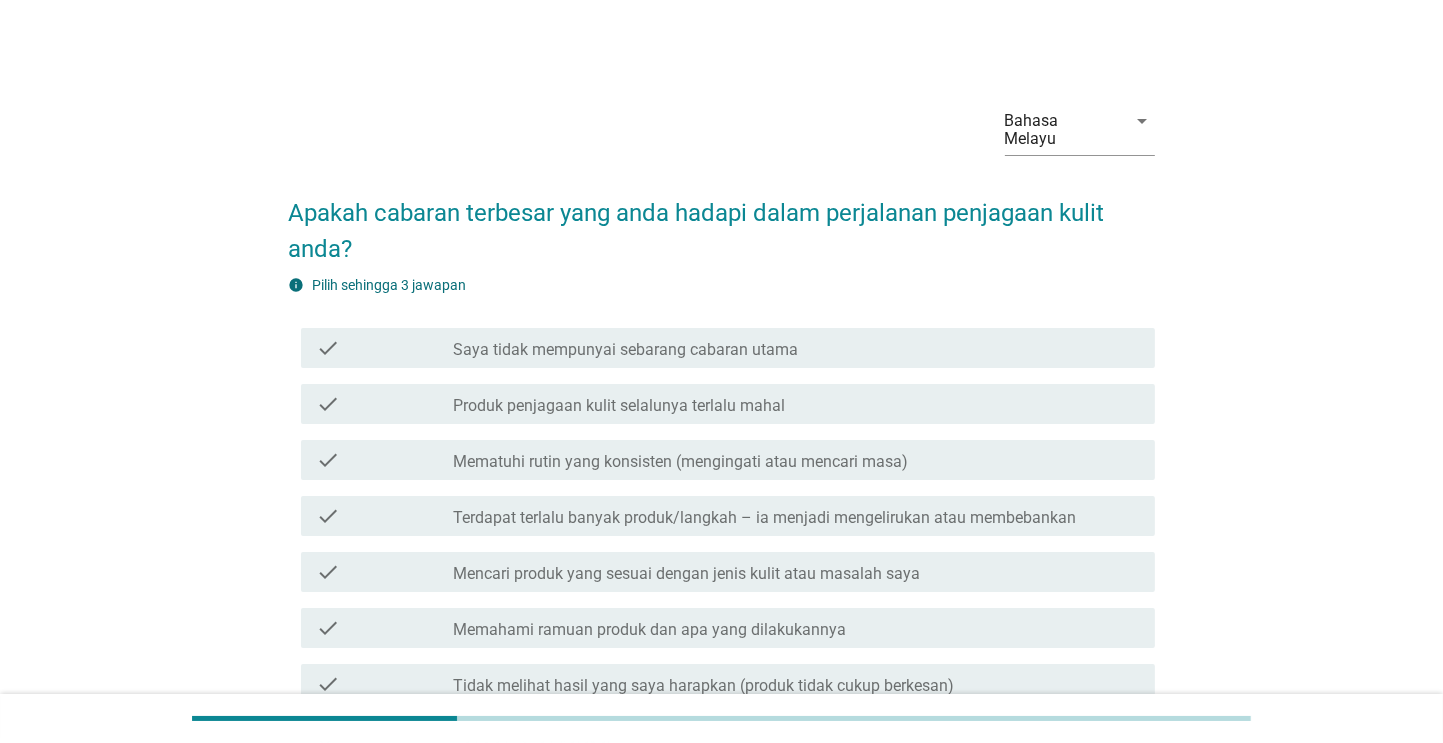 click on "Terdapat terlalu banyak produk/langkah – ia menjadi mengelirukan atau membebankan" at bounding box center [765, 518] 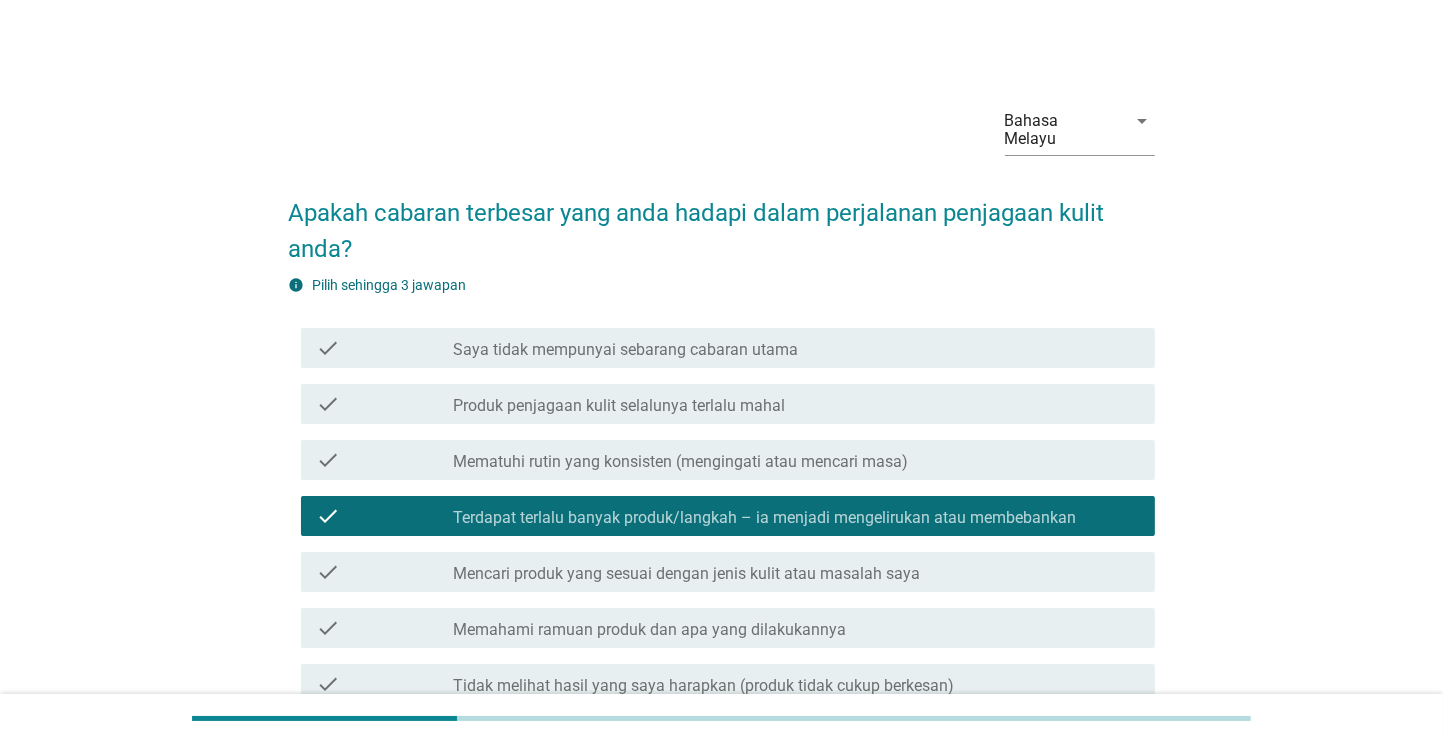 click on "check     check_box_outline_blank Produk penjagaan kulit selalunya terlalu mahal" at bounding box center [728, 404] 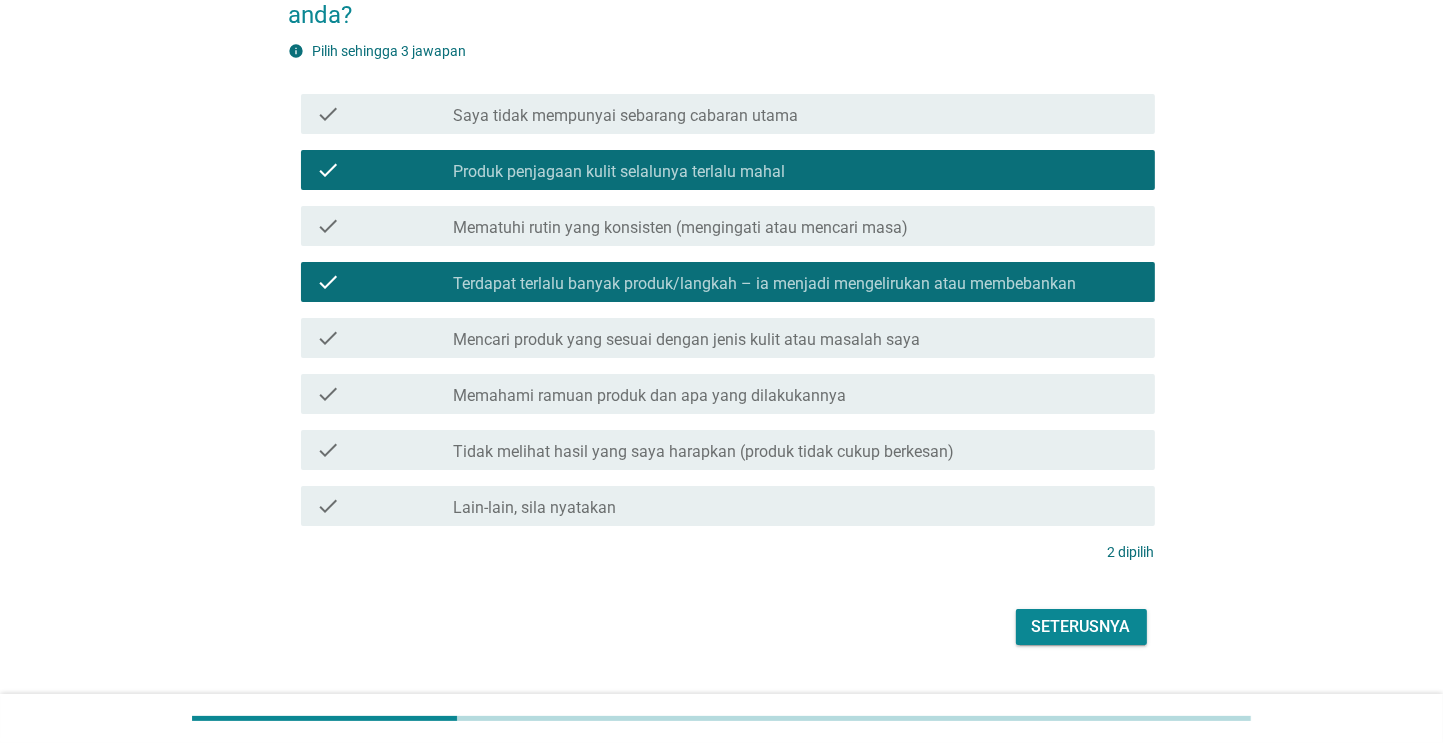 scroll, scrollTop: 260, scrollLeft: 0, axis: vertical 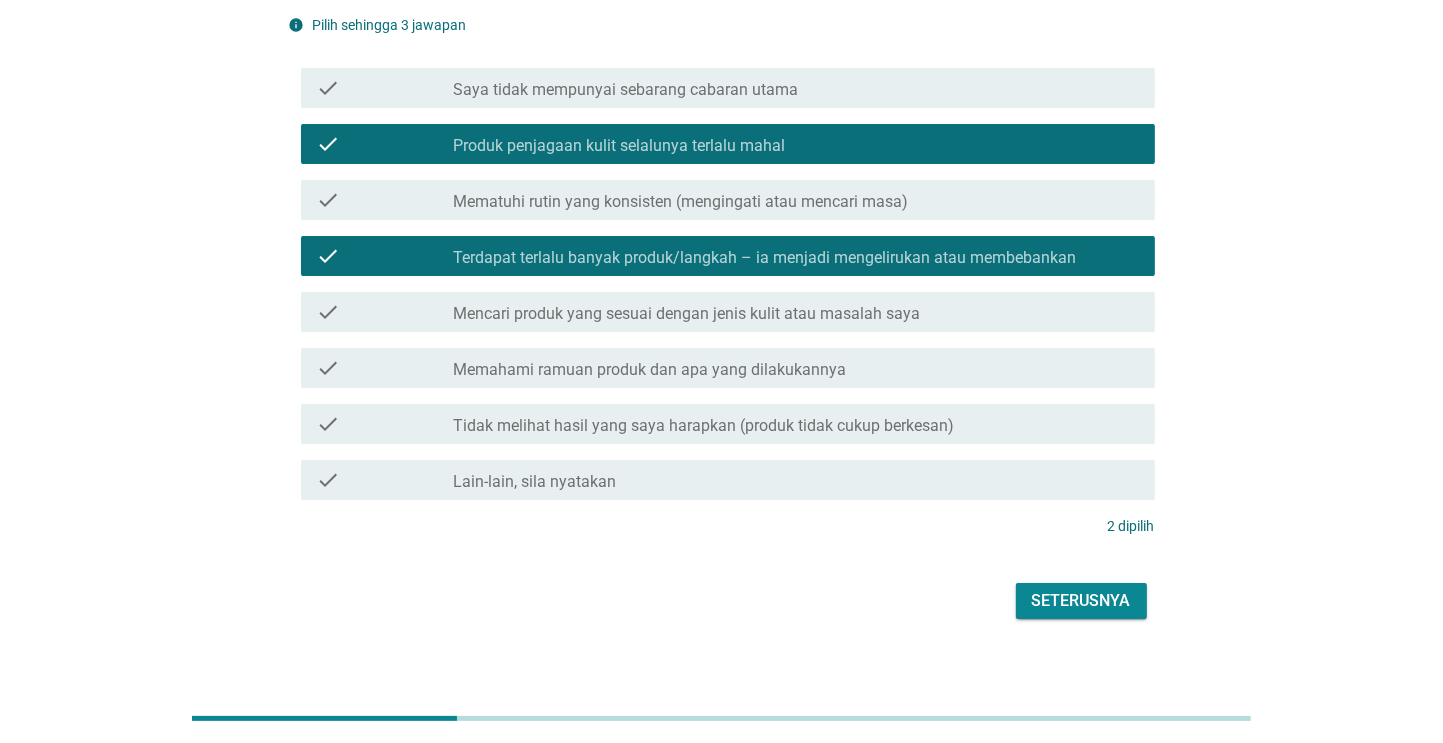 click on "check_box_outline_blank Tidak melihat hasil yang saya harapkan (produk tidak cukup berkesan)" at bounding box center [796, 424] 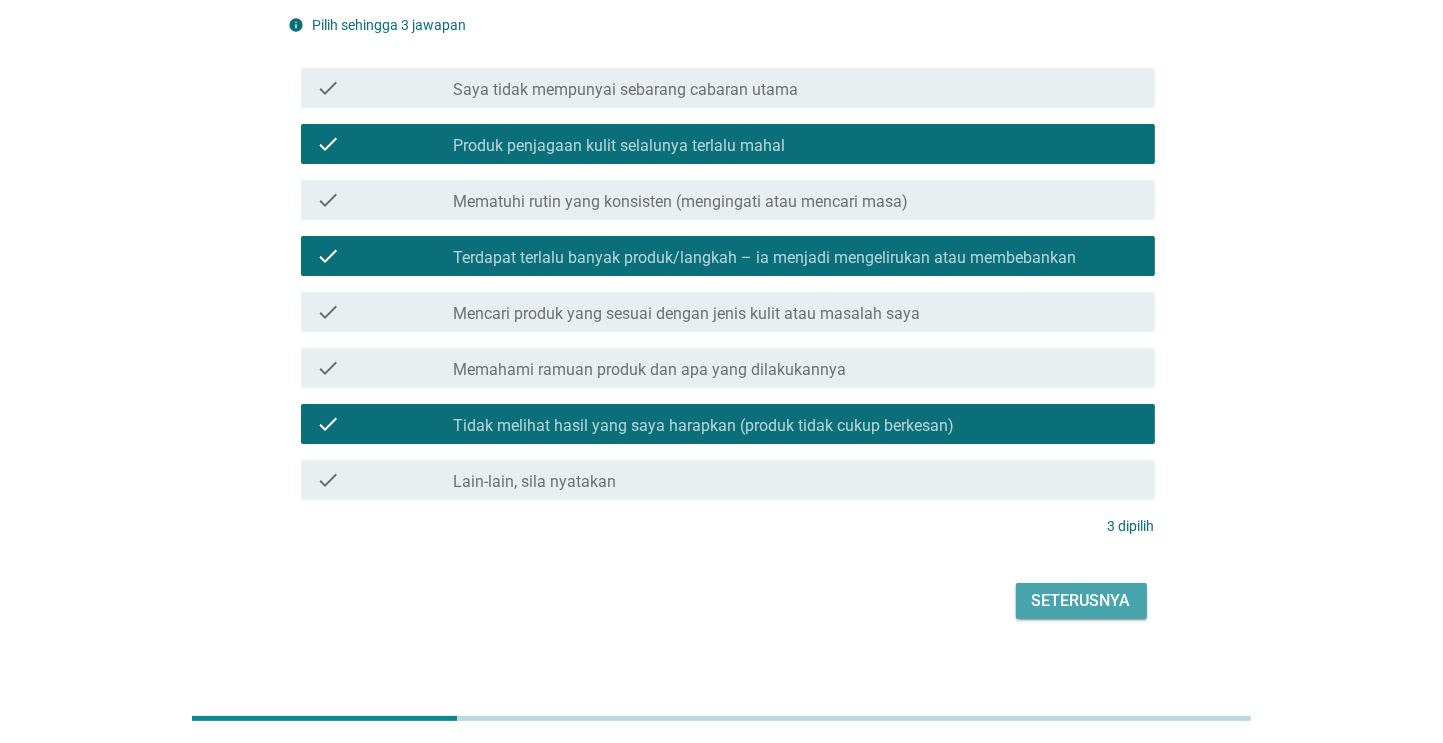 click on "Seterusnya" at bounding box center [1081, 601] 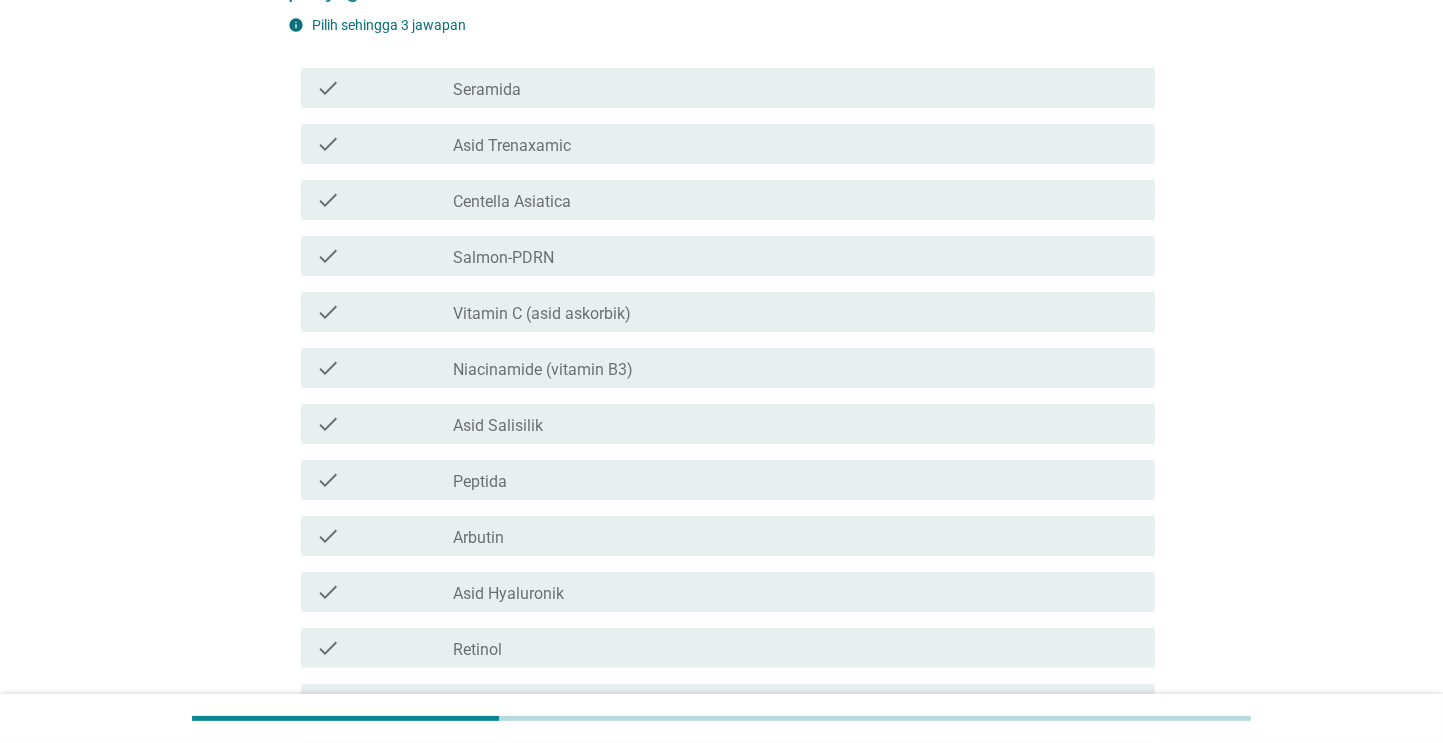scroll, scrollTop: 0, scrollLeft: 0, axis: both 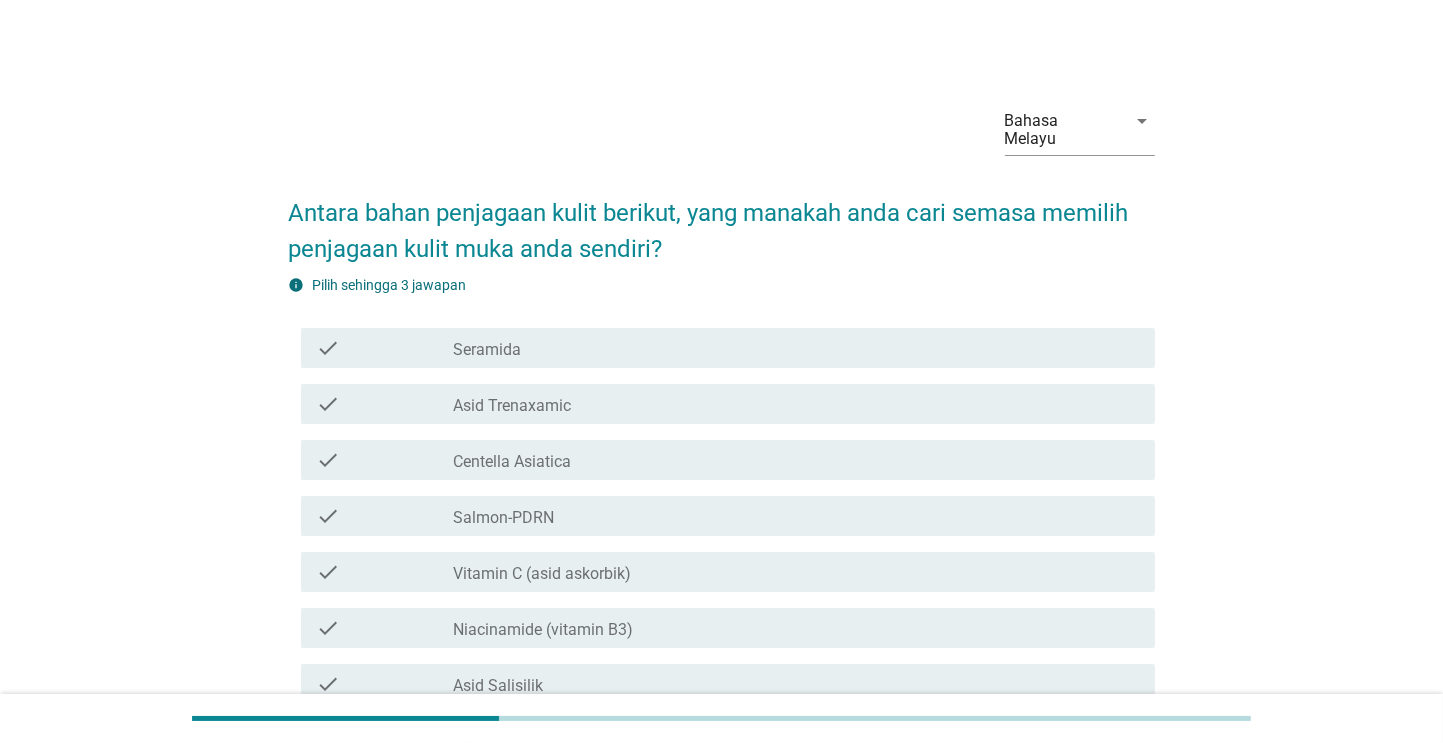 click on "check     check_box_outline_blank Vitamin C (asid askorbik)" at bounding box center [728, 572] 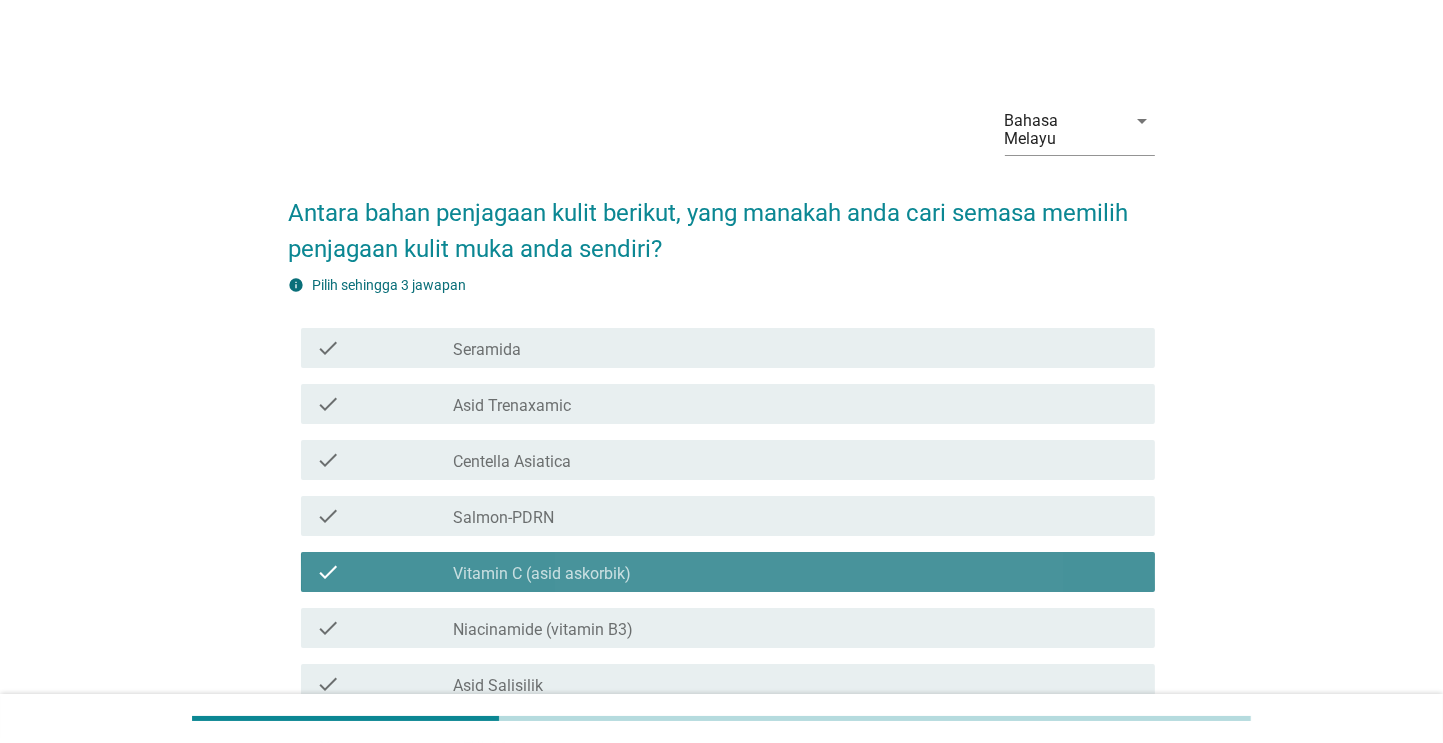 click on "check     check_box_outline_blank Centella Asiatica" at bounding box center (728, 460) 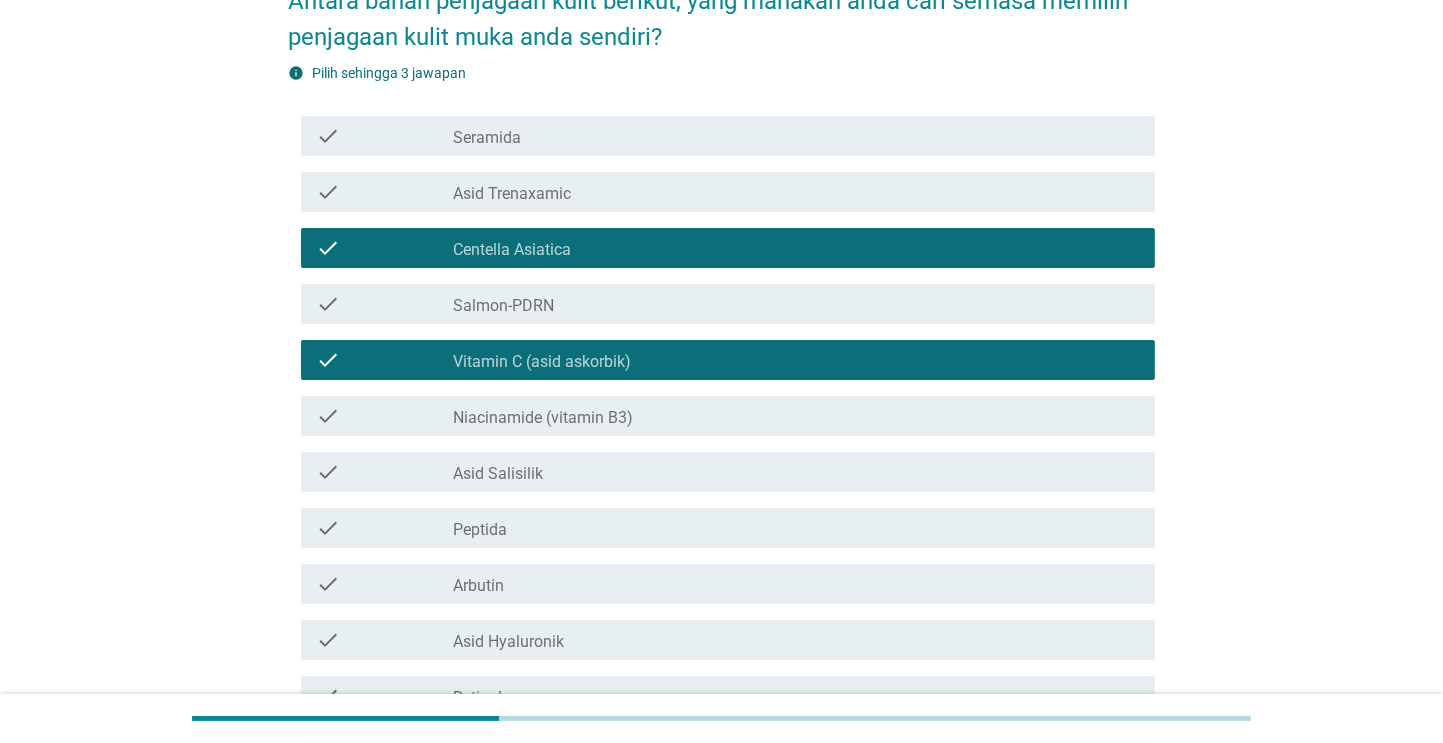 click on "check_box_outline_blank Asid Salisilik" at bounding box center (796, 472) 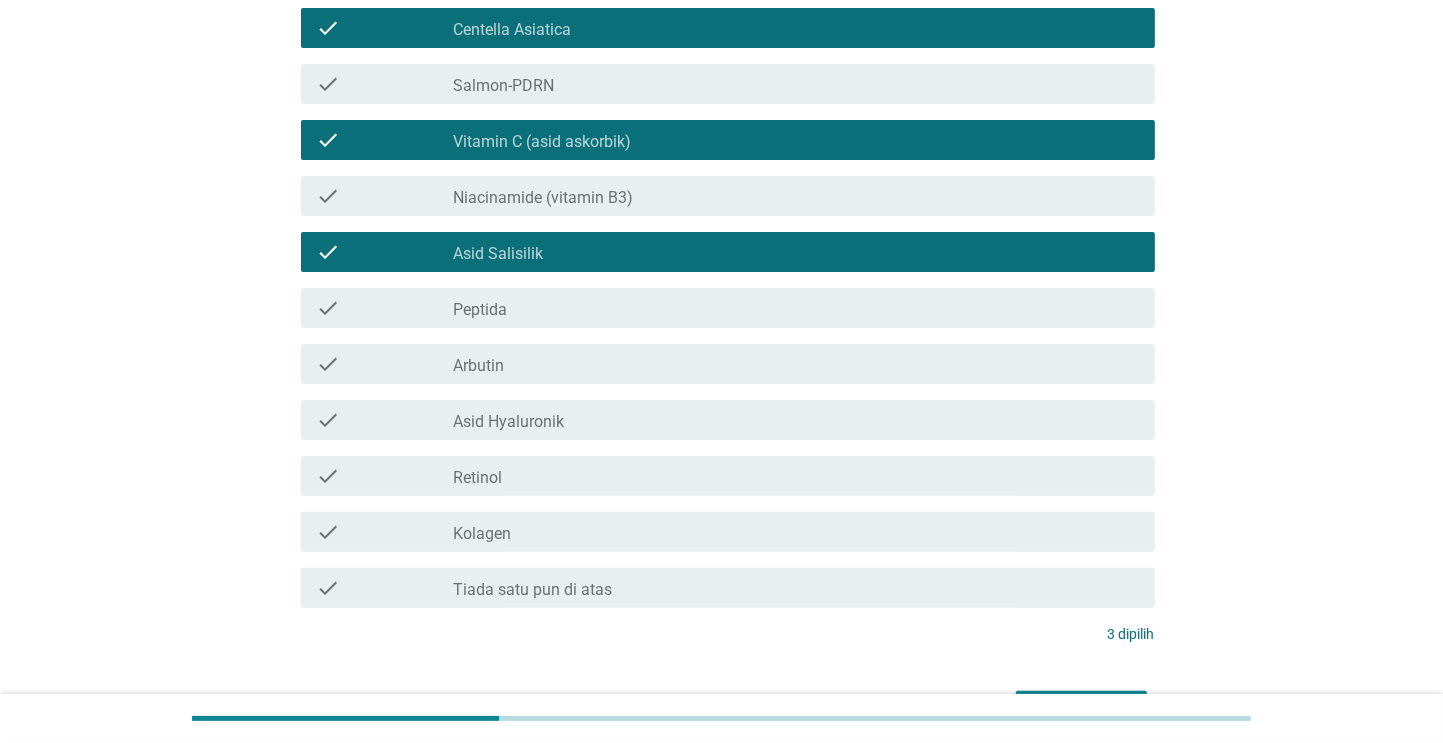 scroll, scrollTop: 434, scrollLeft: 0, axis: vertical 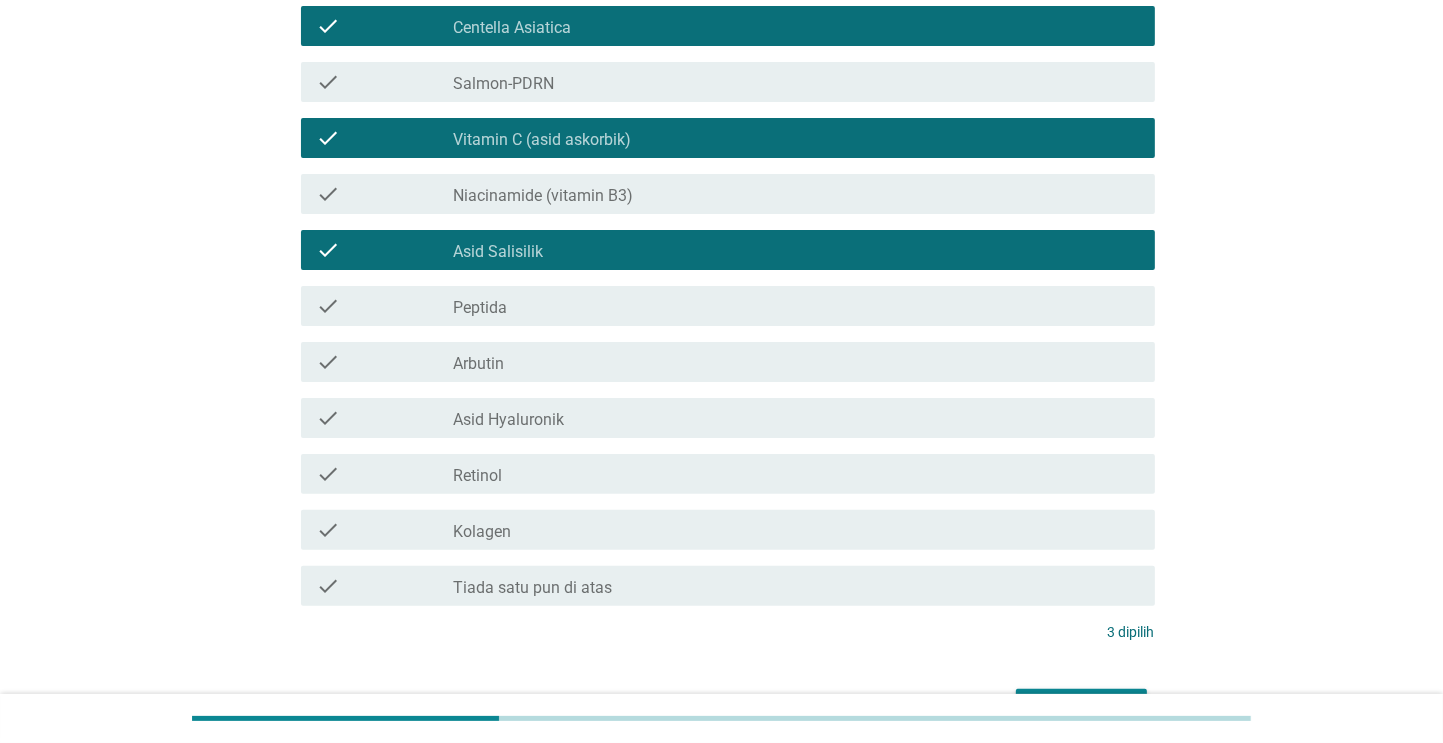 click on "Seterusnya" at bounding box center [1081, 707] 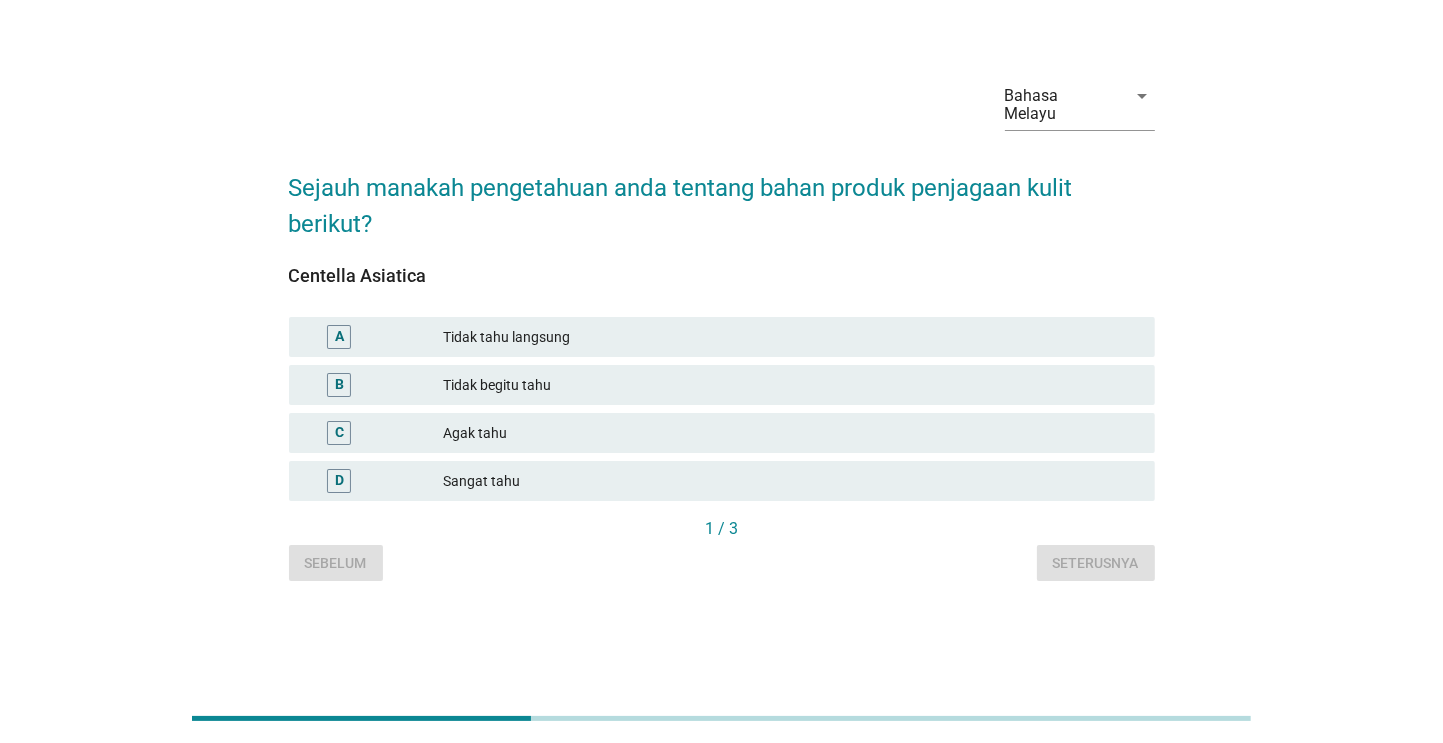 scroll, scrollTop: 0, scrollLeft: 0, axis: both 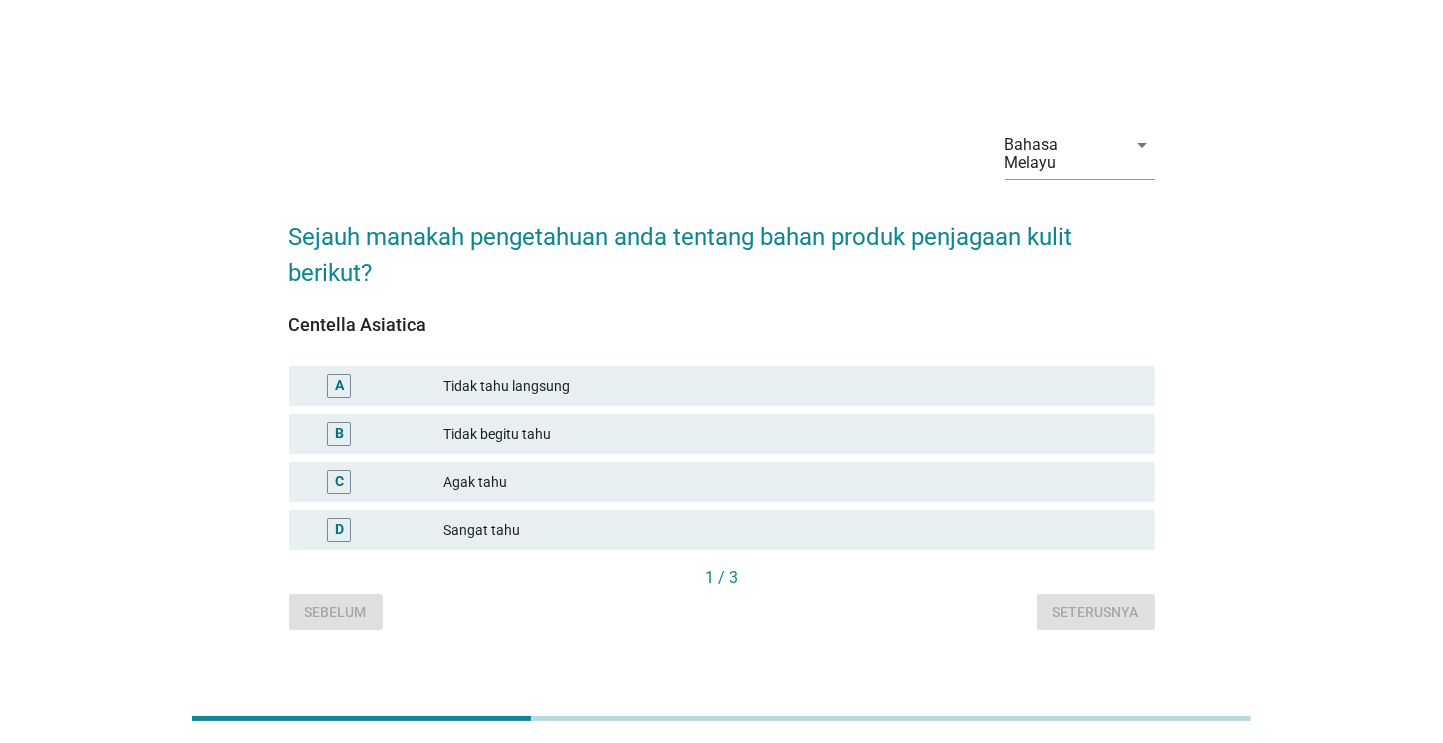click on "Sangat tahu" at bounding box center [791, 530] 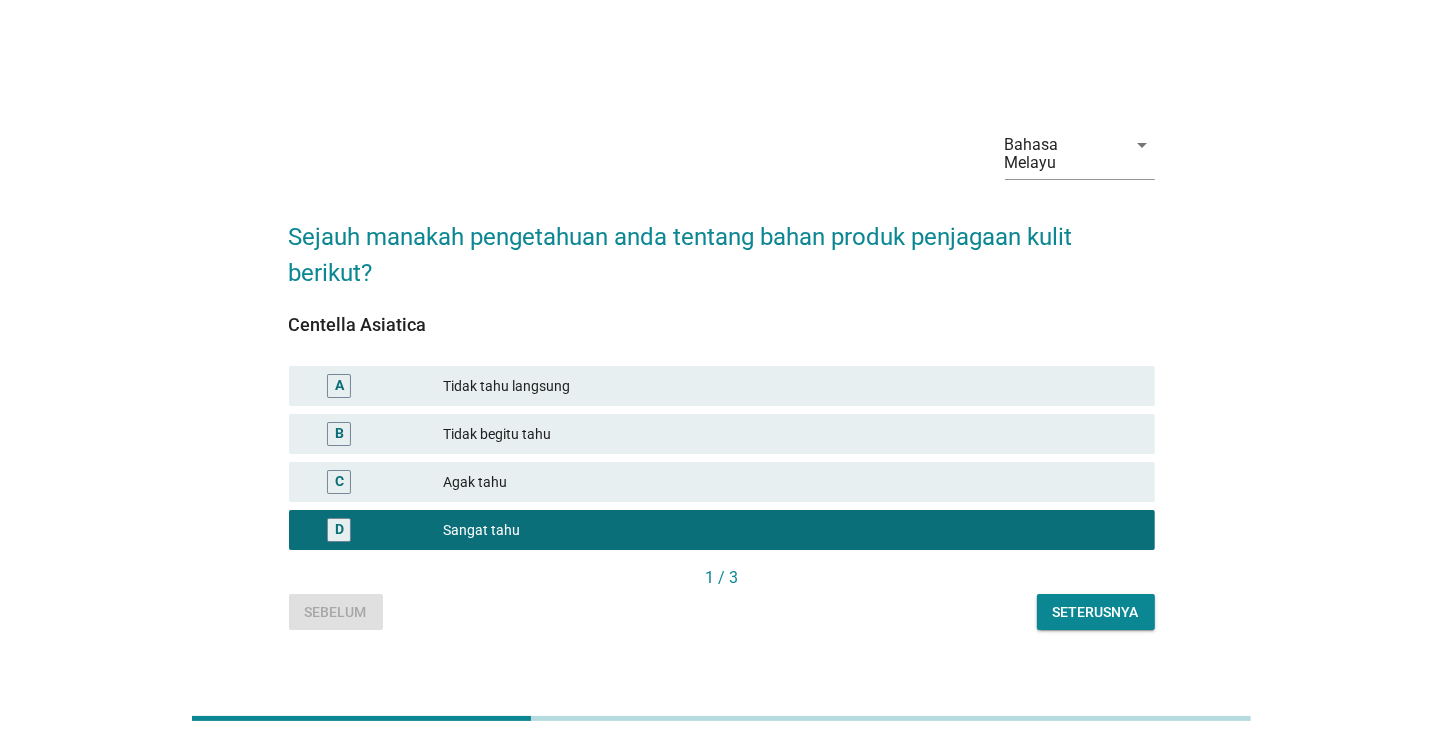 click on "Seterusnya" at bounding box center [1096, 612] 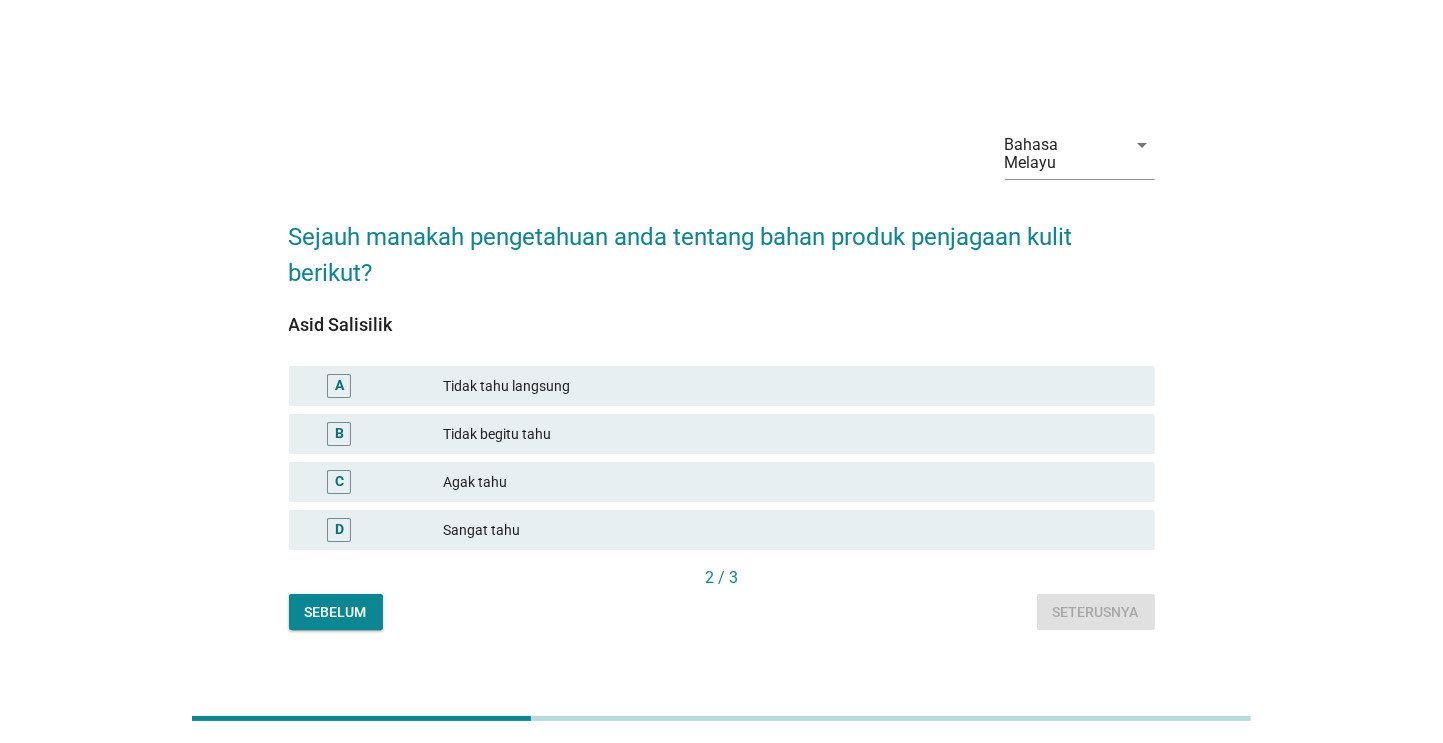 click on "C   Agak tahu" at bounding box center (722, 482) 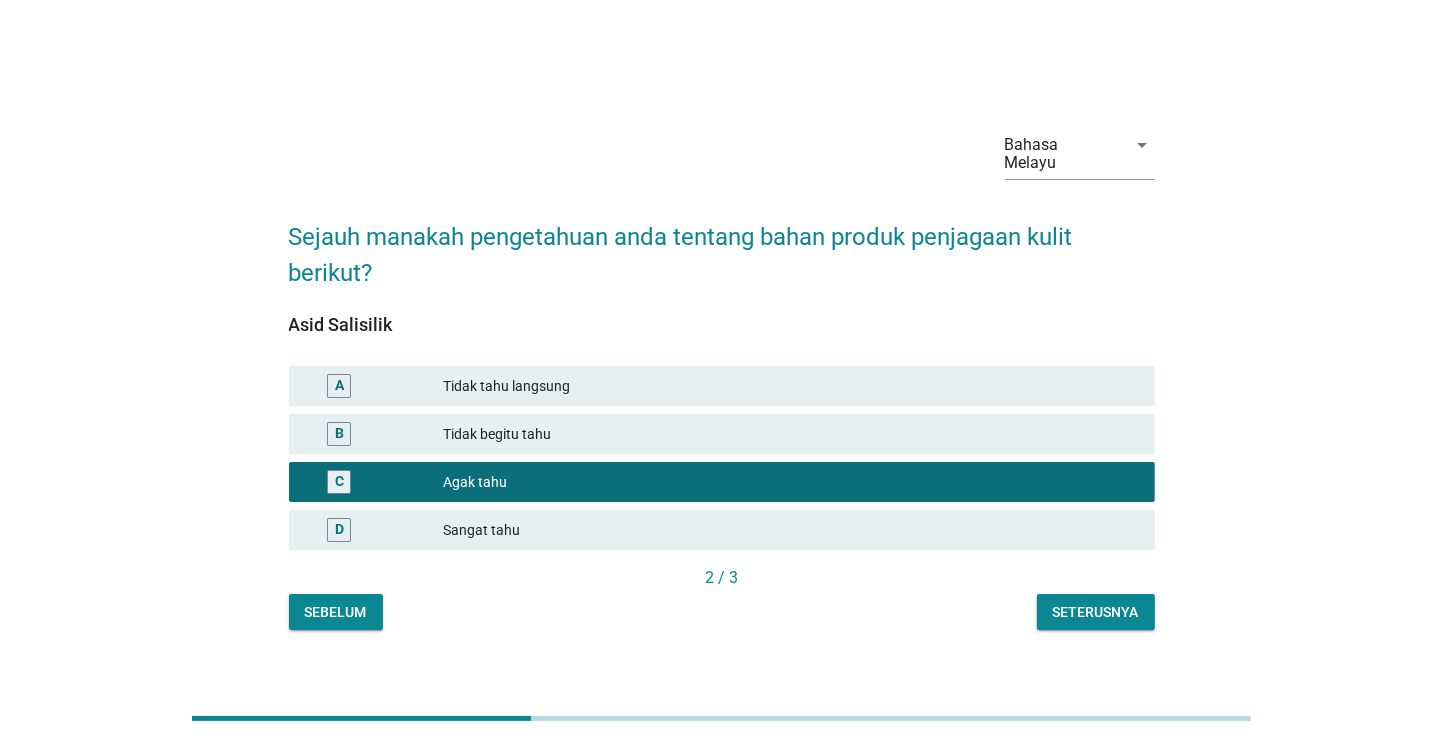 click on "Seterusnya" at bounding box center (1096, 612) 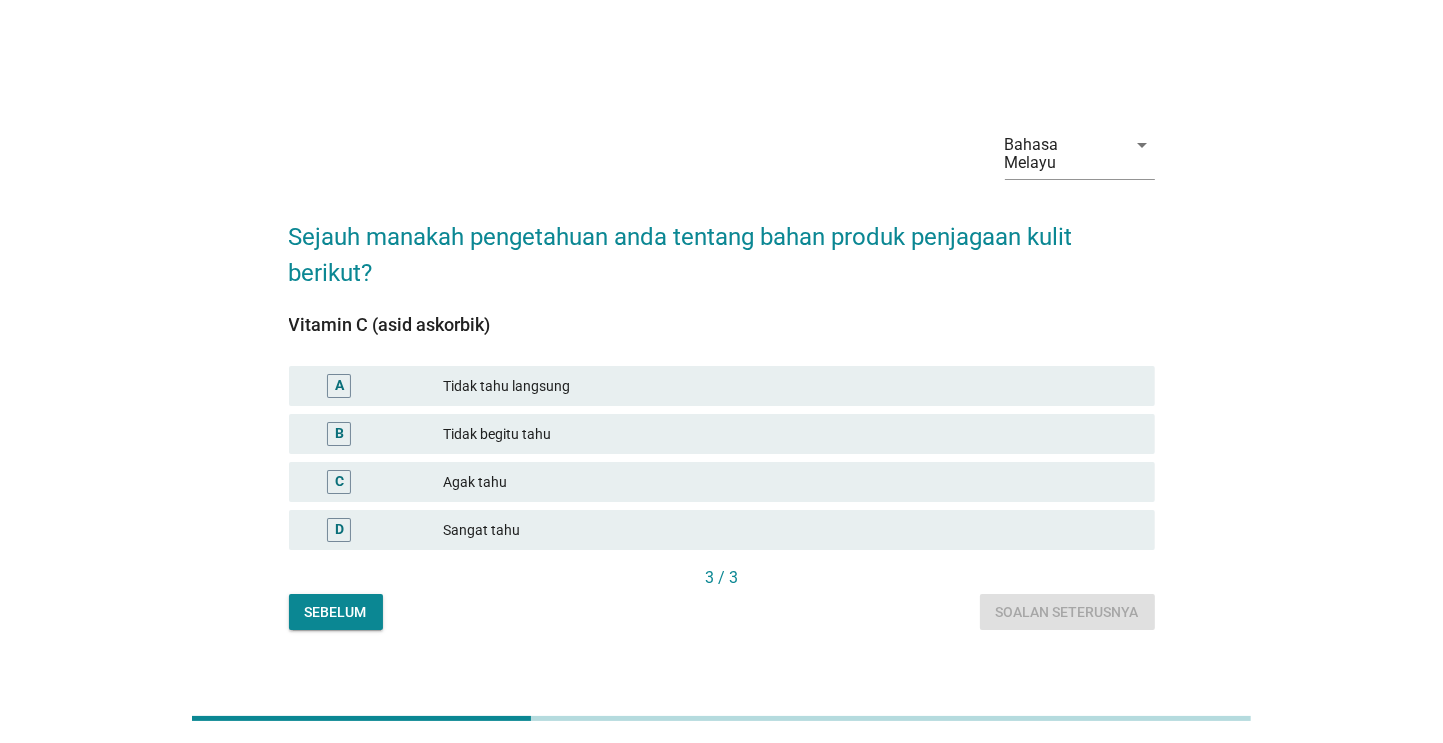 click on "B   [NOT_KNOWN]" at bounding box center (722, 434) 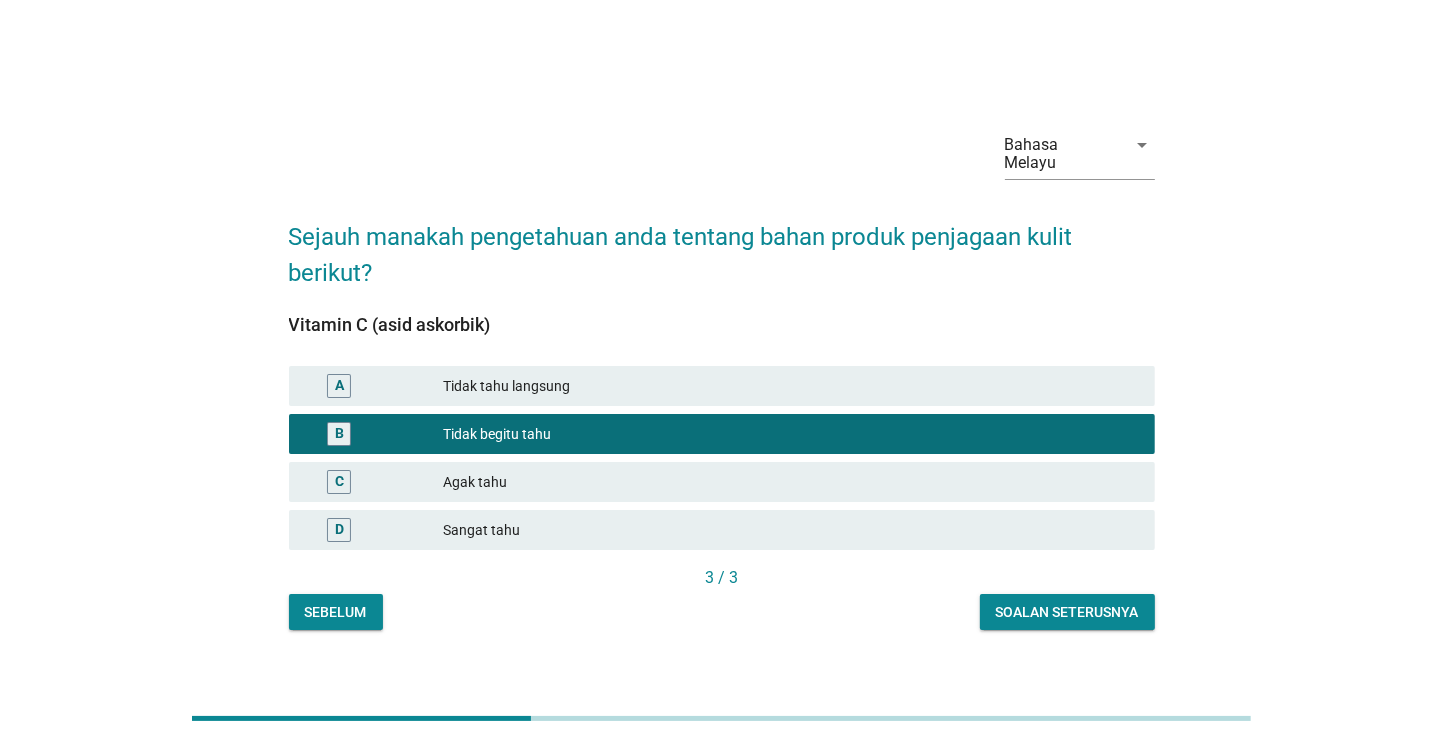 click on "Soalan seterusnya" at bounding box center [1067, 612] 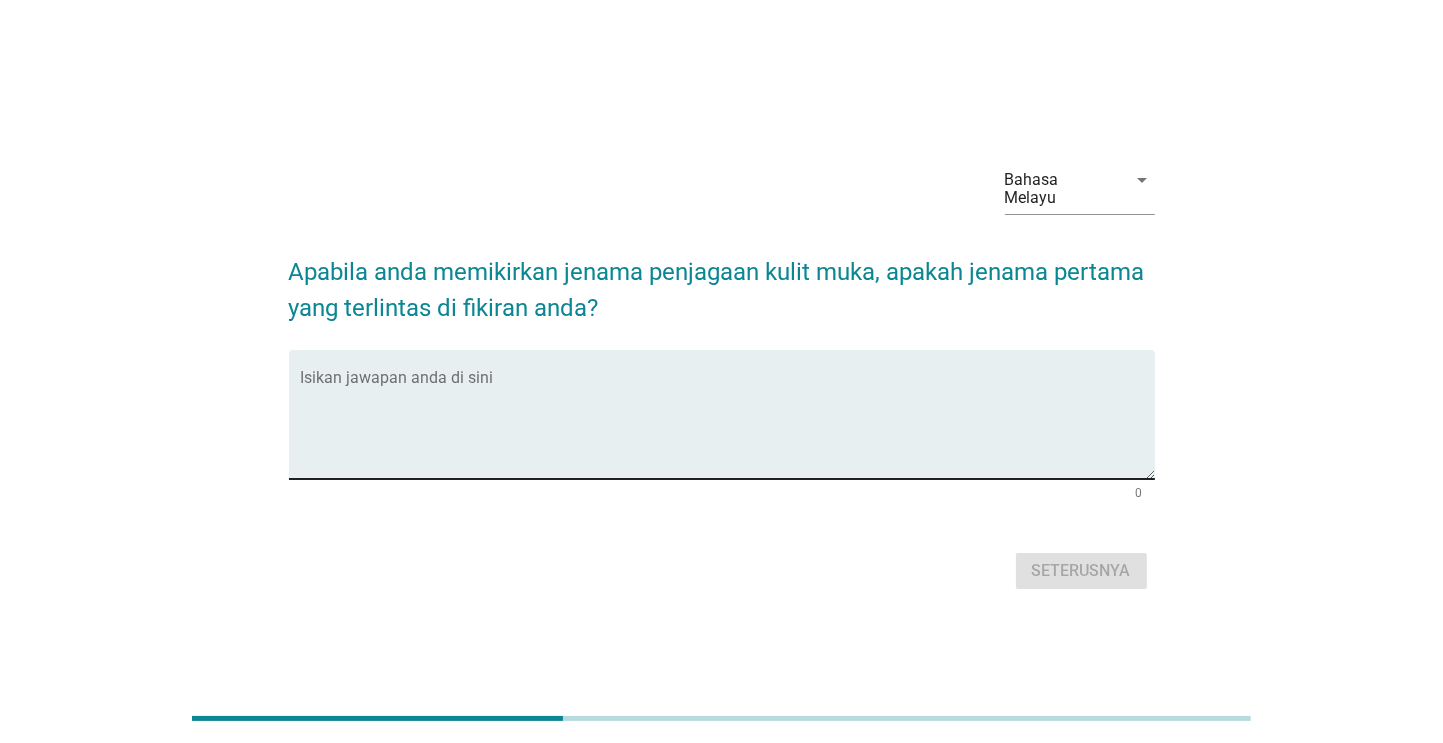 click at bounding box center [728, 426] 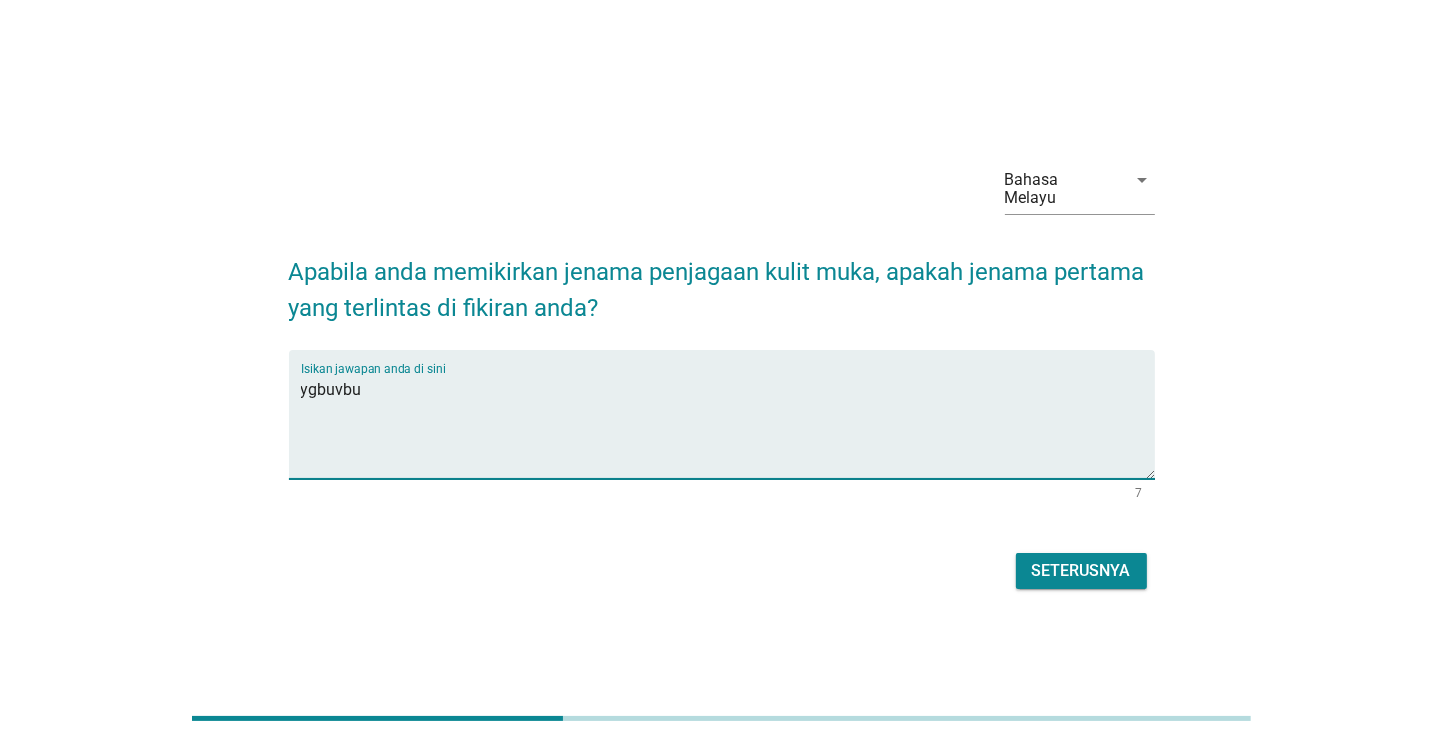 type on "ygbuvbu" 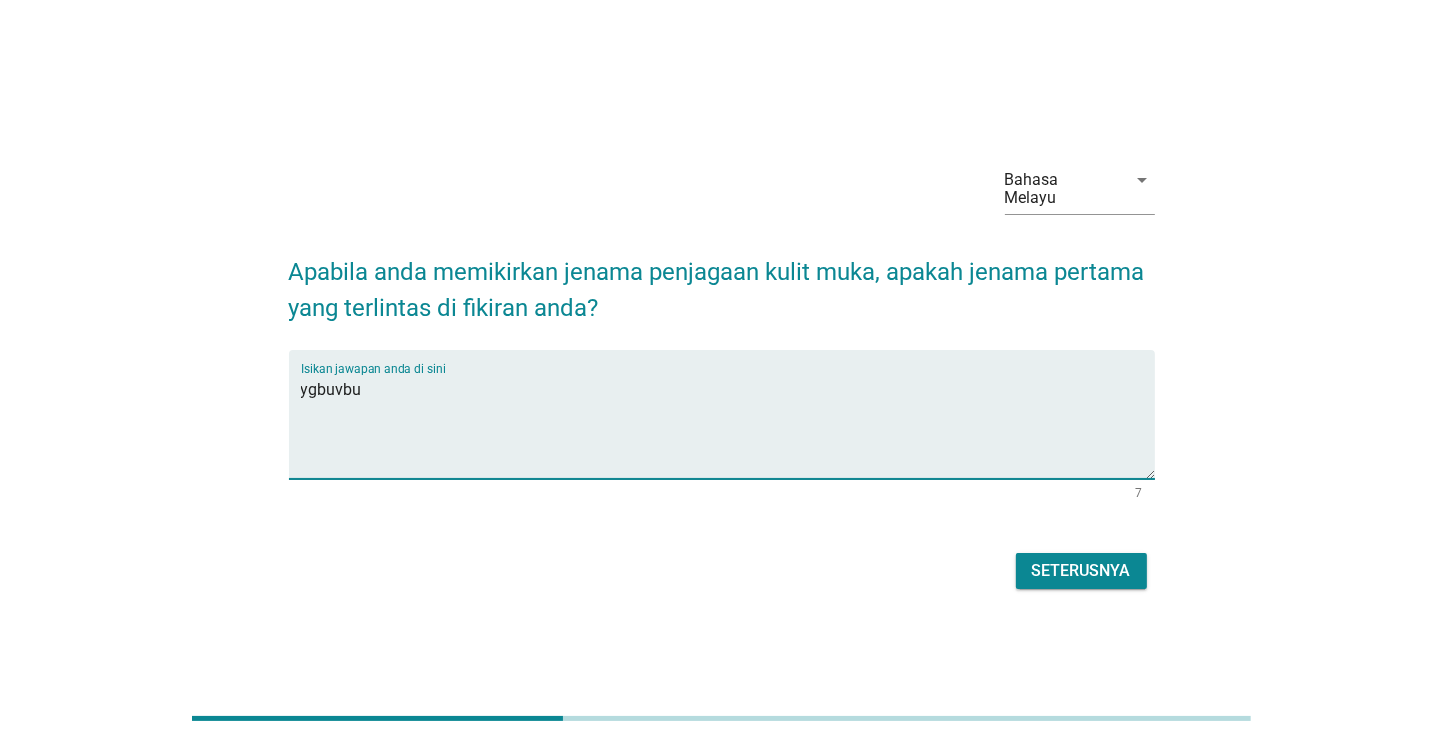 click on "Seterusnya" at bounding box center [1081, 571] 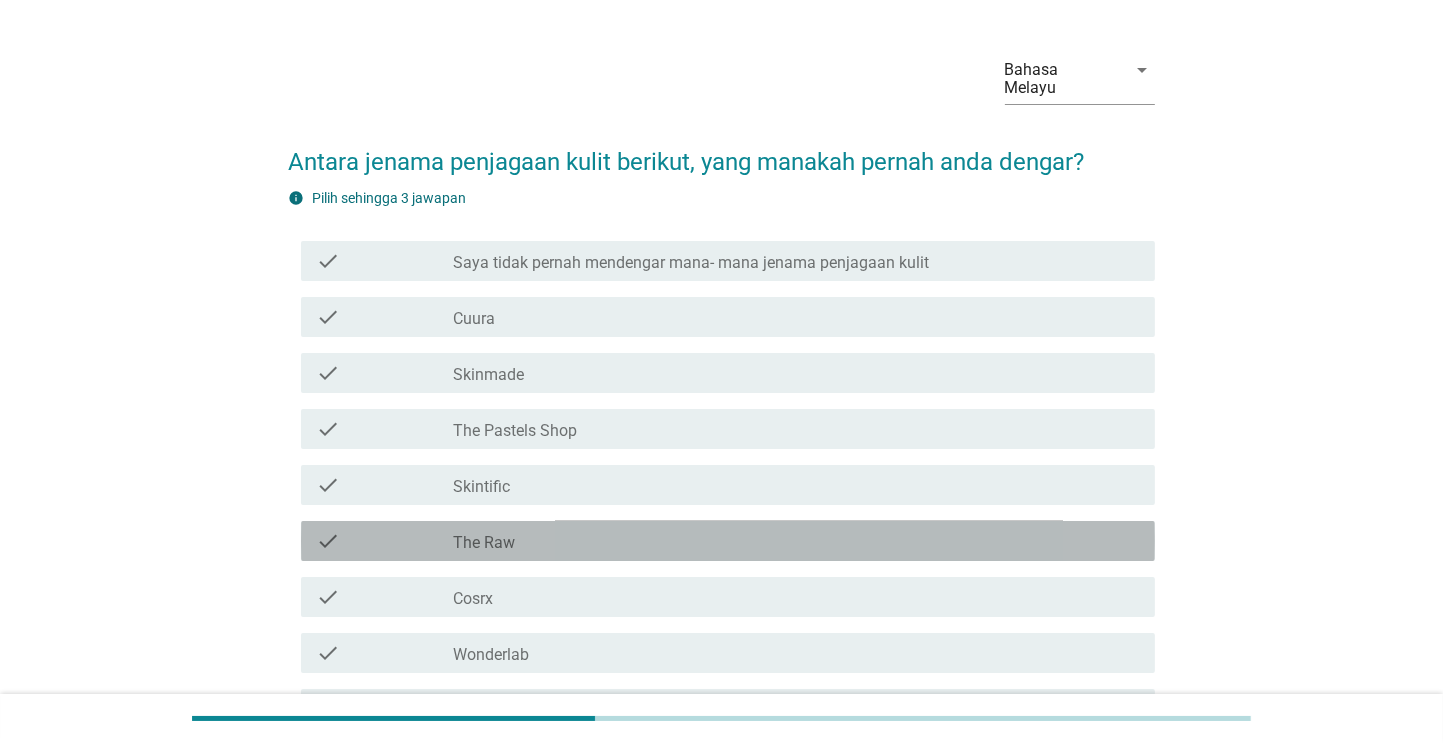 scroll, scrollTop: 52, scrollLeft: 0, axis: vertical 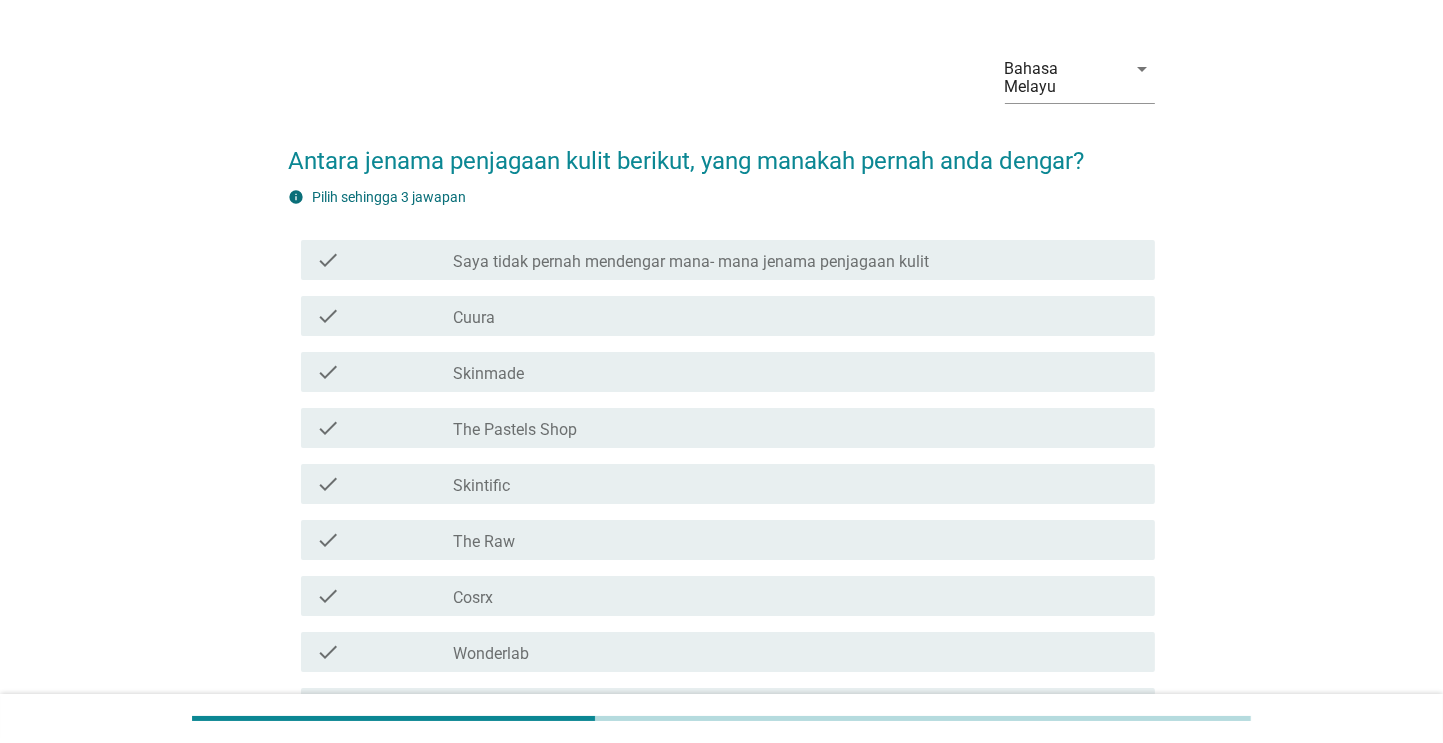 click on "check     check_box_outline_blank The Raw" at bounding box center [728, 540] 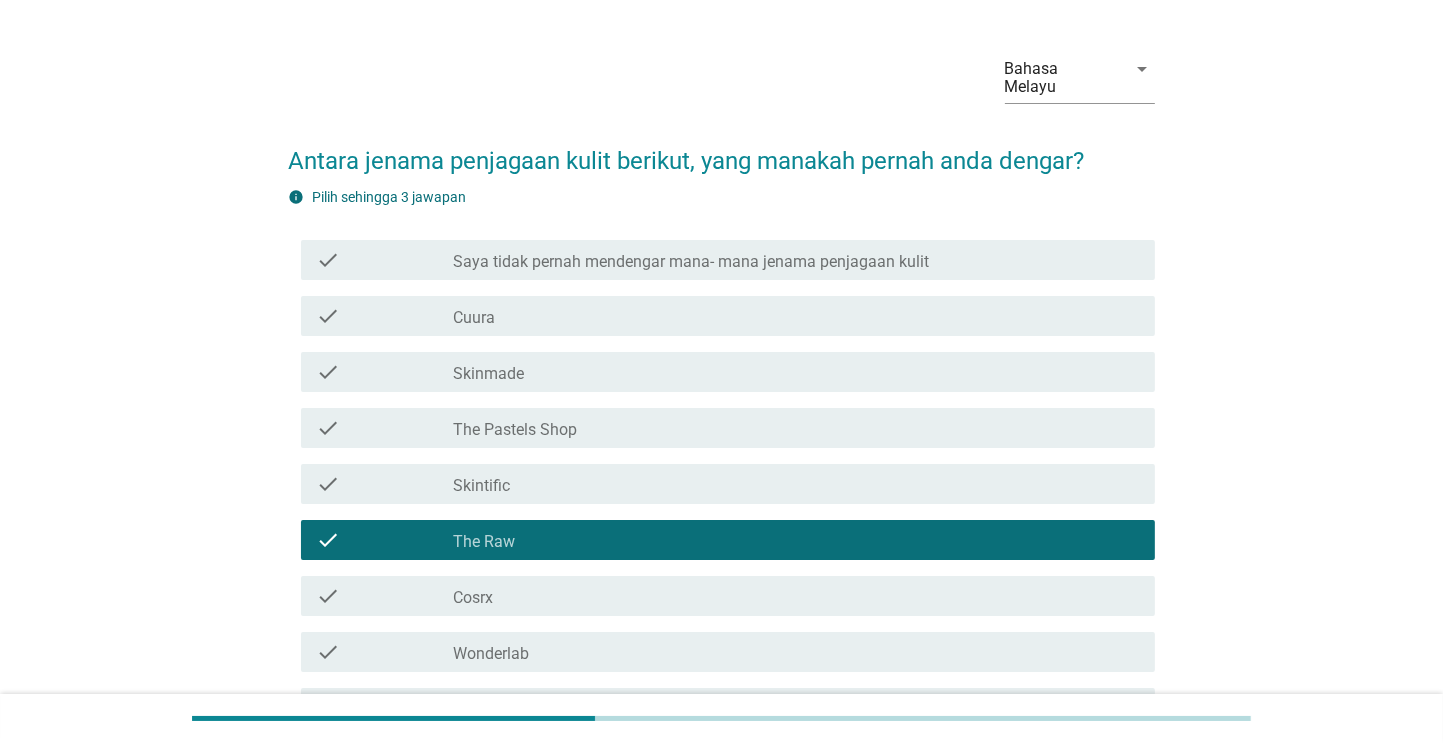 click on "check_box_outline_blank The Pastels Shop" at bounding box center (796, 428) 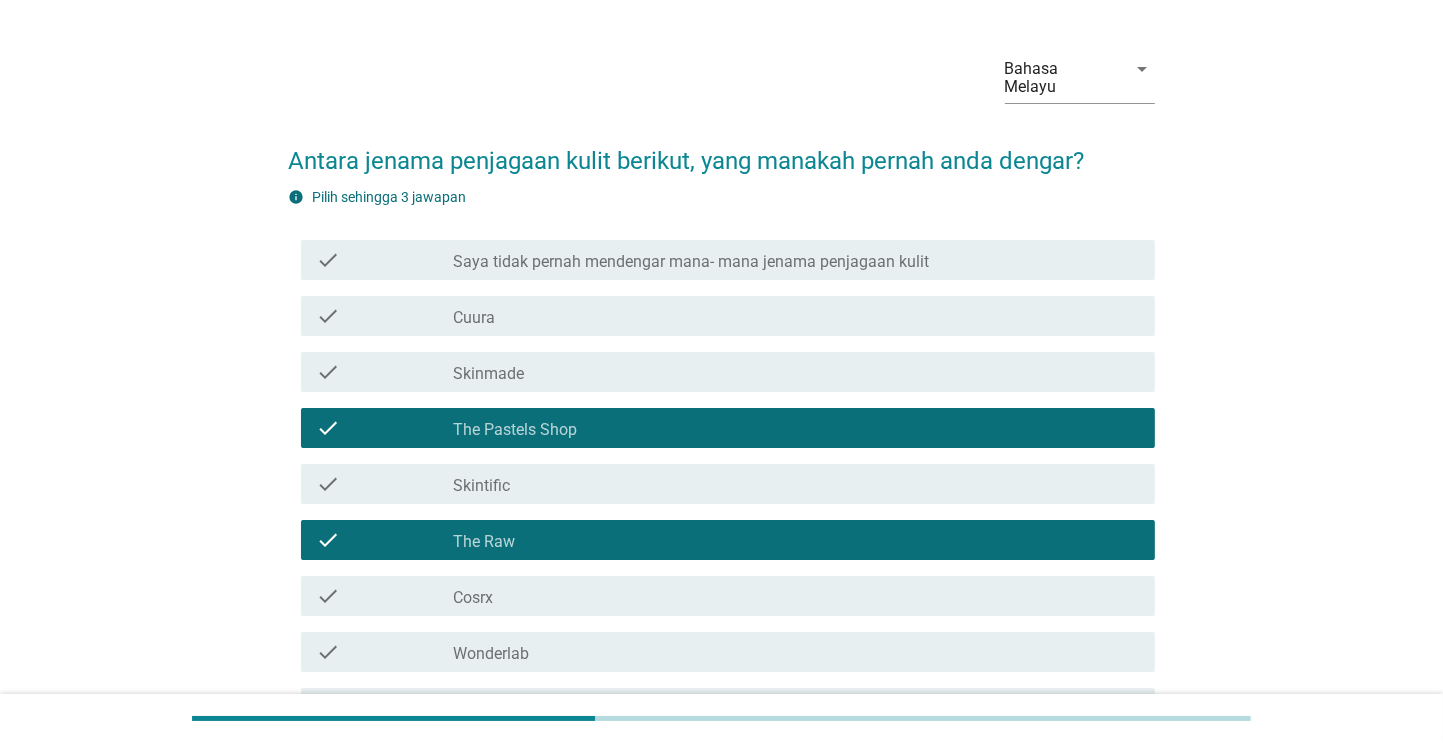 click on "check_box_outline_blank Skinmade" at bounding box center [796, 372] 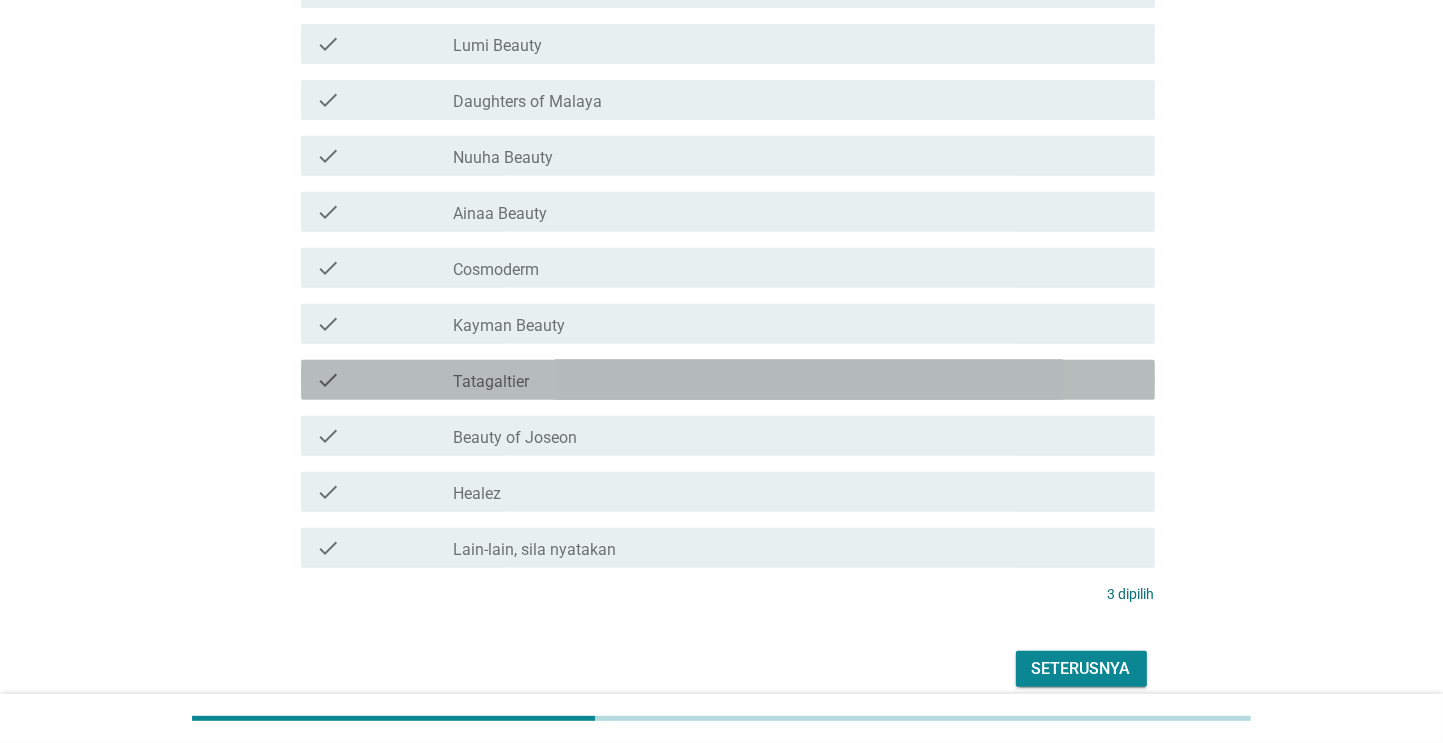 scroll, scrollTop: 840, scrollLeft: 0, axis: vertical 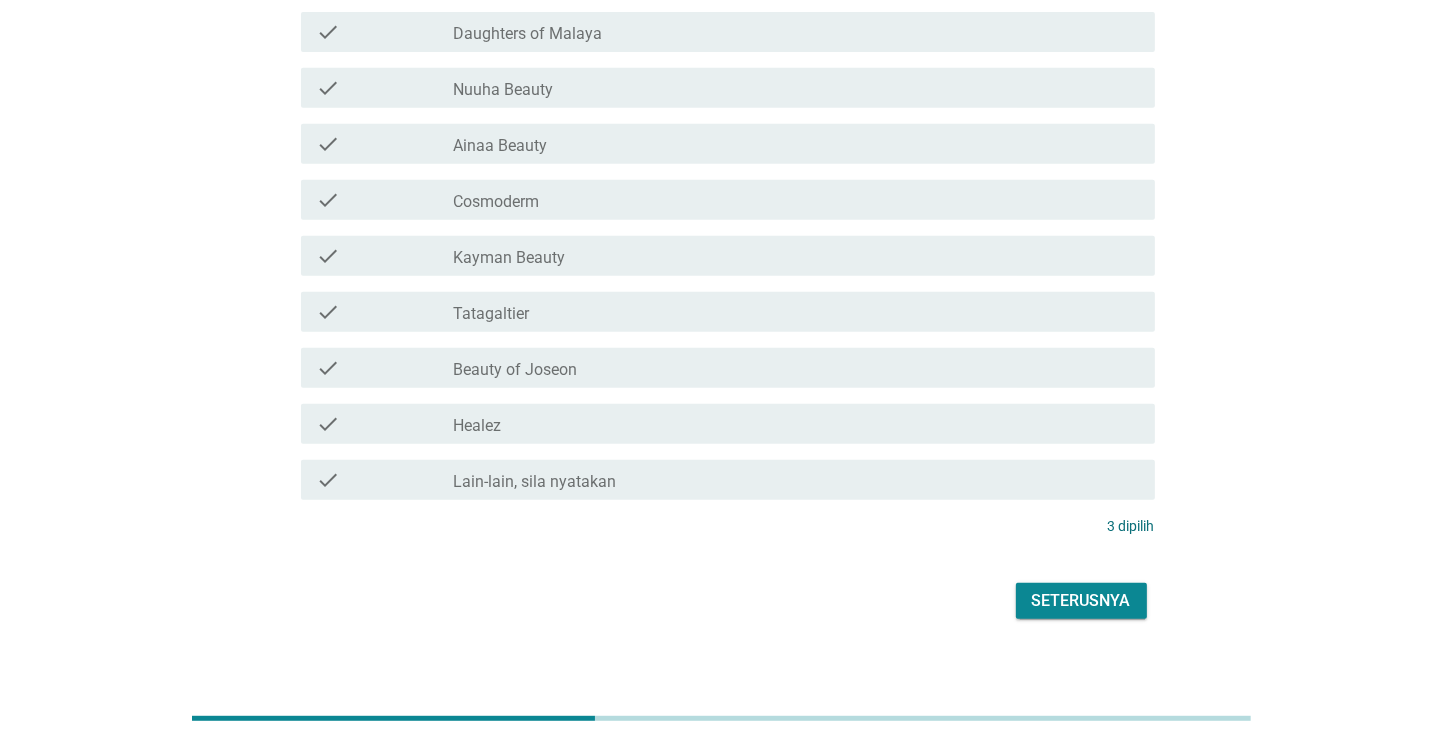 click on "Seterusnya" at bounding box center (1081, 601) 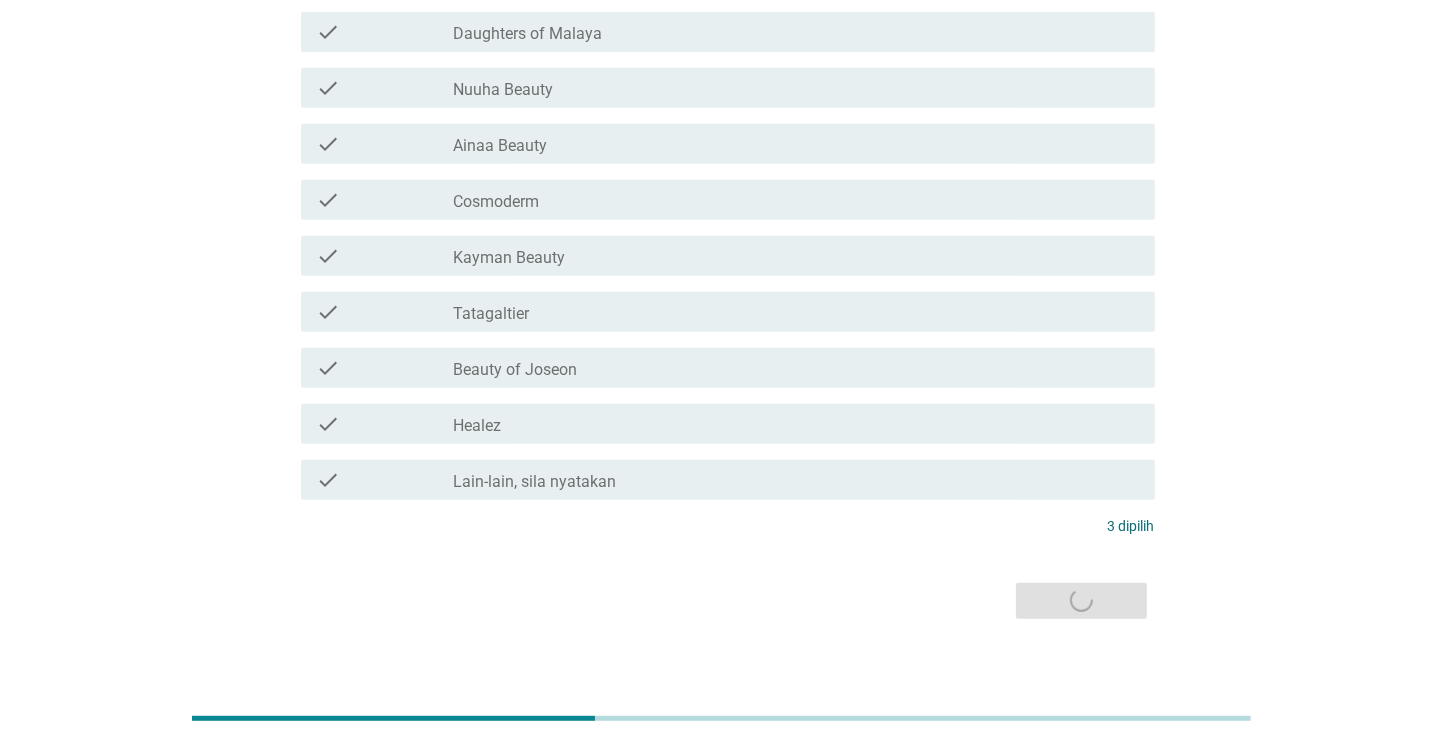 scroll, scrollTop: 0, scrollLeft: 0, axis: both 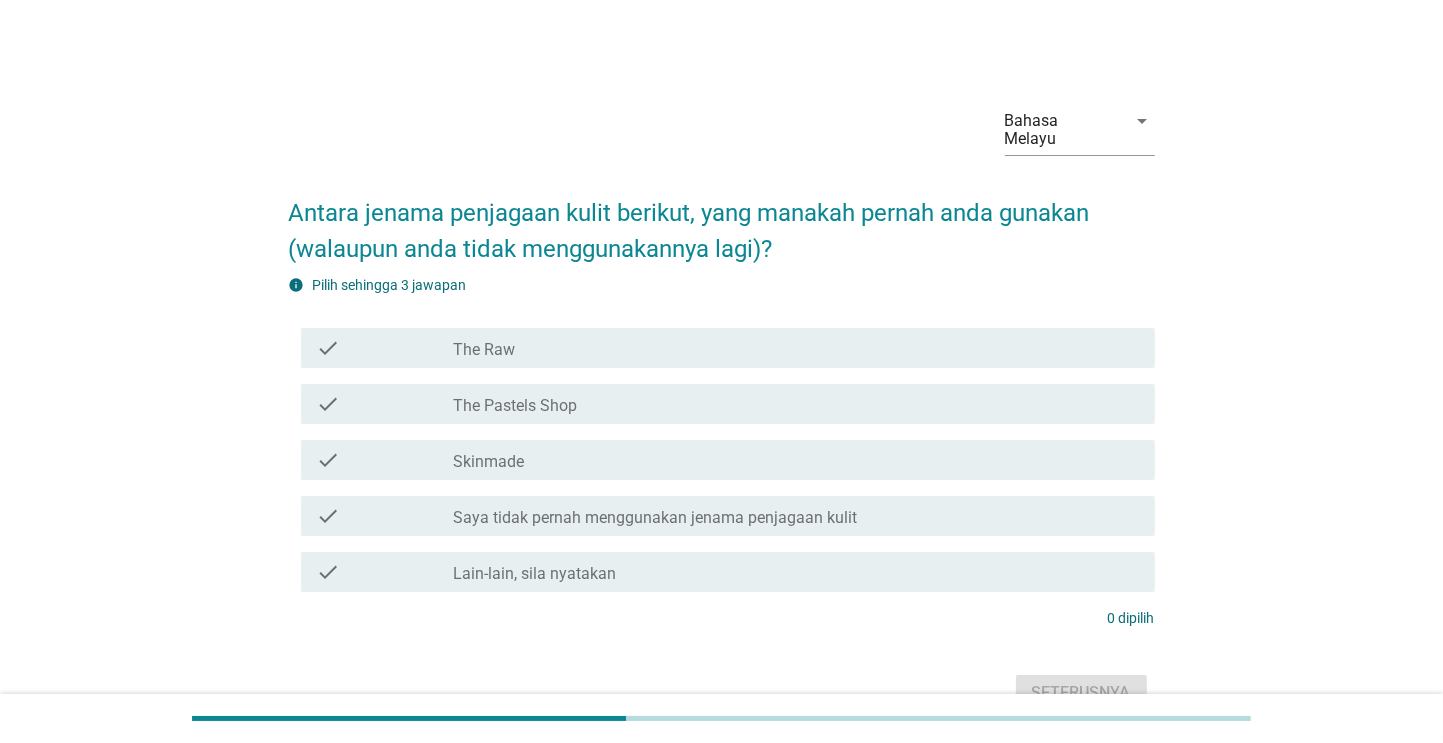 click on "check_box_outline_blank Skinmade" at bounding box center [796, 460] 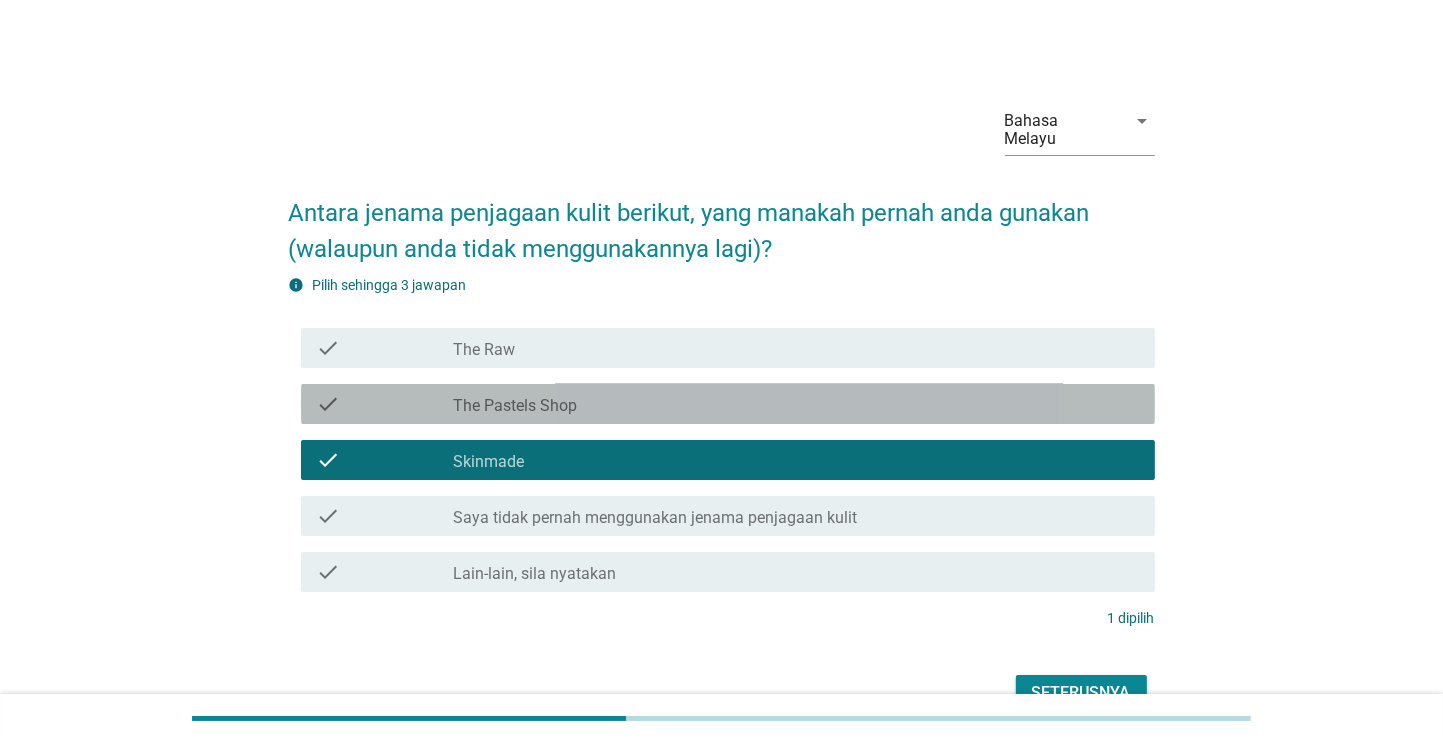 click on "check     check_box_outline_blank The Pastels Shop" at bounding box center [728, 404] 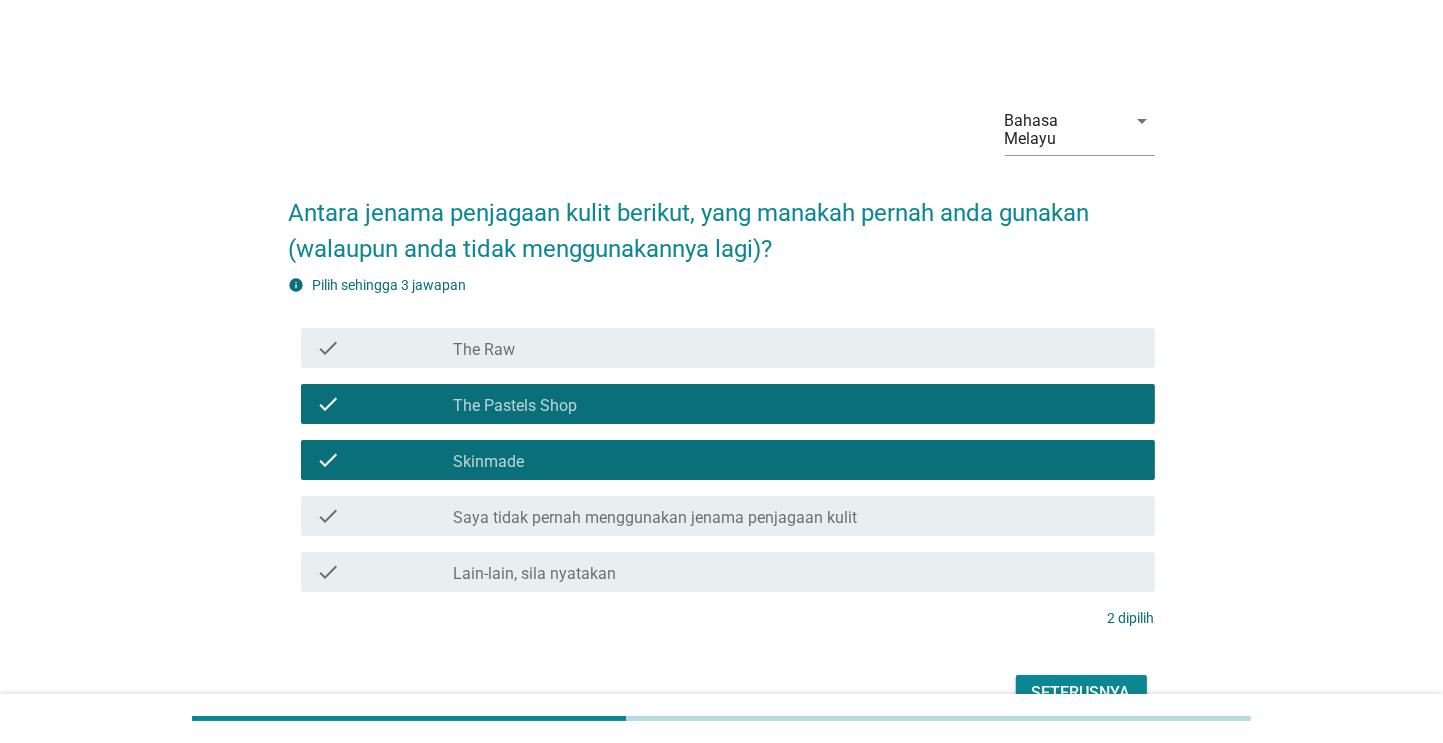 click on "Seterusnya" at bounding box center [1081, 693] 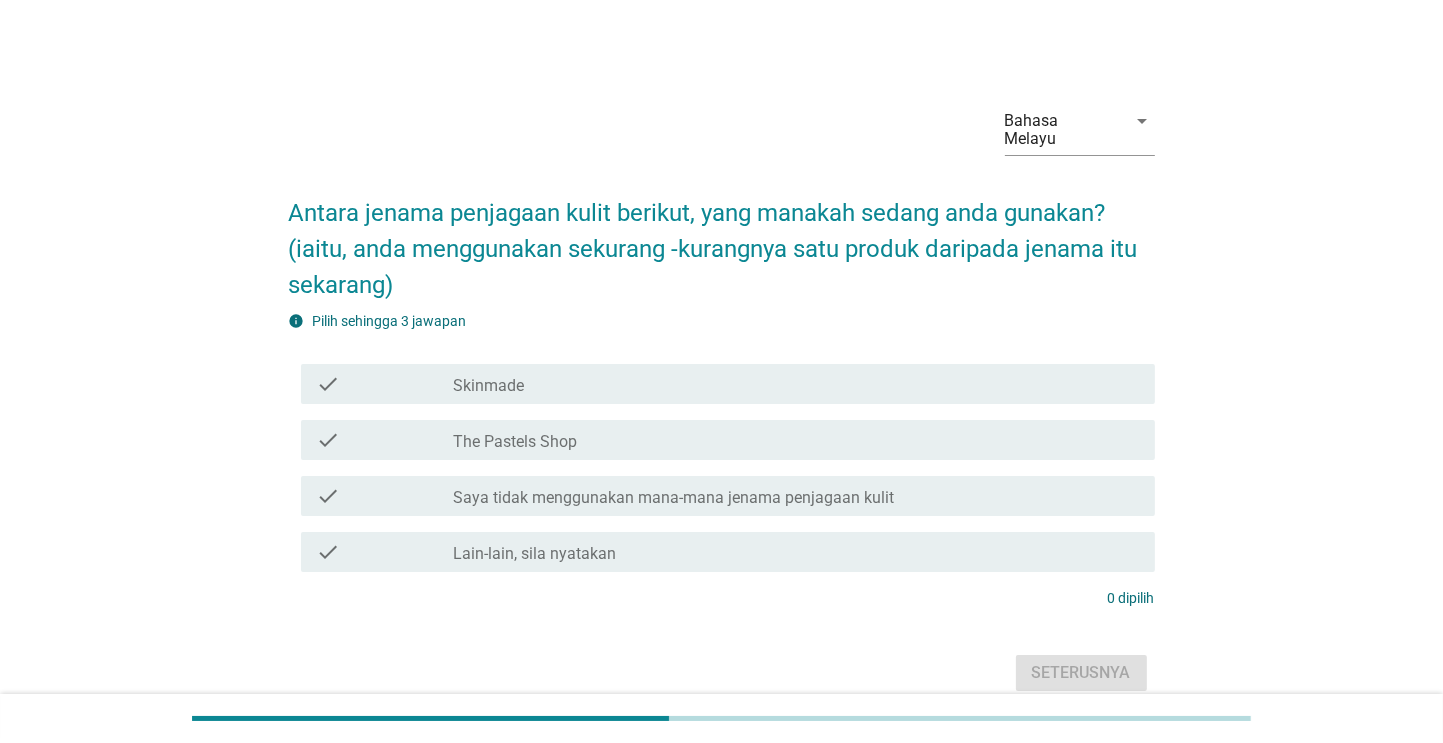 click on "check     check_box_outline_blank Saya tidak menggunakan mana-mana jenama penjagaan kulit" at bounding box center [728, 496] 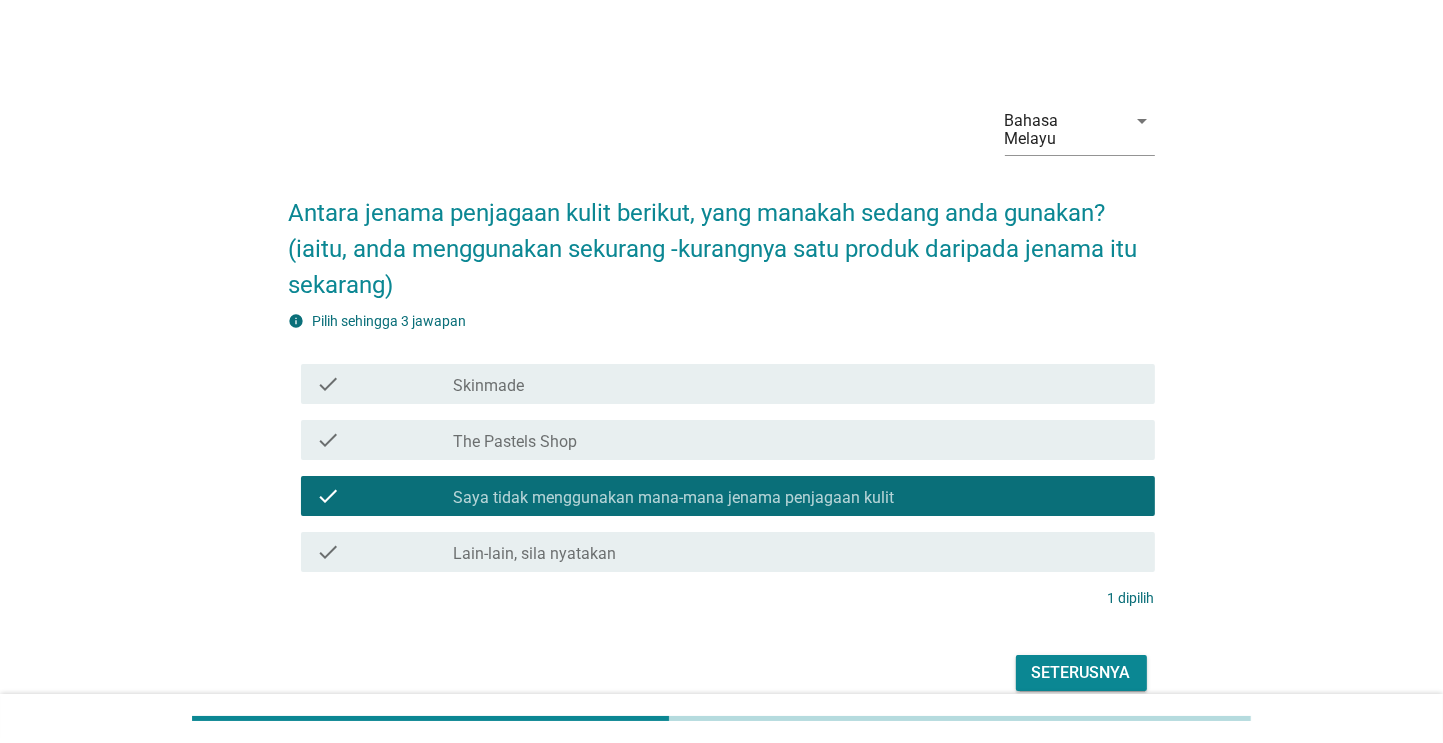 click on "check_box_outline_blank The Pastels Shop" at bounding box center [796, 440] 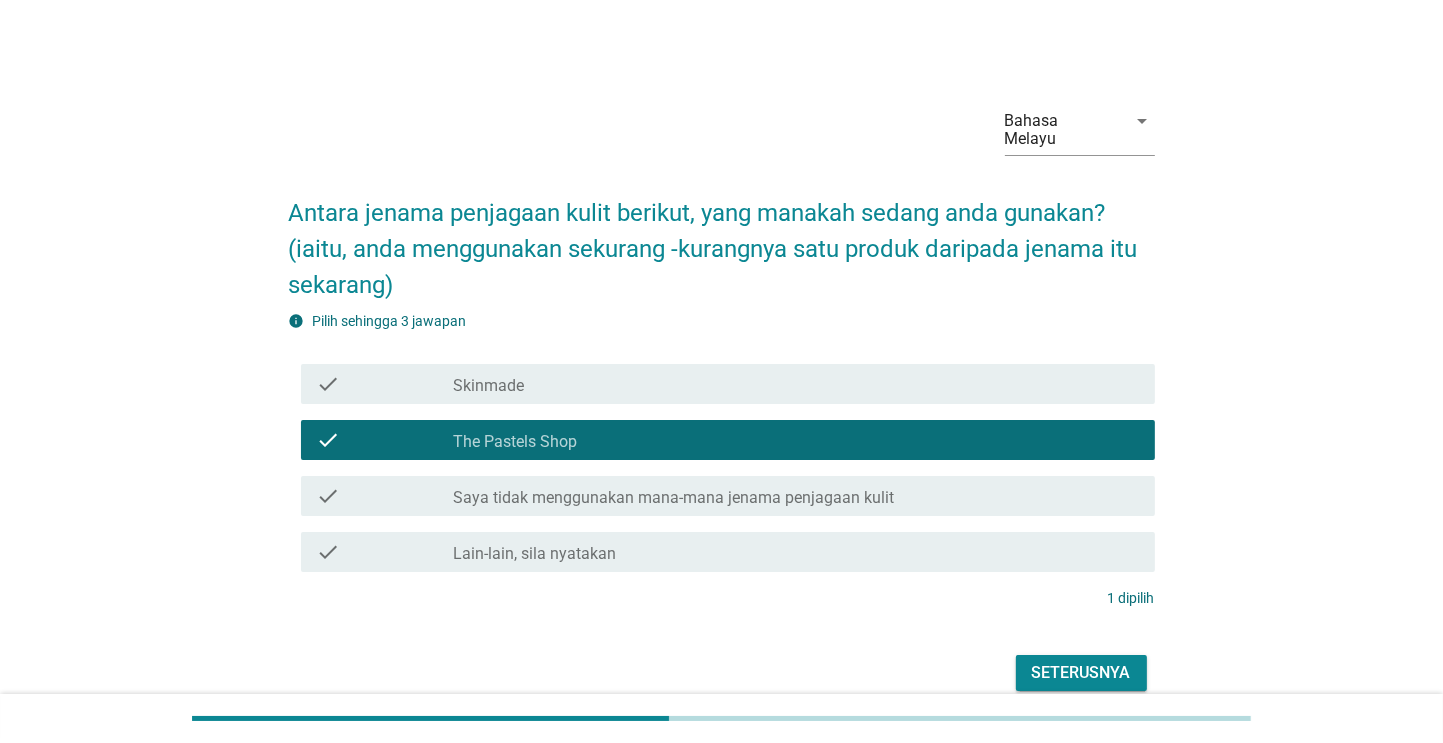 click on "Seterusnya" at bounding box center (1081, 673) 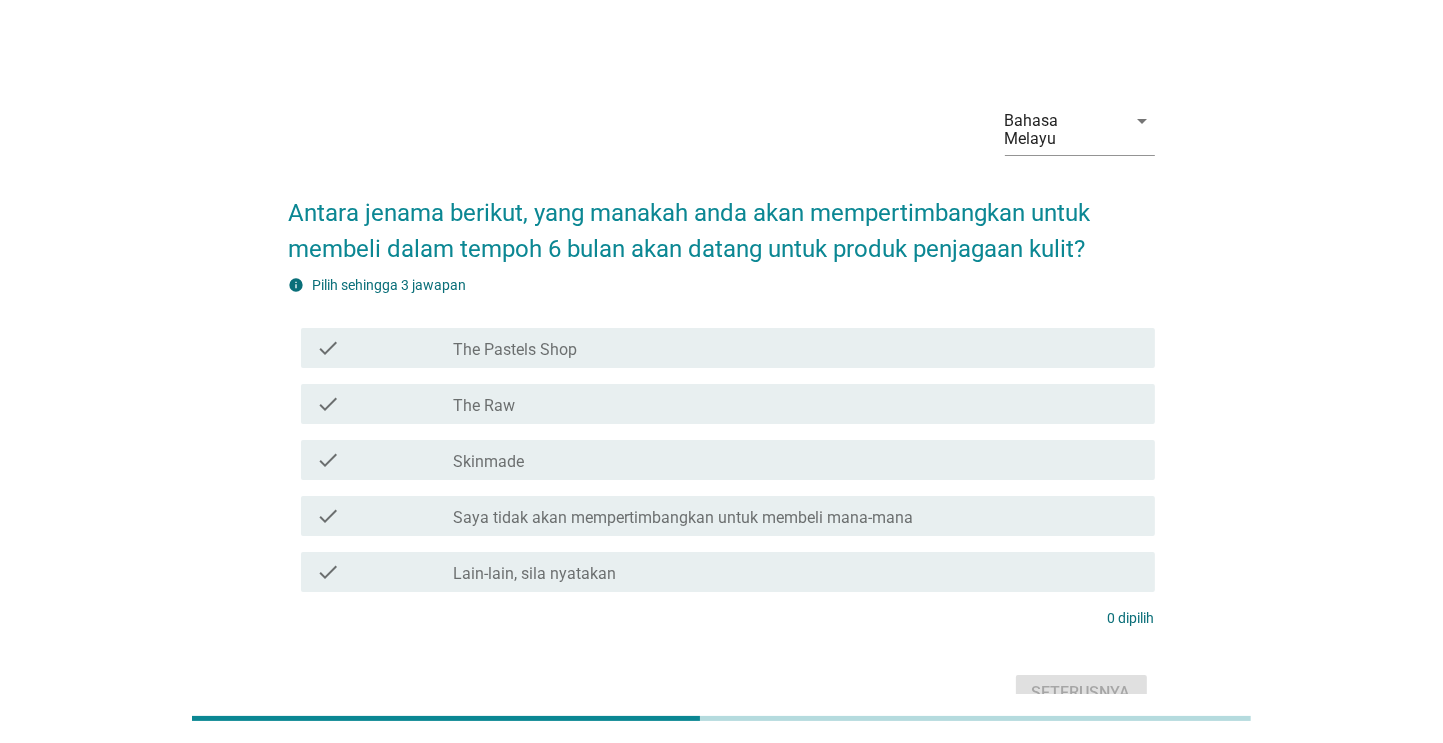 click on "check     check_box_outline_blank Saya tidak akan mempertimbangkan untuk membeli mana-mana" at bounding box center (728, 516) 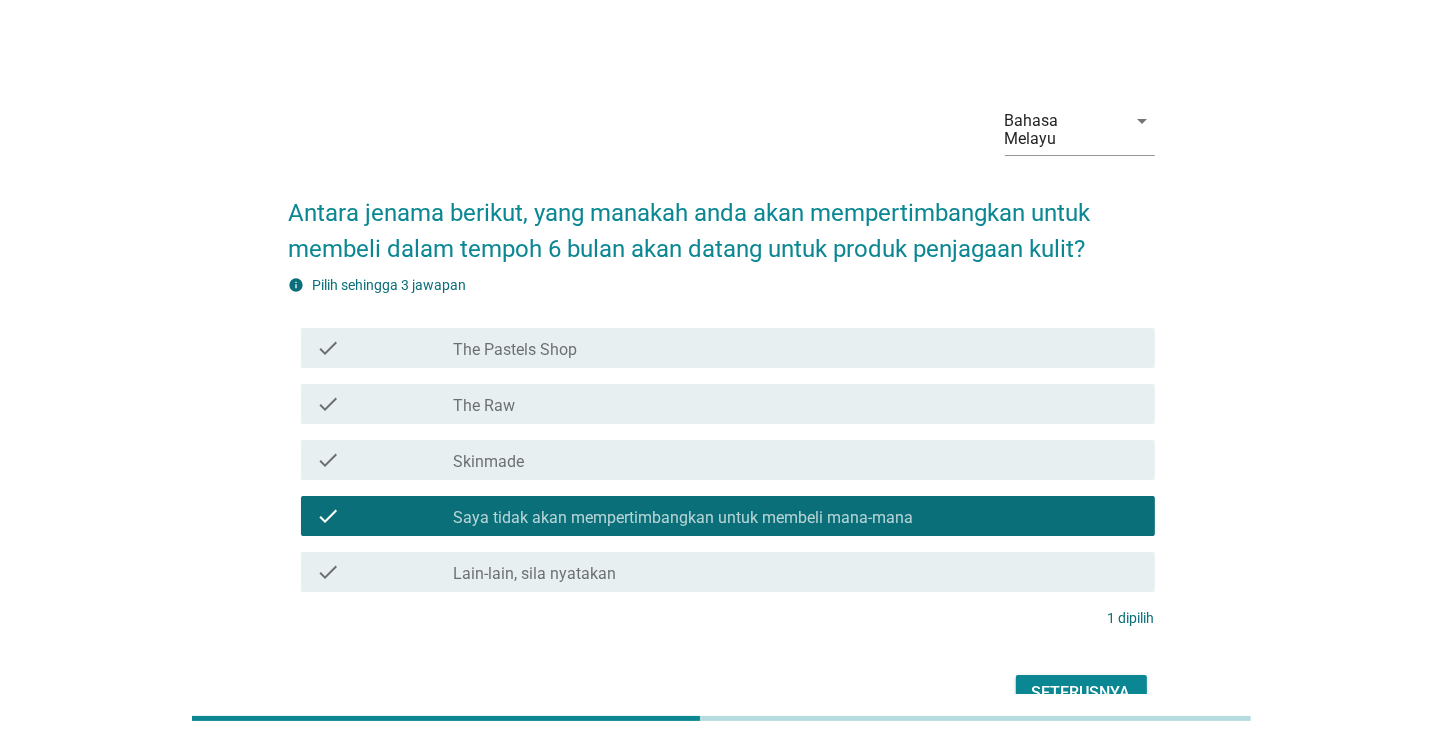 click on "Seterusnya" at bounding box center (1081, 693) 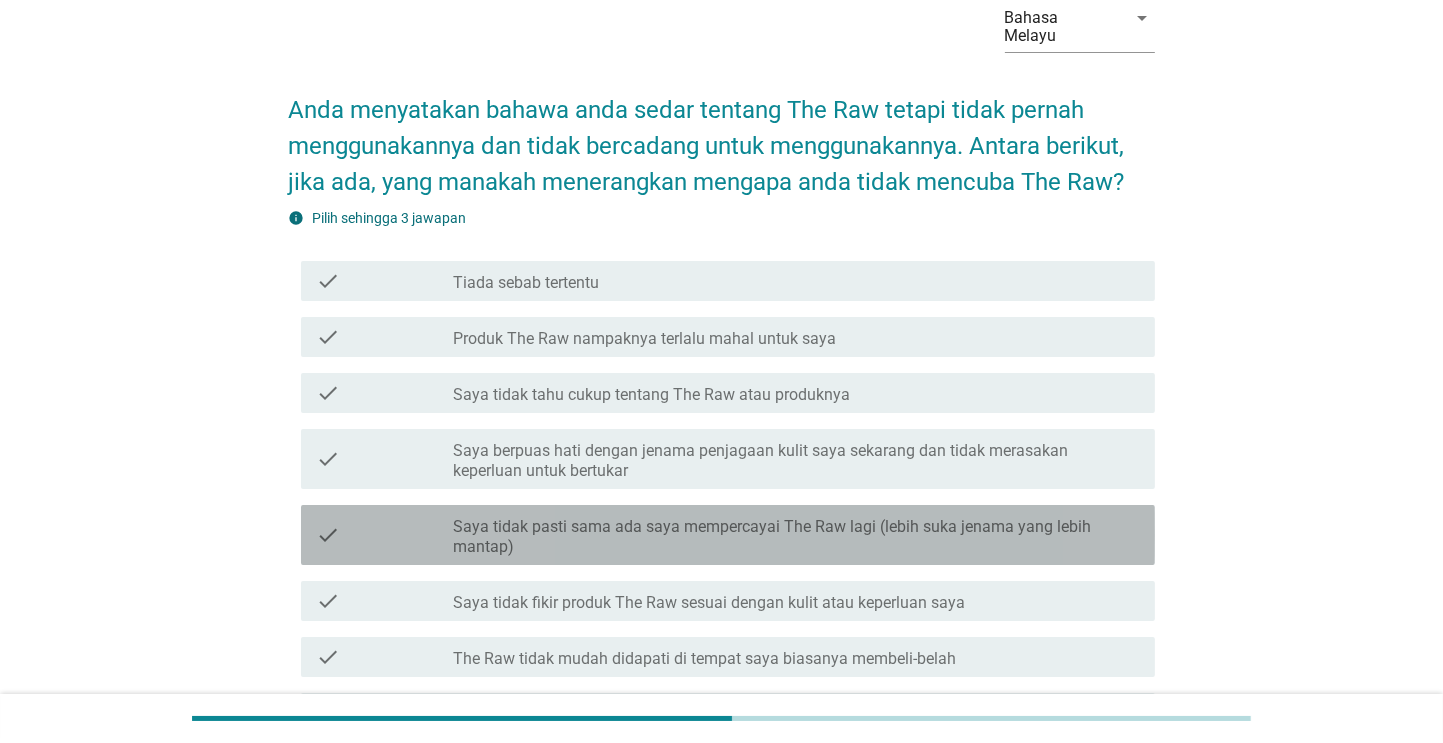scroll, scrollTop: 143, scrollLeft: 0, axis: vertical 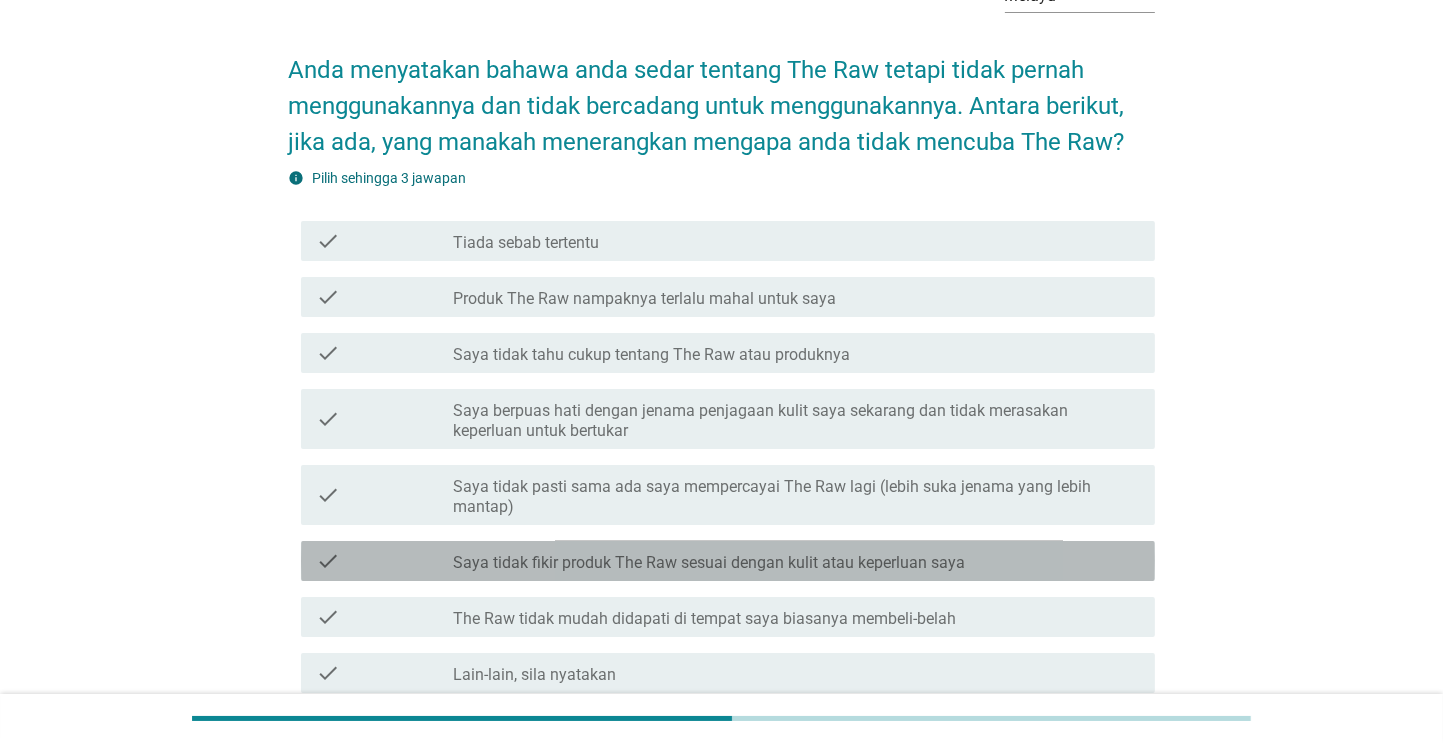 click on "check     check_box_outline_blank Saya tidak fikir produk The Raw sesuai dengan kulit atau keperluan saya" at bounding box center (728, 561) 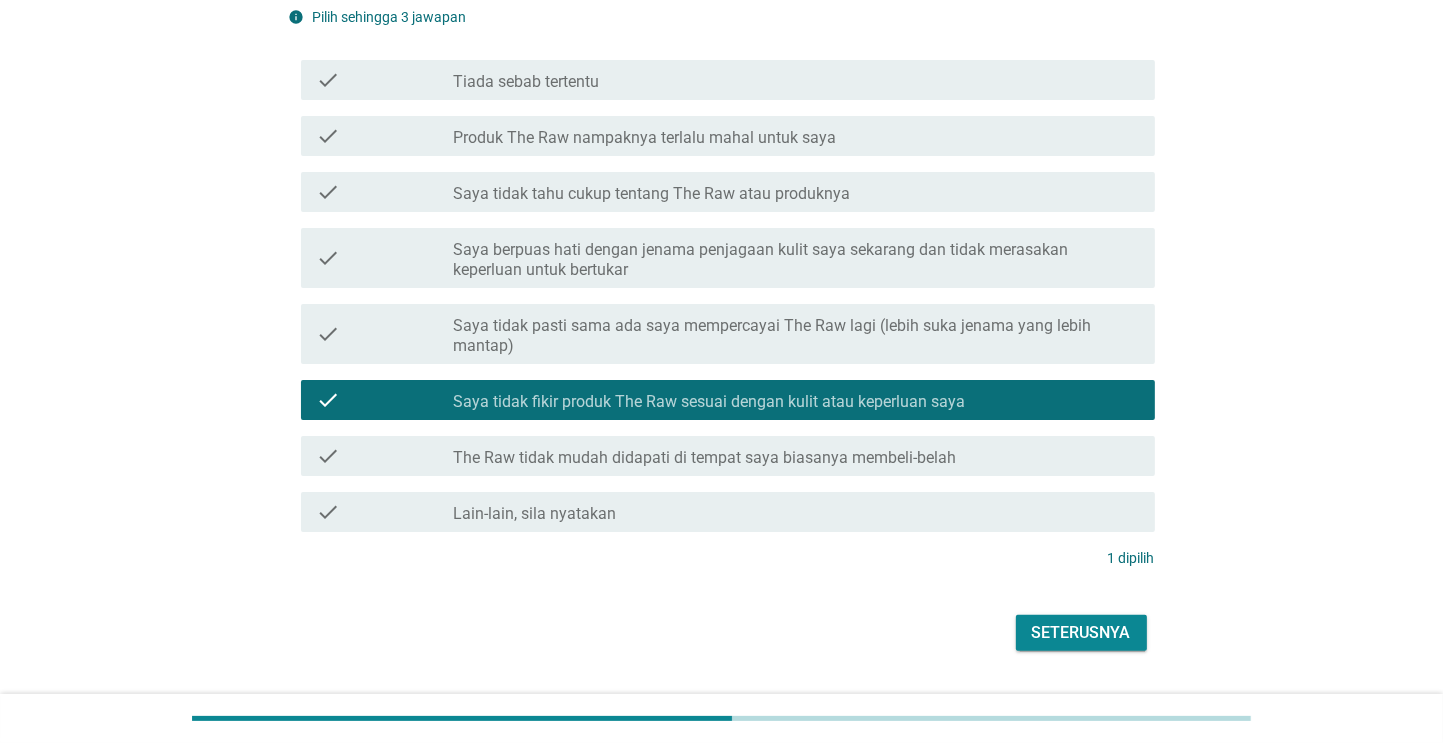 scroll, scrollTop: 305, scrollLeft: 0, axis: vertical 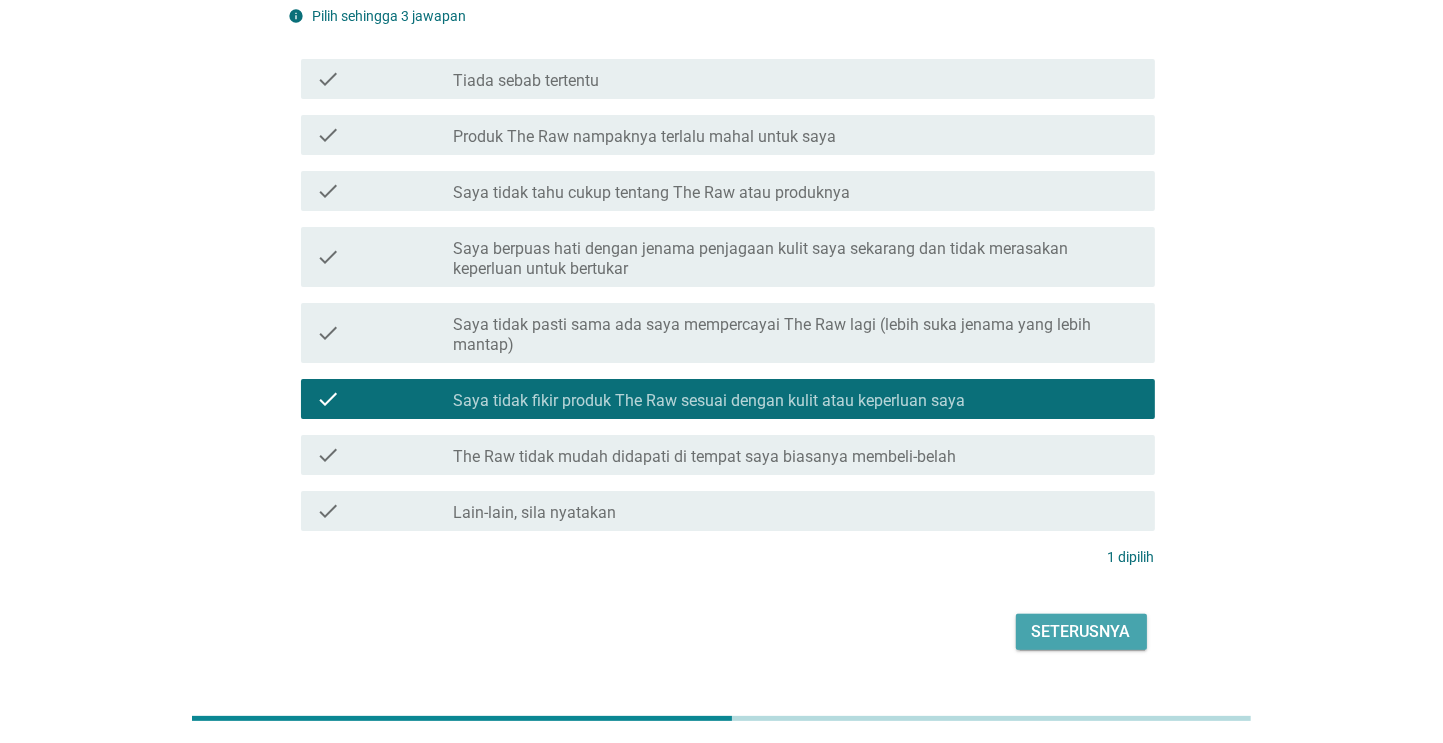 click on "Seterusnya" at bounding box center (1081, 632) 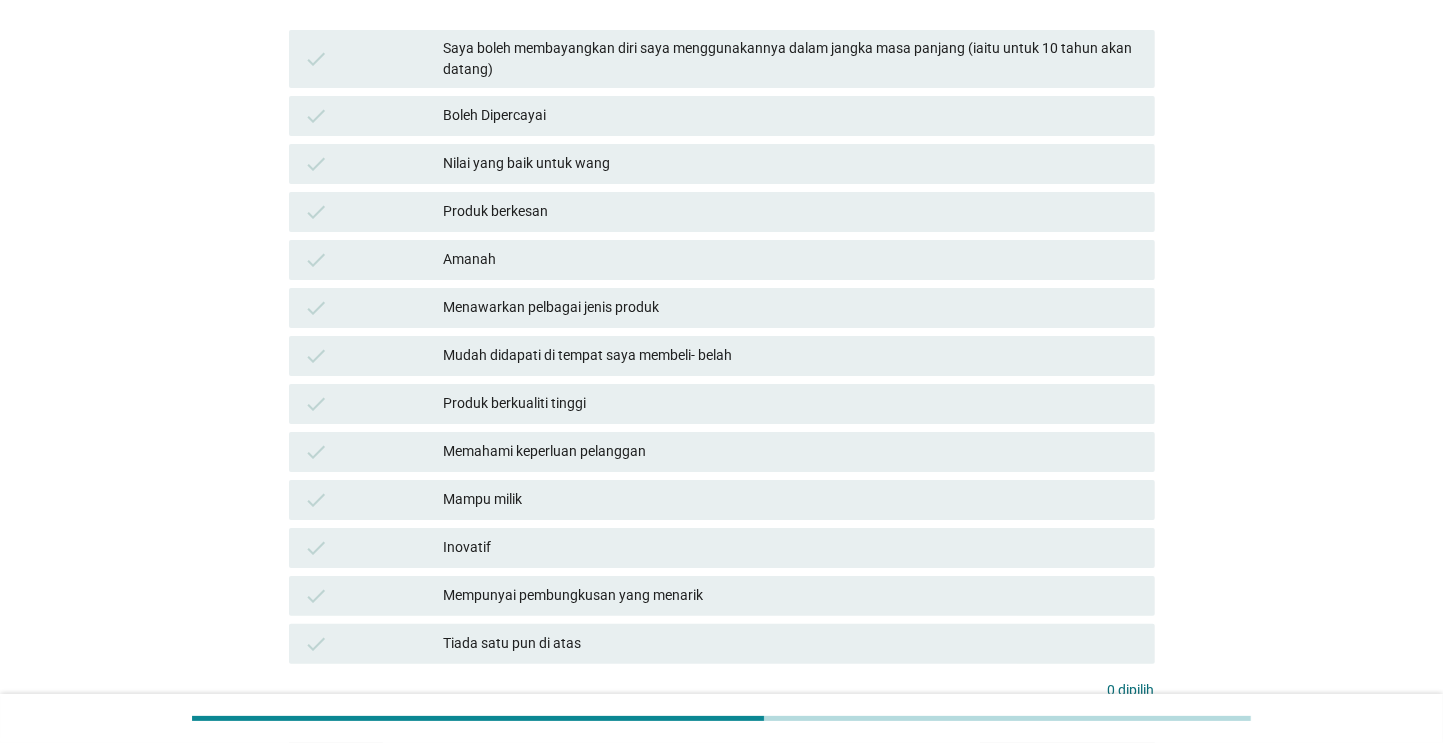 scroll, scrollTop: 0, scrollLeft: 0, axis: both 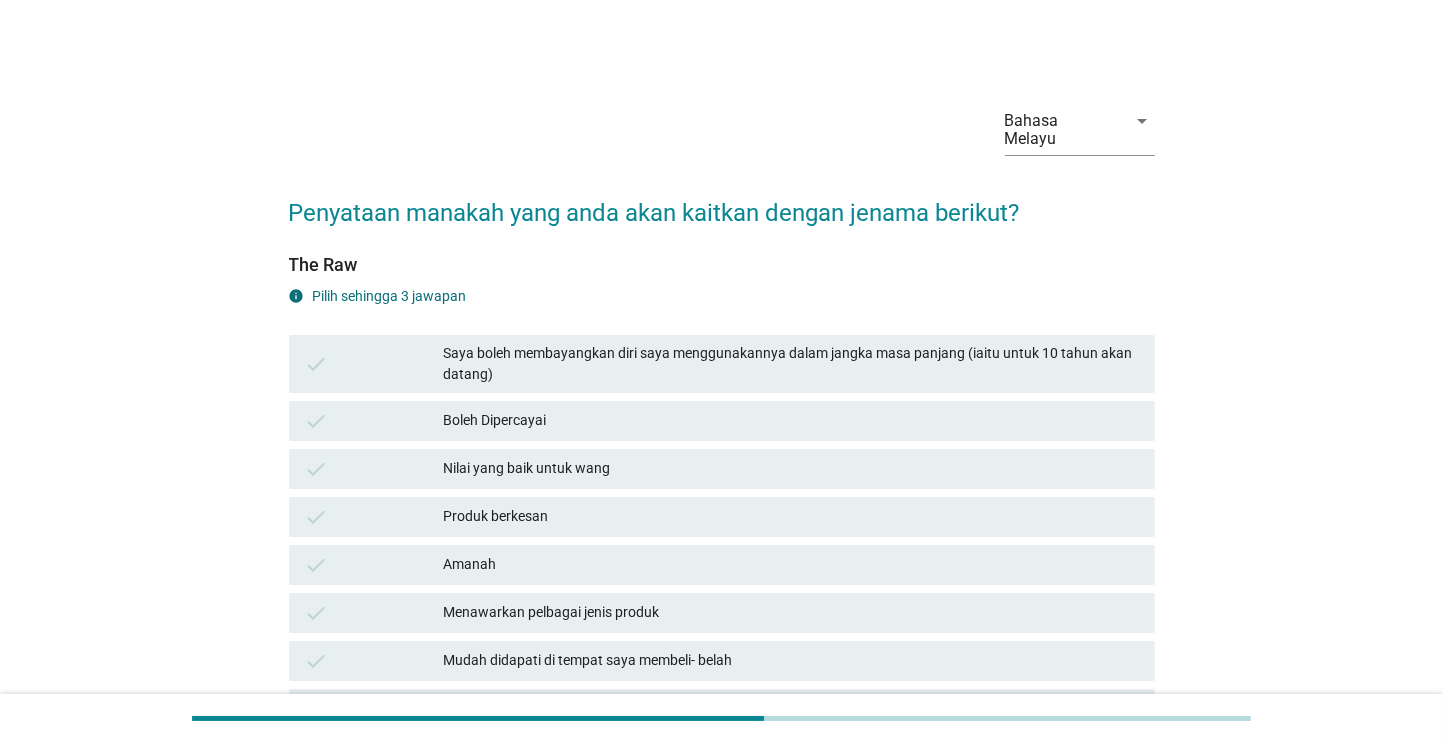 click on "Bahasa Melayu arrow_drop_down   Penyataan manakah yang anda akan kaitkan dengan jenama berikut?
The Raw
info   Pilih sehingga 3 jawapan   check   Saya boleh membayangkan diri saya menggunakannya dalam jangka masa panjang (iaitu untuk 10 tahun akan datang) check   Boleh Dipercayai check   Nilai yang baik untuk wang check   Produk berkesan check   Amanah check   Menawarkan pelbagai jenis produk check   Mudah didapati di tempat saya membeli- belah check   Produk berkualiti tinggi check   Memahami keperluan pelanggan check   Mampu milik check   Inovatif check   Mempunyai pembungkusan yang menarik check   Tiada satu pun di atas
0 dipilih
1 / 1
Sebelum   Soalan seterusnya" at bounding box center [721, 583] 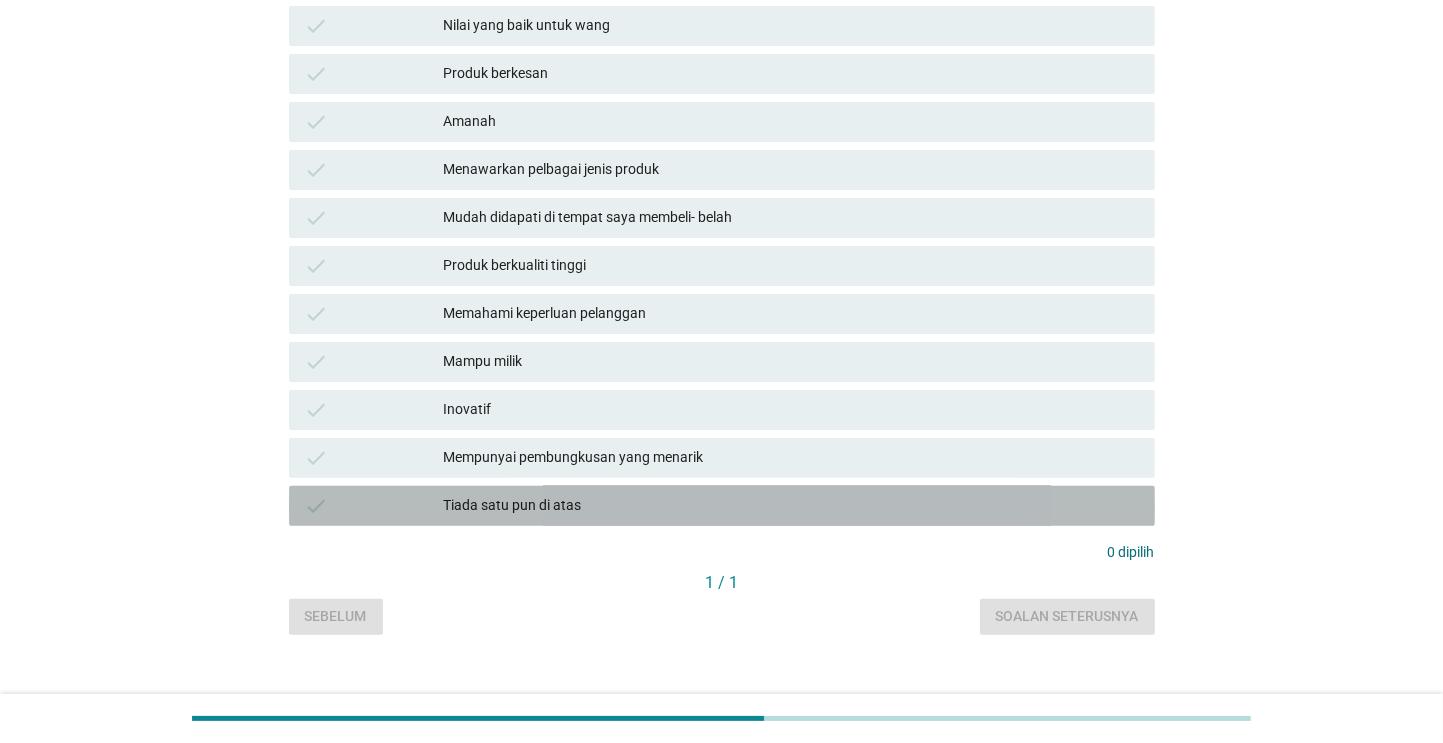 scroll, scrollTop: 453, scrollLeft: 0, axis: vertical 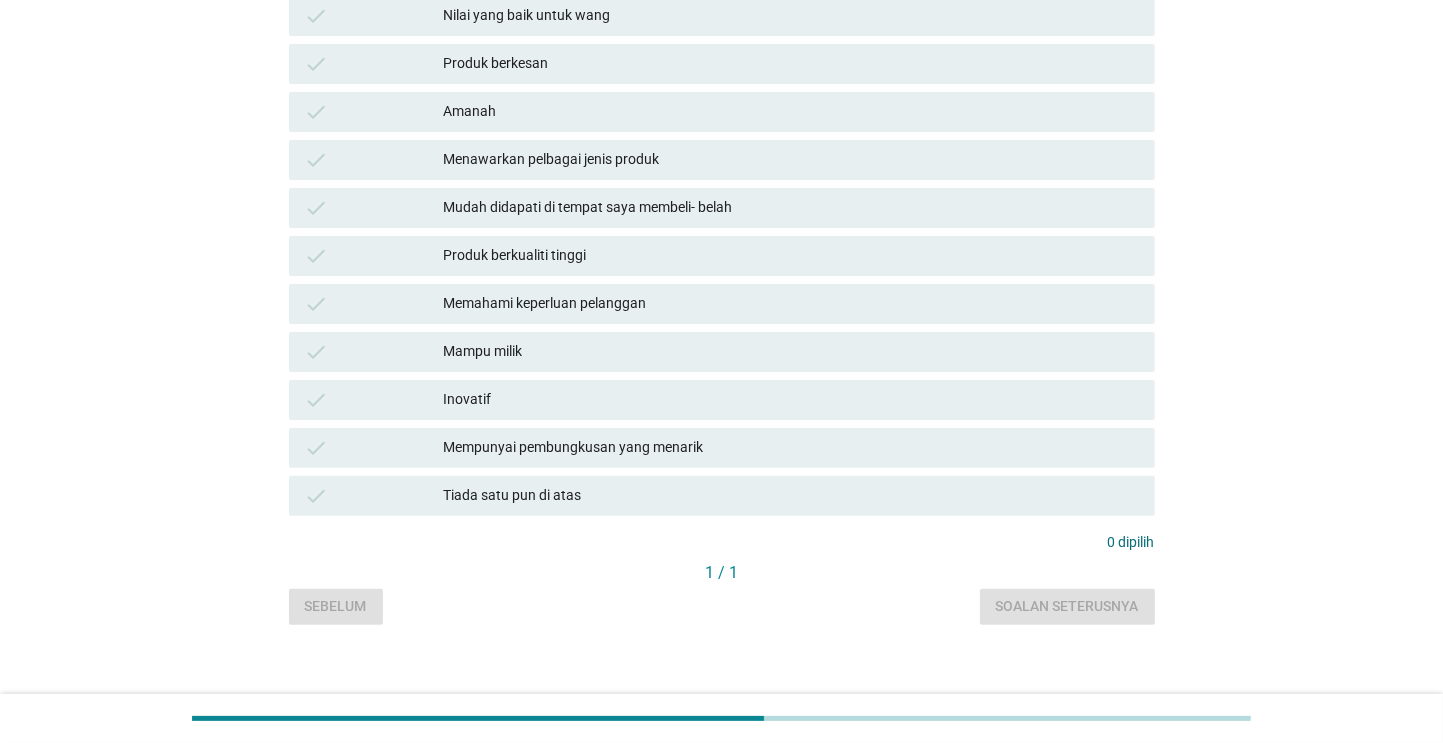 click on "check   Tiada satu pun di atas" at bounding box center [722, 496] 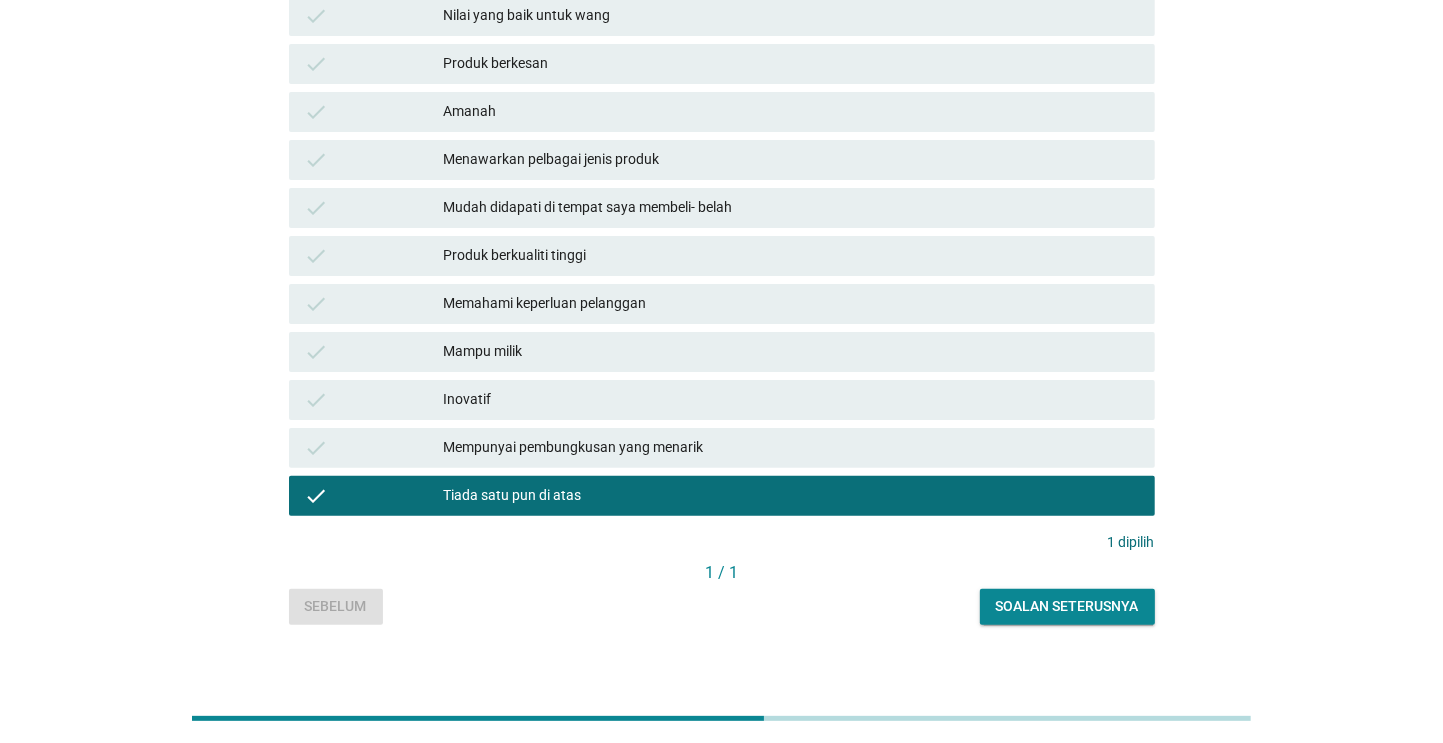 click on "Soalan seterusnya" at bounding box center [1067, 607] 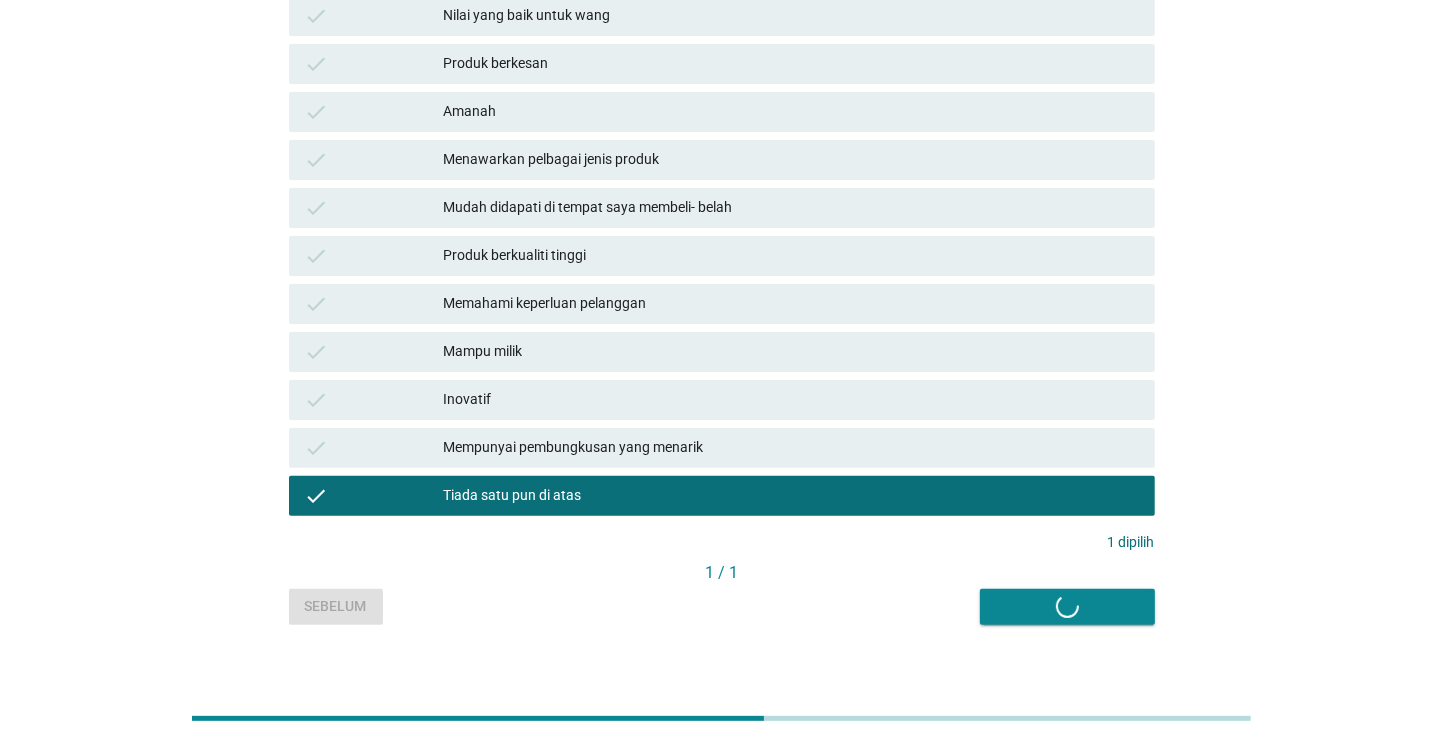 scroll, scrollTop: 0, scrollLeft: 0, axis: both 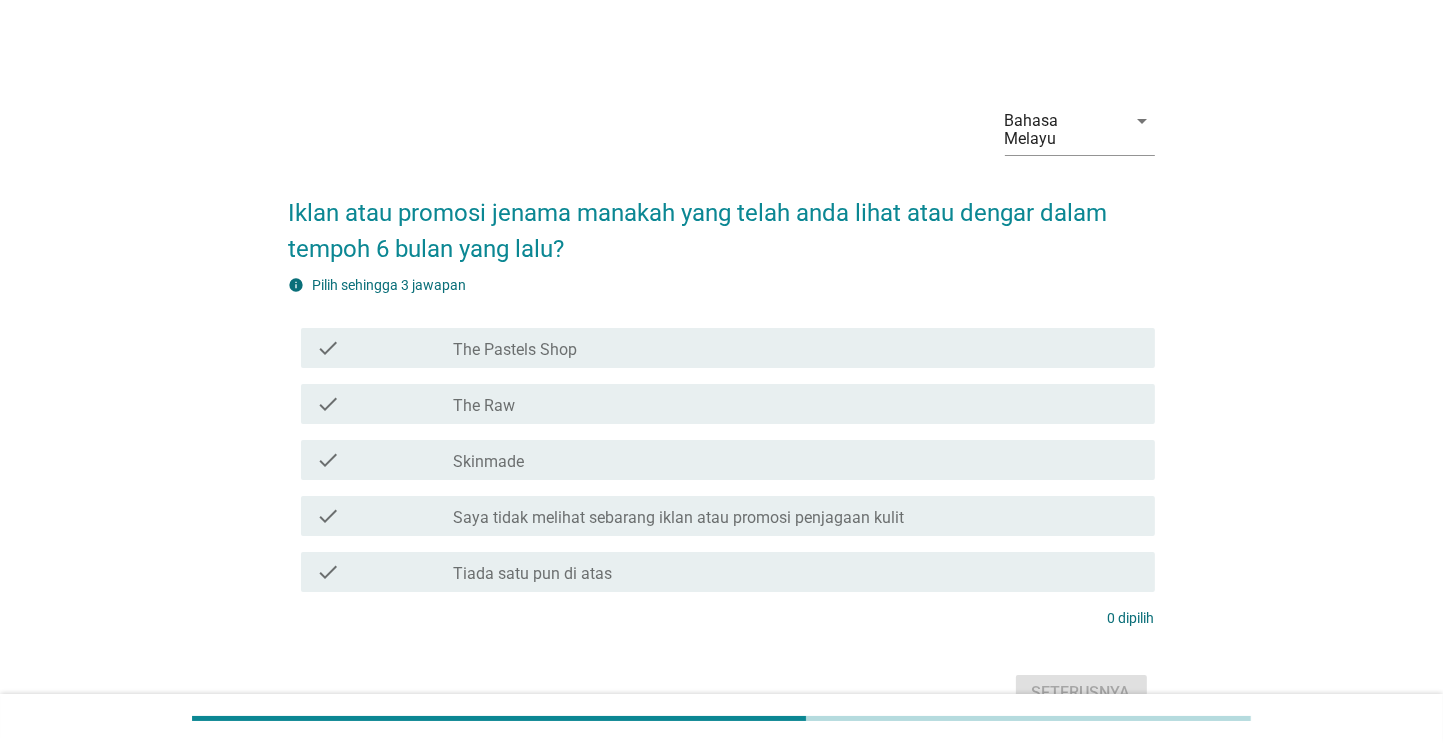 click on "check_box_outline_blank Saya tidak melihat sebarang iklan atau promosi penjagaan kulit" at bounding box center [796, 516] 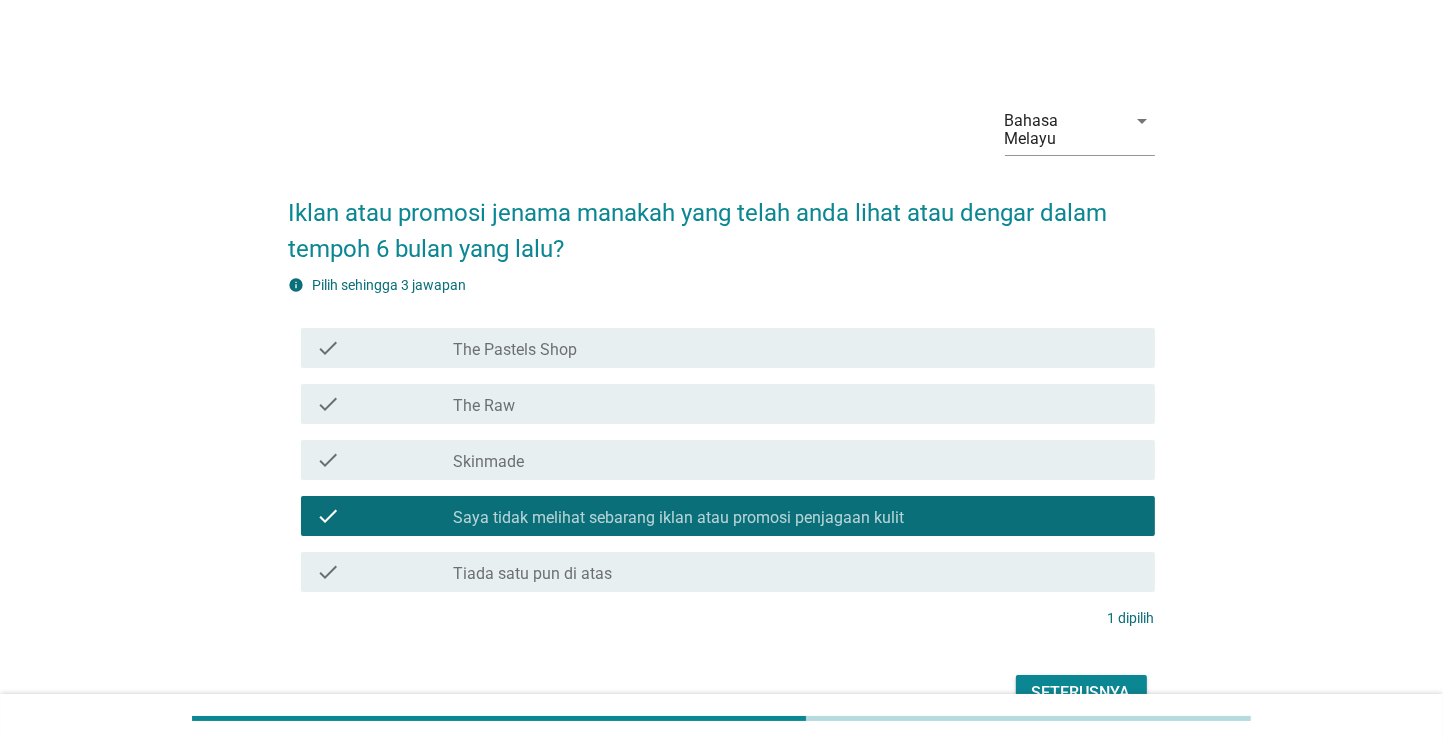 click on "Iklan atau promosi jenama manakah yang telah anda lihat atau dengar dalam tempoh 6 bulan yang lalu?     info   Pilih sehingga 3 jawapan   check     check_box_outline_blank The Pastels Shop   check     check_box_outline_blank The Raw   check     check_box_outline_blank Skinmade   check     check_box_outline_blank Saya tidak melihat sebarang iklan atau promosi penjagaan kulit   check     check_box_outline_blank Tiada satu pun di atas
1 dipilih
Seterusnya" at bounding box center [722, 446] 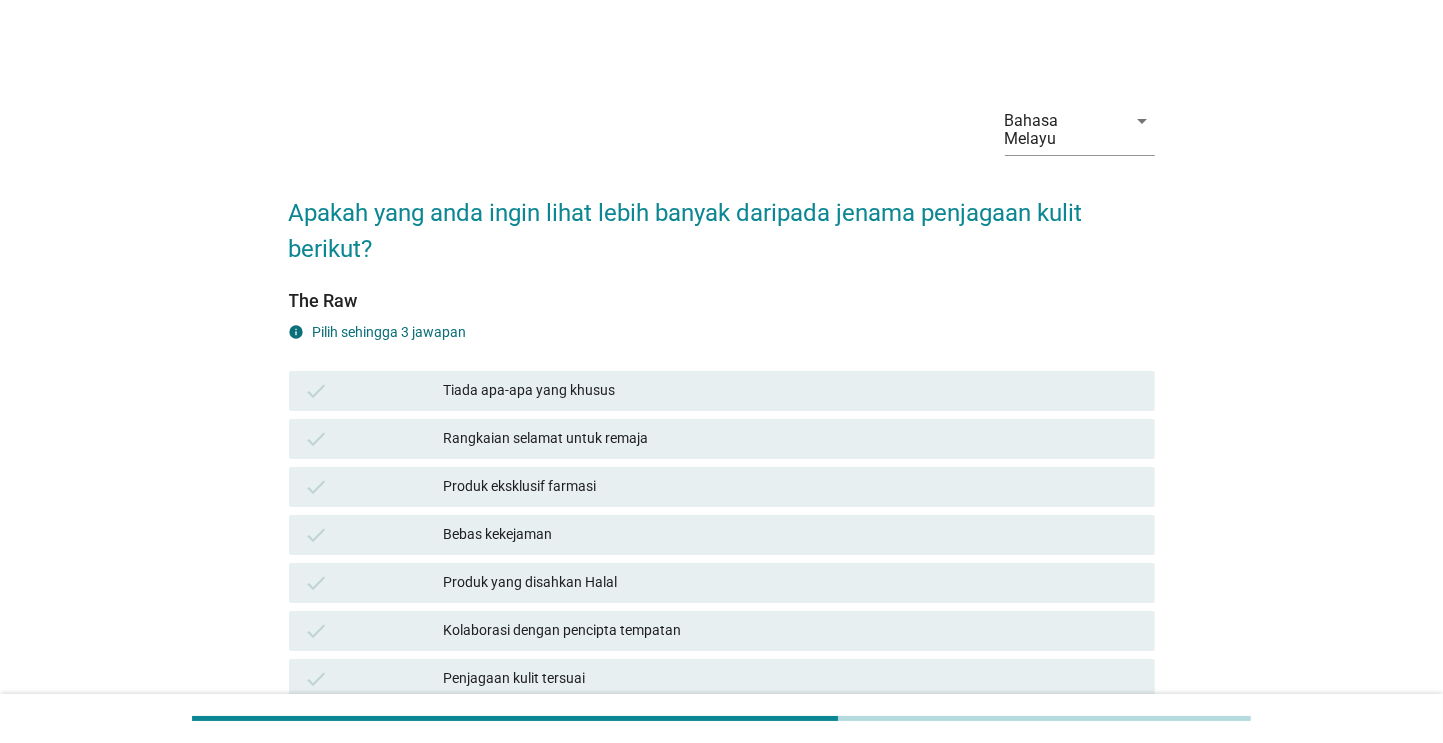 click on "check   Produk eksklusif farmasi" at bounding box center (722, 487) 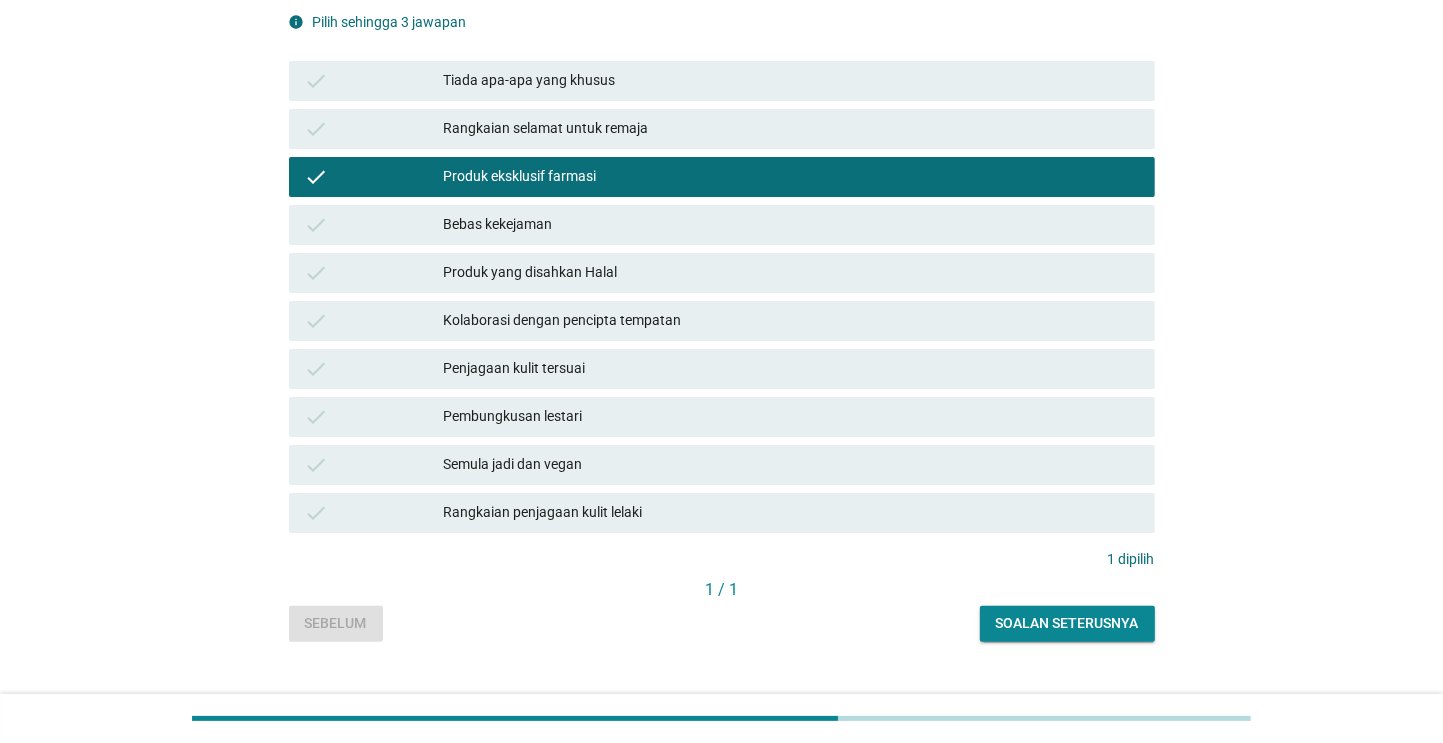 scroll, scrollTop: 328, scrollLeft: 0, axis: vertical 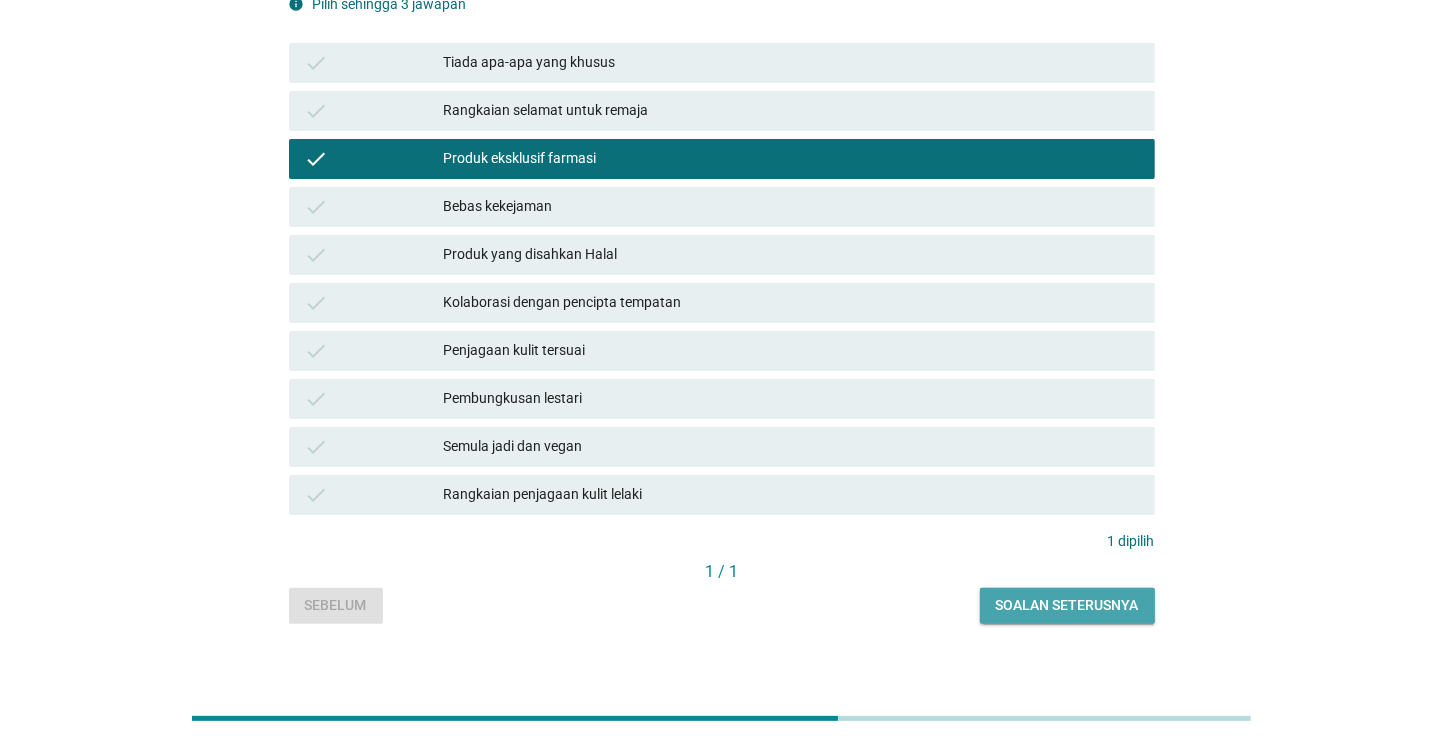 click on "1 / 1" at bounding box center (722, 572) 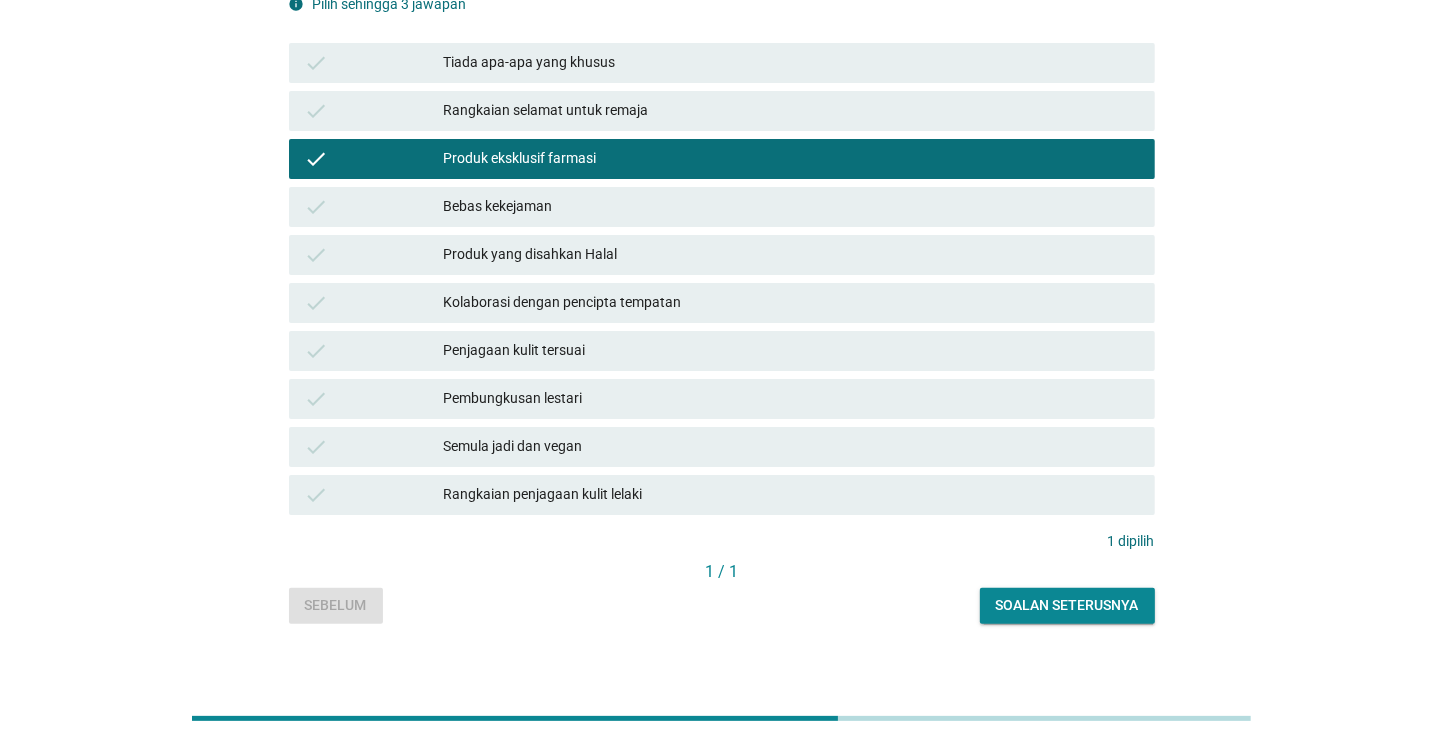 click on "Soalan seterusnya" at bounding box center [1067, 605] 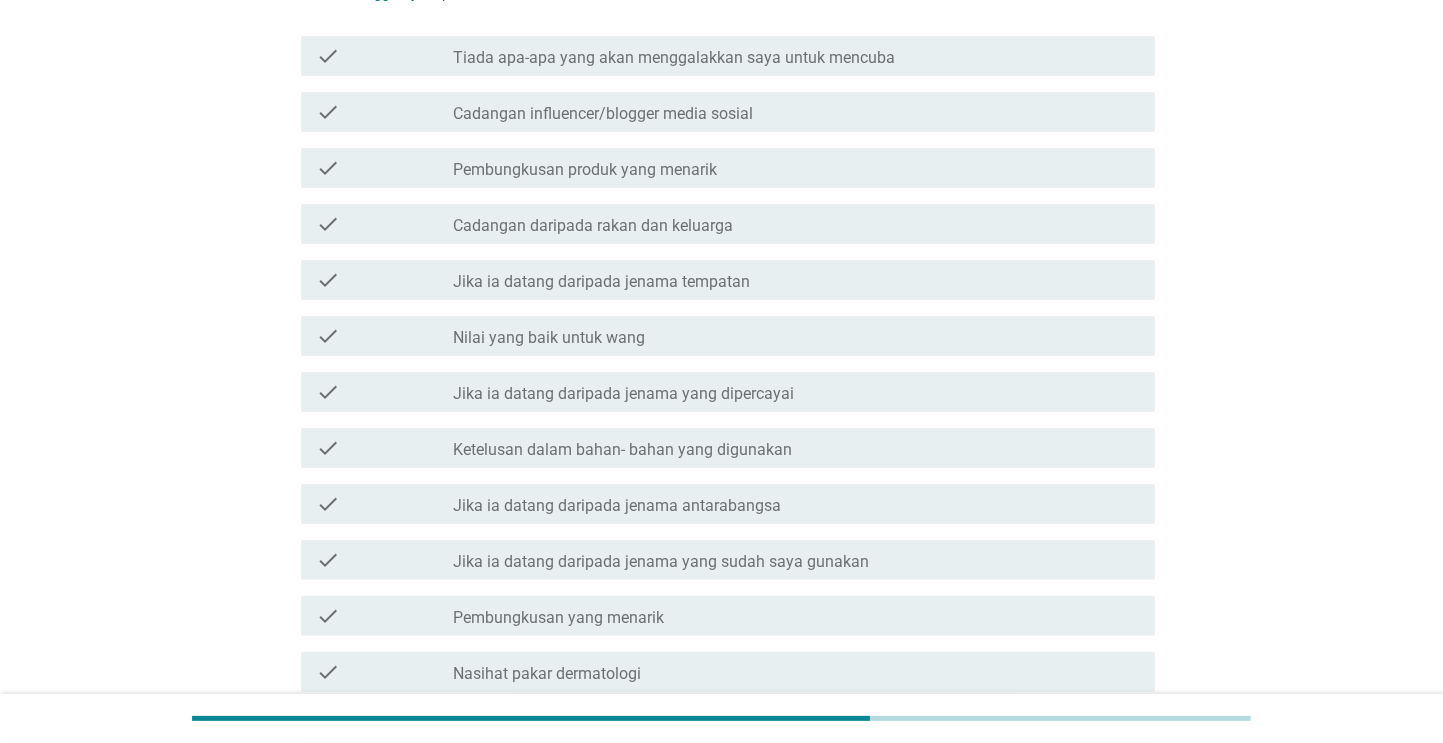 scroll, scrollTop: 0, scrollLeft: 0, axis: both 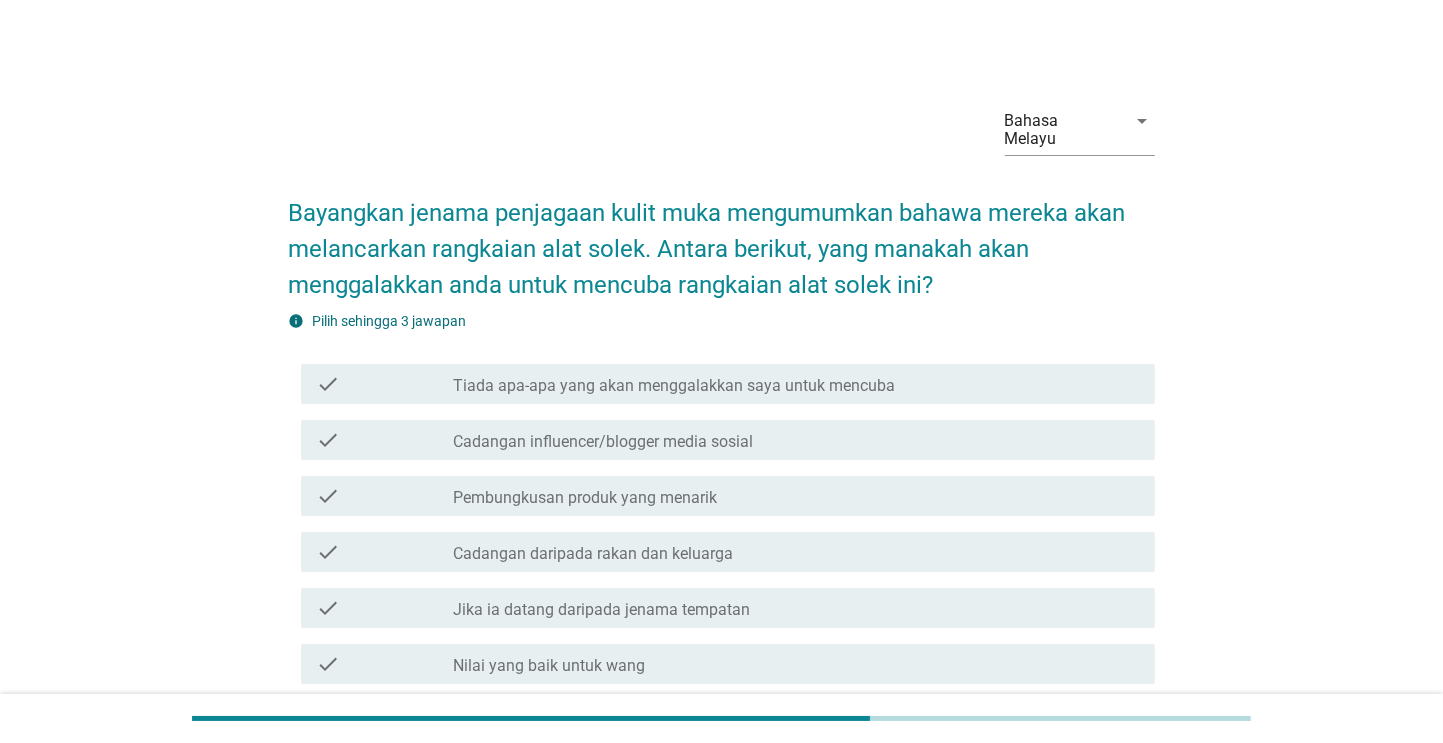 click on "check_box_outline_blank Jika ia datang daripada jenama tempatan" at bounding box center [796, 608] 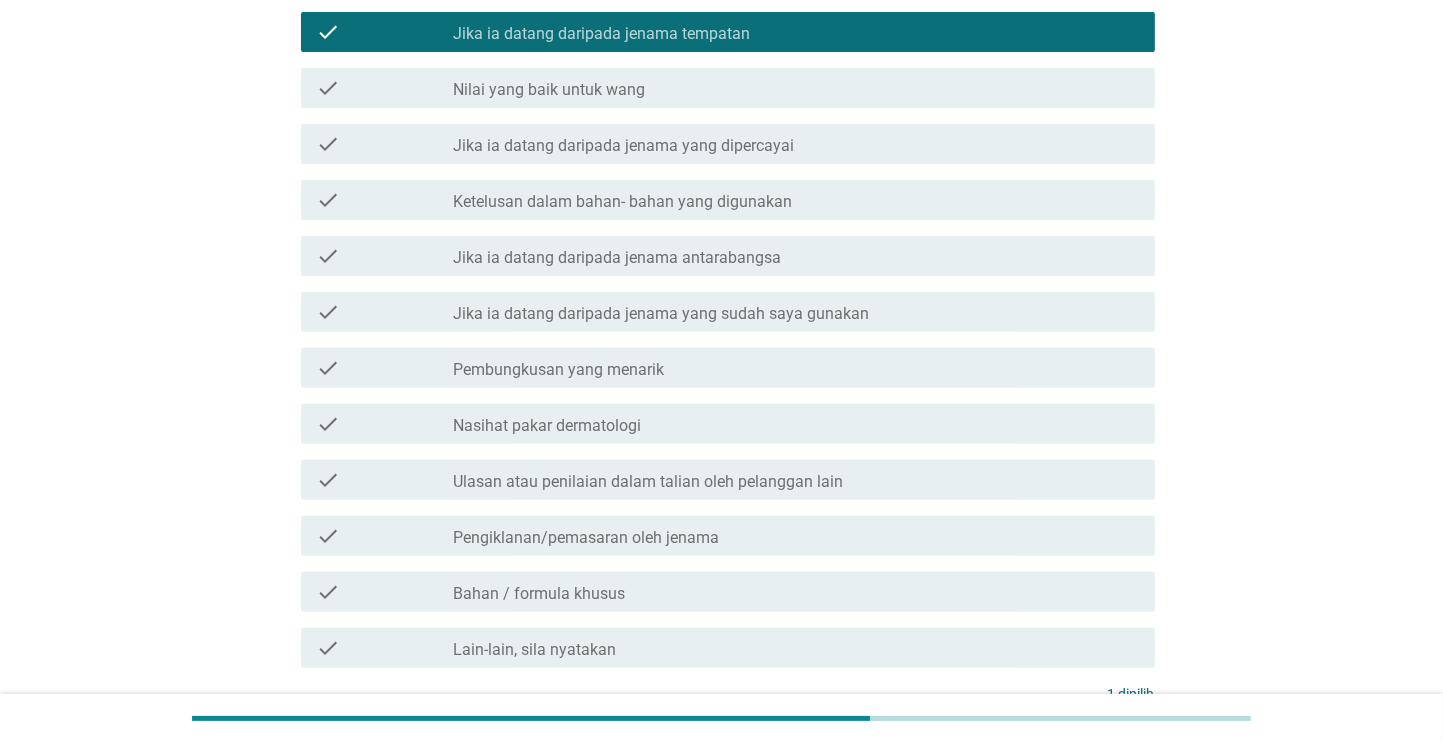 scroll, scrollTop: 580, scrollLeft: 0, axis: vertical 